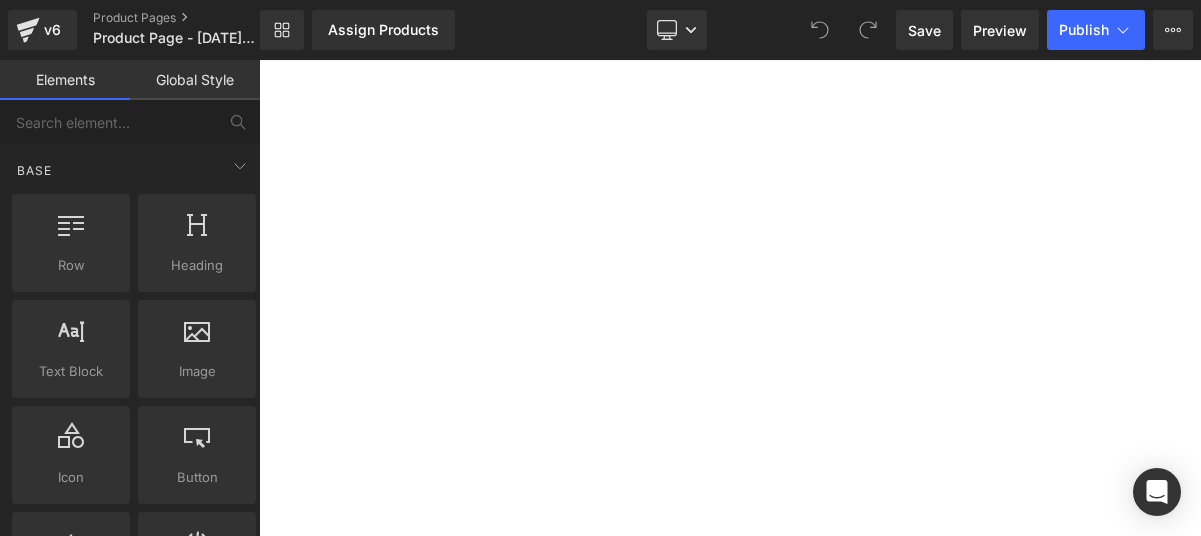 scroll, scrollTop: 0, scrollLeft: 0, axis: both 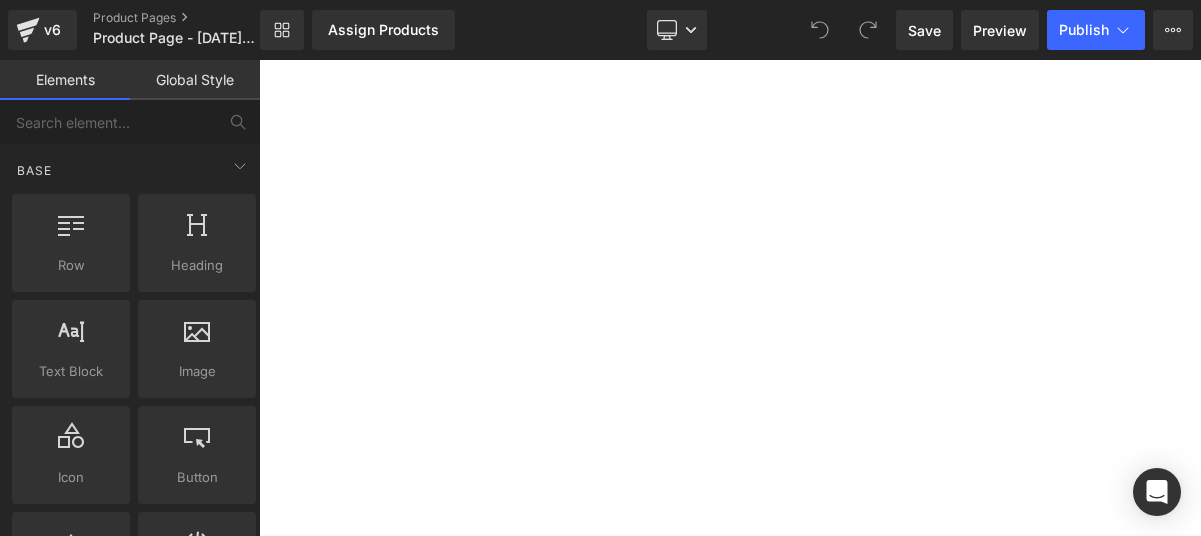 click 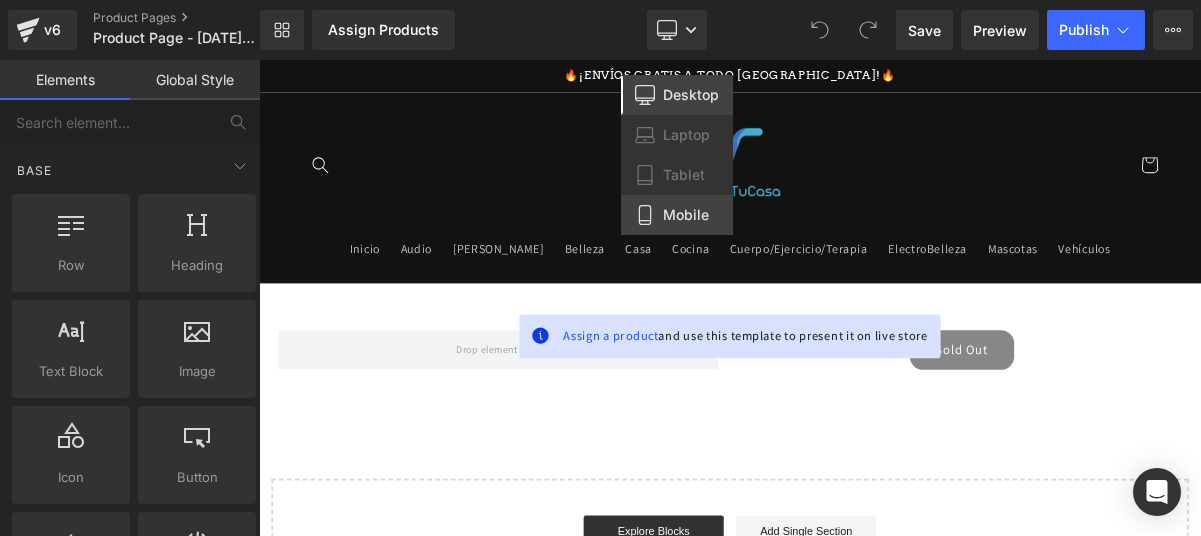 click on "Mobile" at bounding box center [677, 215] 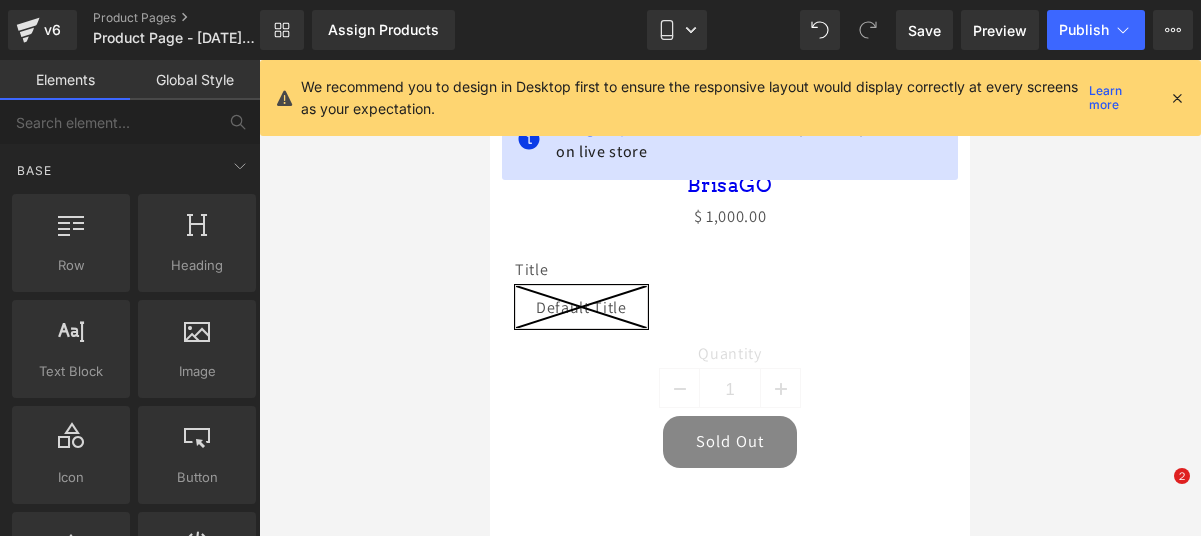 scroll, scrollTop: 208, scrollLeft: 0, axis: vertical 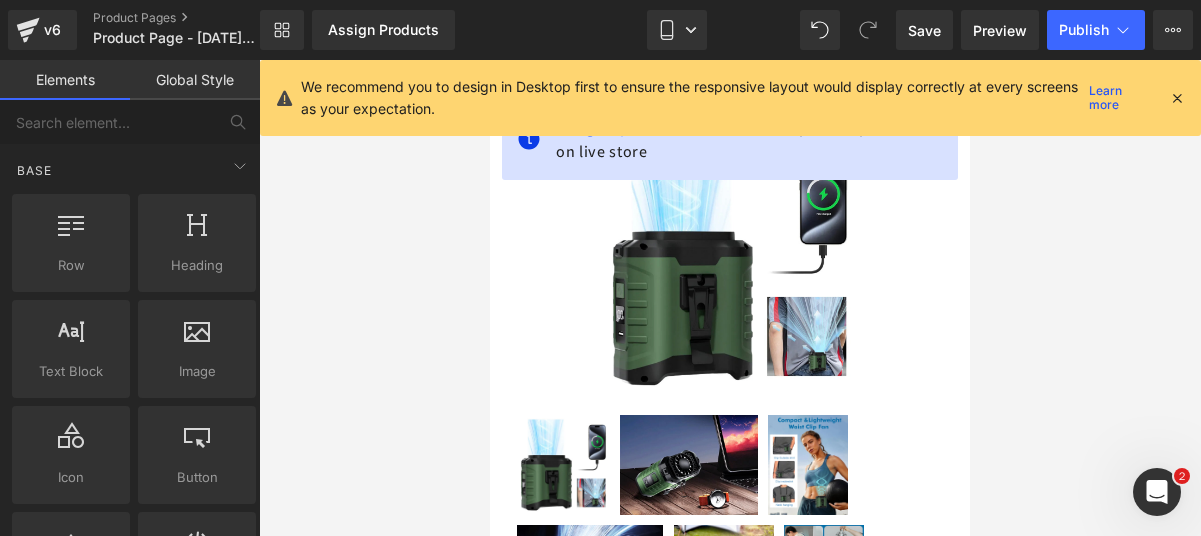 click at bounding box center [1177, 98] 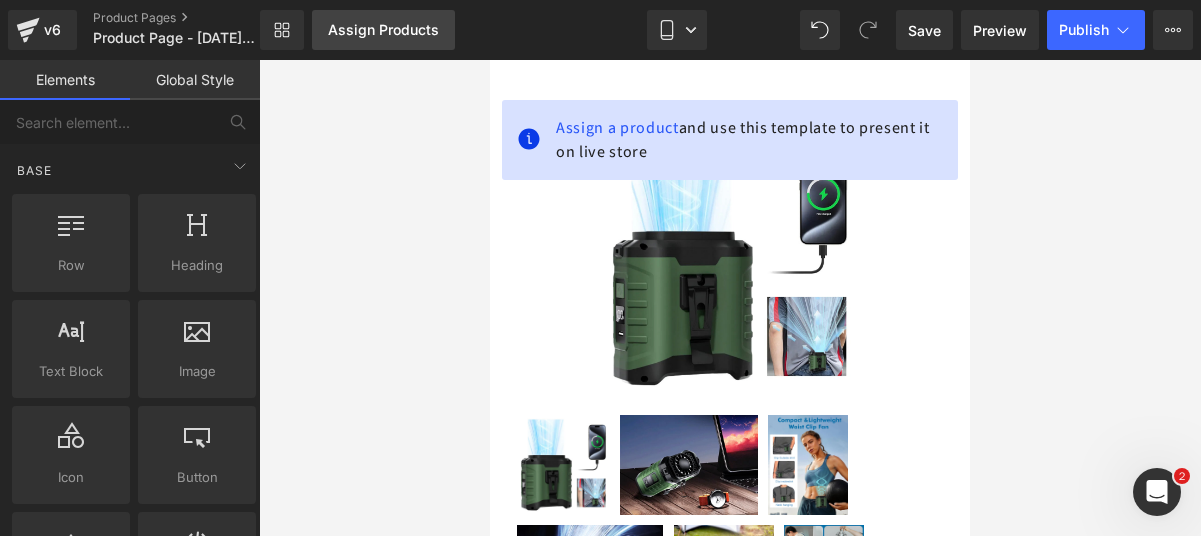 click on "Assign Products" at bounding box center [383, 30] 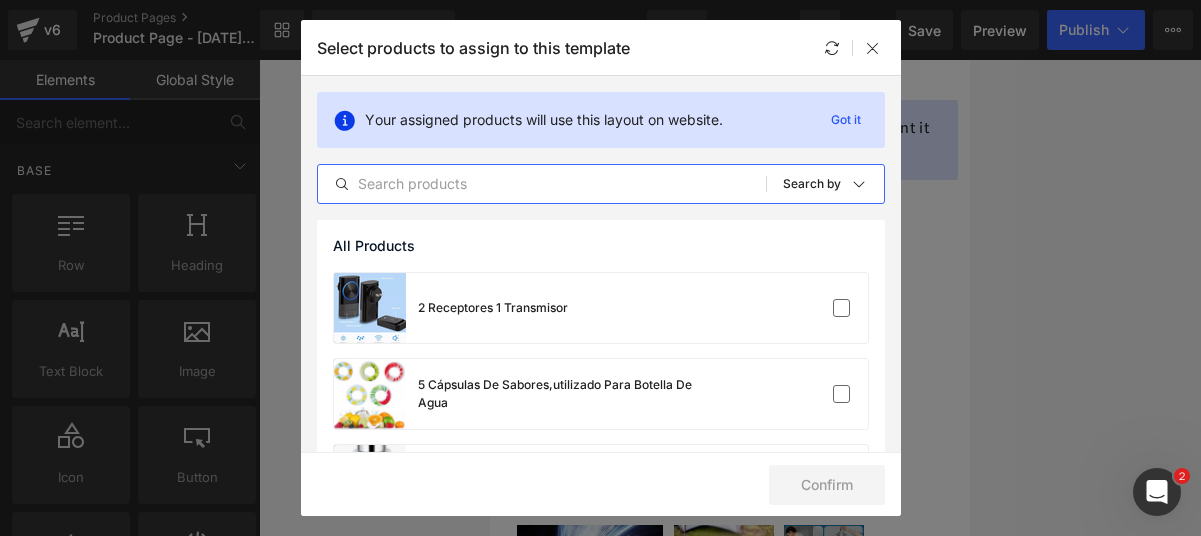 click at bounding box center [542, 184] 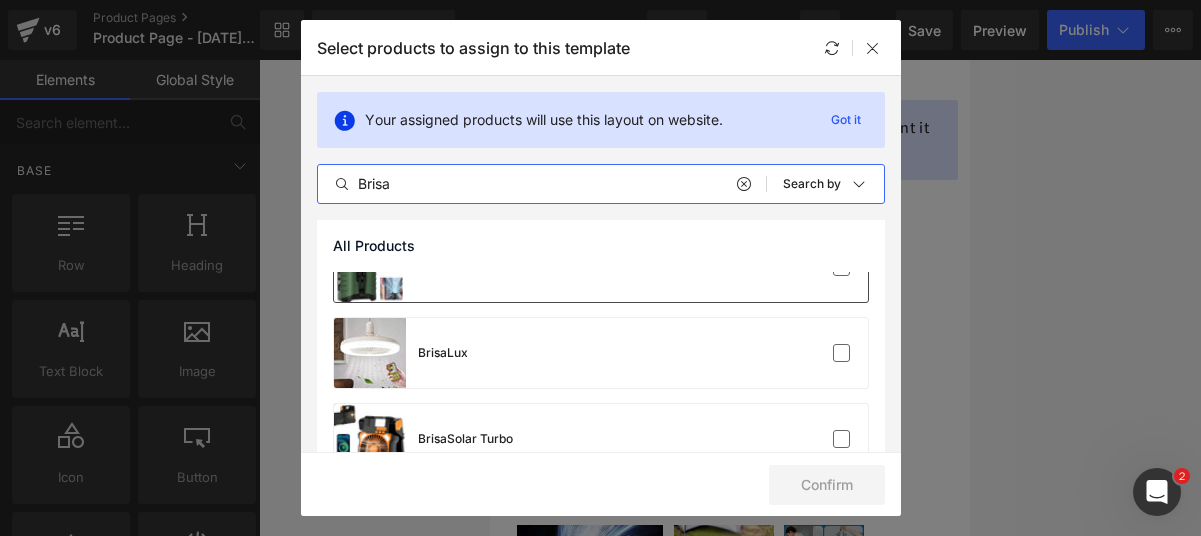 scroll, scrollTop: 0, scrollLeft: 0, axis: both 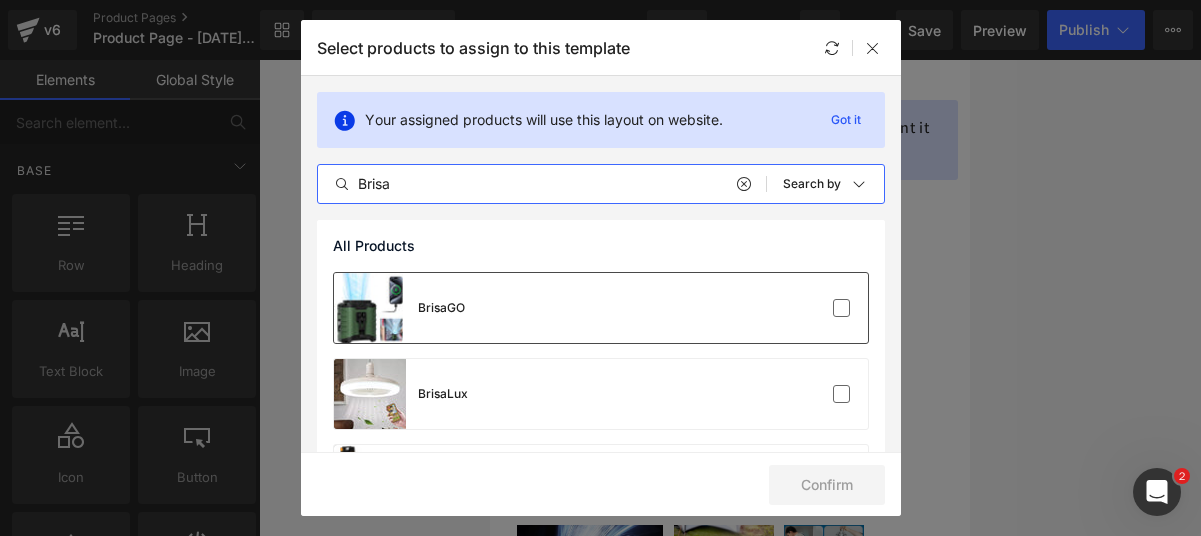 type on "Brisa" 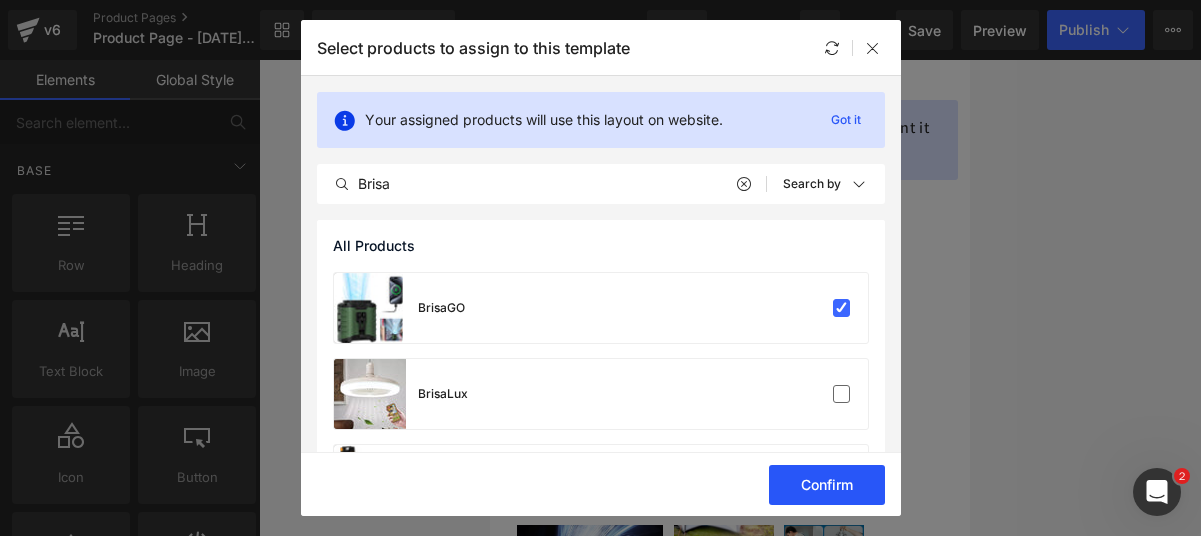 click on "Confirm" at bounding box center (827, 485) 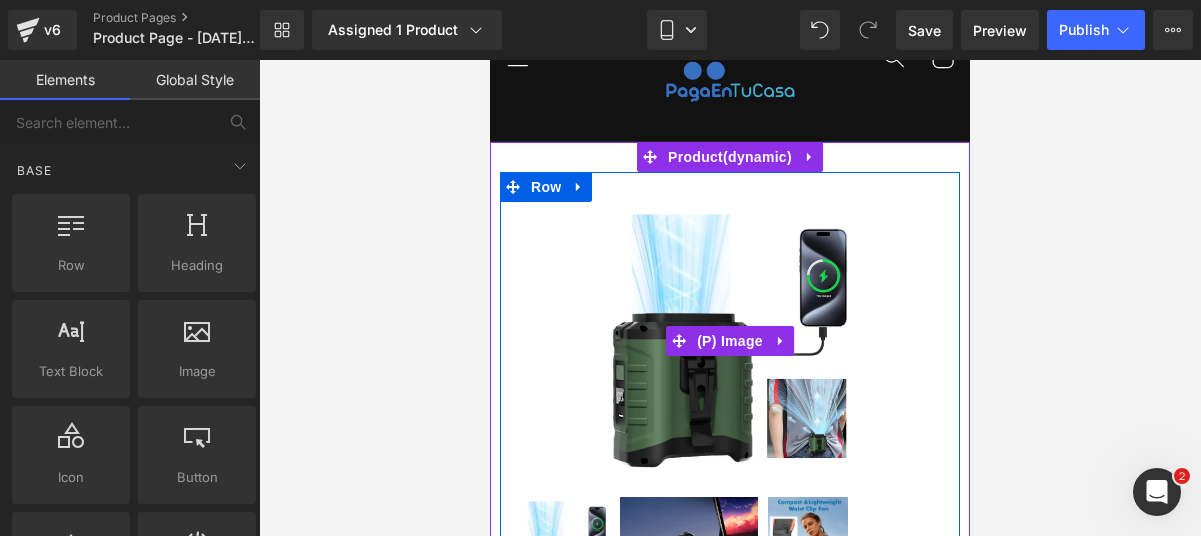 scroll, scrollTop: 113, scrollLeft: 0, axis: vertical 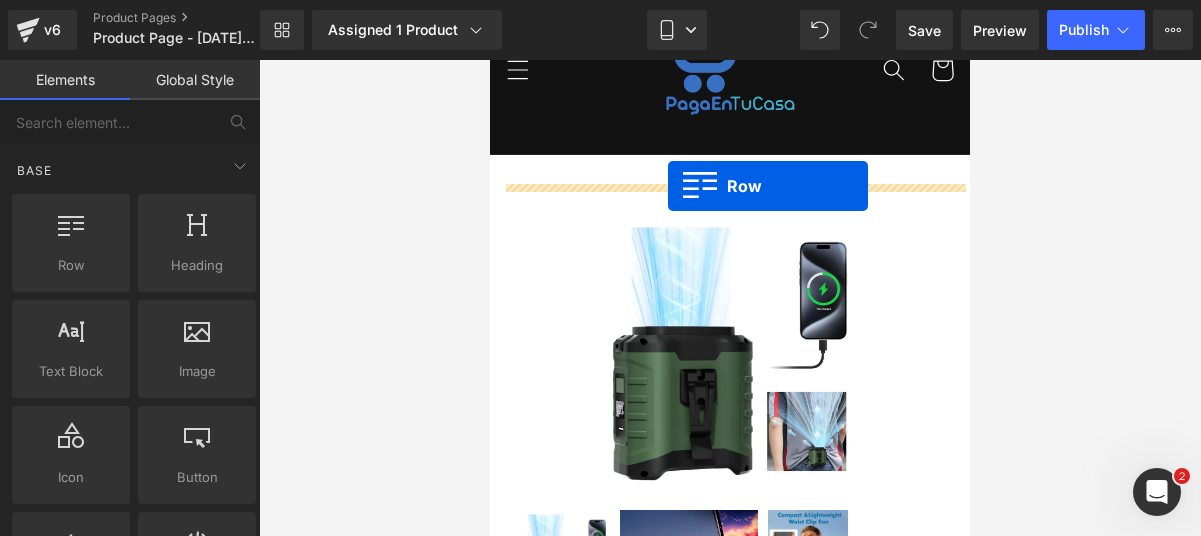 drag, startPoint x: 601, startPoint y: 322, endPoint x: 668, endPoint y: 186, distance: 151.60805 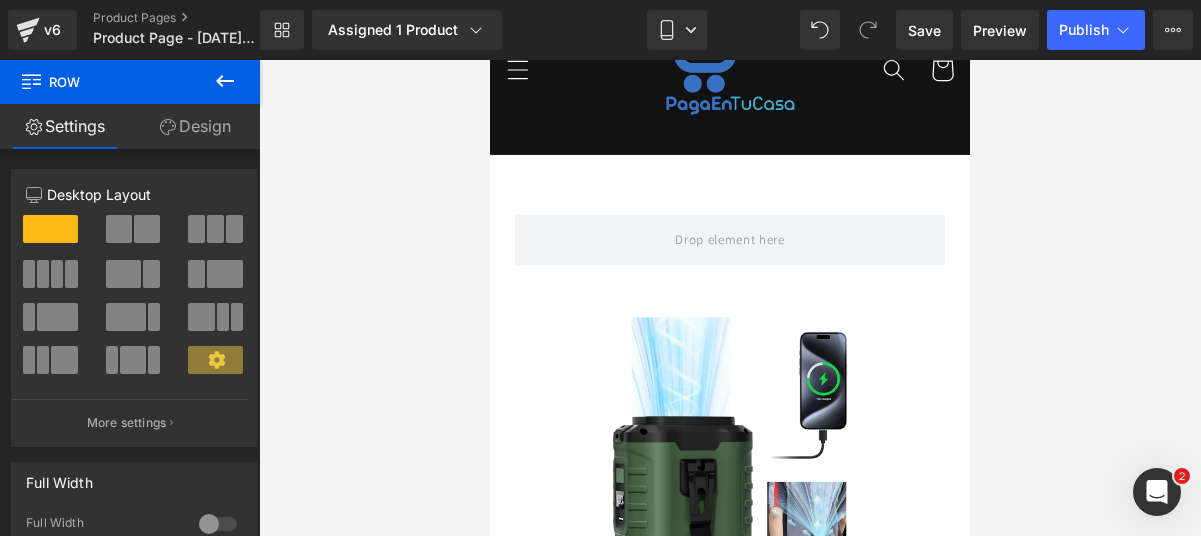 click 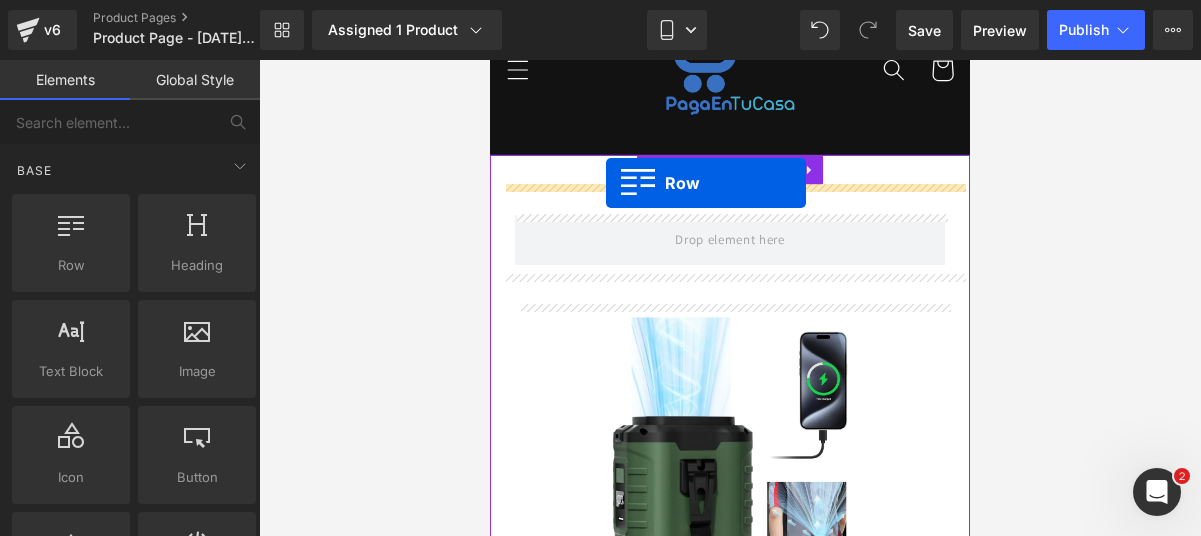 drag, startPoint x: 563, startPoint y: 296, endPoint x: 606, endPoint y: 183, distance: 120.90492 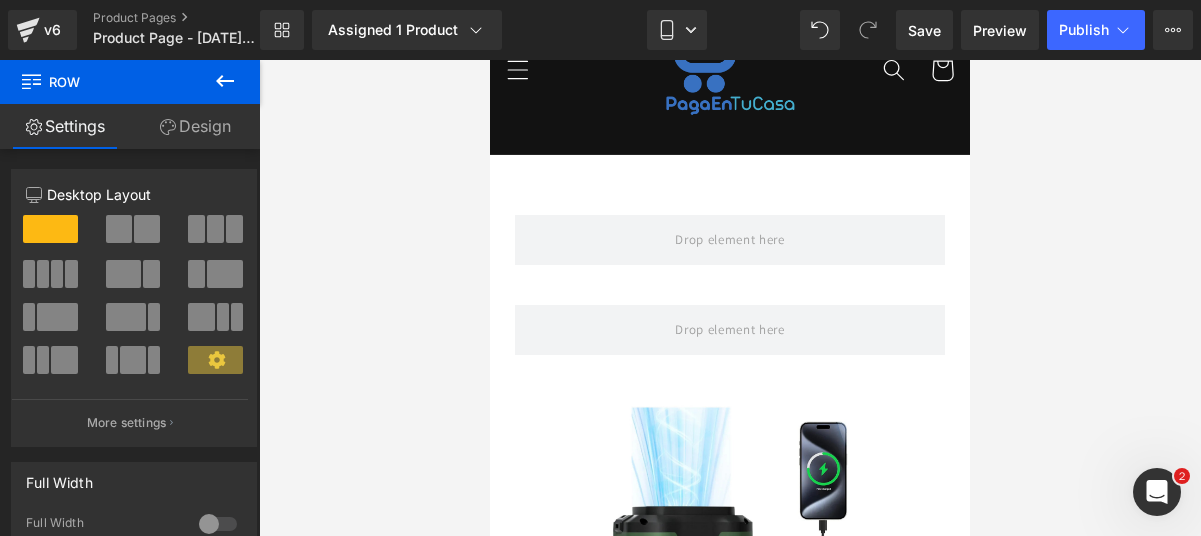 click at bounding box center [225, 82] 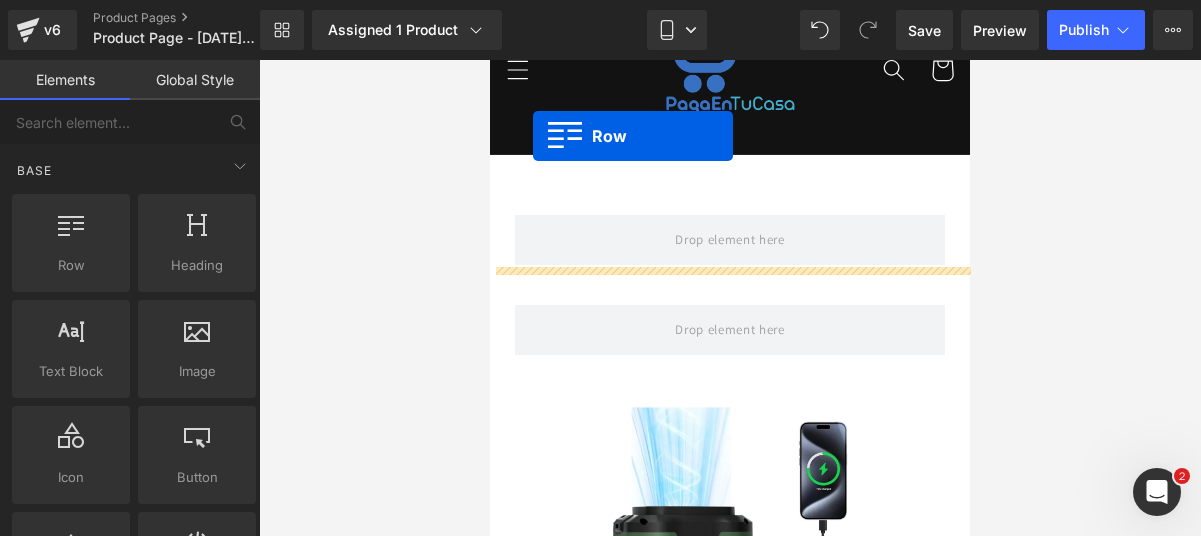scroll, scrollTop: 0, scrollLeft: 0, axis: both 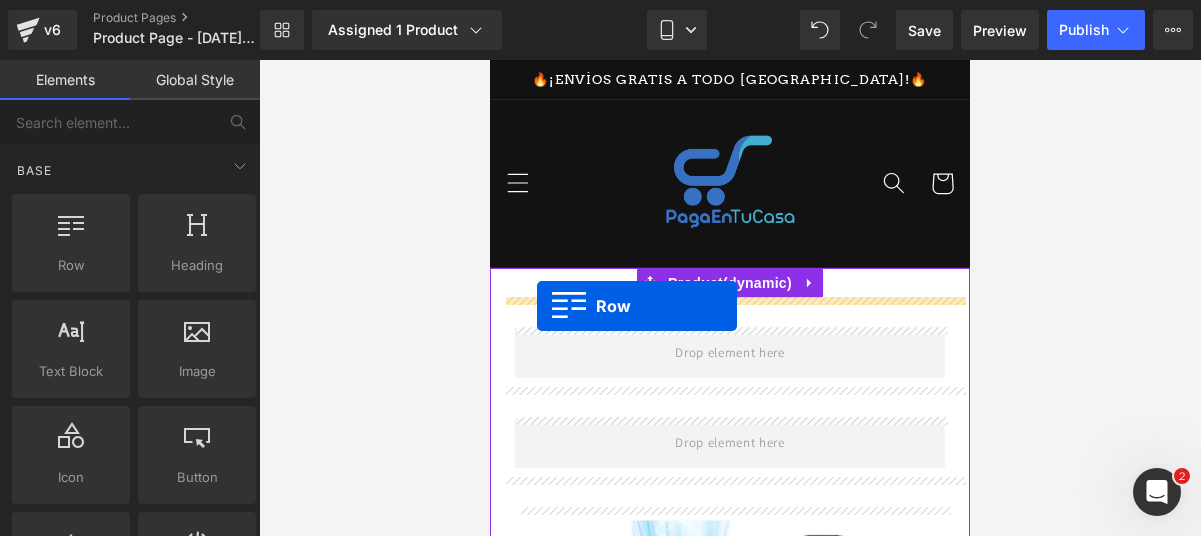 drag, startPoint x: 587, startPoint y: 273, endPoint x: 537, endPoint y: 306, distance: 59.908264 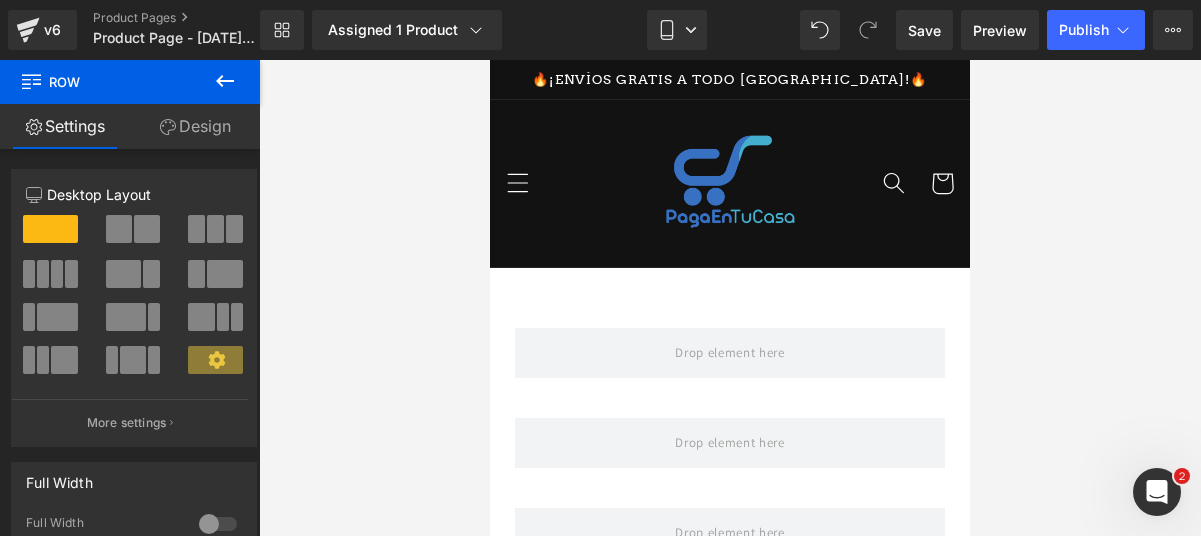 click 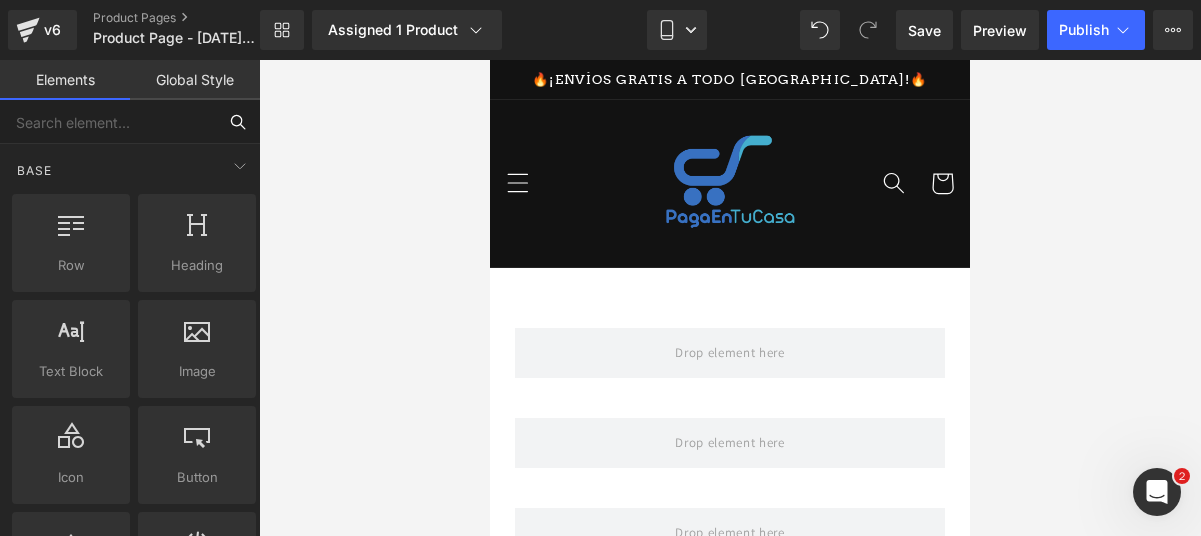 click at bounding box center (108, 122) 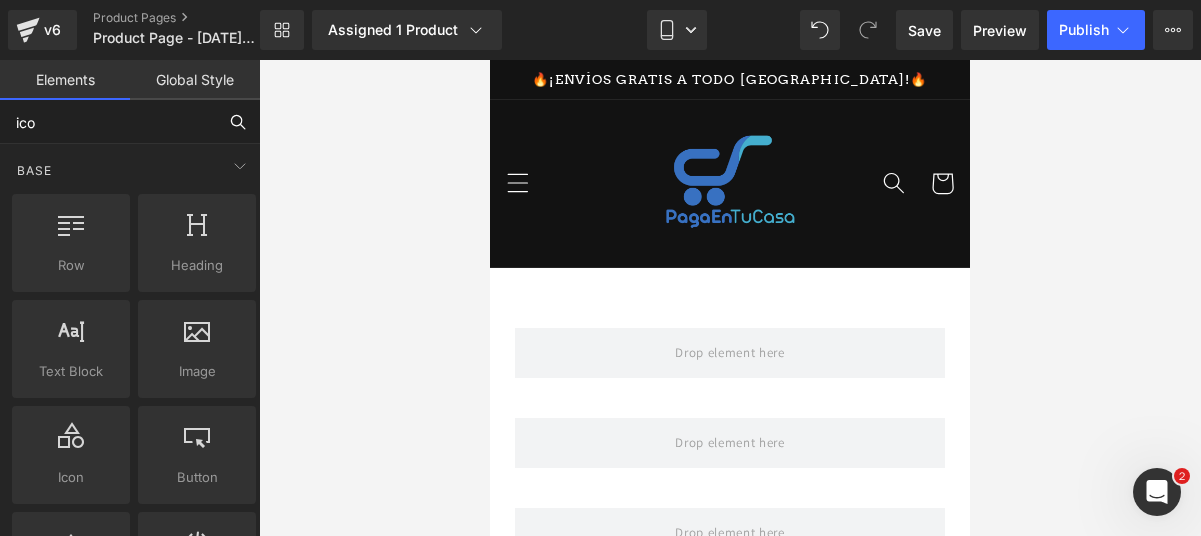 type on "icon" 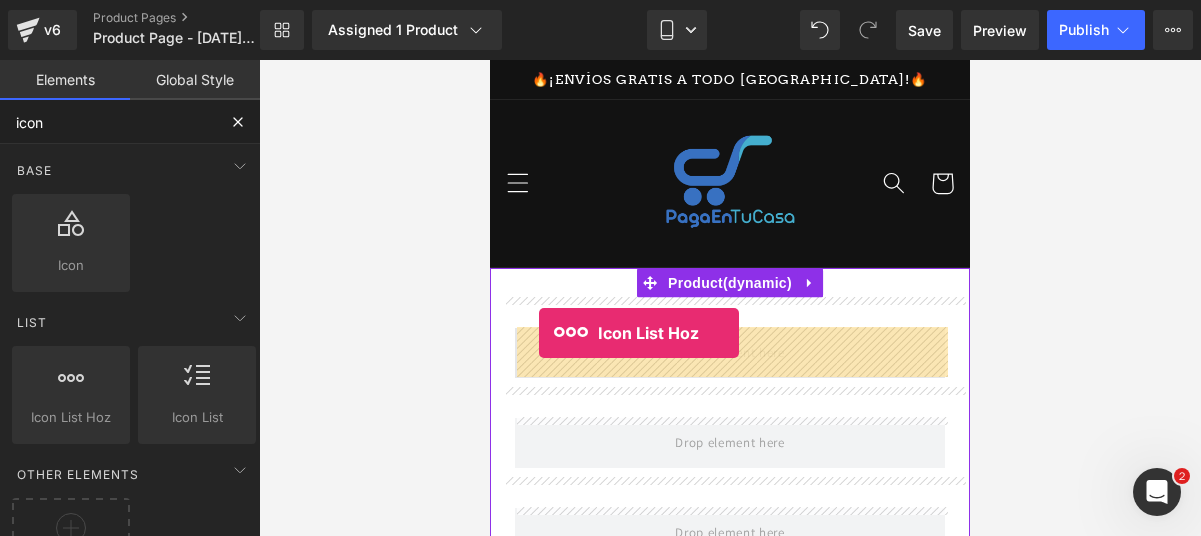 drag, startPoint x: 598, startPoint y: 440, endPoint x: 539, endPoint y: 334, distance: 121.313644 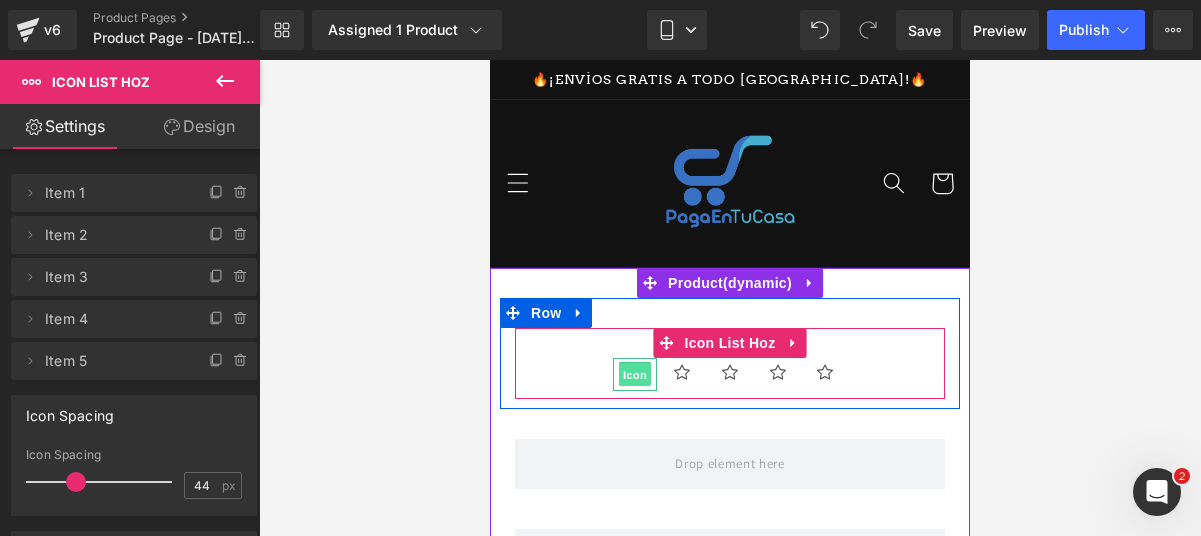 click on "Icon" at bounding box center [635, 375] 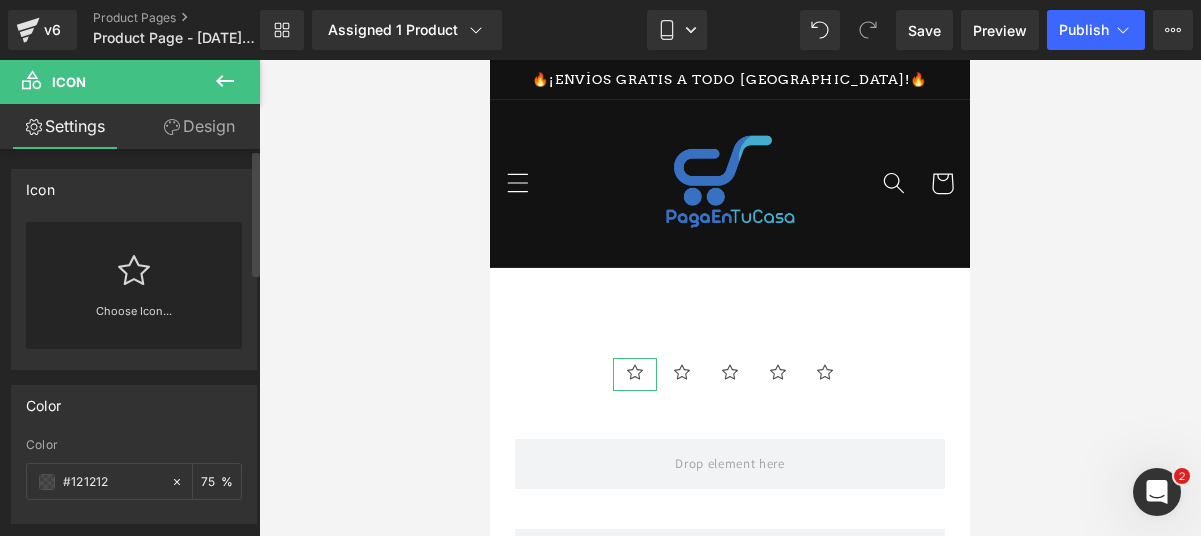 click on "Choose Icon..." at bounding box center (134, 285) 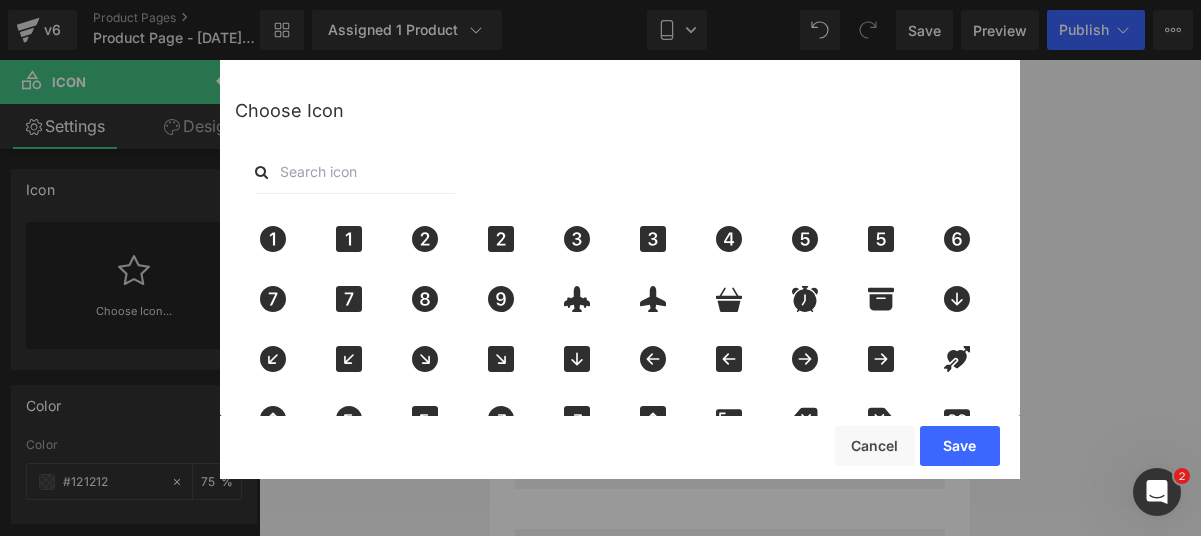 click at bounding box center (355, 172) 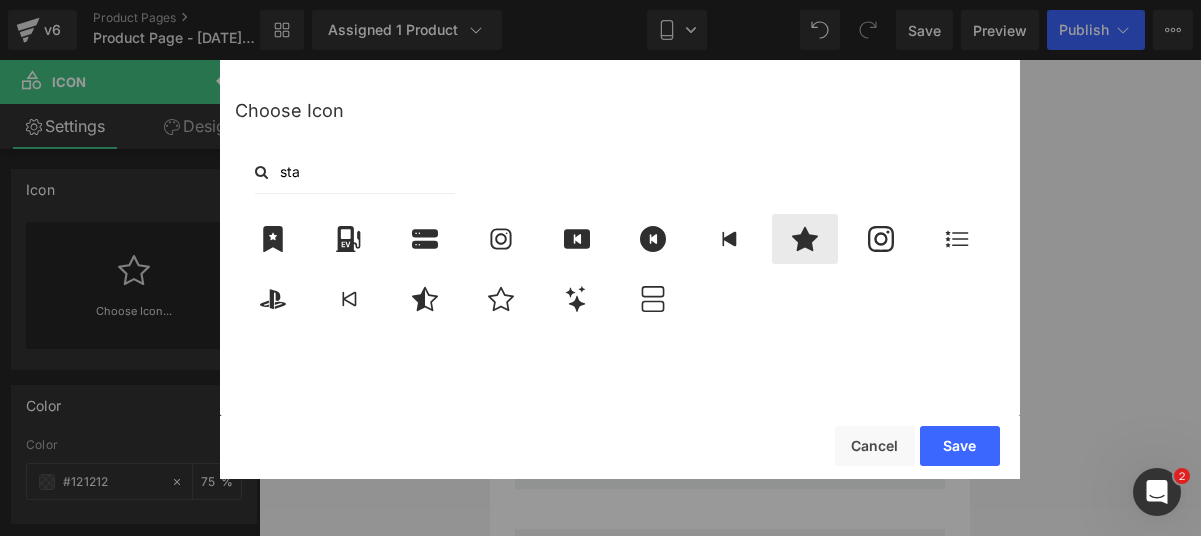 click 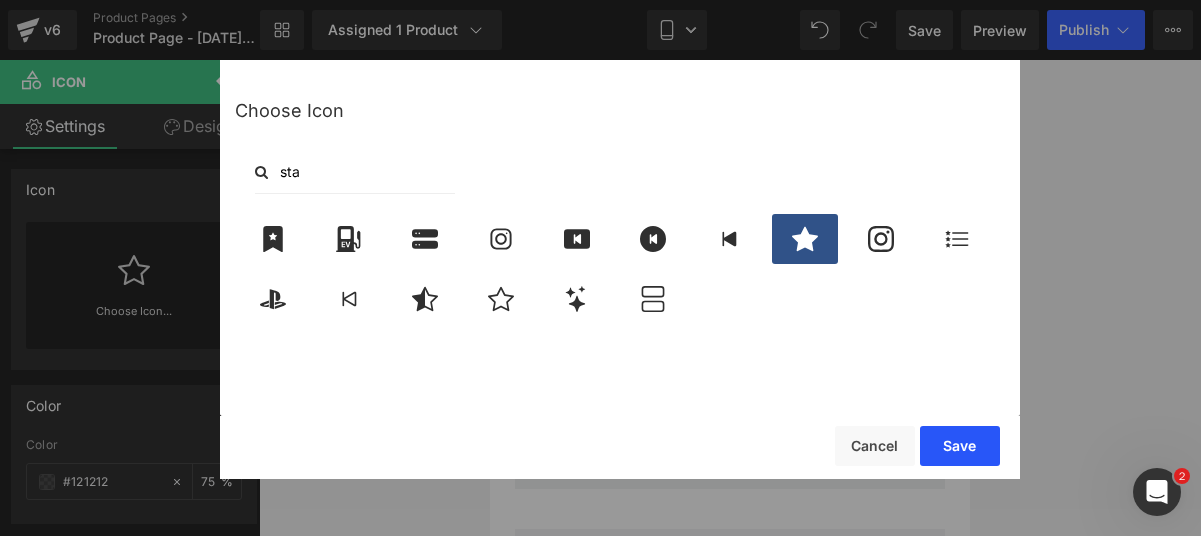 click on "Save" at bounding box center [960, 446] 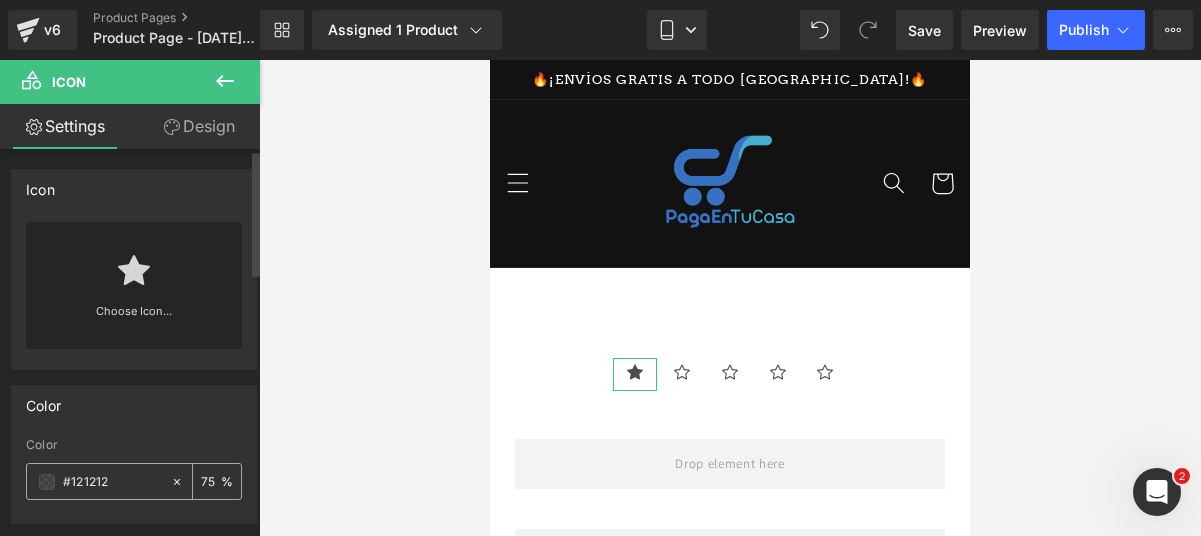 click at bounding box center [47, 482] 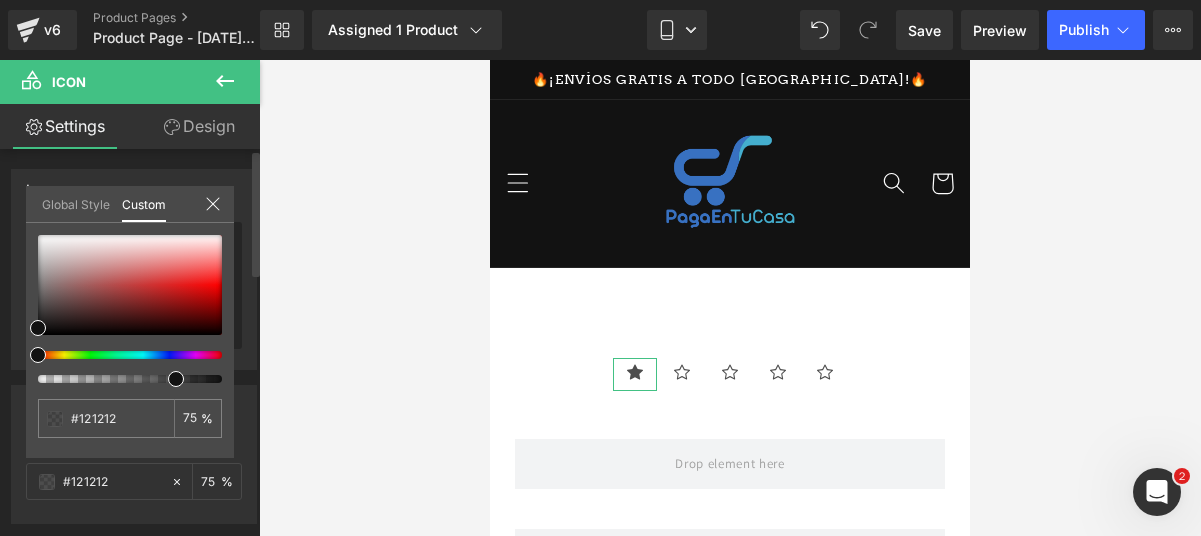 type on "#111111" 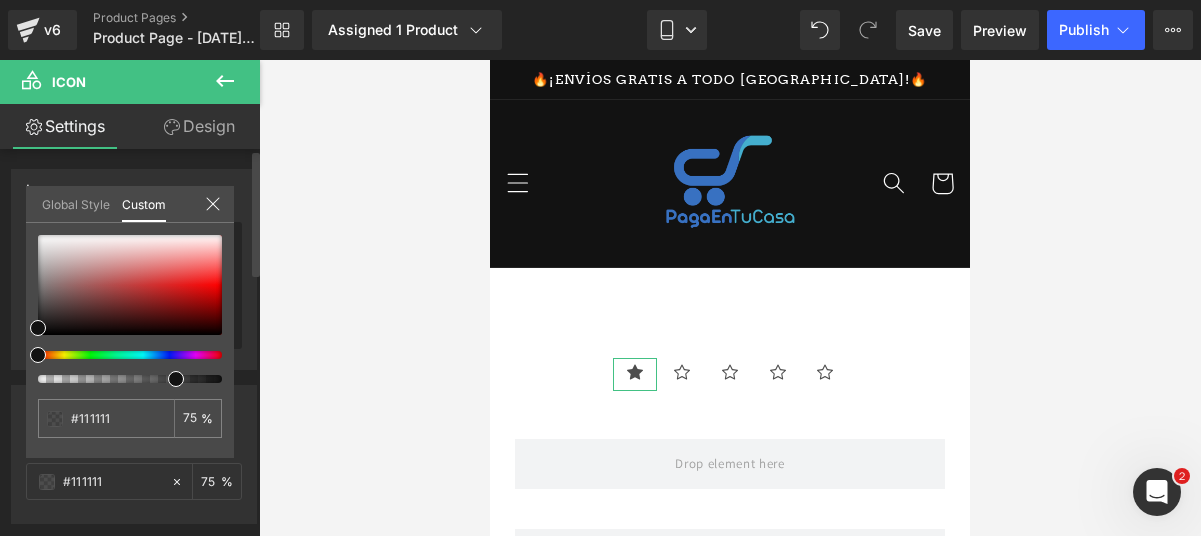 click at bounding box center (122, 355) 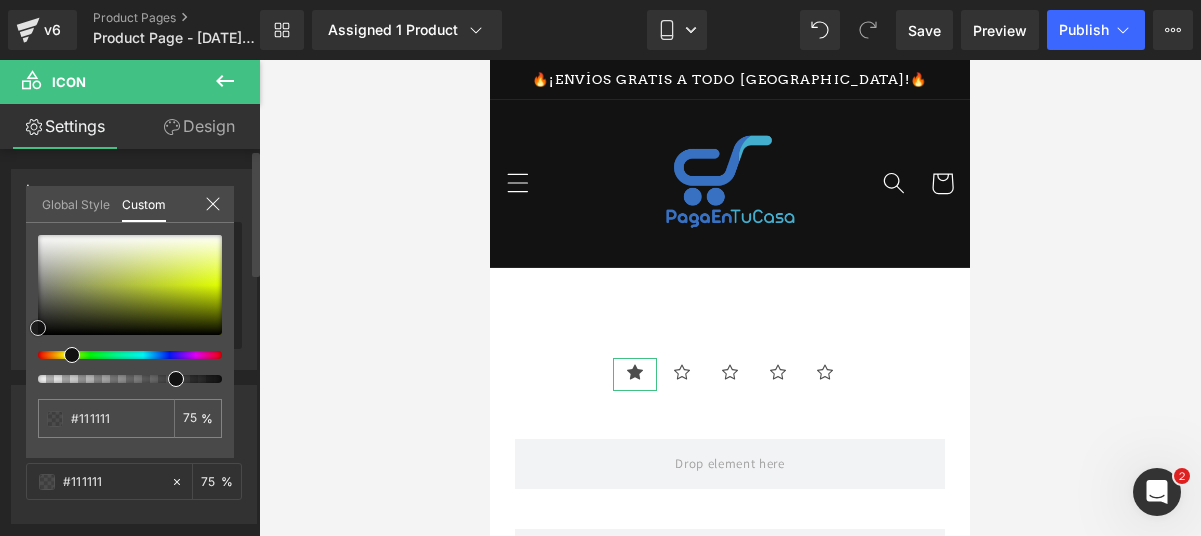 type on "#e8fe42" 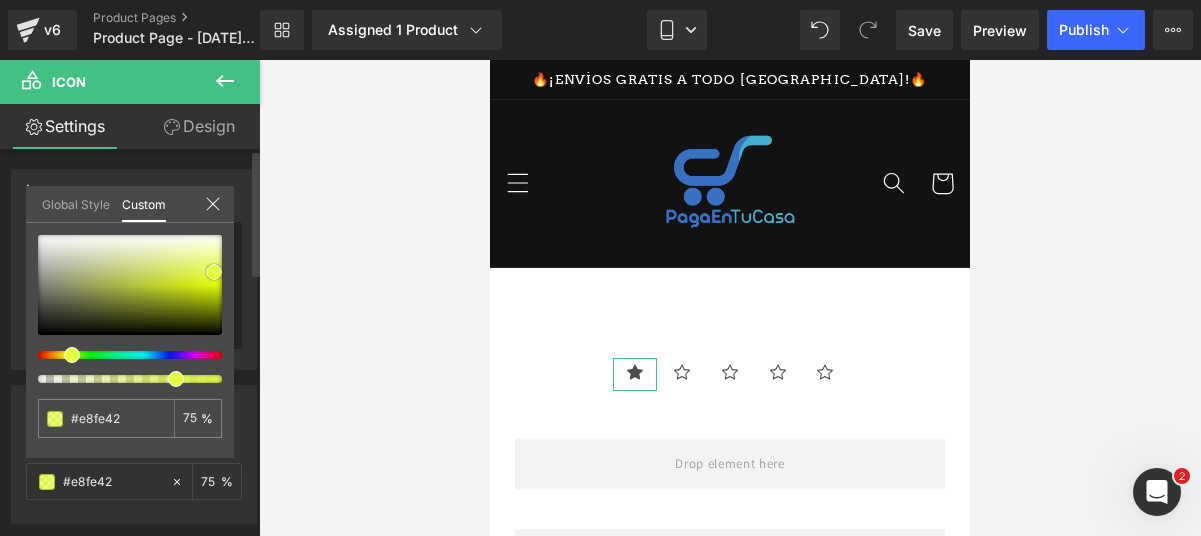 click at bounding box center (130, 285) 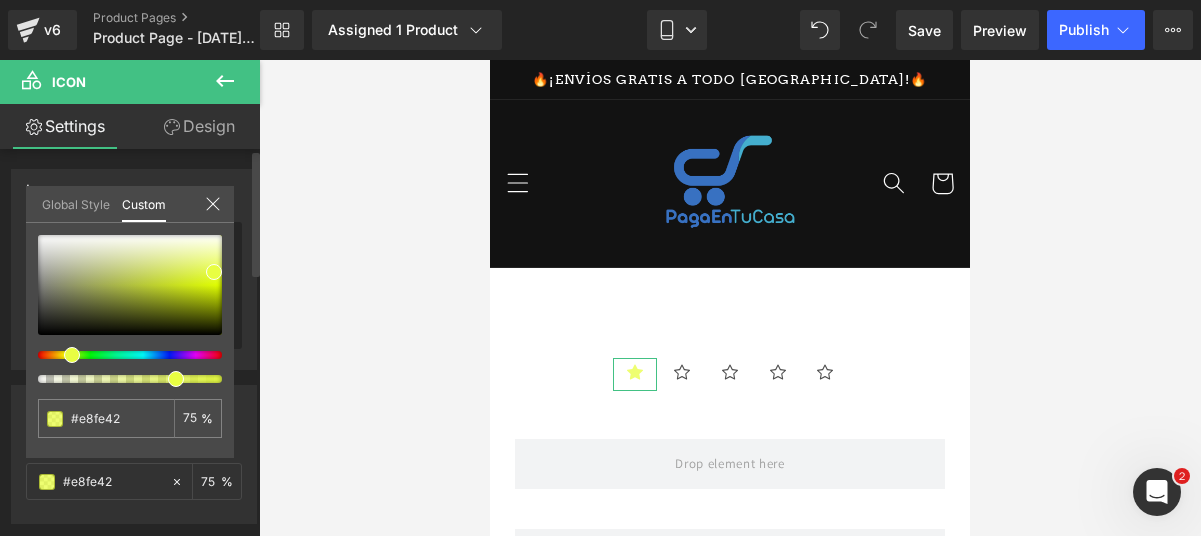 click 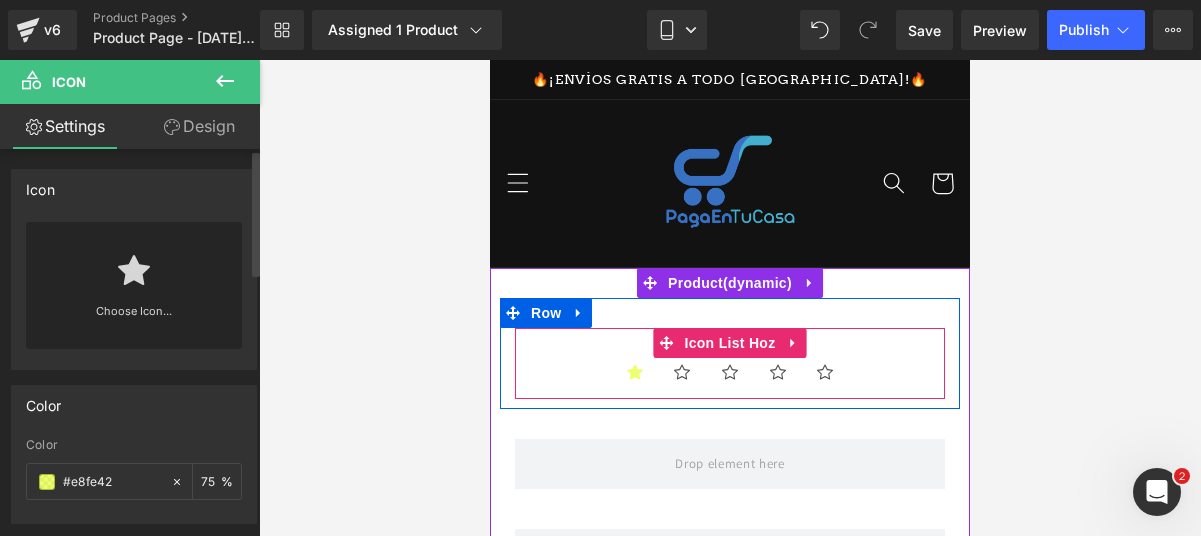 click on "Icon
Icon
Icon
Icon
Icon" at bounding box center [730, 379] 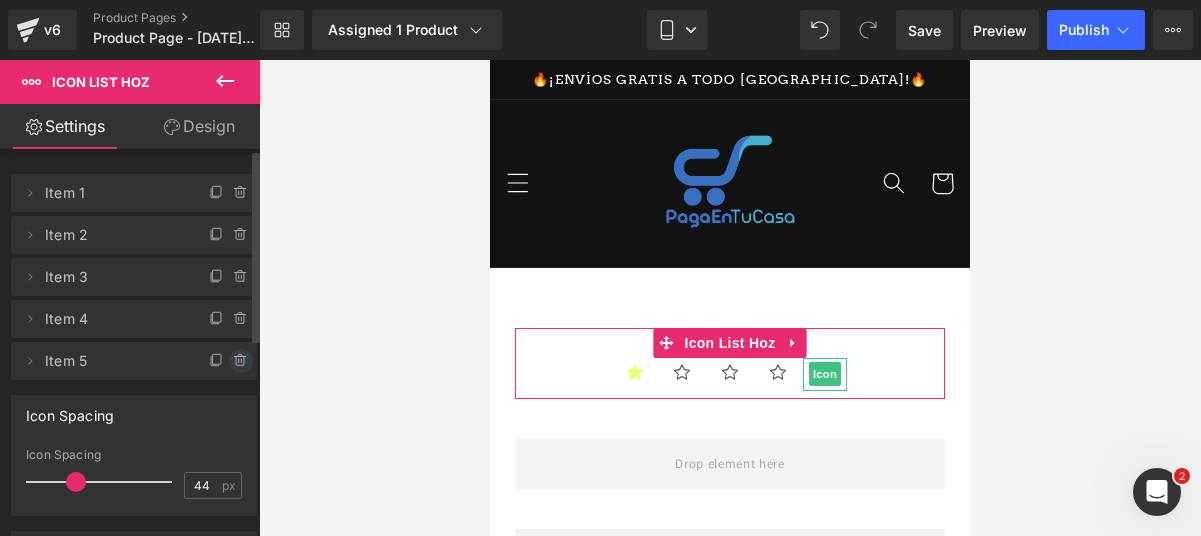 click 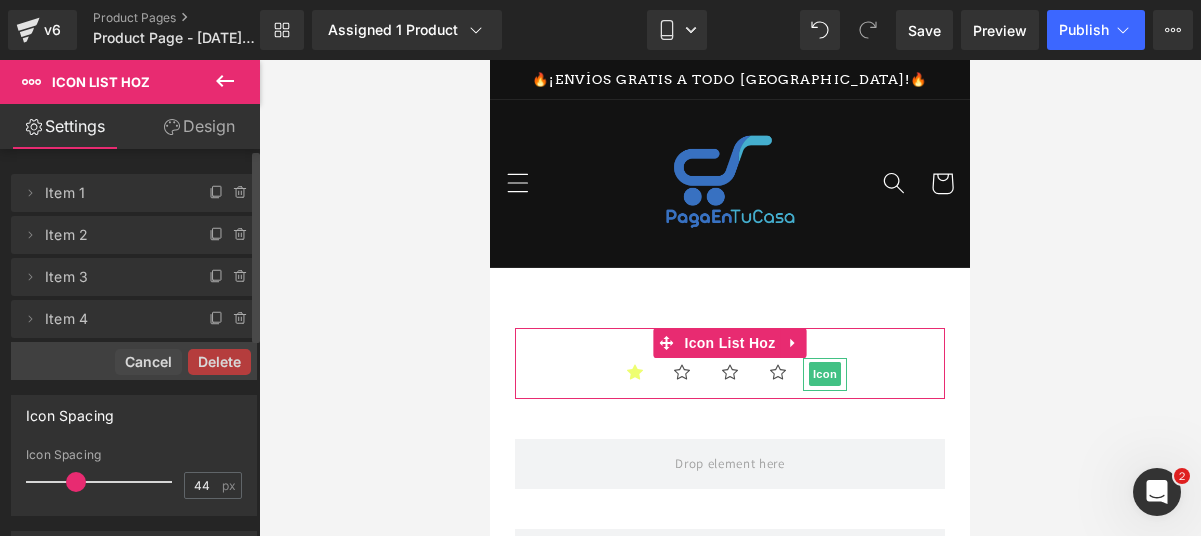 click on "Delete" at bounding box center [219, 362] 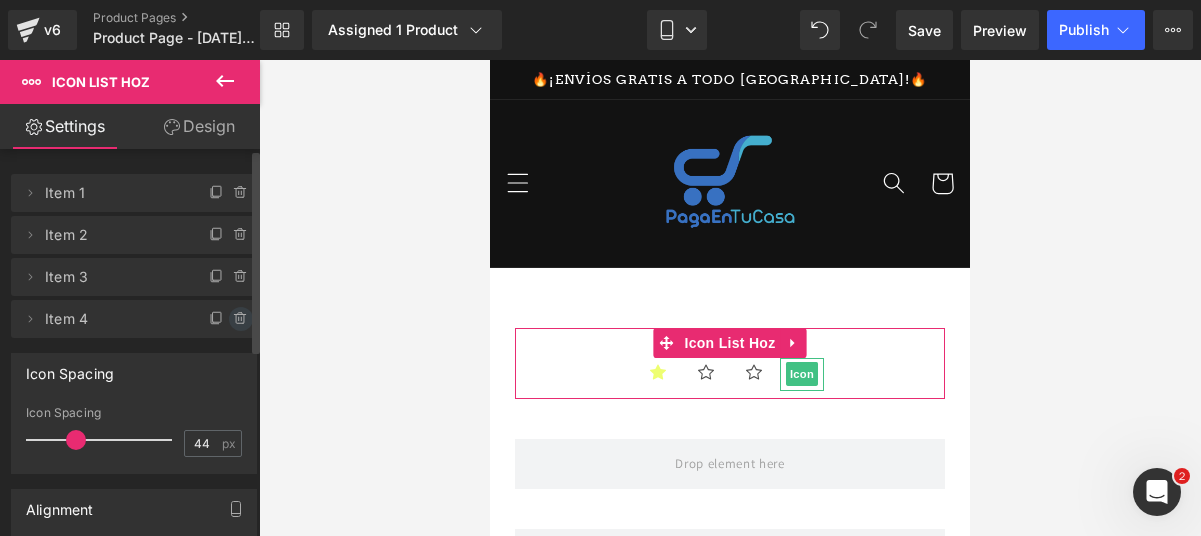 click 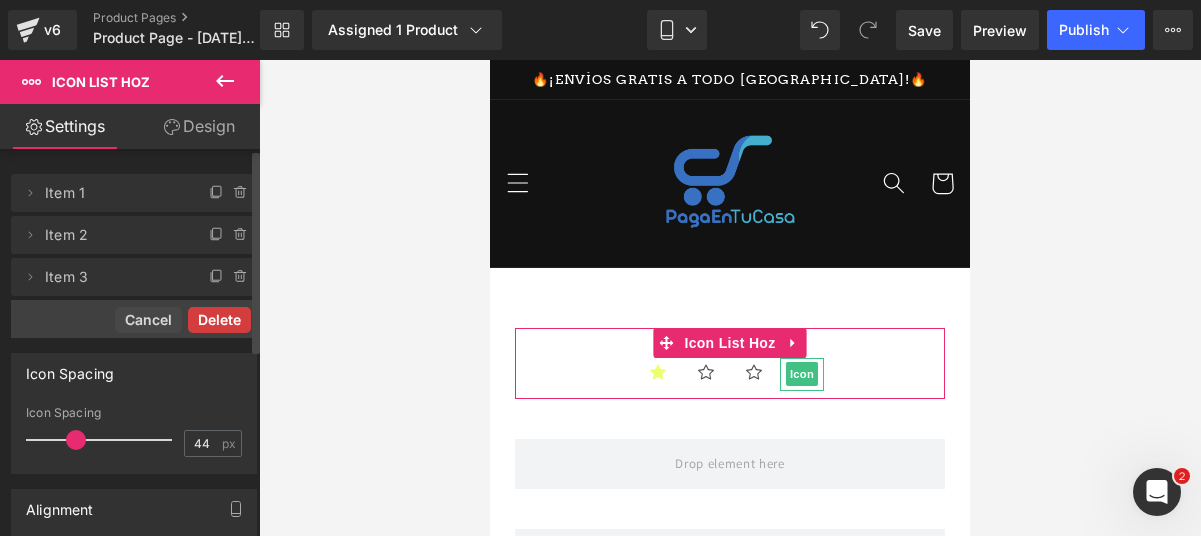 click on "Delete" at bounding box center (219, 320) 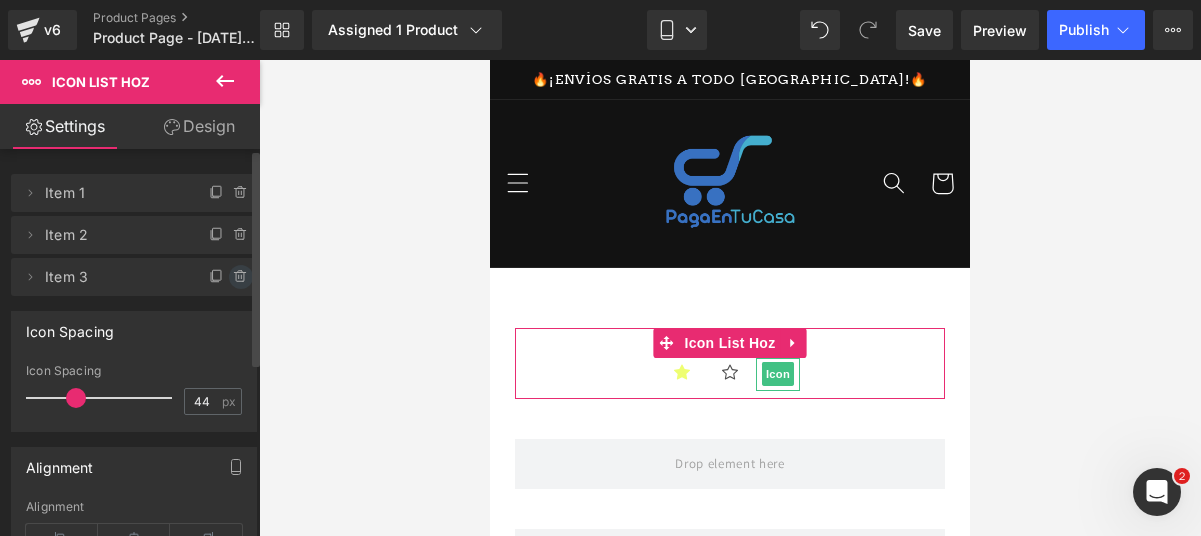 click at bounding box center [241, 277] 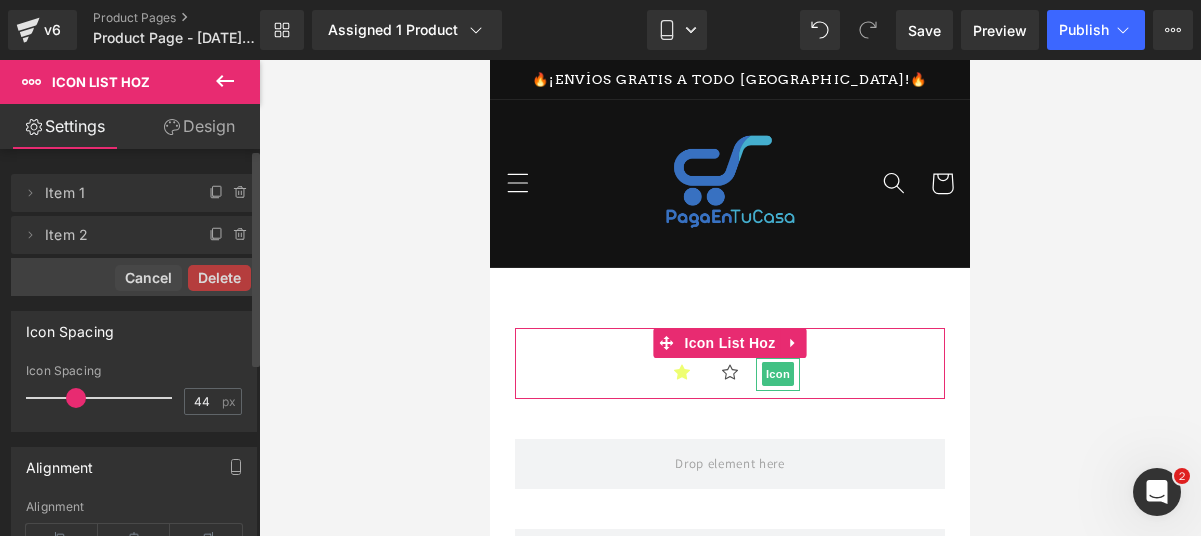 click on "Delete" at bounding box center [219, 278] 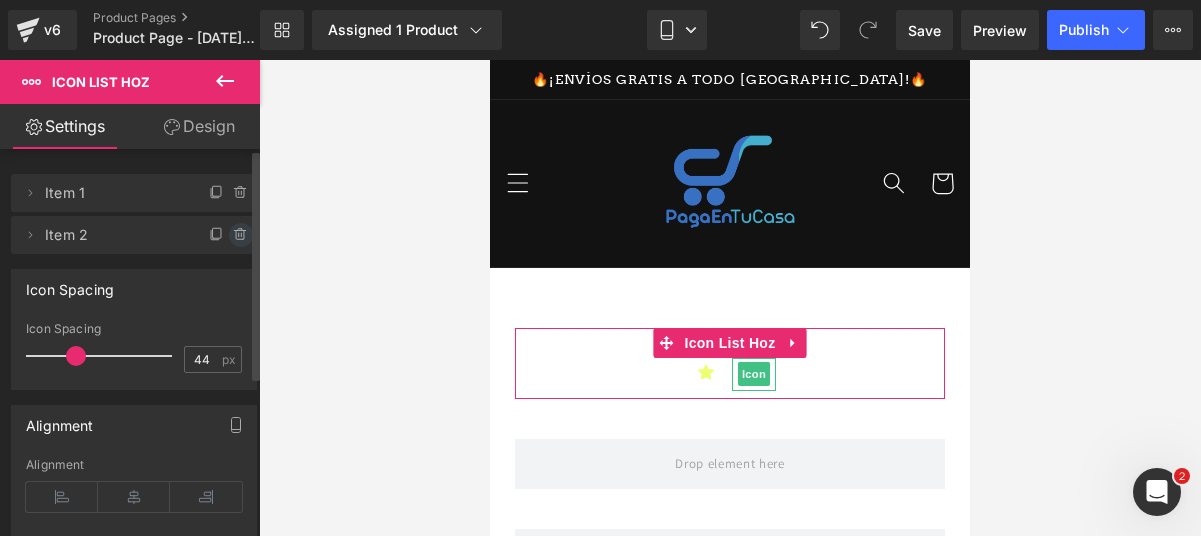 click 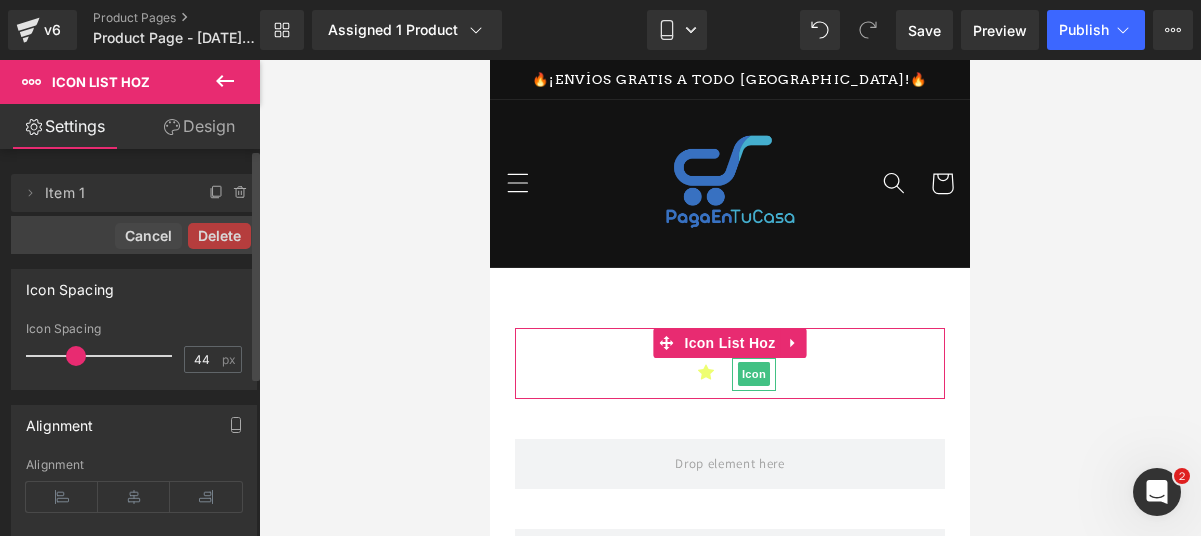 click on "Delete" at bounding box center (219, 236) 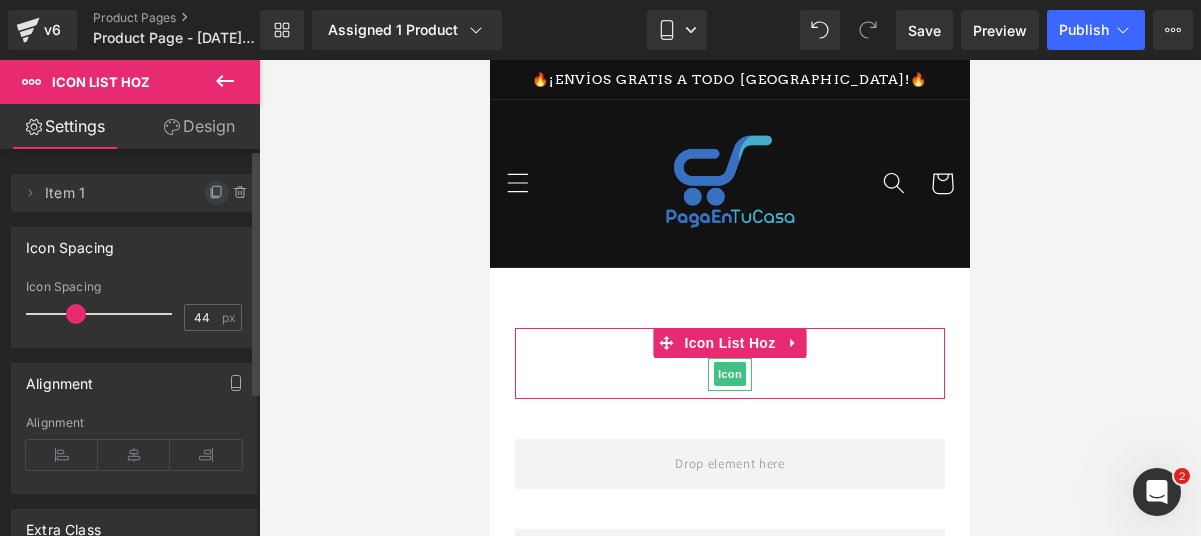 click 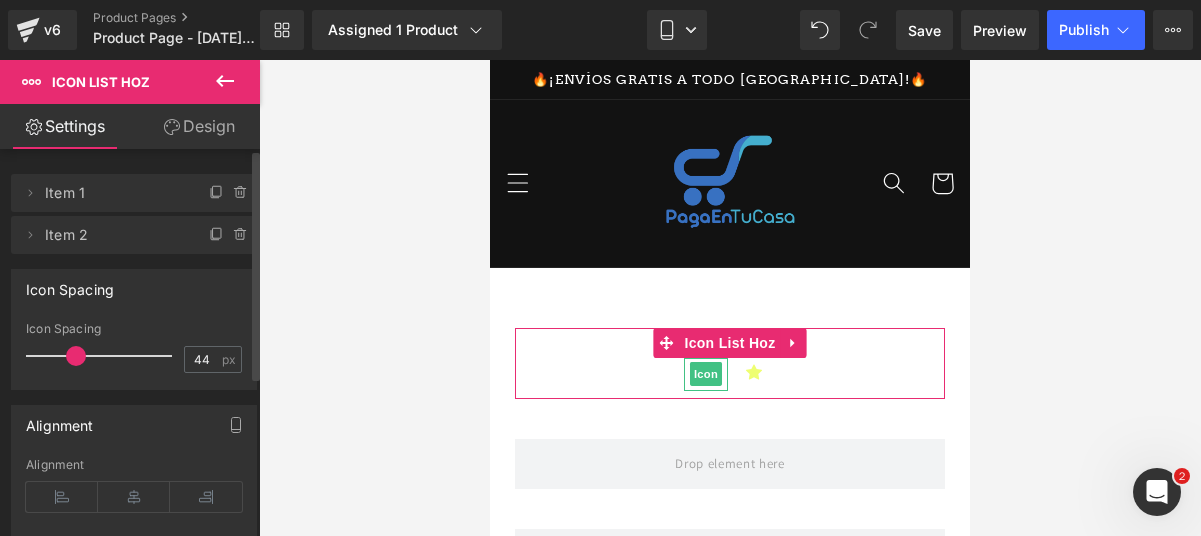 click 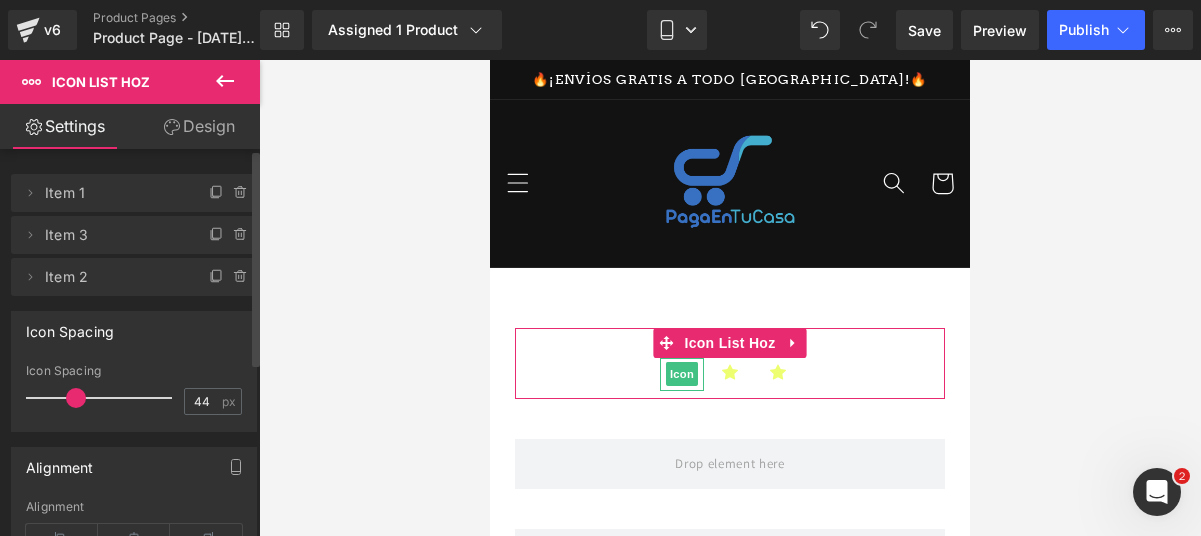 click 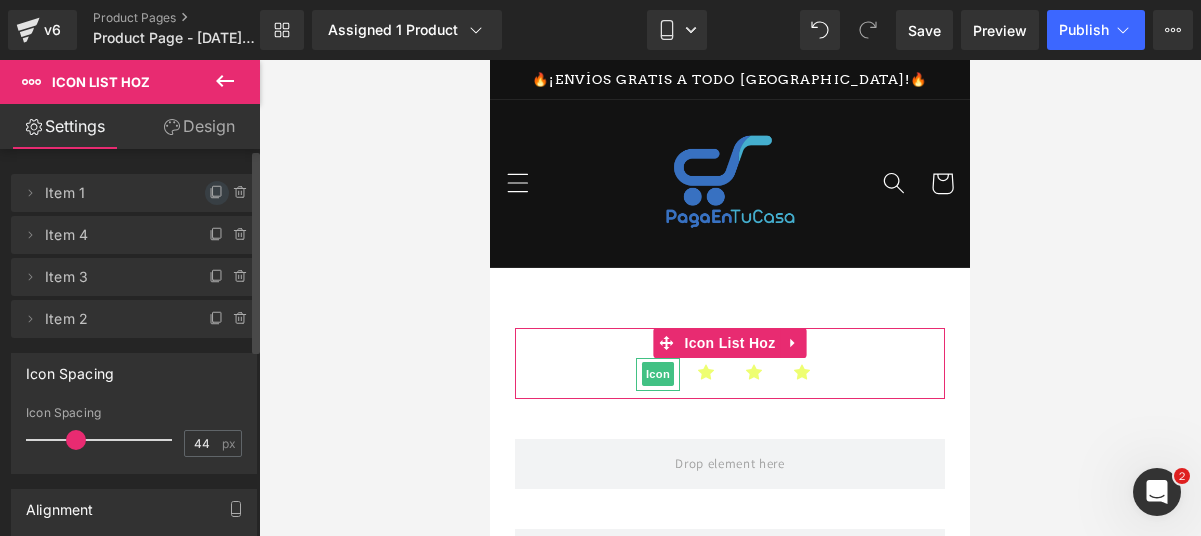 click 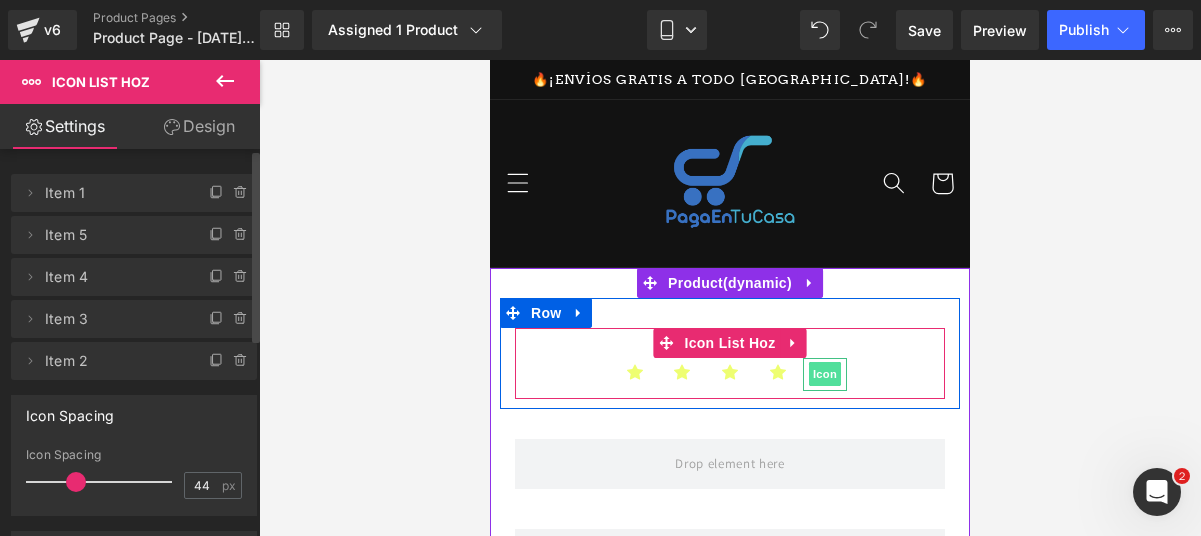 click on "Icon" at bounding box center [825, 374] 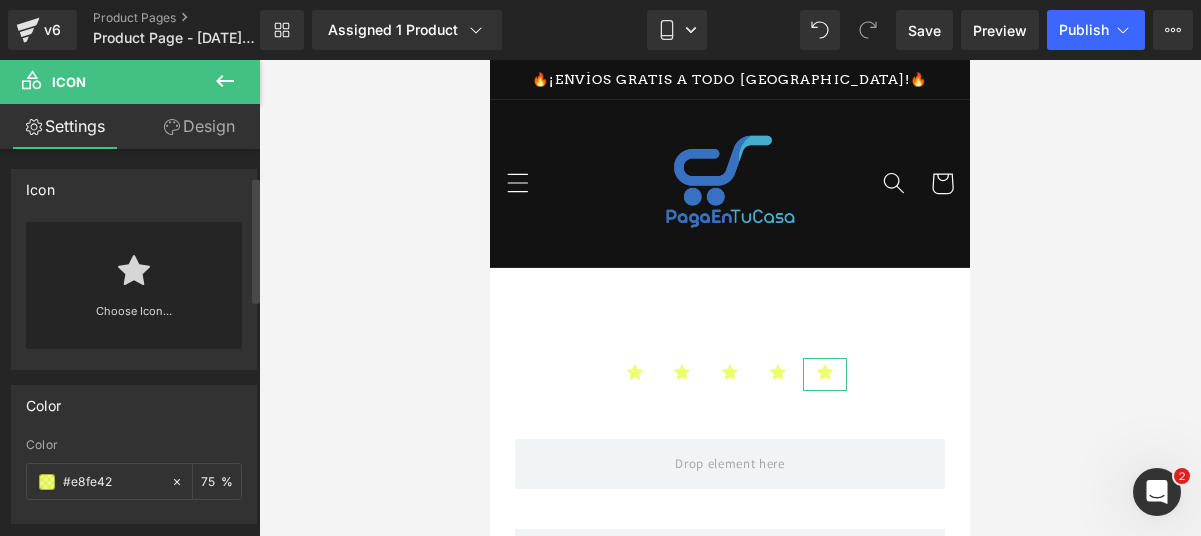 scroll, scrollTop: 91, scrollLeft: 0, axis: vertical 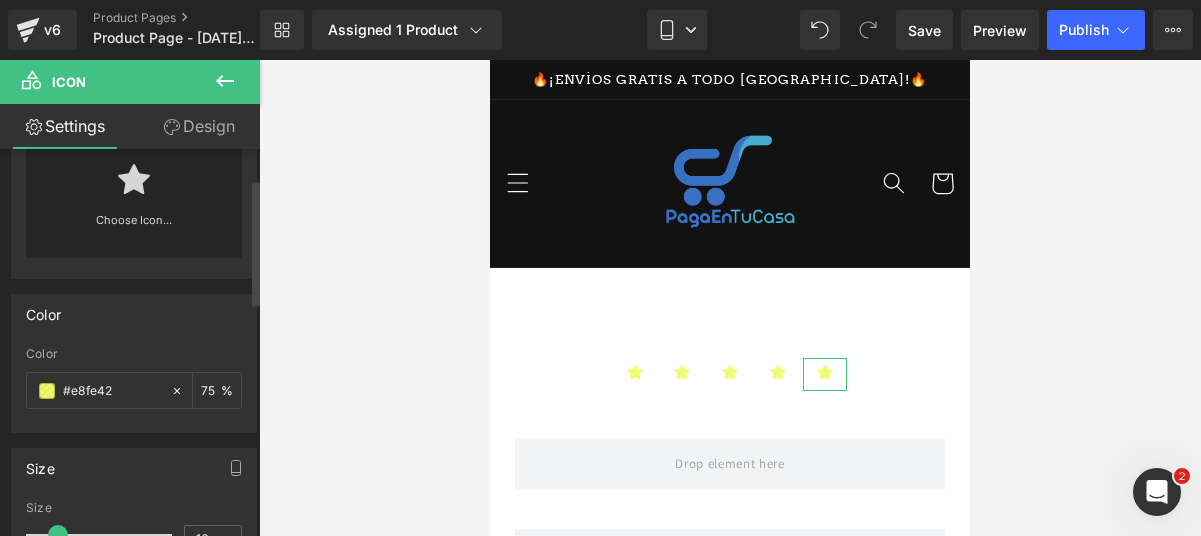 click on "Choose Icon..." at bounding box center (134, 234) 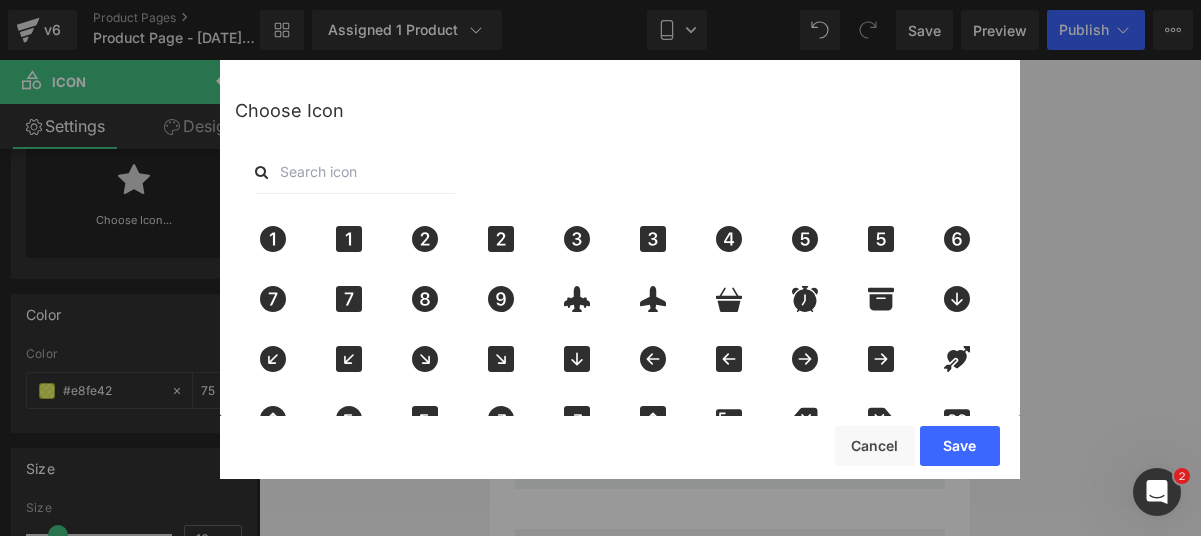click at bounding box center [355, 172] 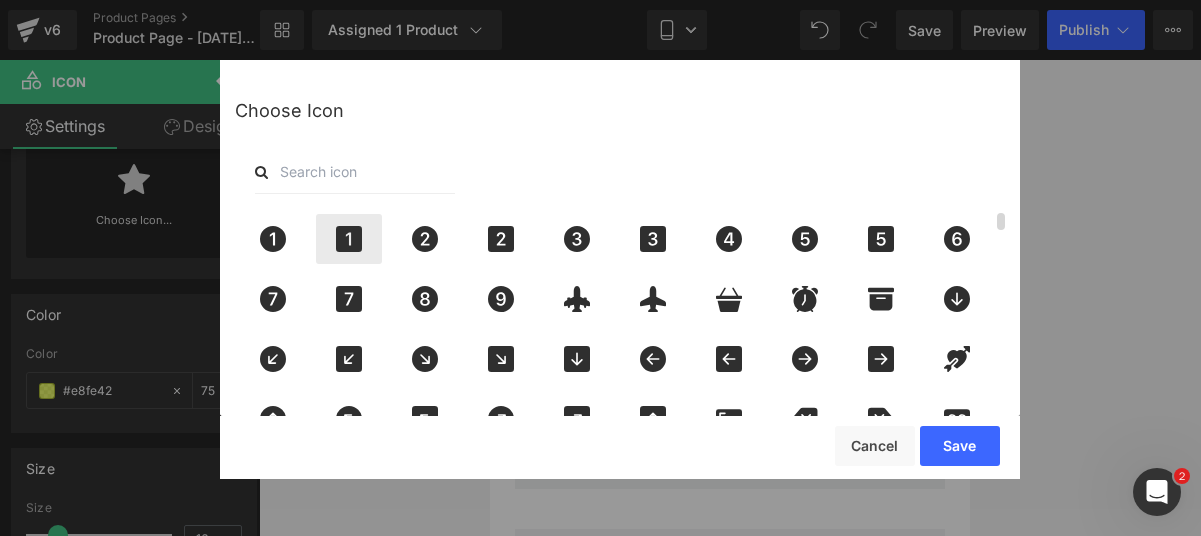 type on "sta" 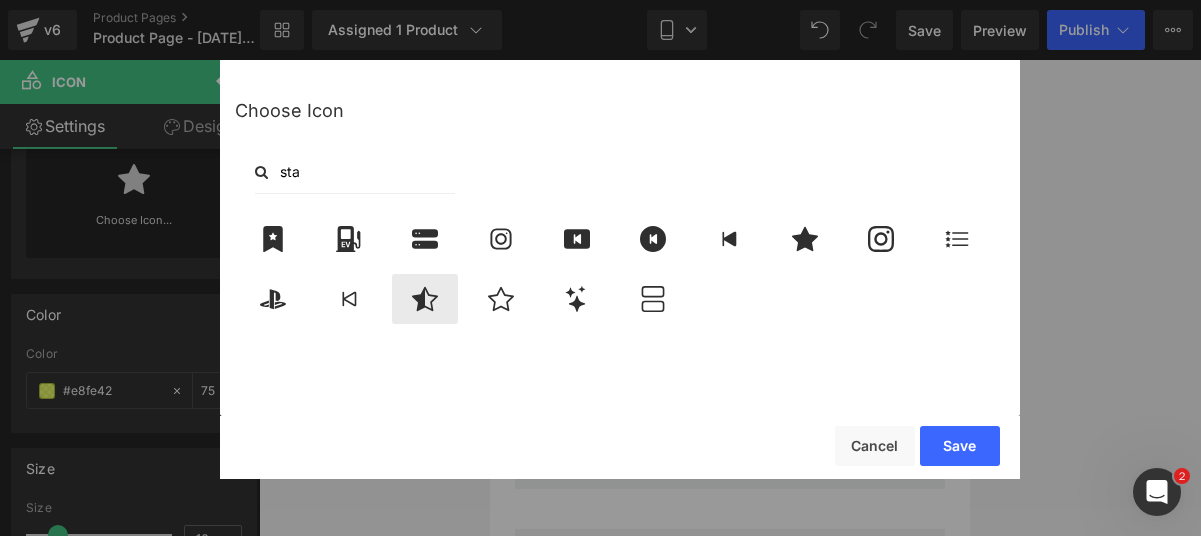 click 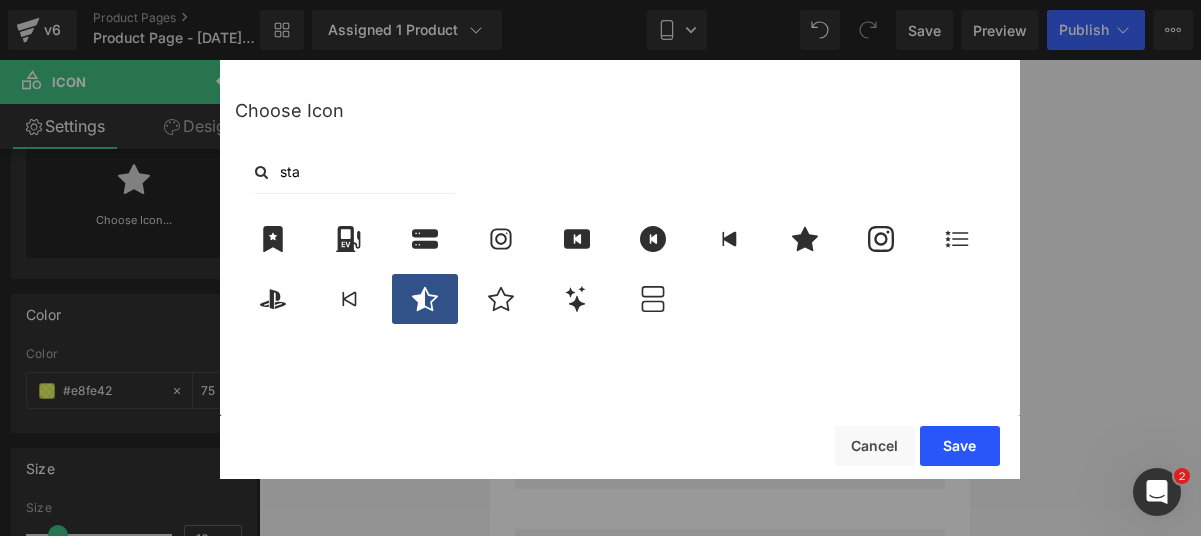 click on "Save" at bounding box center [960, 446] 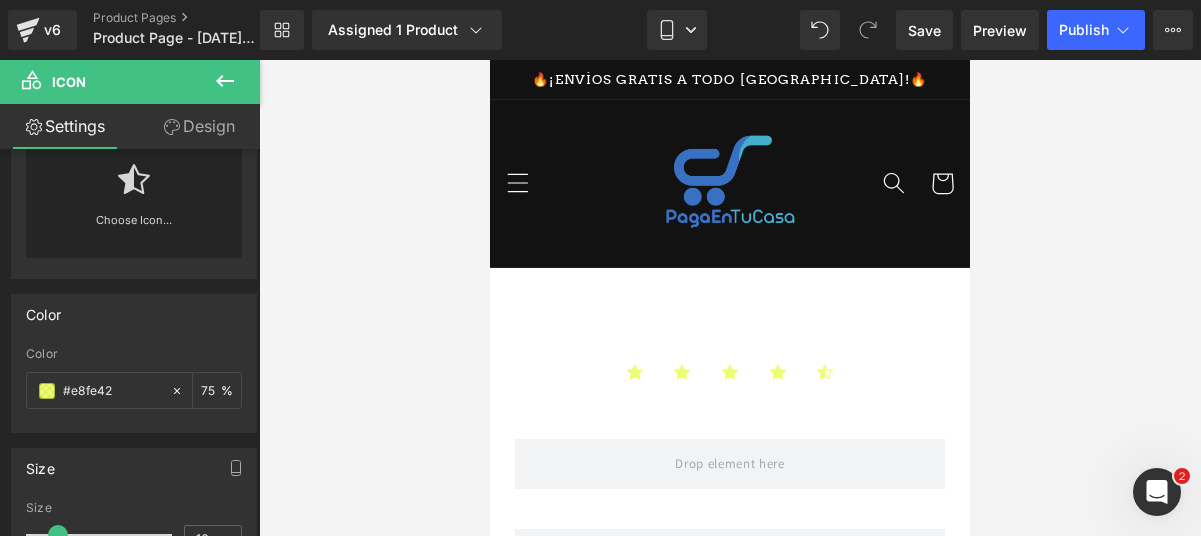 click at bounding box center (225, 82) 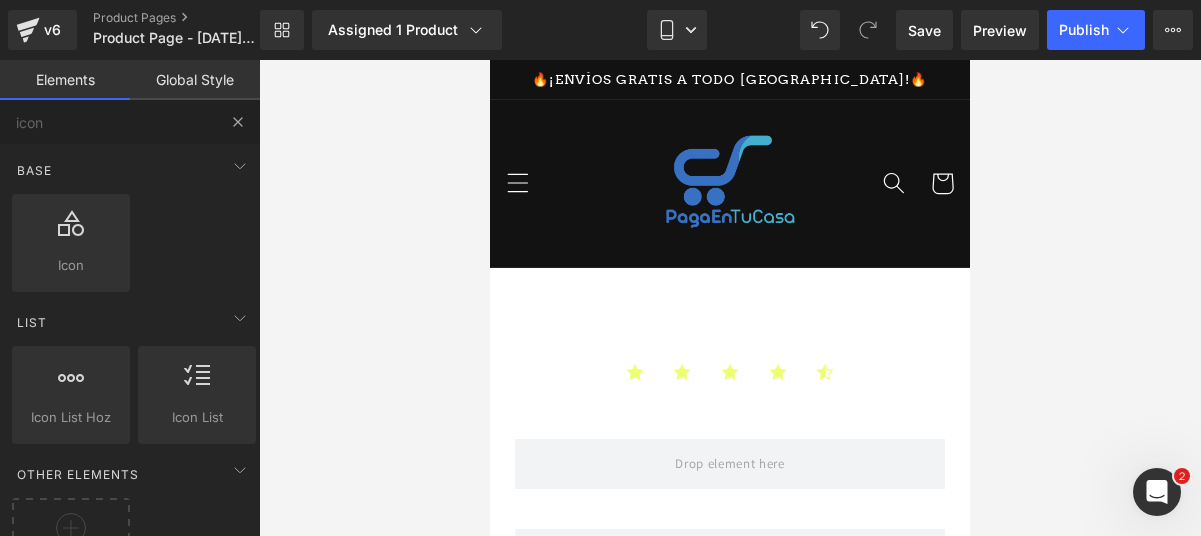 click at bounding box center [238, 122] 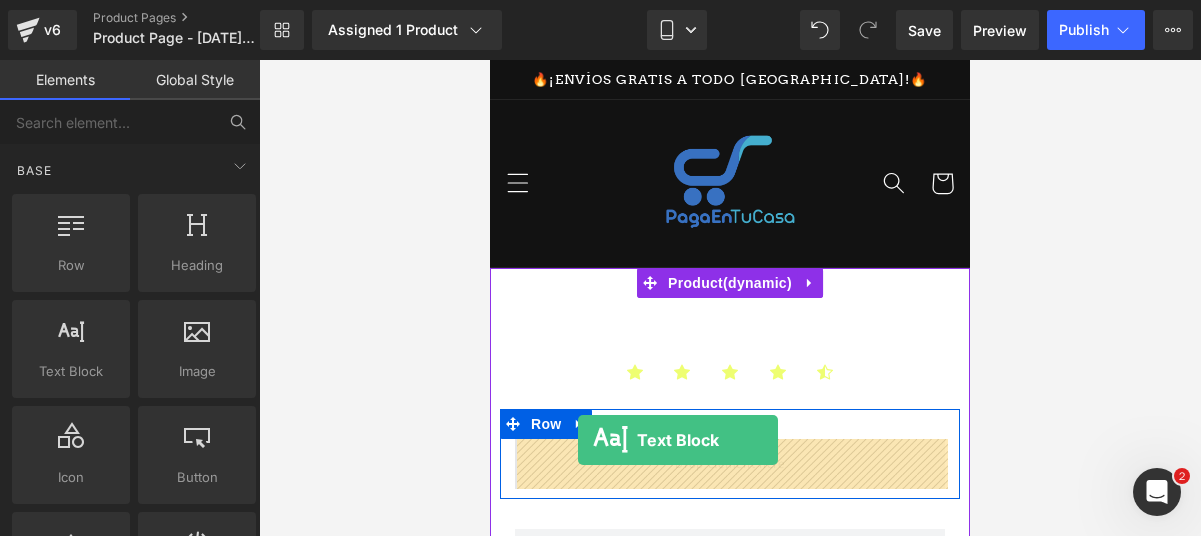 drag, startPoint x: 580, startPoint y: 414, endPoint x: 578, endPoint y: 440, distance: 26.076809 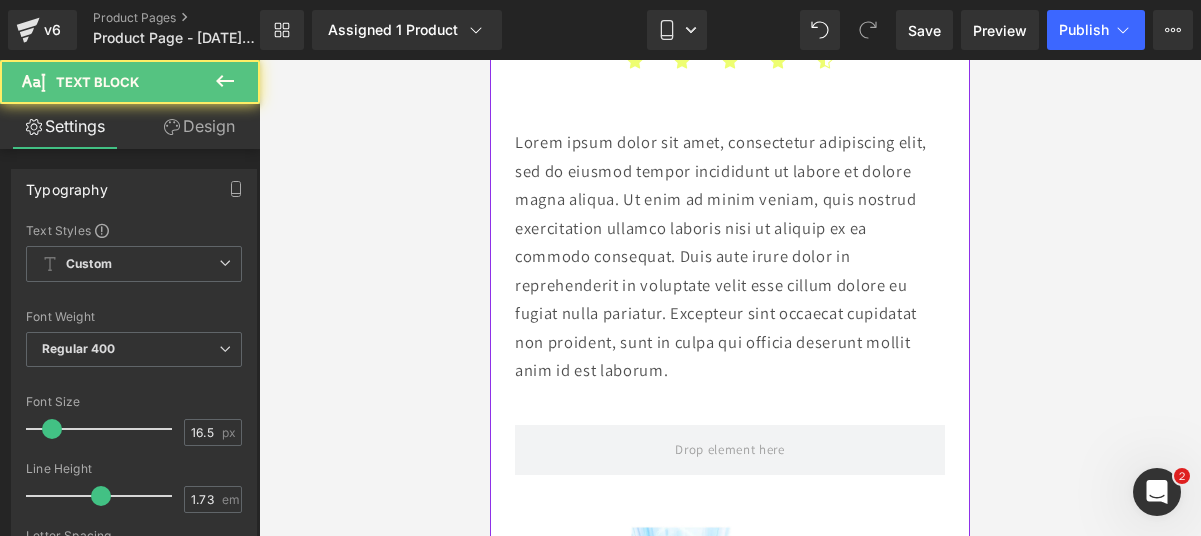 scroll, scrollTop: 325, scrollLeft: 0, axis: vertical 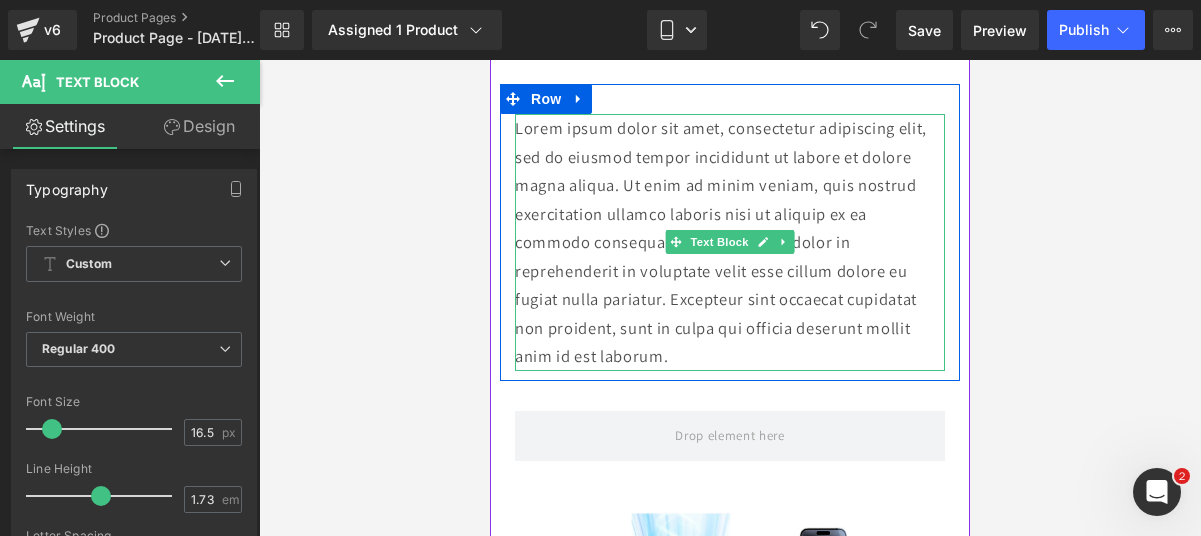 click on "Lorem ipsum dolor sit amet, consectetur adipiscing elit, sed do eiusmod tempor incididunt ut labore et dolore magna aliqua. Ut enim ad minim veniam, quis nostrud exercitation ullamco laboris nisi ut aliquip ex ea commodo consequat. Duis aute irure dolor in reprehenderit in voluptate velit esse cillum dolore eu fugiat nulla pariatur. Excepteur sint occaecat cupidatat non proident, sunt in culpa qui officia deserunt mollit anim id est laborum." at bounding box center [730, 242] 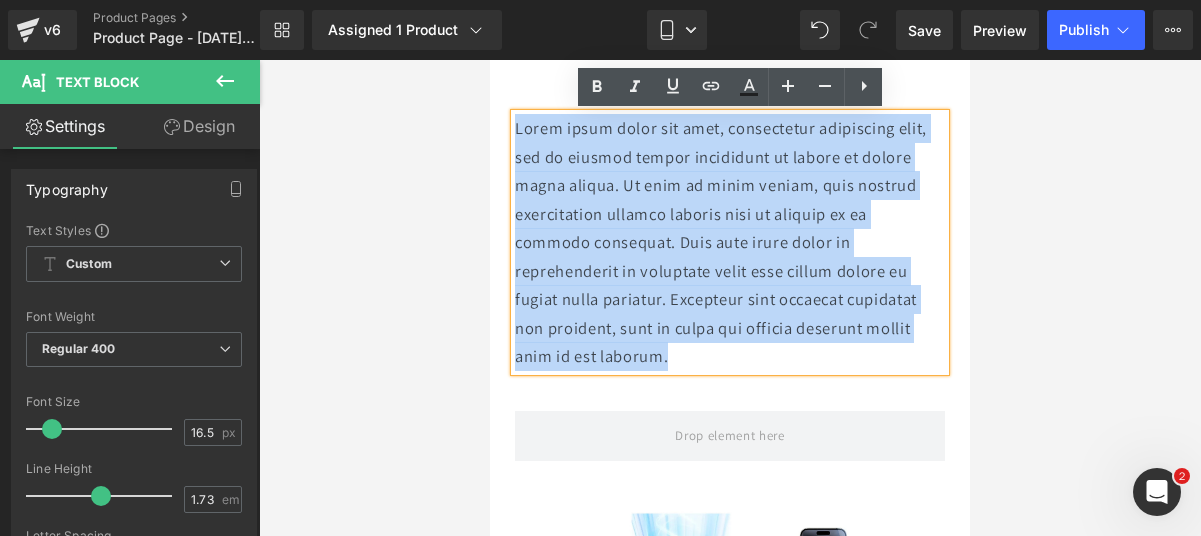 drag, startPoint x: 744, startPoint y: 357, endPoint x: 516, endPoint y: 131, distance: 321.0296 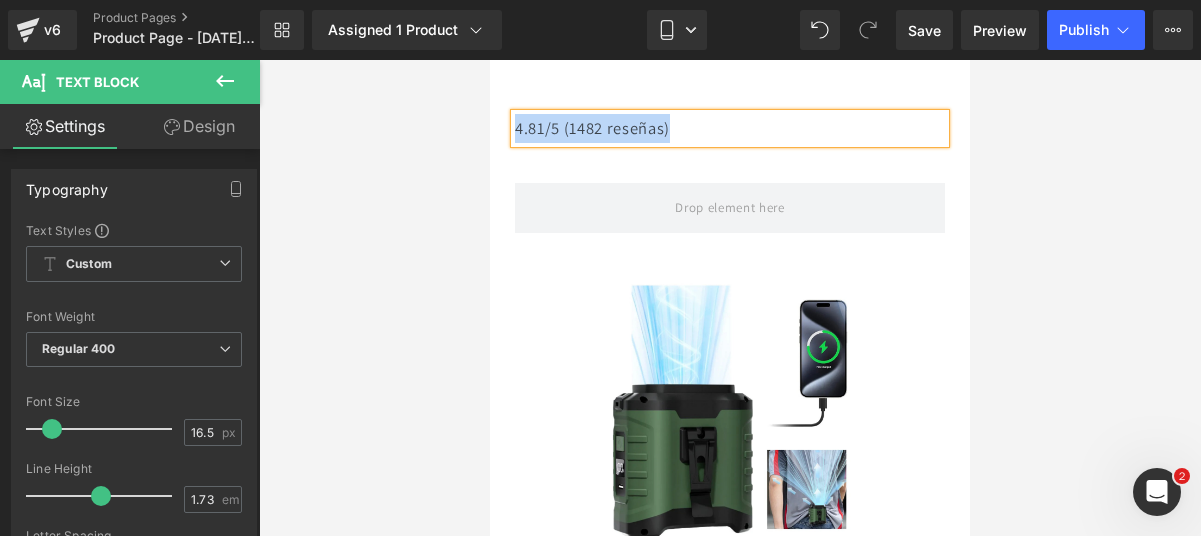 drag, startPoint x: 679, startPoint y: 130, endPoint x: 519, endPoint y: 125, distance: 160.07811 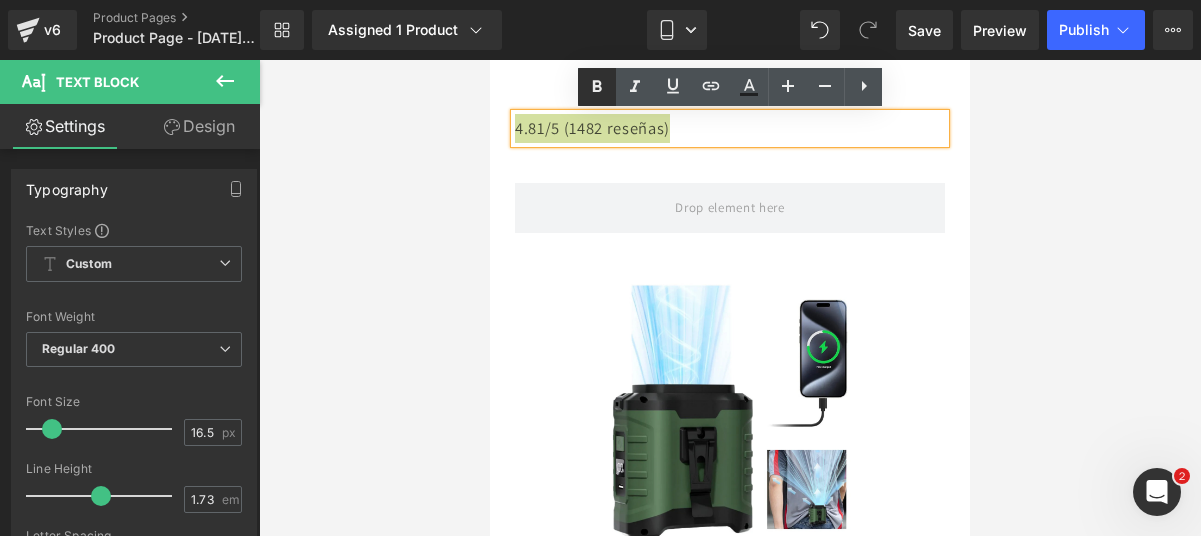 click 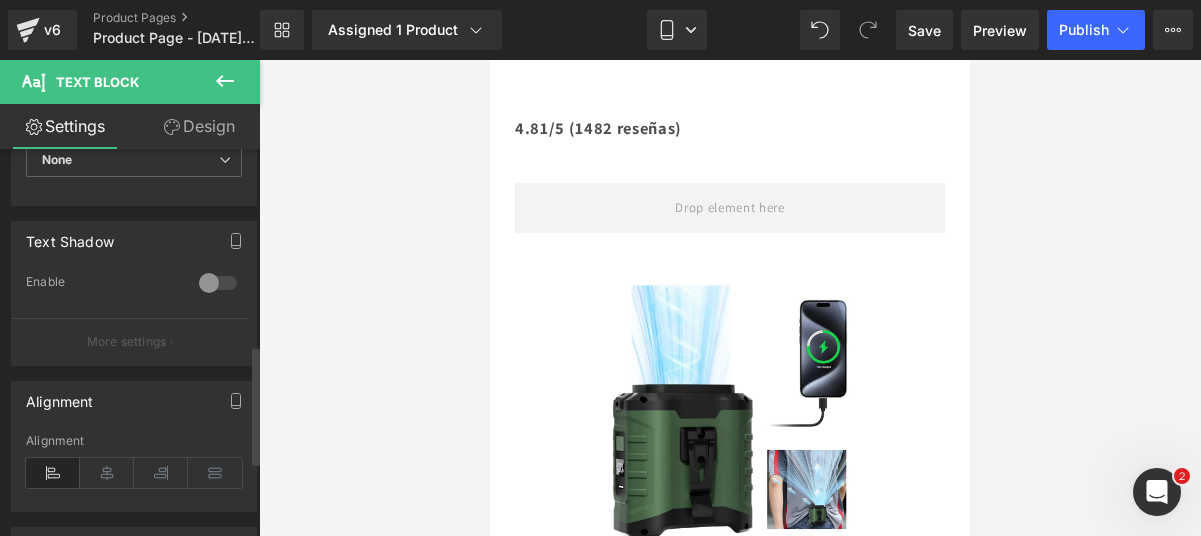 scroll, scrollTop: 686, scrollLeft: 0, axis: vertical 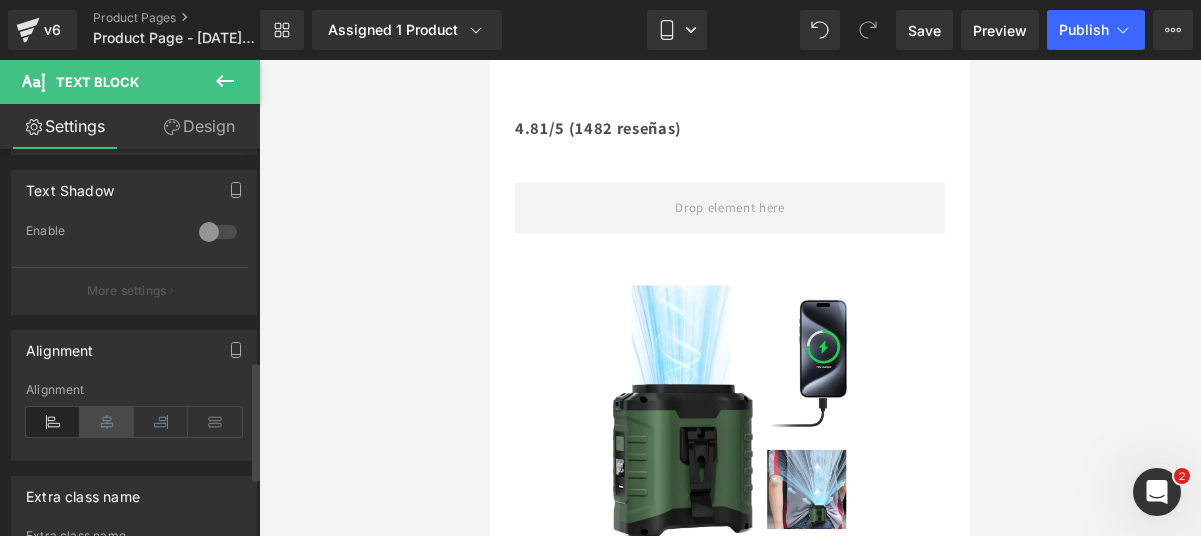 click at bounding box center [107, 422] 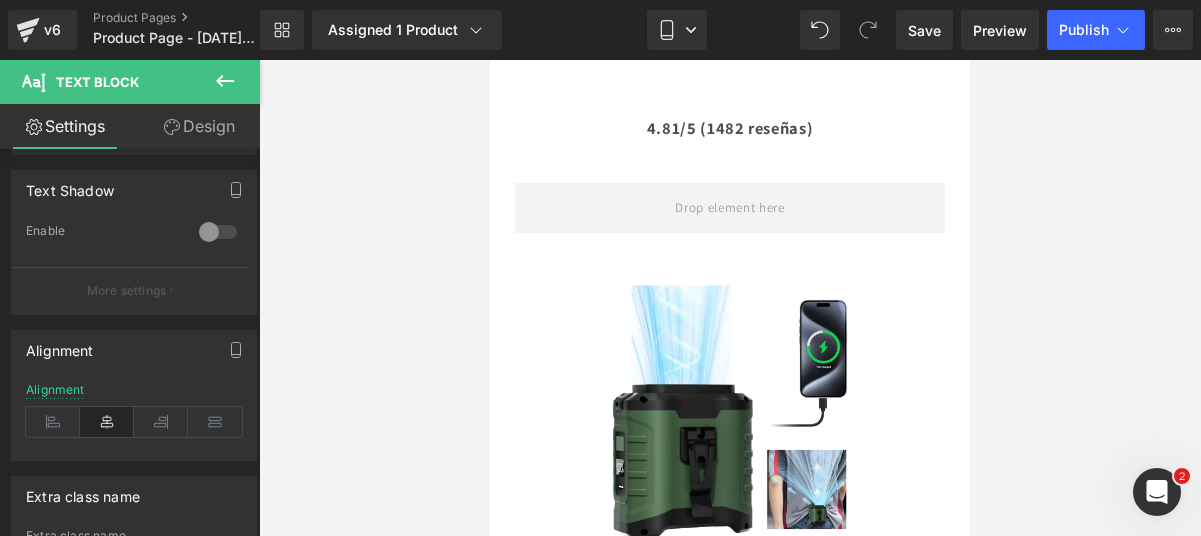 click 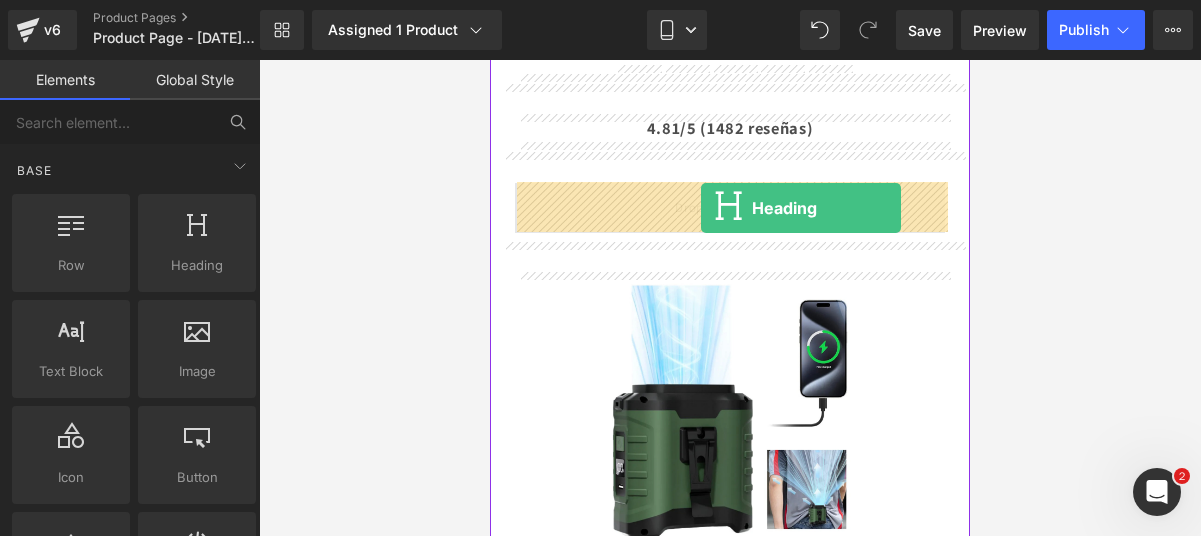 drag, startPoint x: 696, startPoint y: 313, endPoint x: 701, endPoint y: 208, distance: 105.11898 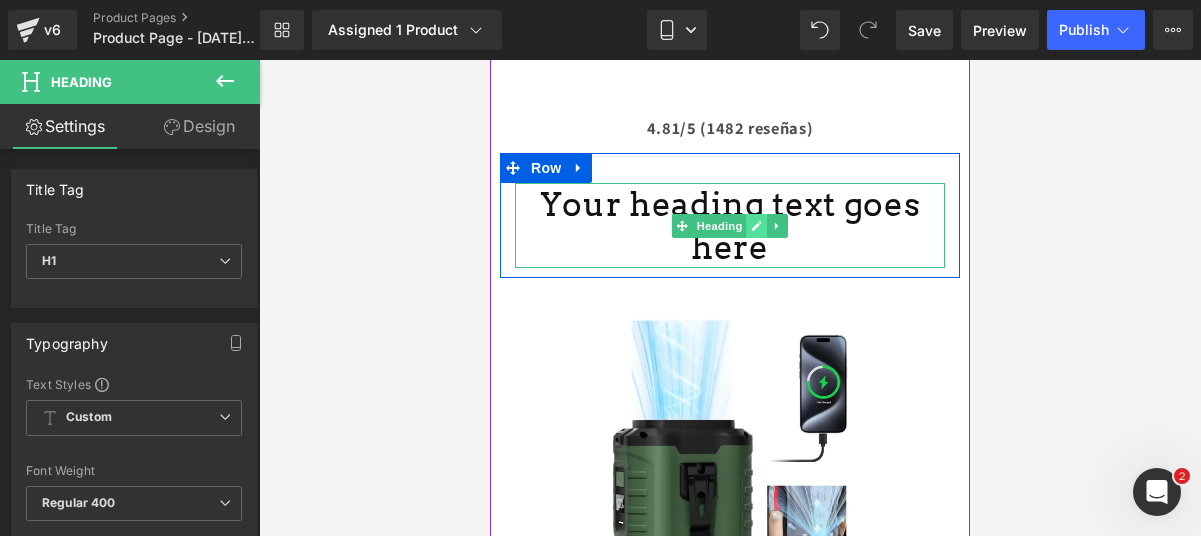 click 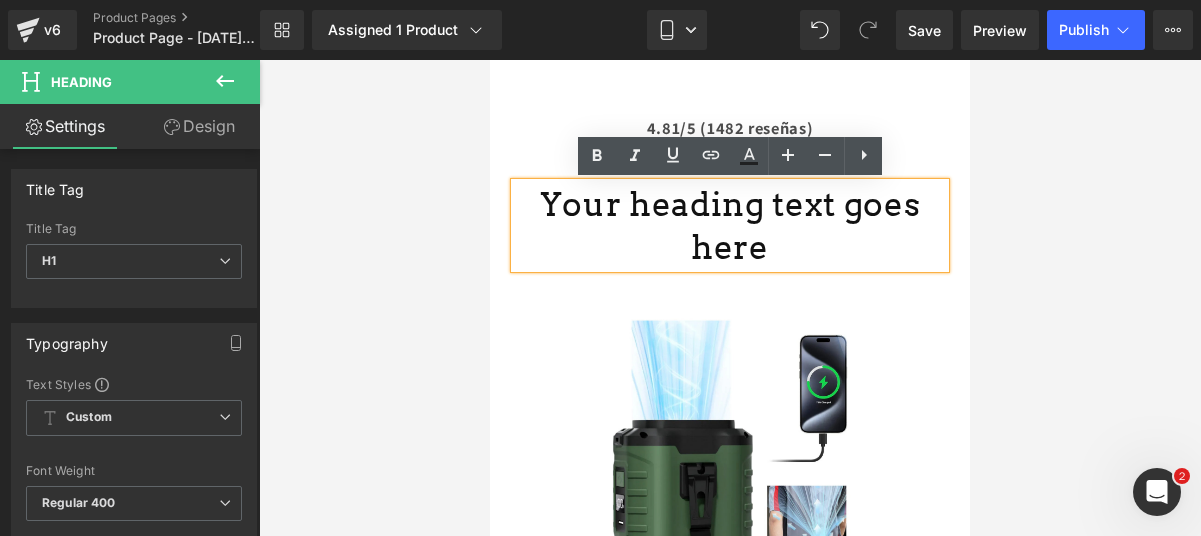 click on "Your heading text goes here" at bounding box center (730, 226) 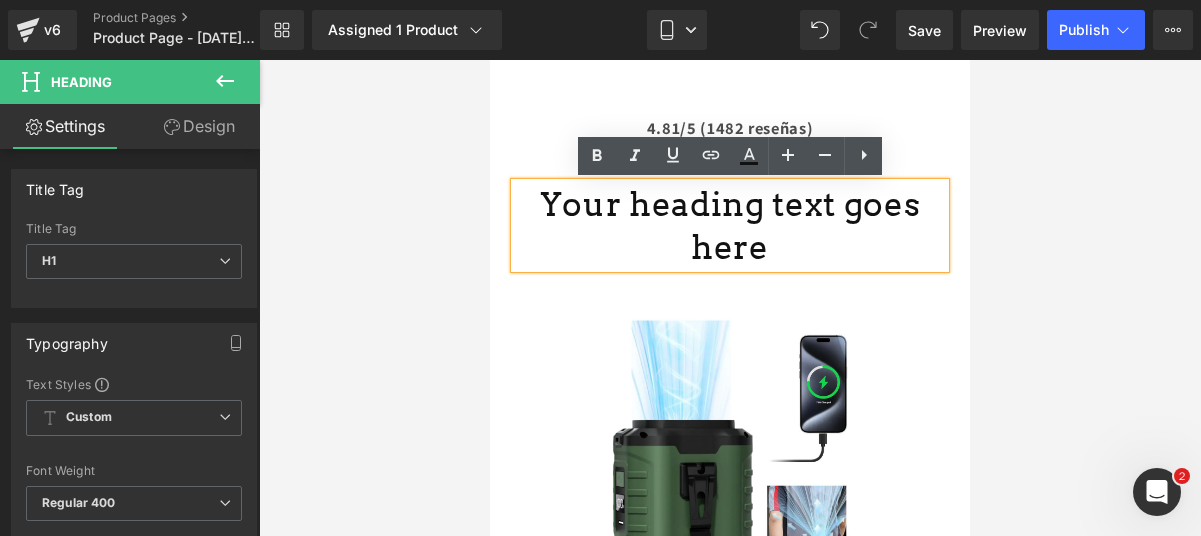 drag, startPoint x: 926, startPoint y: 208, endPoint x: 637, endPoint y: 185, distance: 289.9138 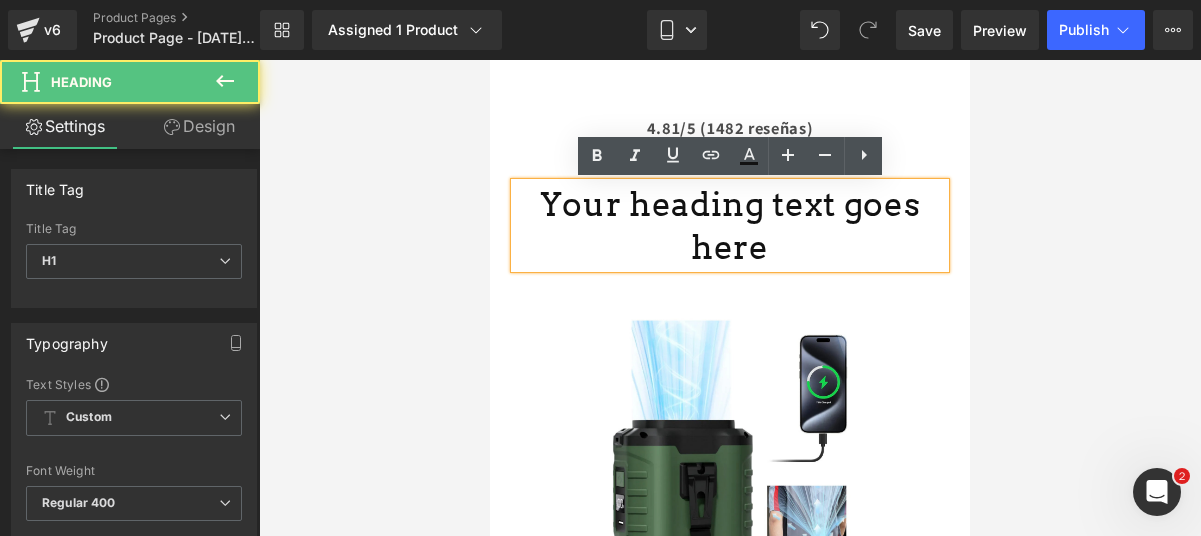 click on "Your heading text goes here" at bounding box center [730, 226] 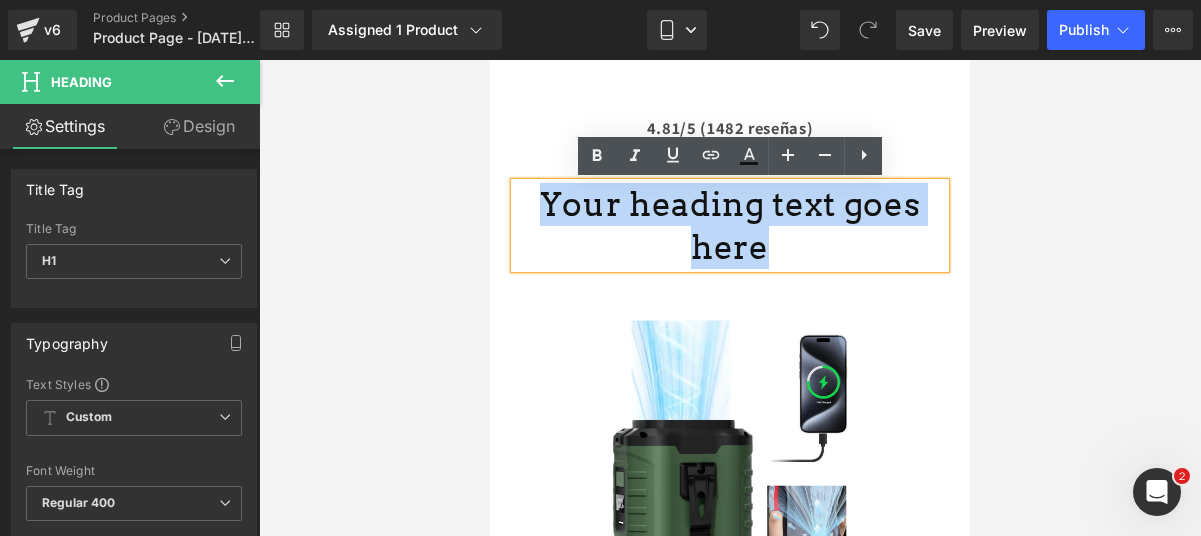 drag, startPoint x: 930, startPoint y: 195, endPoint x: 507, endPoint y: 195, distance: 423 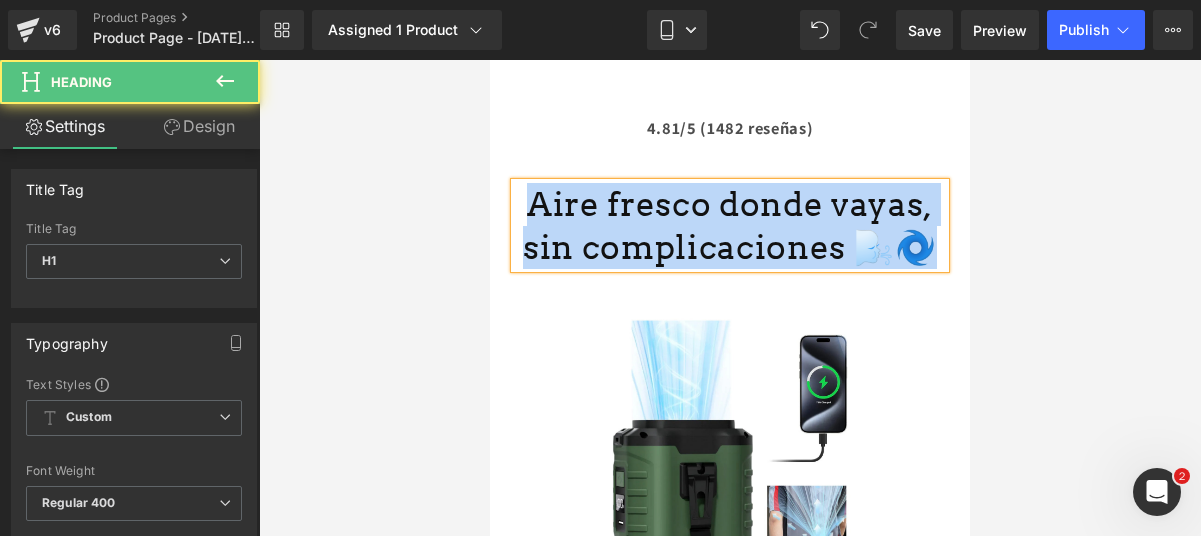 drag, startPoint x: 889, startPoint y: 262, endPoint x: 522, endPoint y: 197, distance: 372.71167 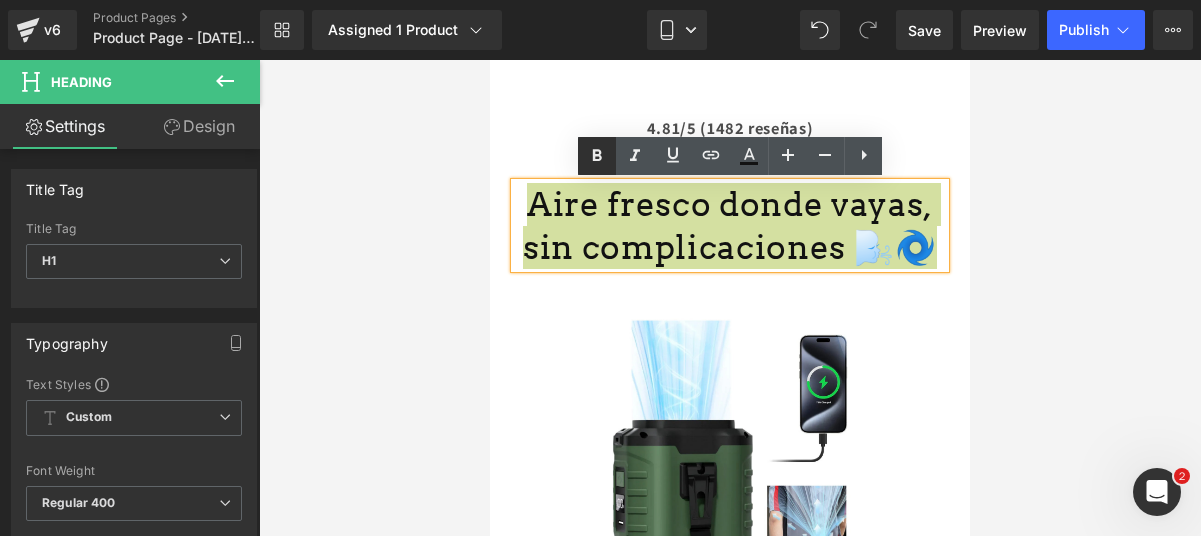 click 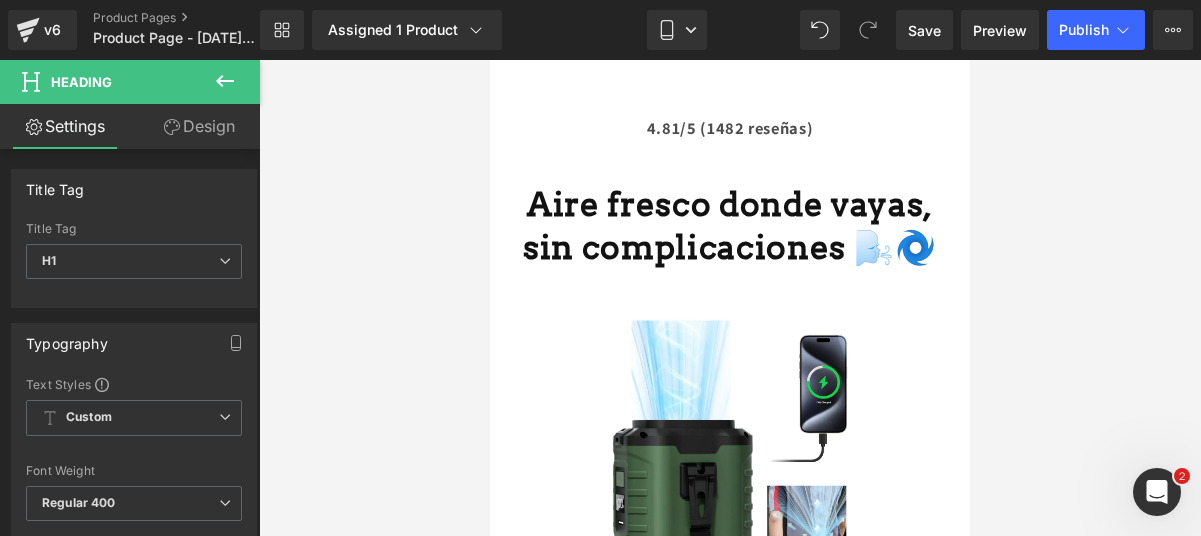 click 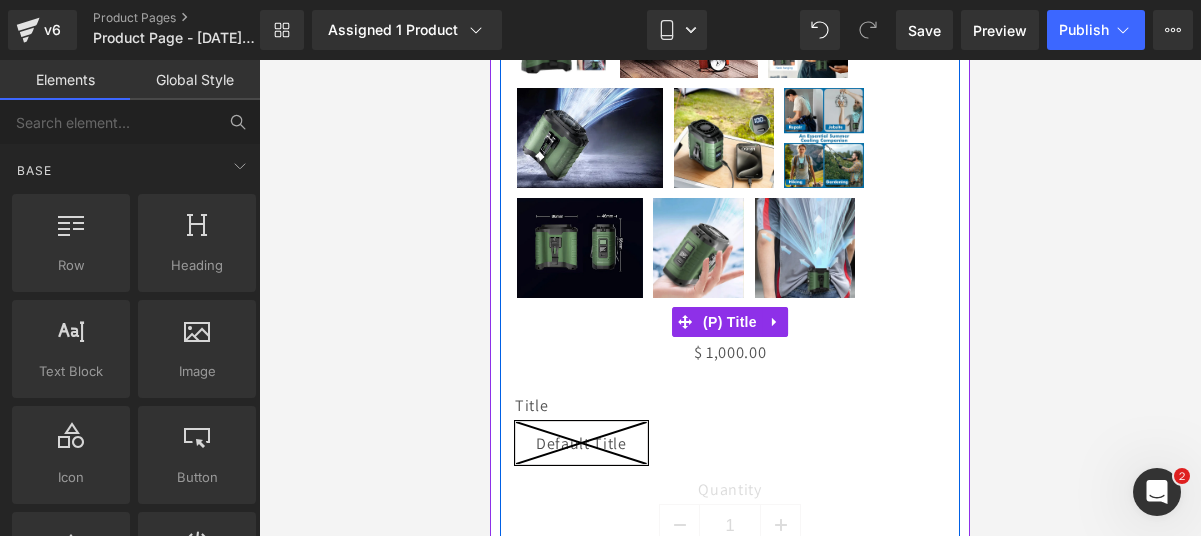 scroll, scrollTop: 952, scrollLeft: 0, axis: vertical 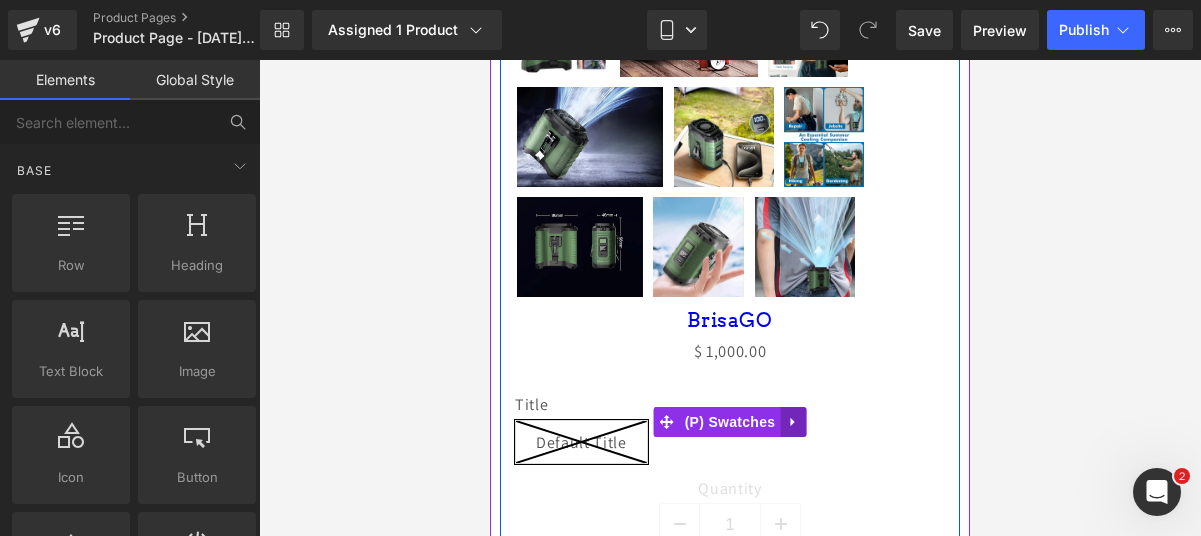 click 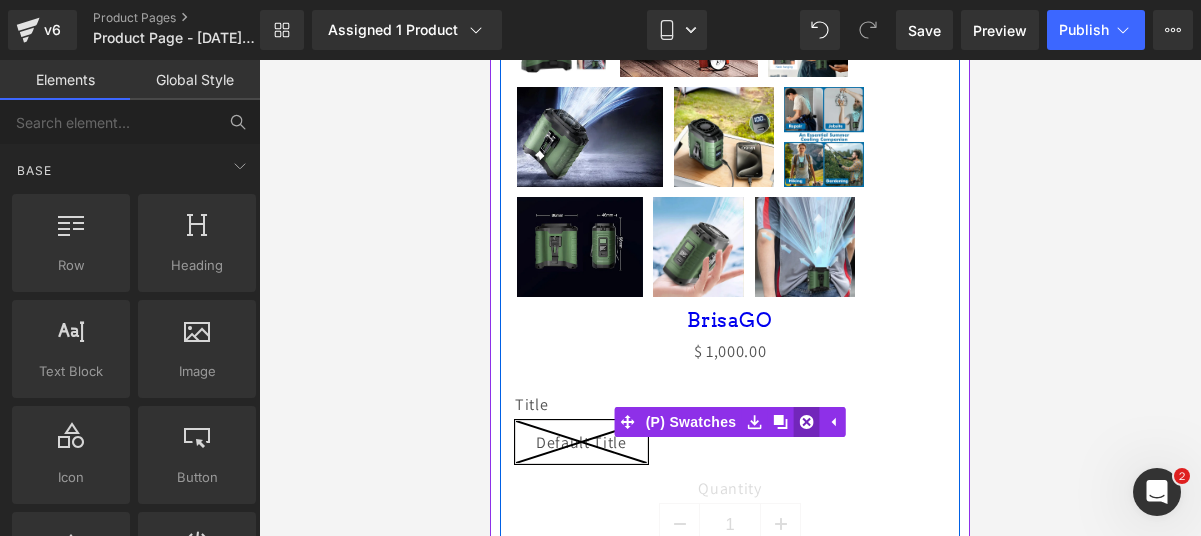 click at bounding box center (806, 422) 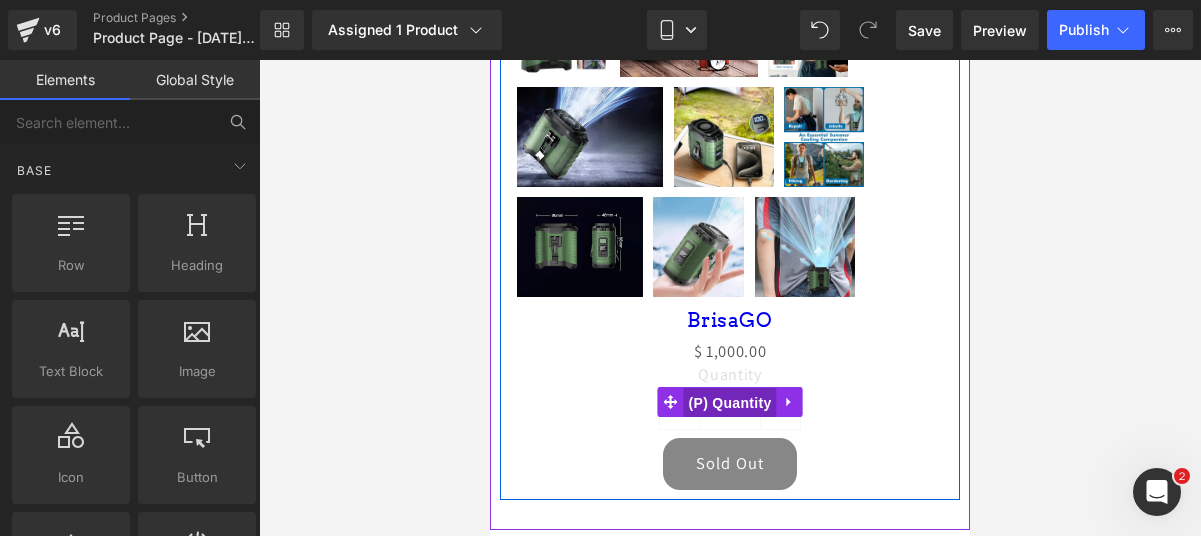 click on "(P) Quantity" at bounding box center [730, 403] 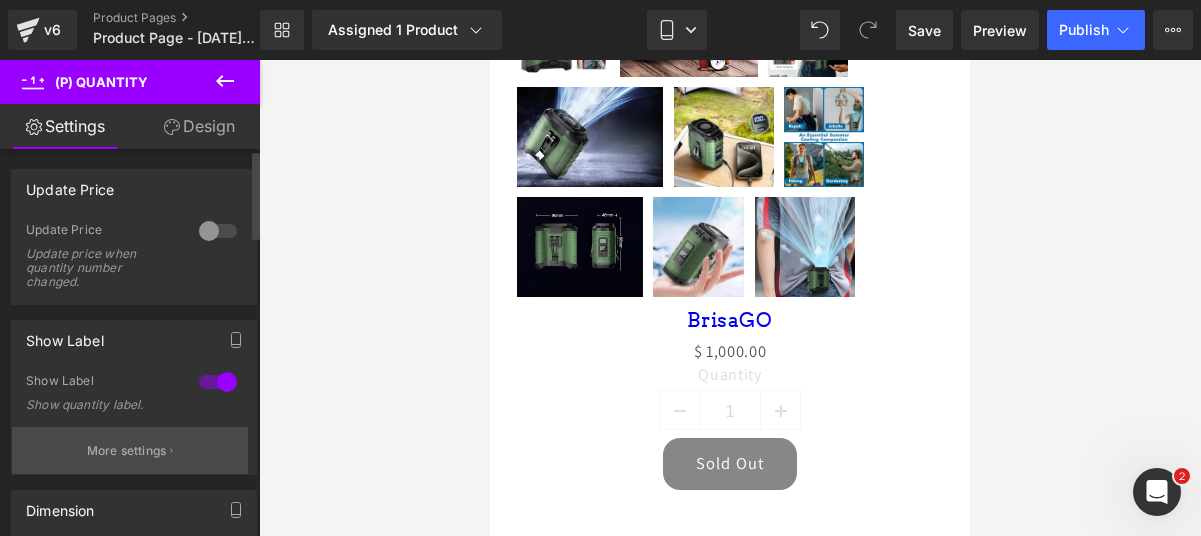 click on "More settings" at bounding box center (127, 451) 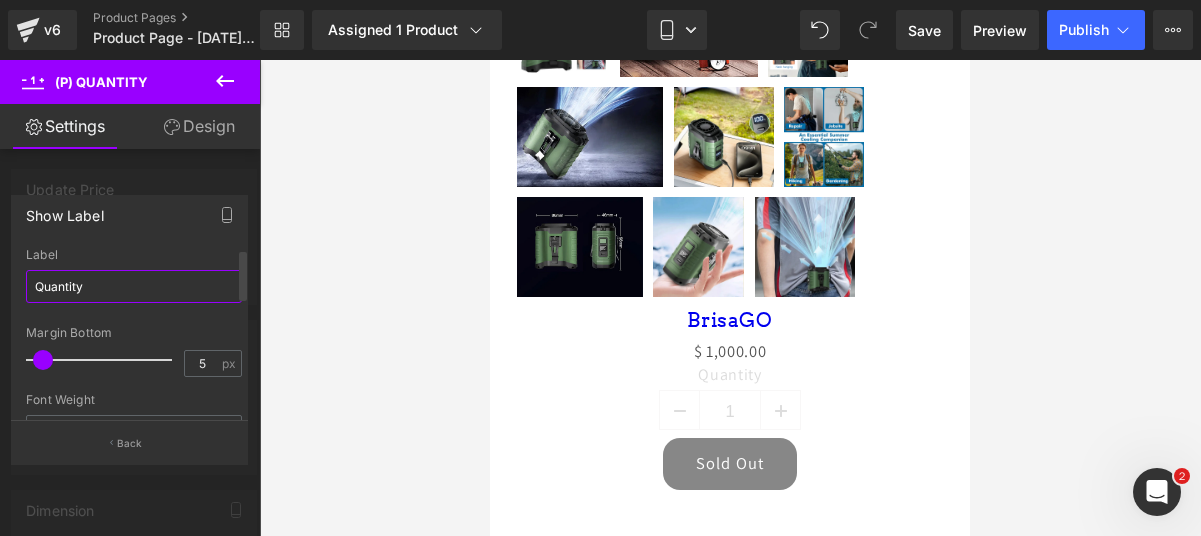click on "Quantity" at bounding box center (134, 286) 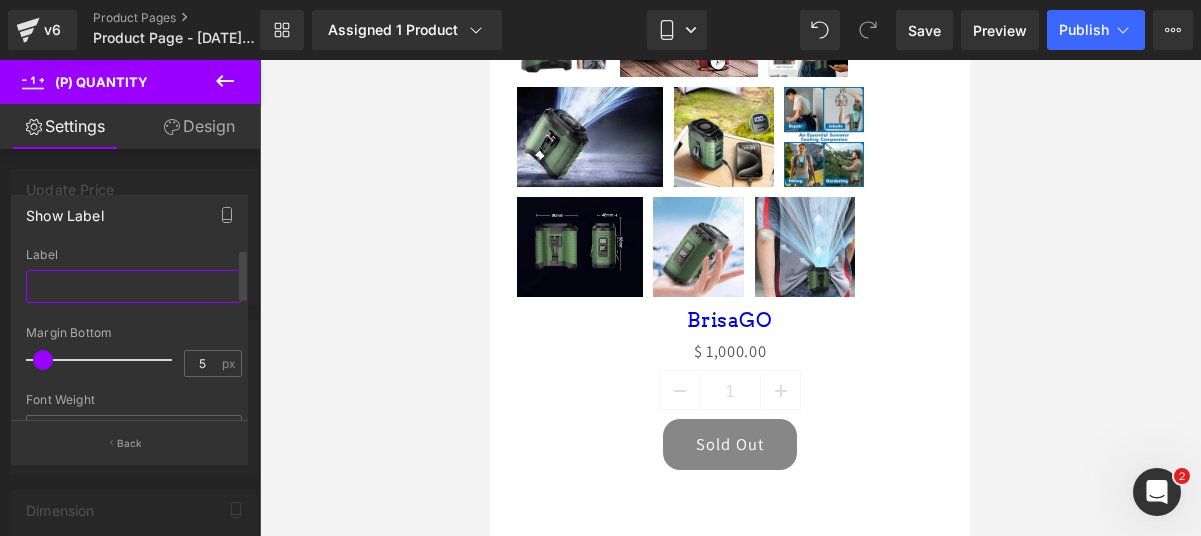 type on "A" 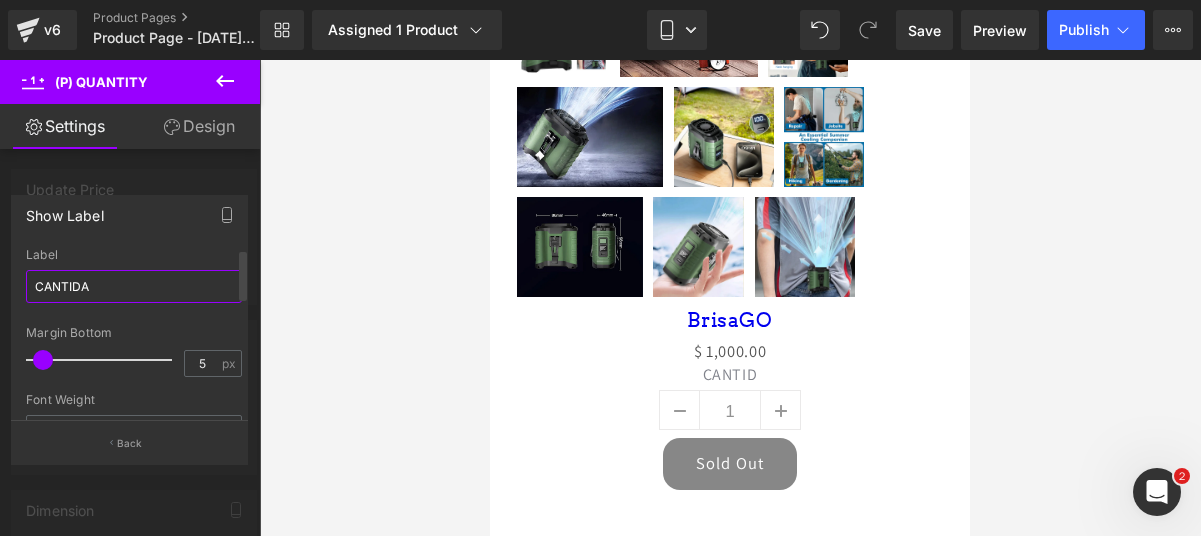 type on "CANTIDAD" 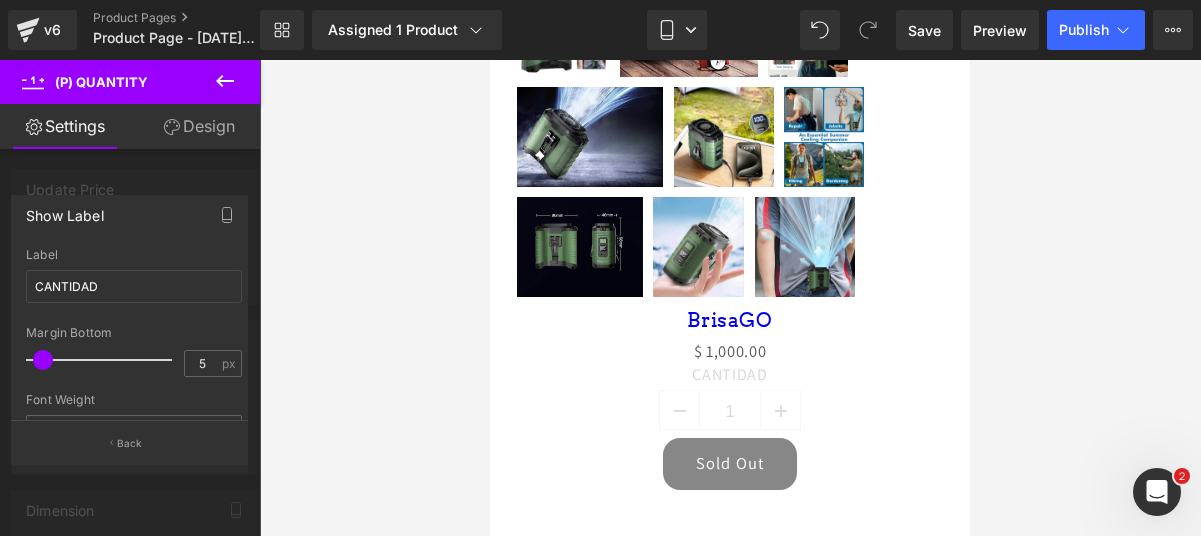 click at bounding box center [130, 303] 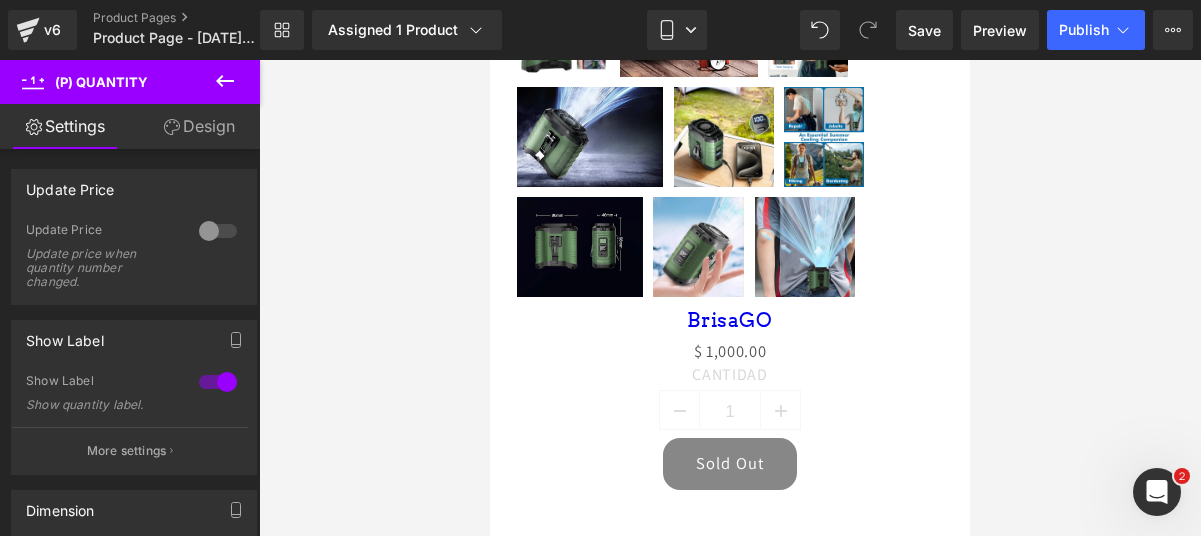 click 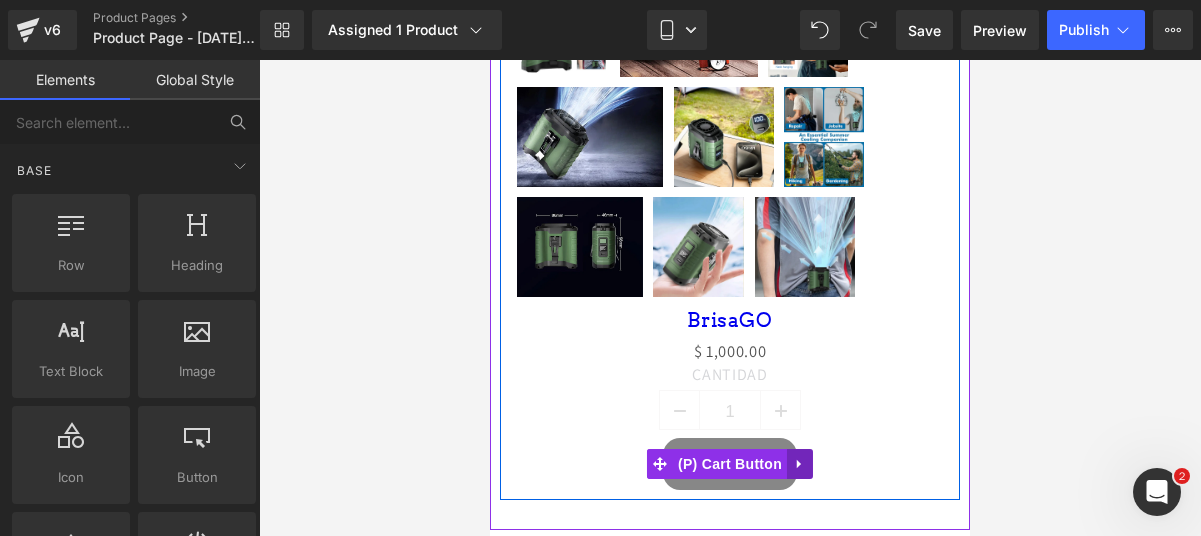 click 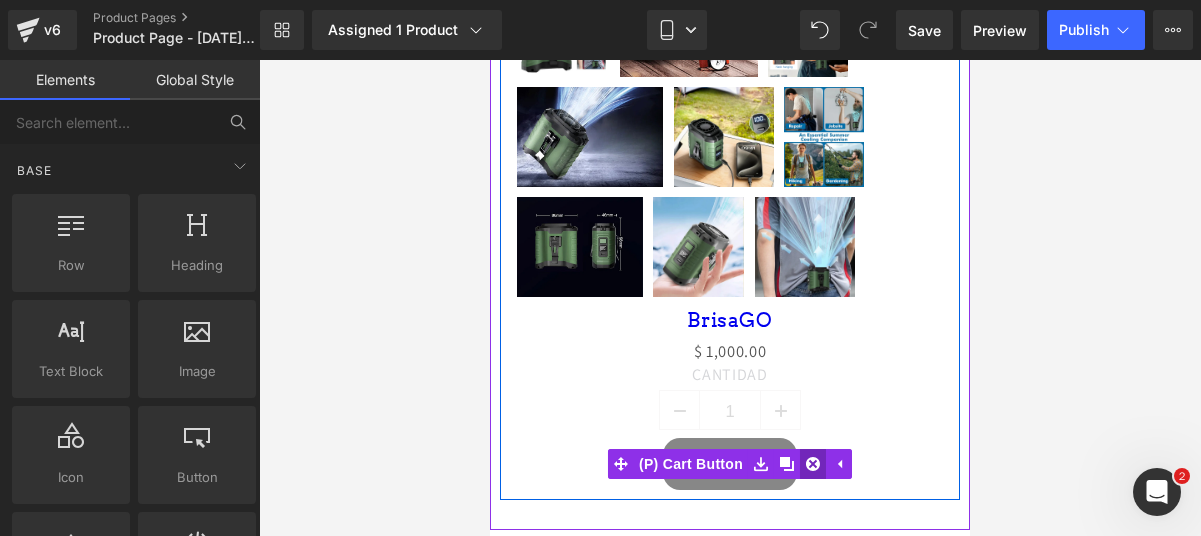 click at bounding box center (813, 464) 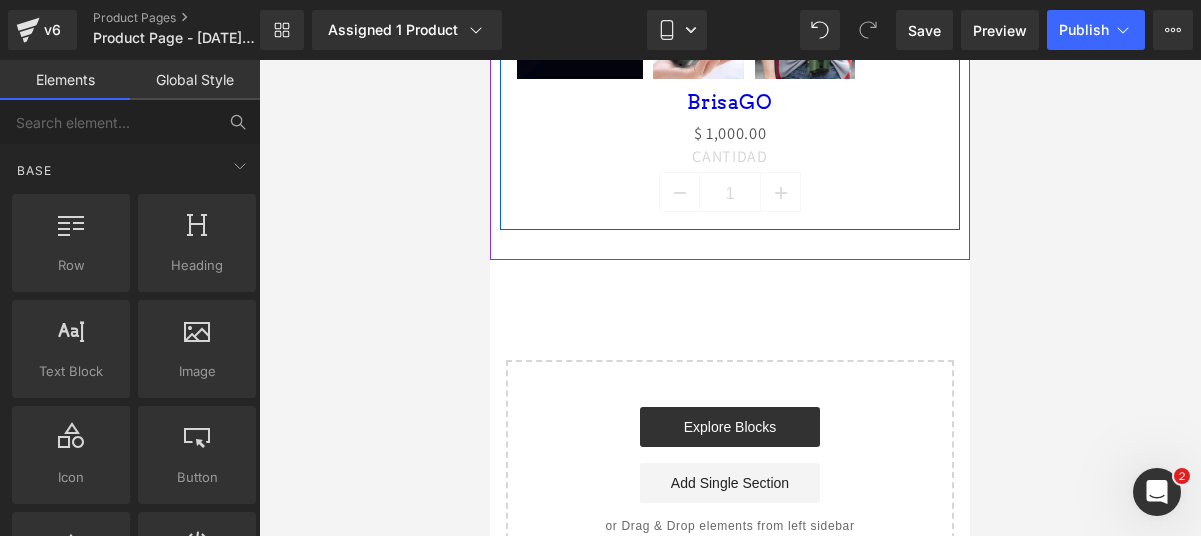 scroll, scrollTop: 1194, scrollLeft: 0, axis: vertical 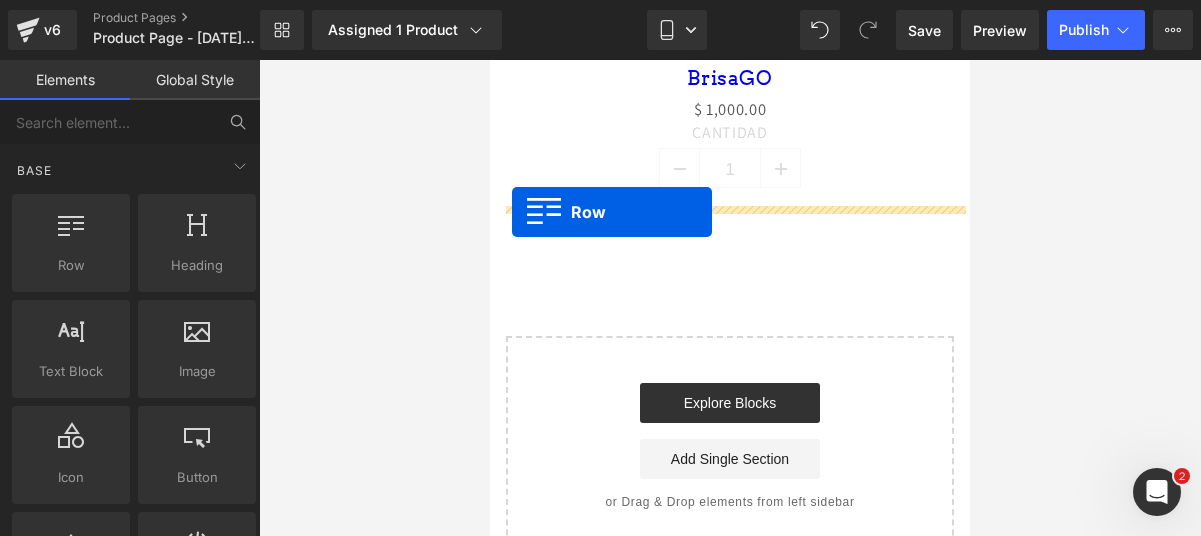 drag, startPoint x: 539, startPoint y: 311, endPoint x: 520, endPoint y: 211, distance: 101.788994 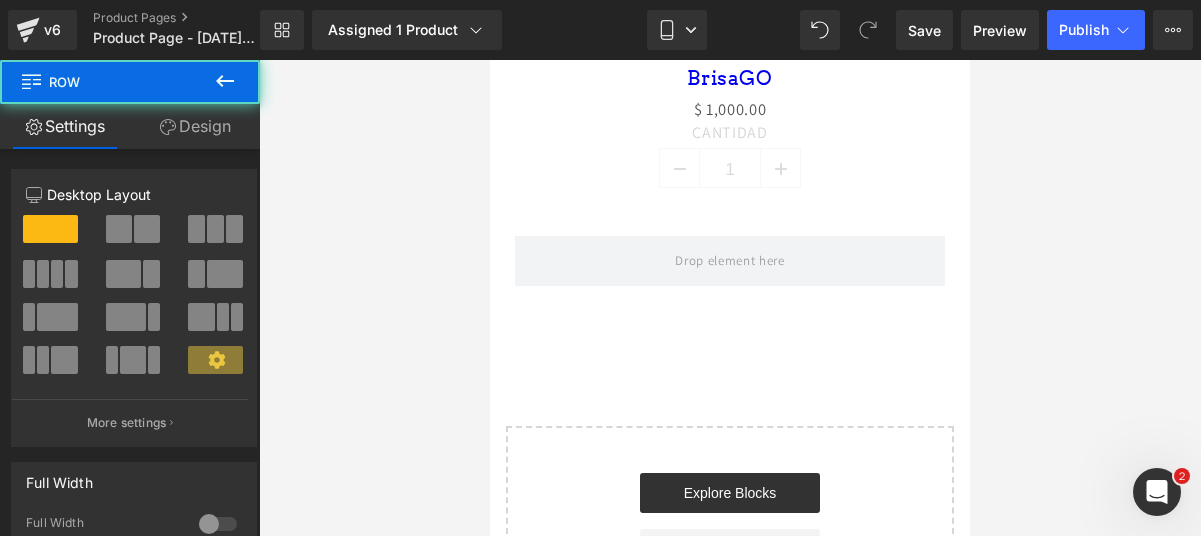 click 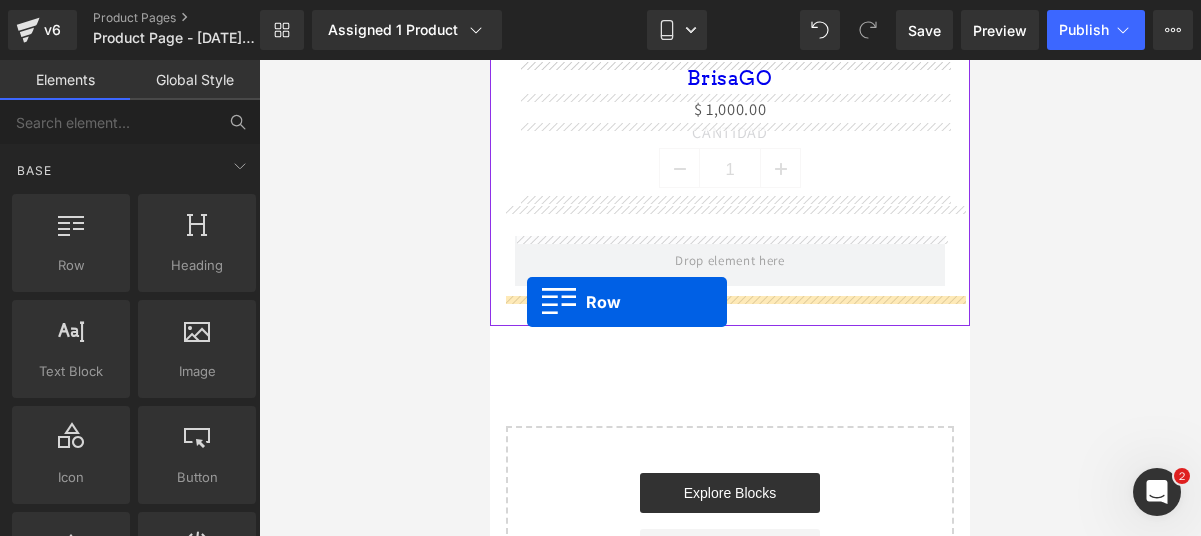 drag, startPoint x: 539, startPoint y: 287, endPoint x: 527, endPoint y: 302, distance: 19.209373 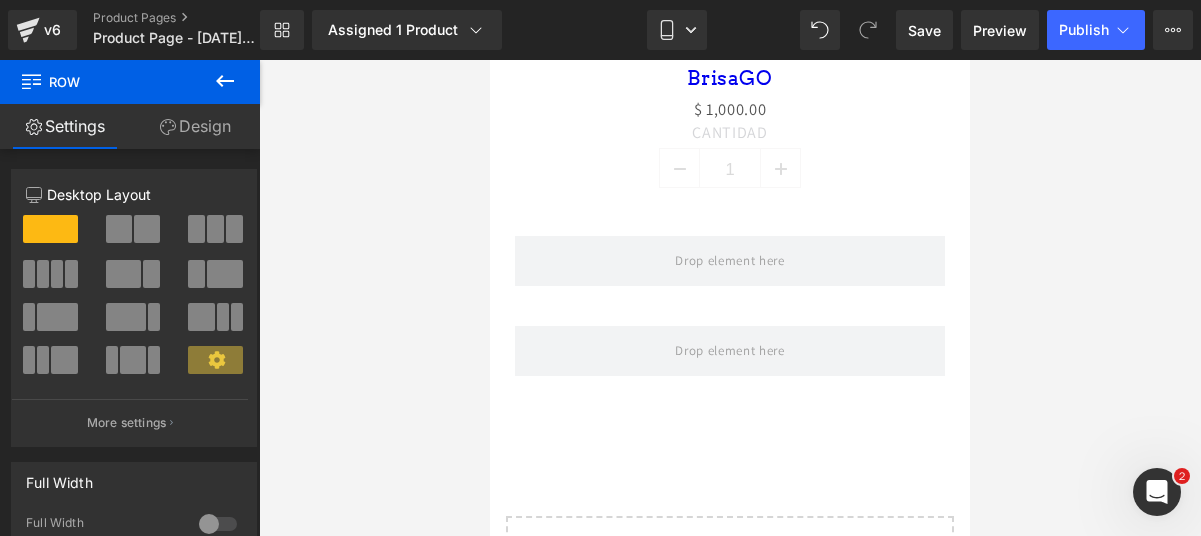 click 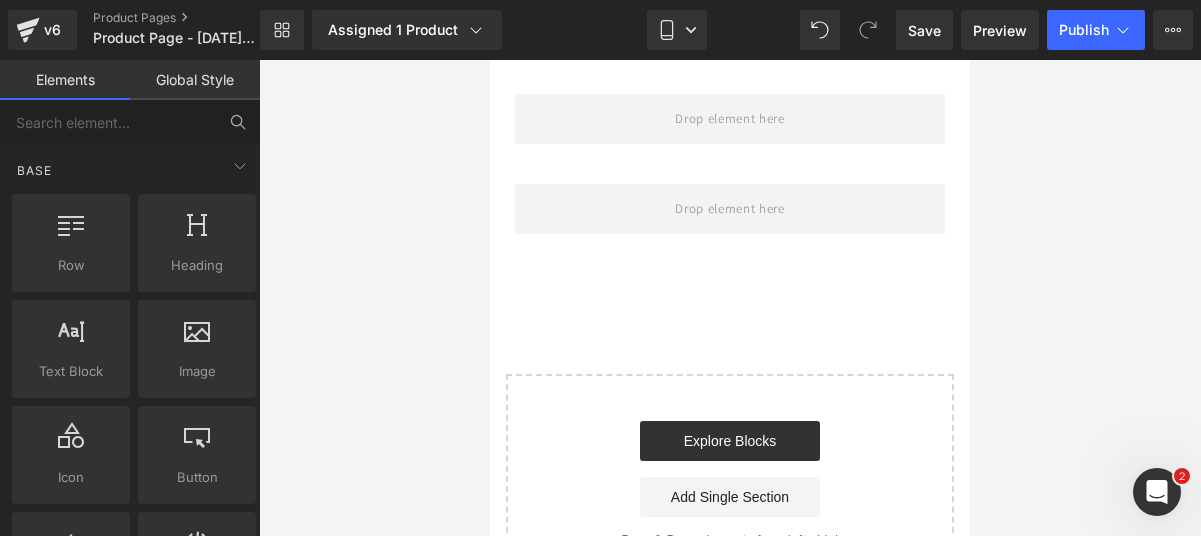 scroll, scrollTop: 1342, scrollLeft: 0, axis: vertical 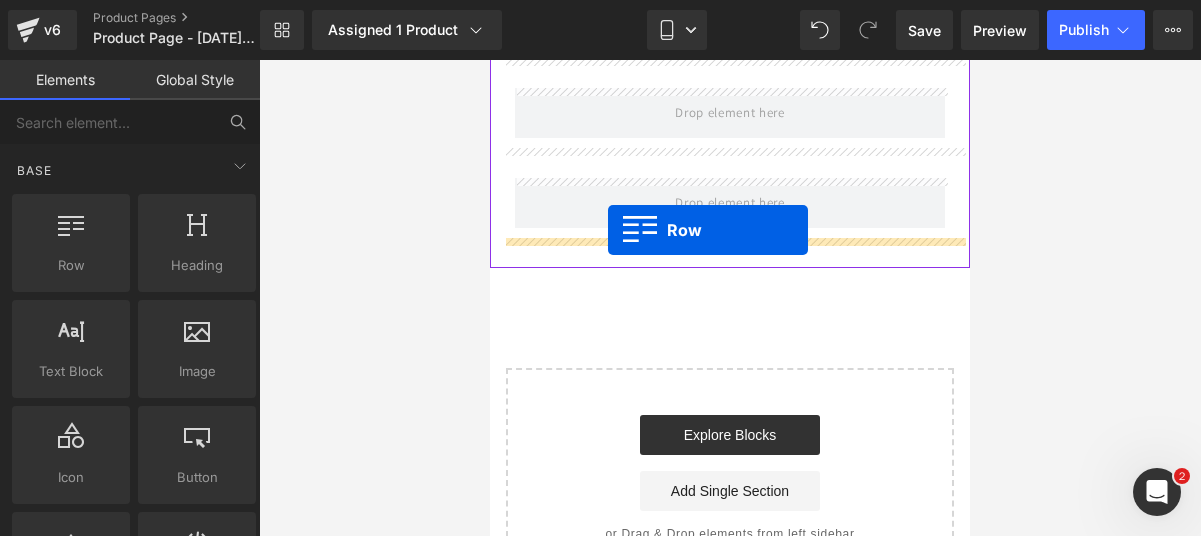 drag, startPoint x: 566, startPoint y: 309, endPoint x: 607, endPoint y: 228, distance: 90.78546 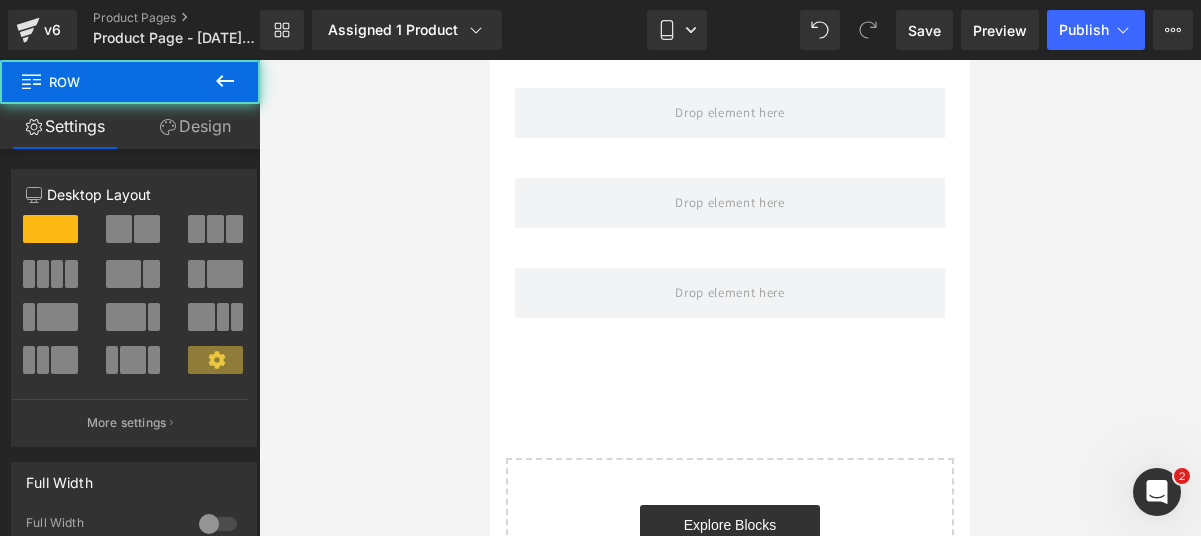 click 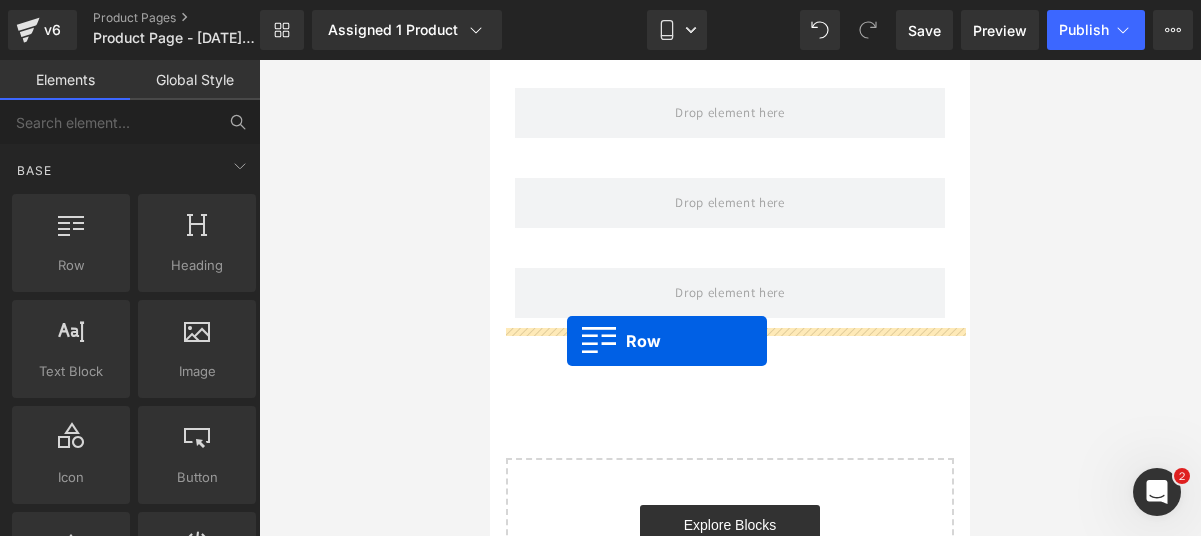drag, startPoint x: 565, startPoint y: 286, endPoint x: 567, endPoint y: 341, distance: 55.03635 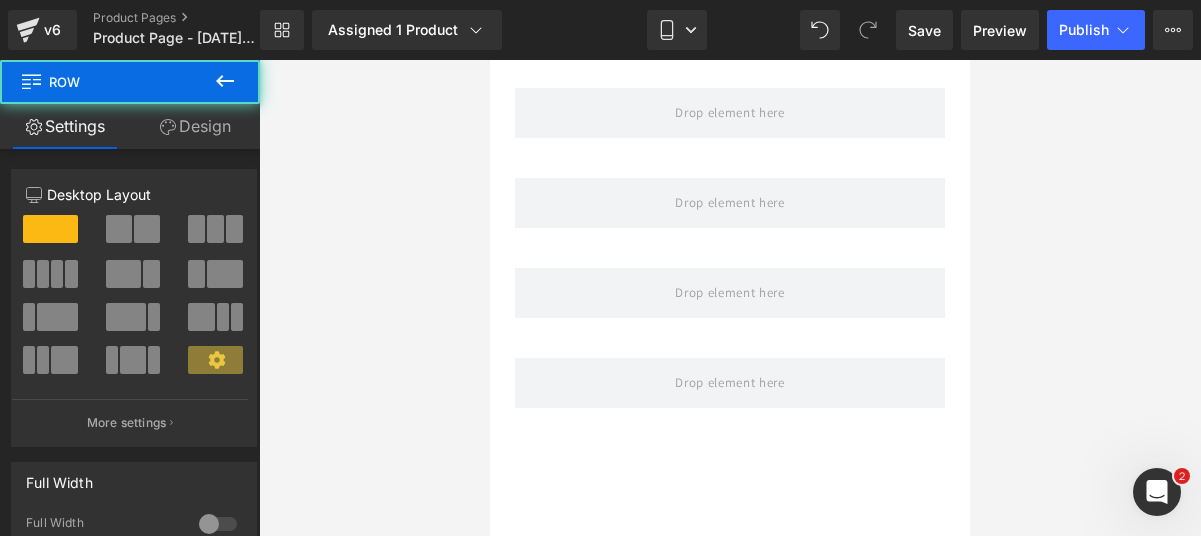 click 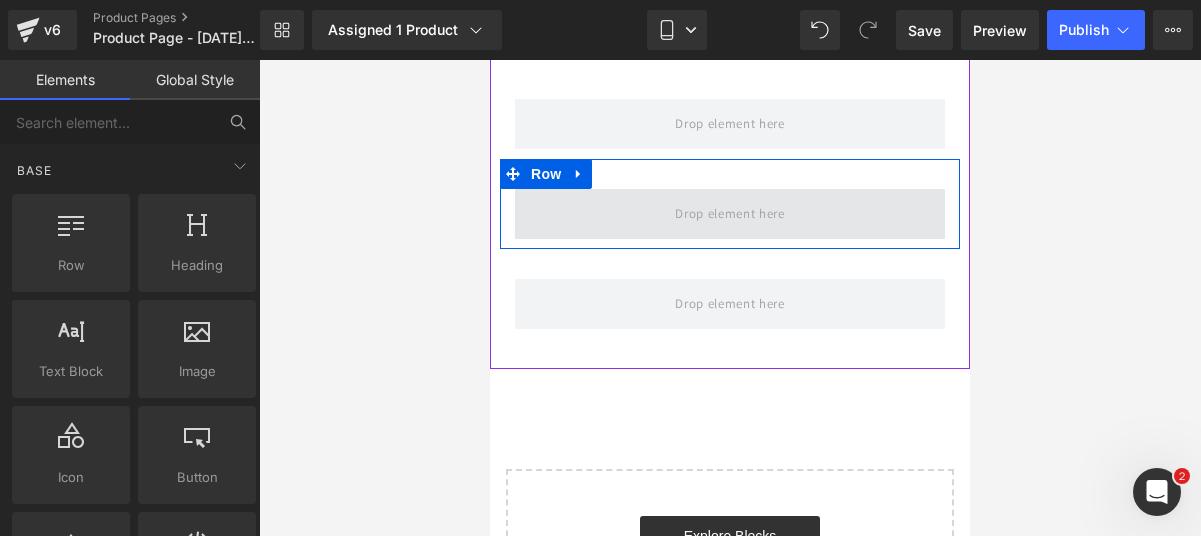 scroll, scrollTop: 1422, scrollLeft: 0, axis: vertical 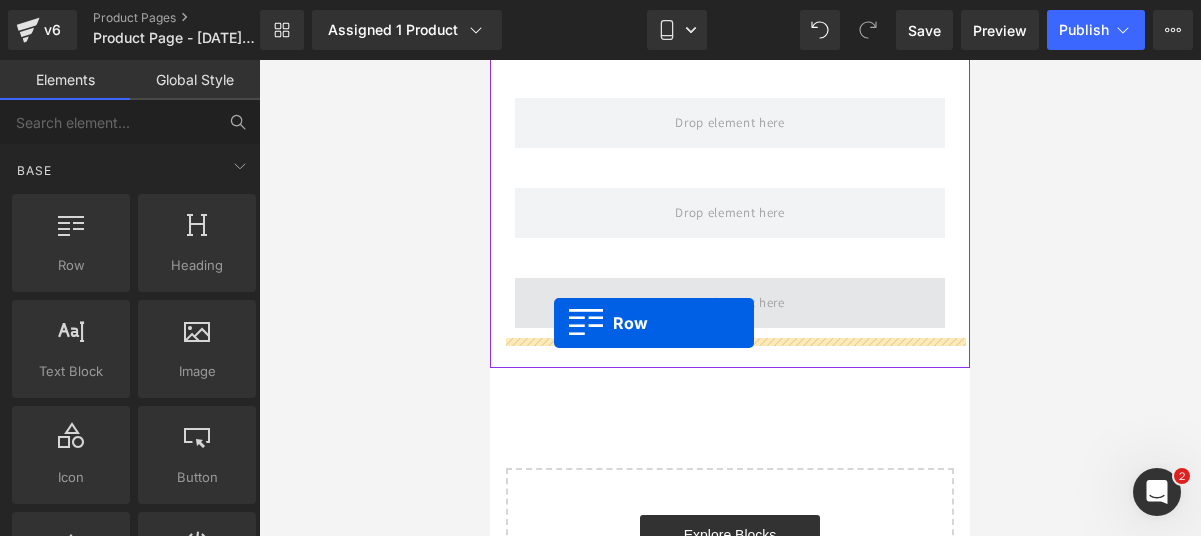 drag, startPoint x: 528, startPoint y: 325, endPoint x: 554, endPoint y: 323, distance: 26.076809 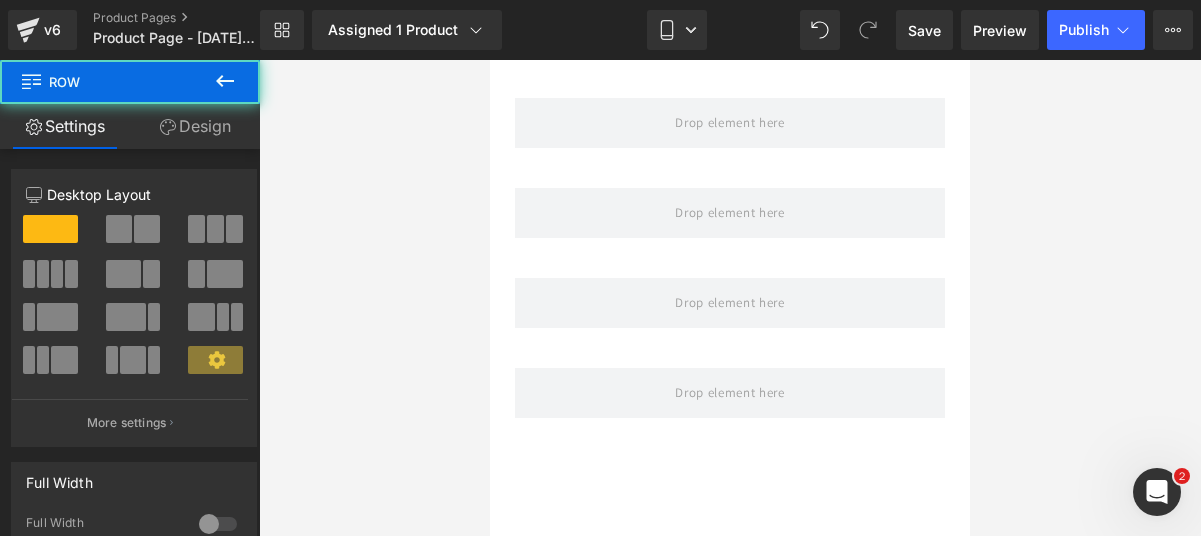 click 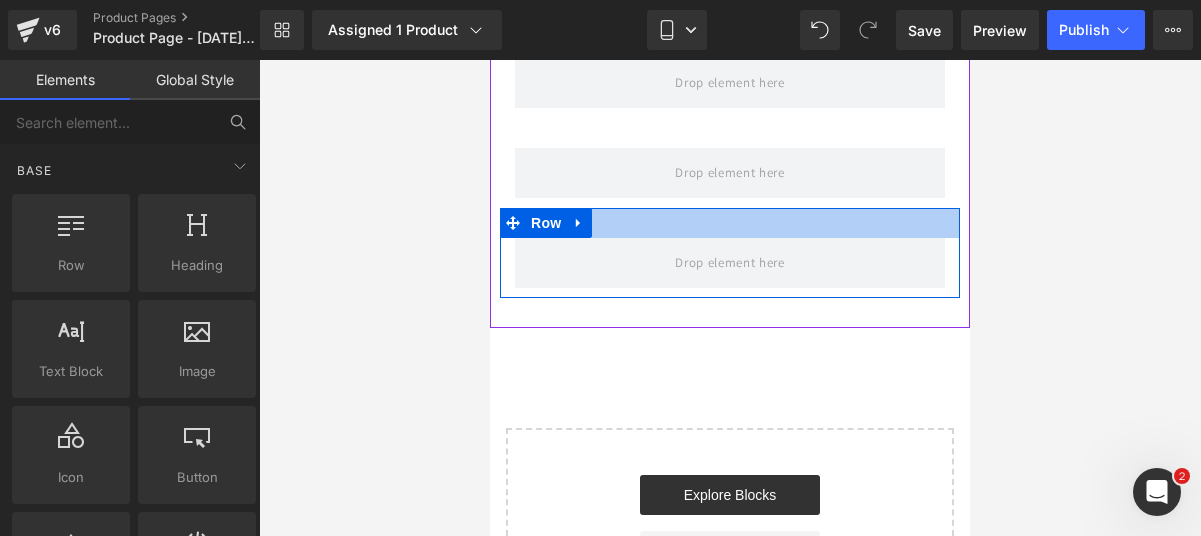 scroll, scrollTop: 1560, scrollLeft: 0, axis: vertical 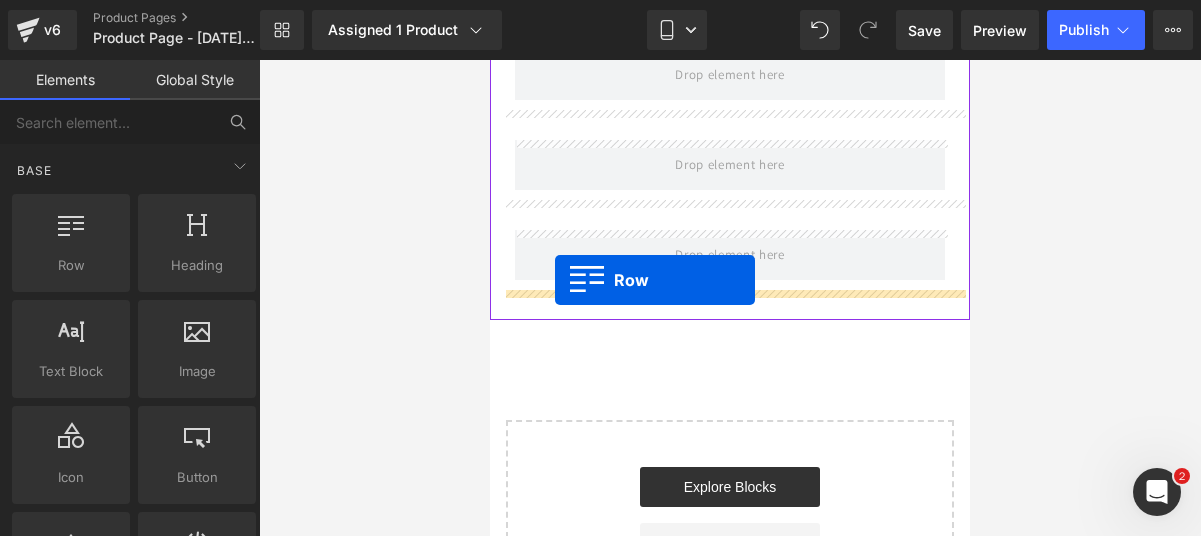 drag, startPoint x: 595, startPoint y: 296, endPoint x: 554, endPoint y: 280, distance: 44.011364 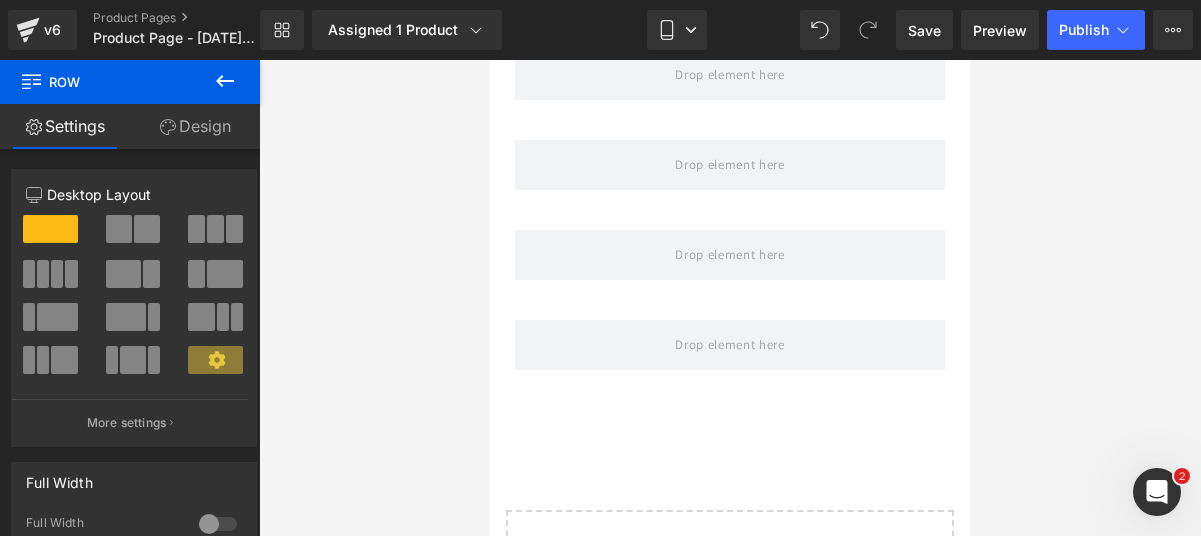 click 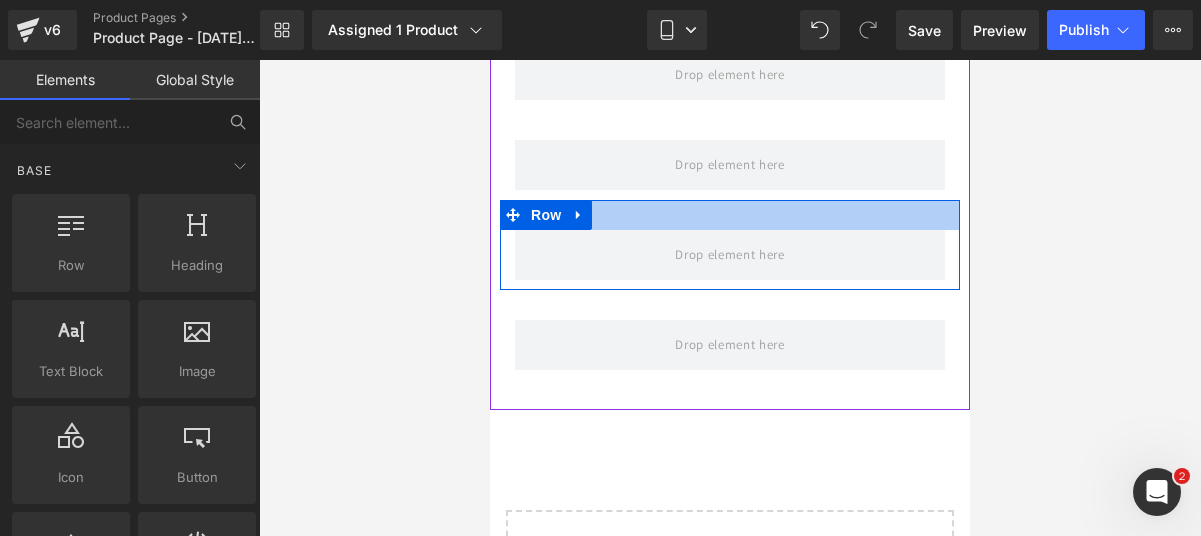 scroll, scrollTop: 1679, scrollLeft: 0, axis: vertical 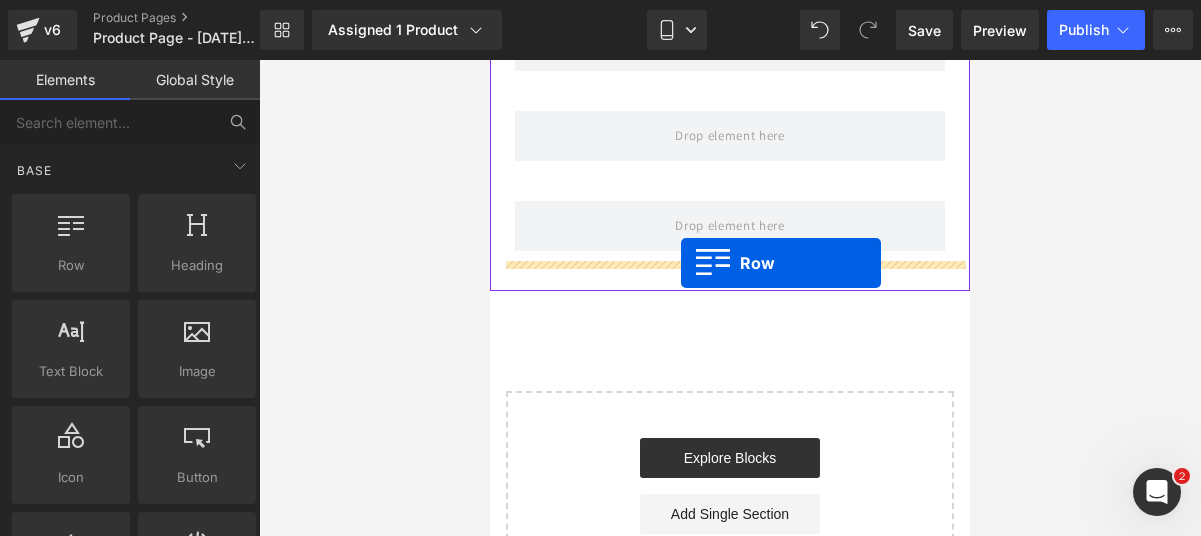 drag, startPoint x: 583, startPoint y: 327, endPoint x: 678, endPoint y: 260, distance: 116.24973 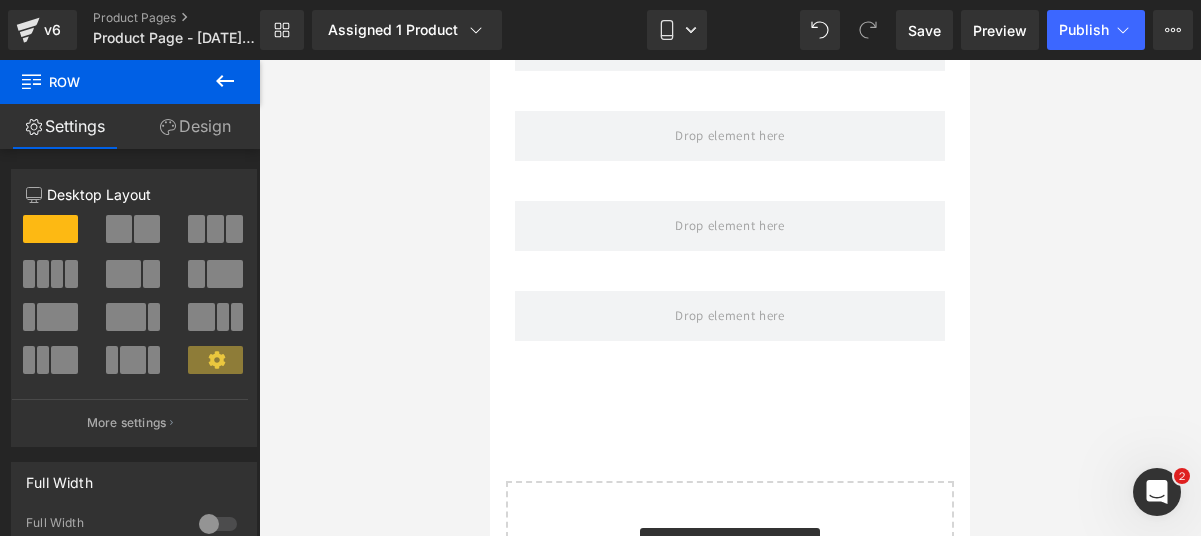 click 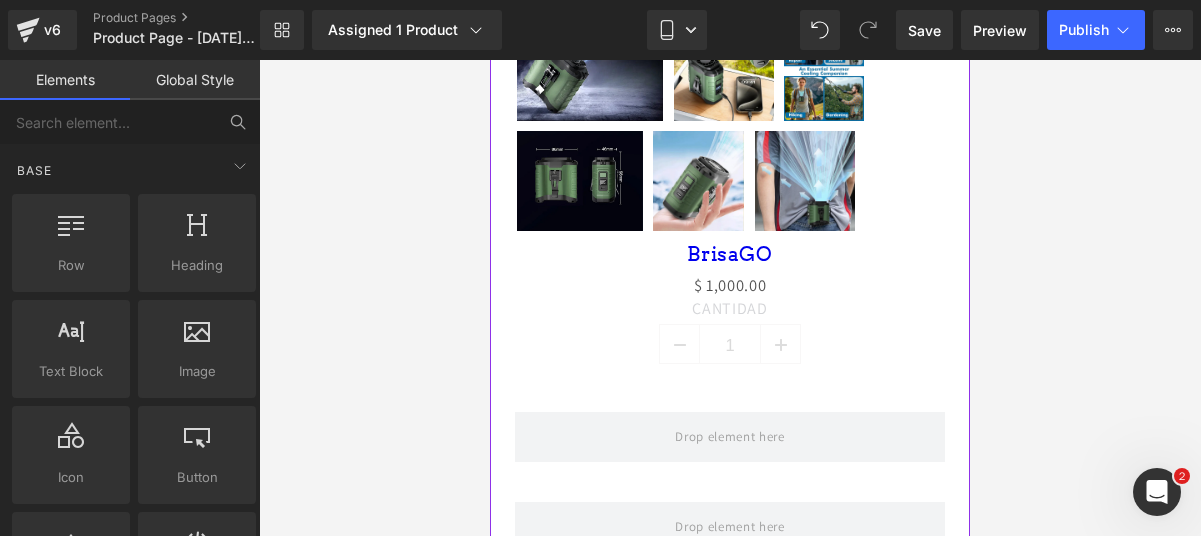 scroll, scrollTop: 1023, scrollLeft: 0, axis: vertical 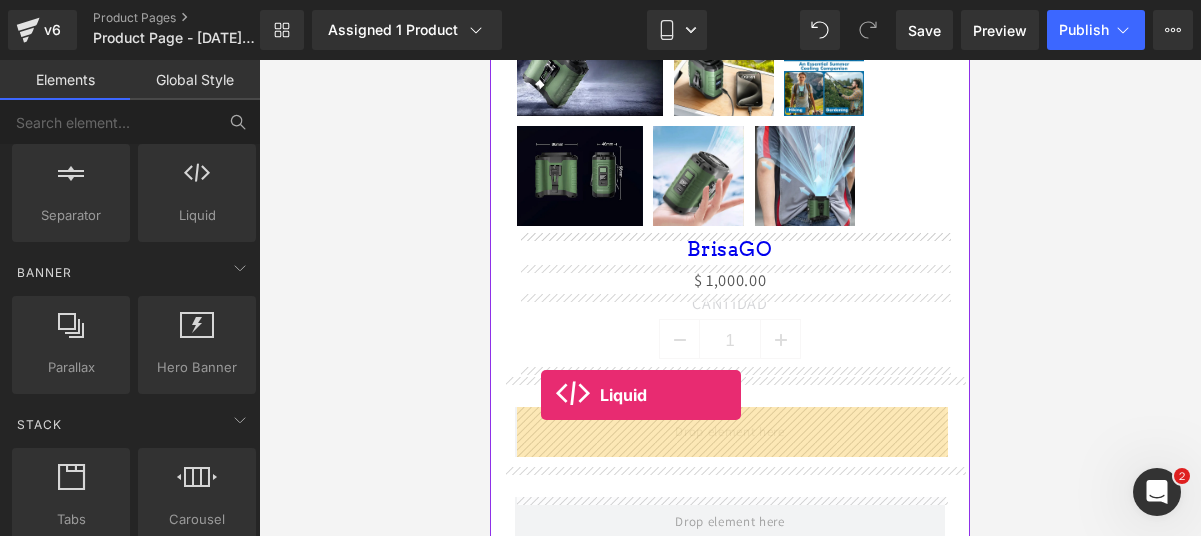drag, startPoint x: 683, startPoint y: 247, endPoint x: 541, endPoint y: 395, distance: 205.10486 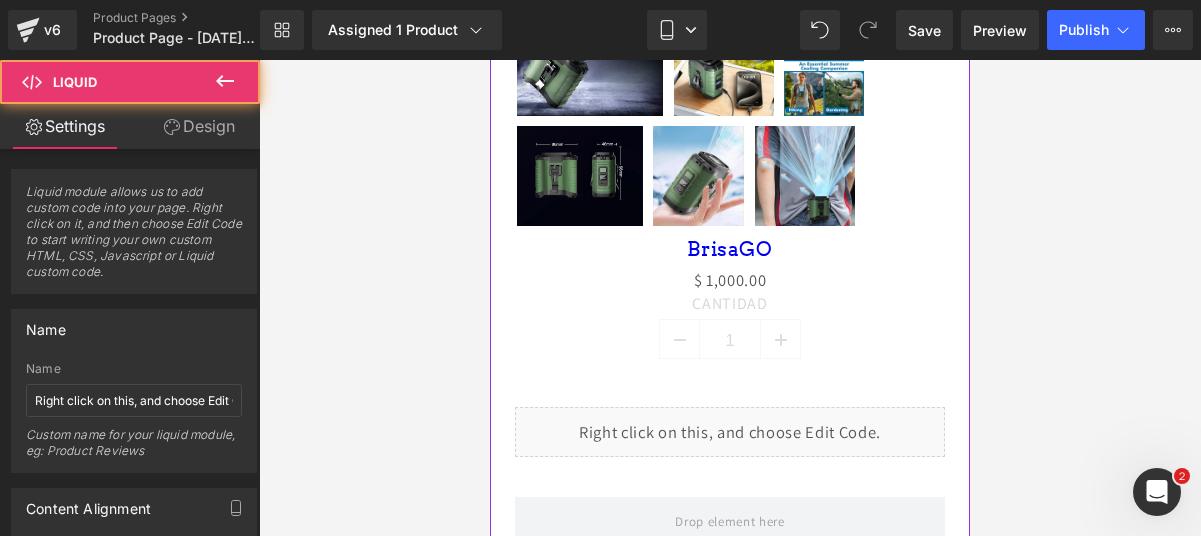 scroll, scrollTop: 1114, scrollLeft: 0, axis: vertical 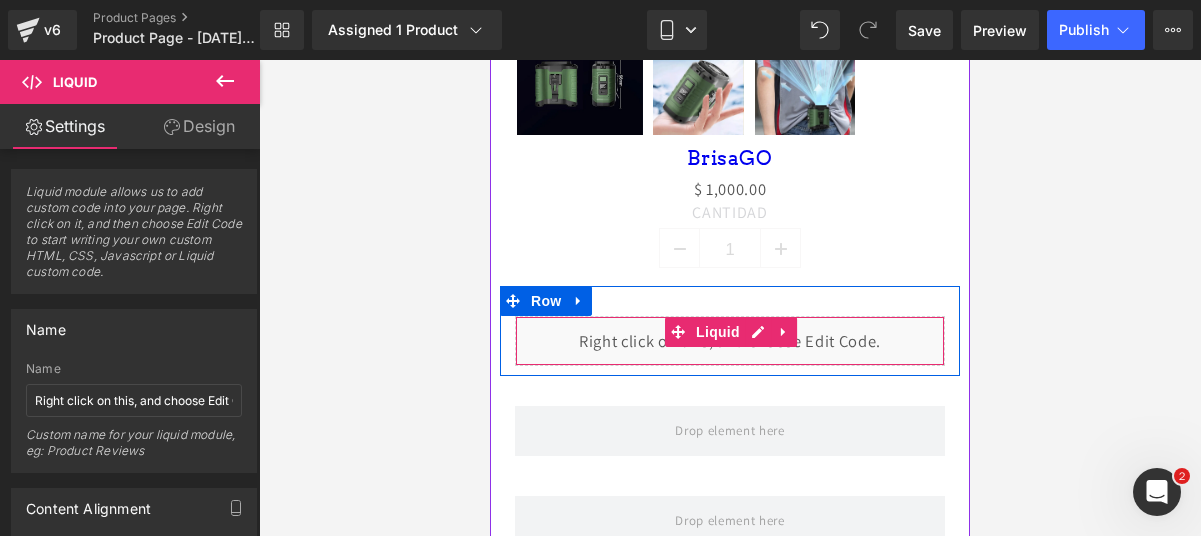 click on "Liquid" at bounding box center (730, 341) 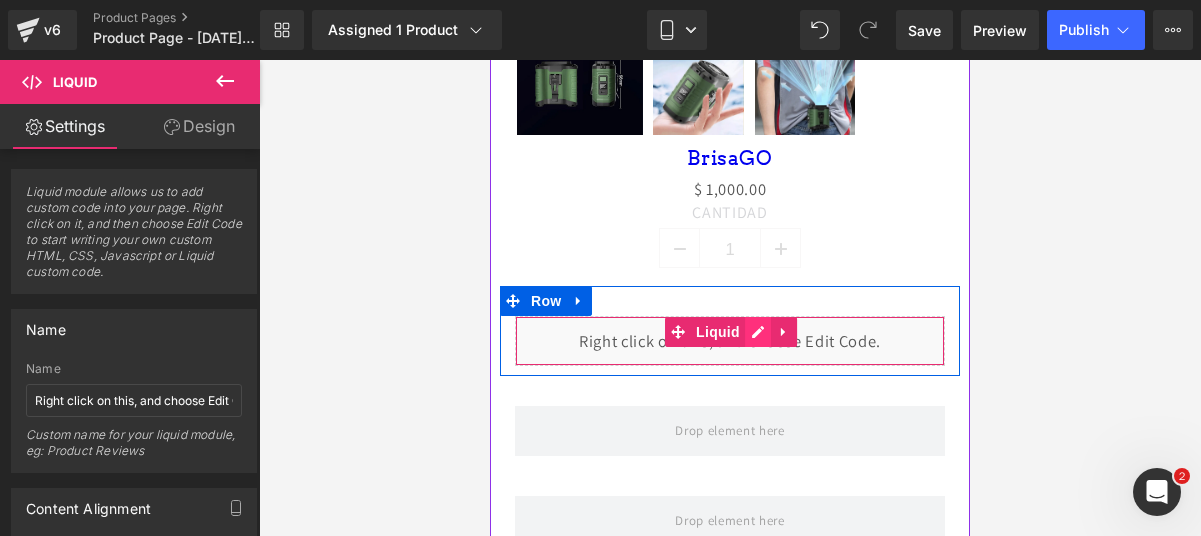 click on "Liquid" at bounding box center [730, 341] 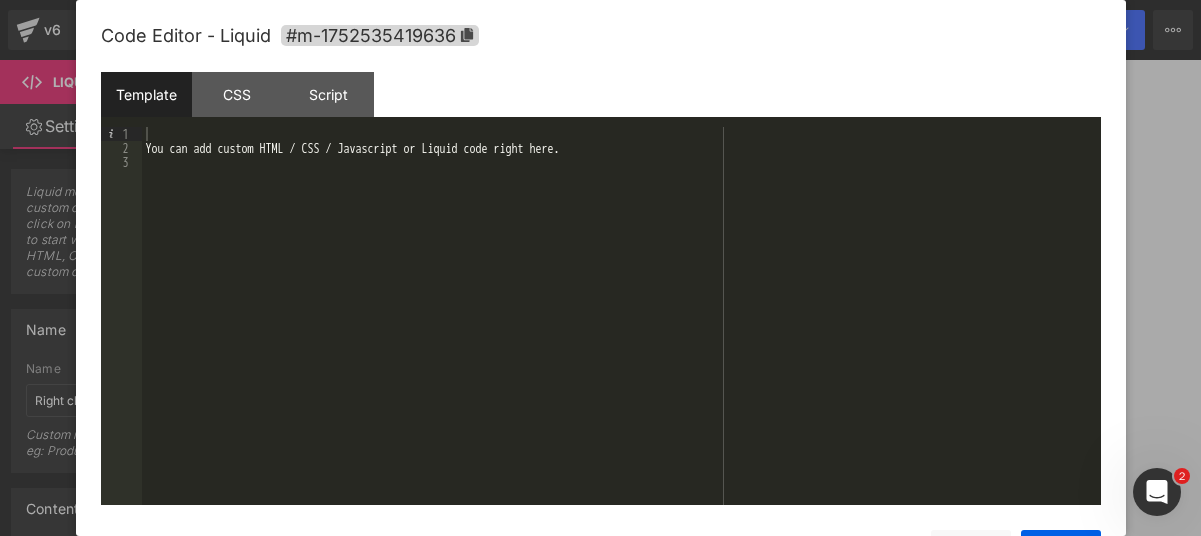 click on "You can add custom HTML / CSS / Javascript or Liquid code right here." at bounding box center [621, 330] 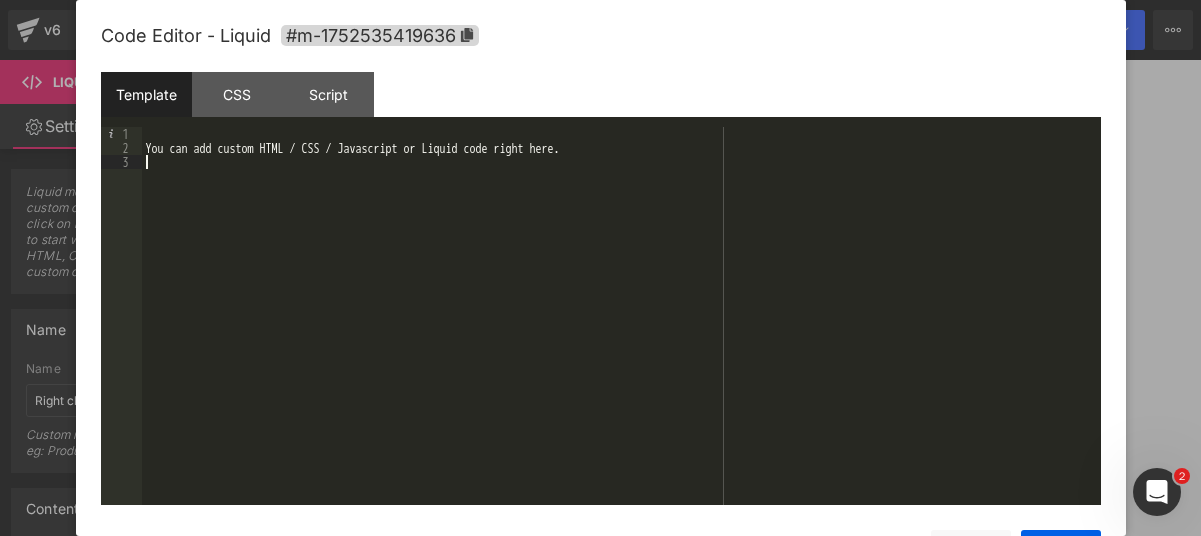 click on "You can add custom HTML / CSS / Javascript or Liquid code right here." at bounding box center [621, 330] 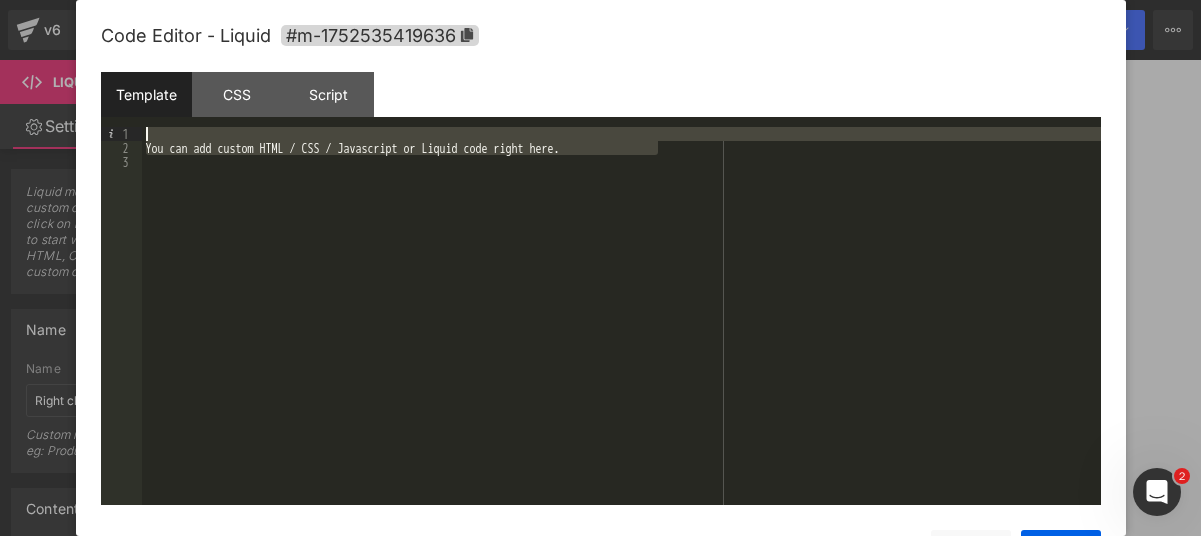 drag, startPoint x: 679, startPoint y: 148, endPoint x: 589, endPoint y: 130, distance: 91.78235 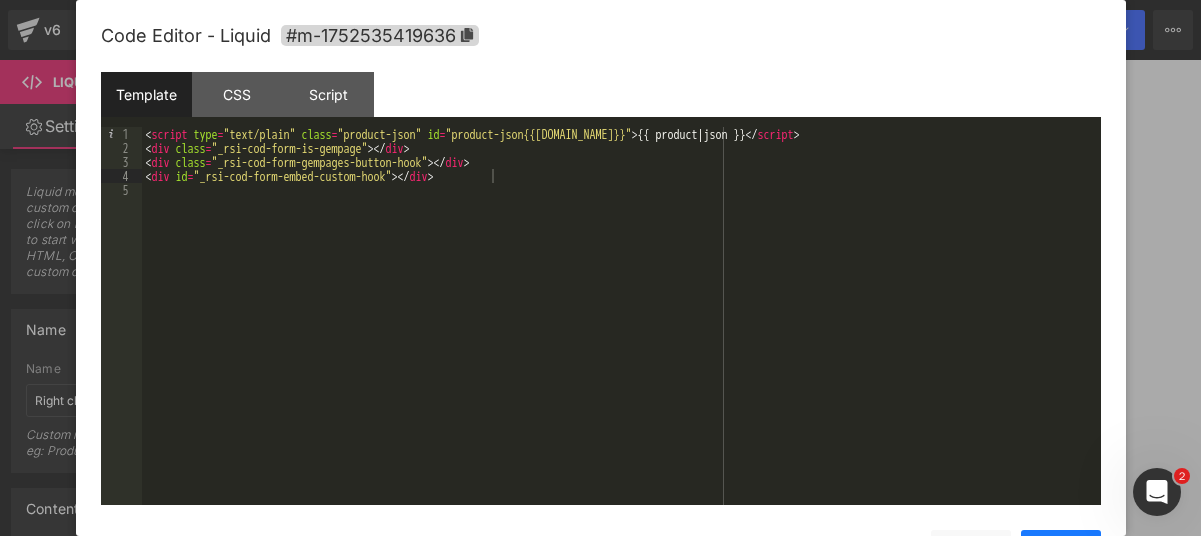 click on "Save" at bounding box center (1061, 550) 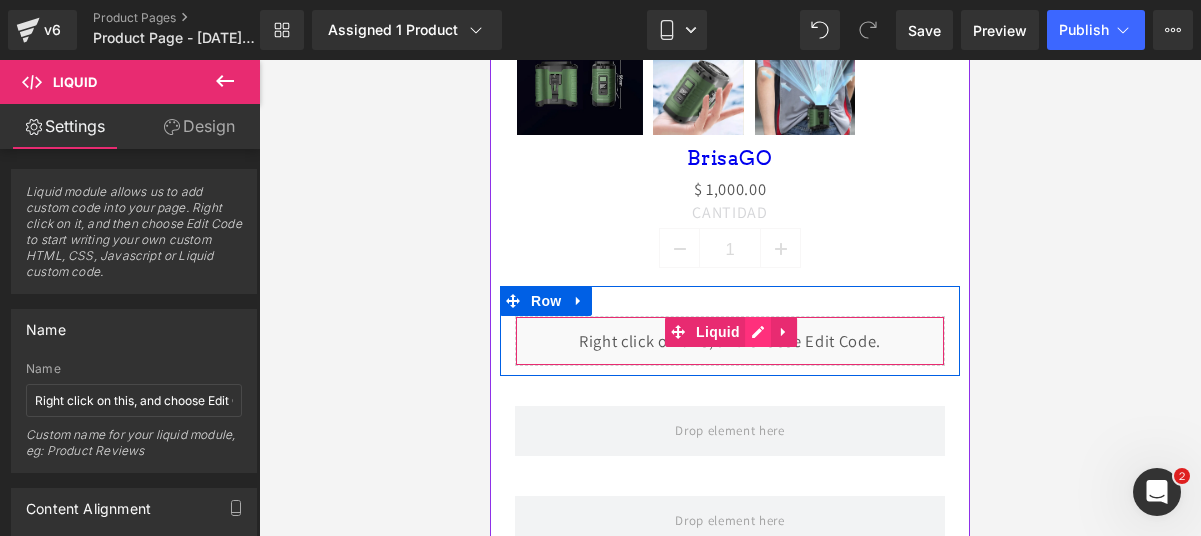 click on "Liquid" at bounding box center (730, 341) 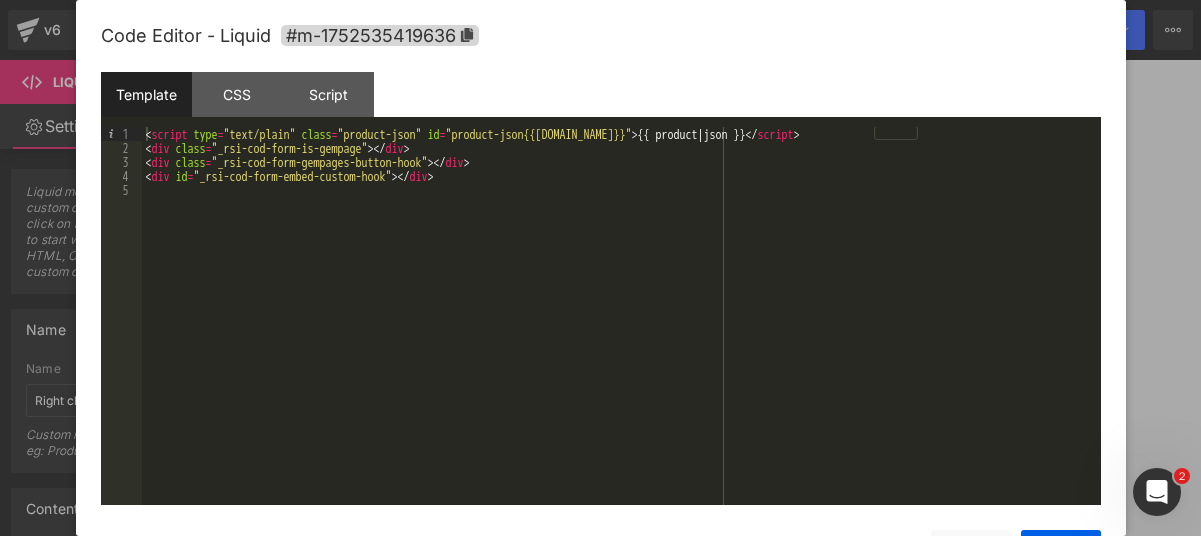click on "Save Cancel" at bounding box center [601, 537] 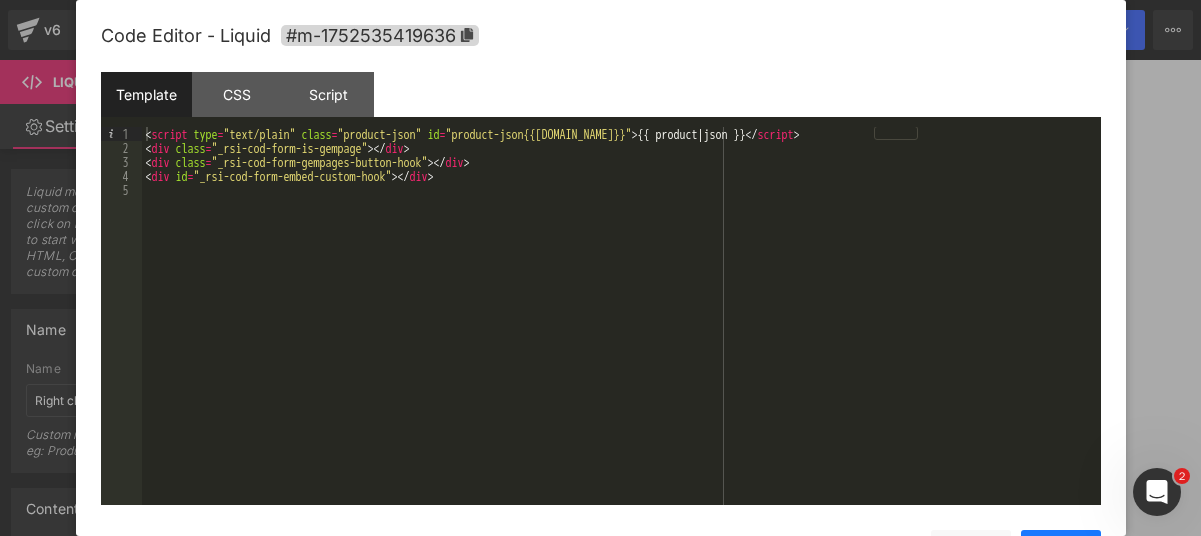 click on "Save" at bounding box center [1061, 550] 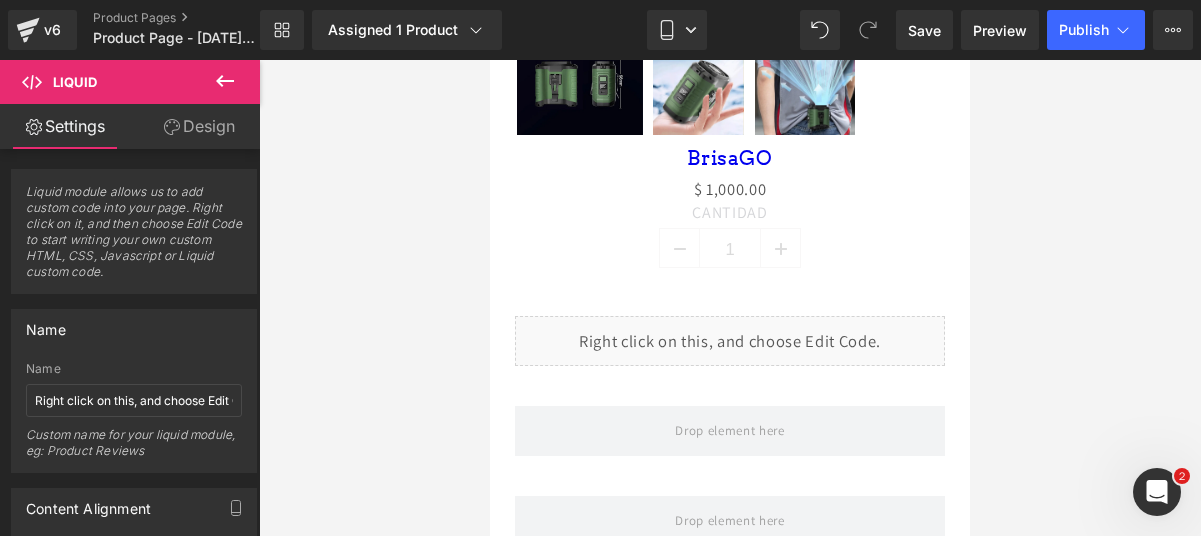 click 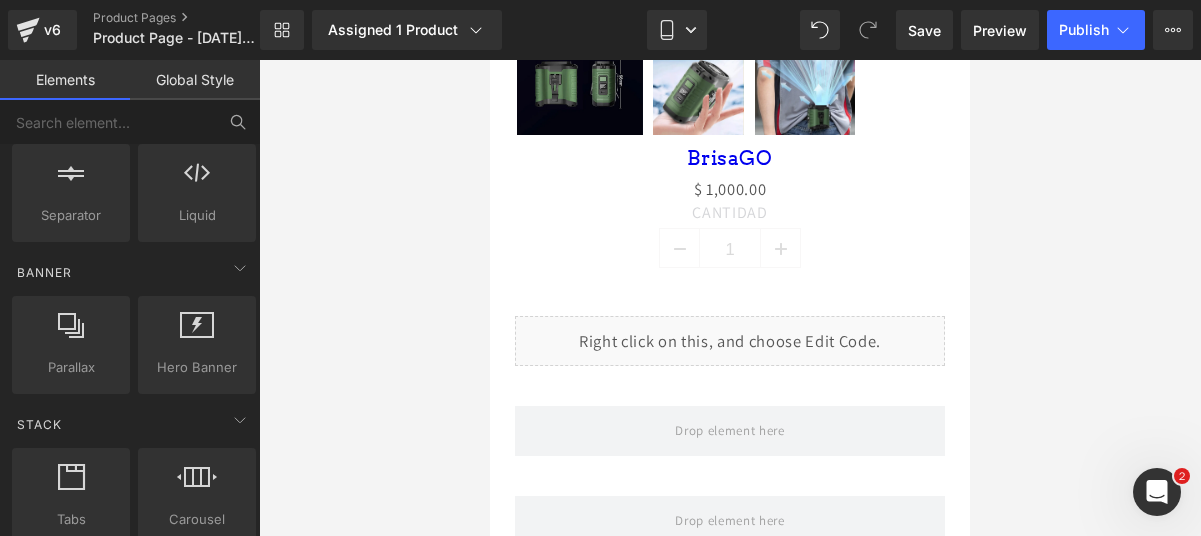 scroll, scrollTop: 0, scrollLeft: 0, axis: both 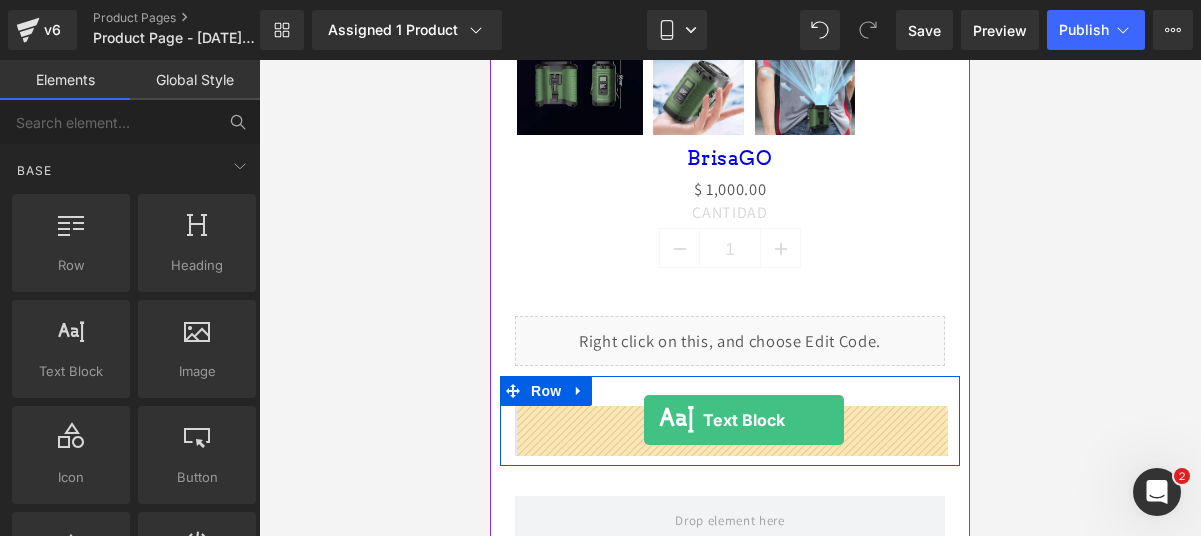 drag, startPoint x: 569, startPoint y: 419, endPoint x: 644, endPoint y: 420, distance: 75.00667 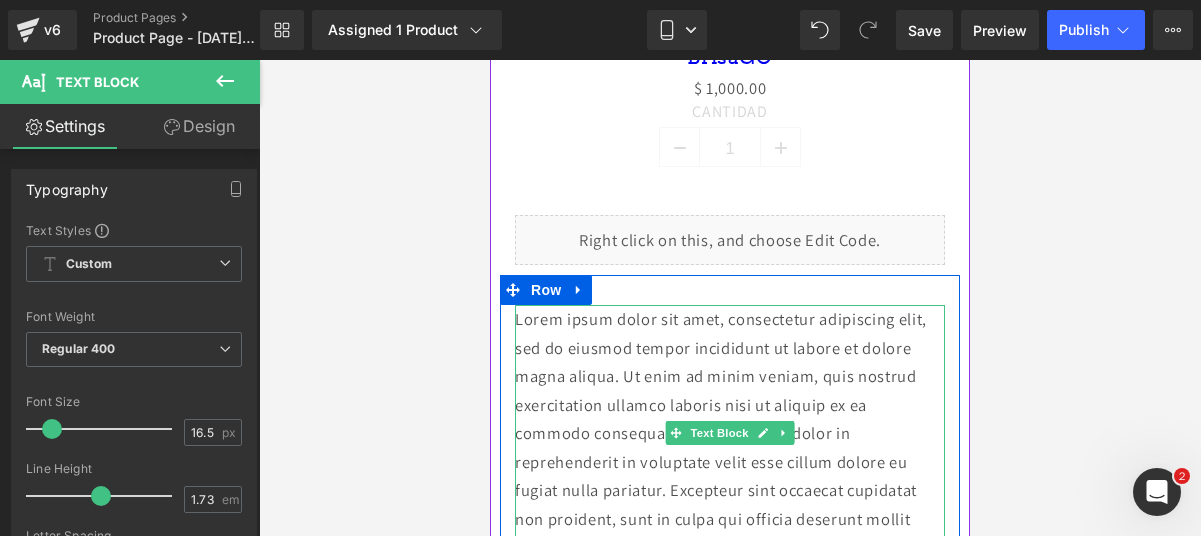 scroll, scrollTop: 1244, scrollLeft: 0, axis: vertical 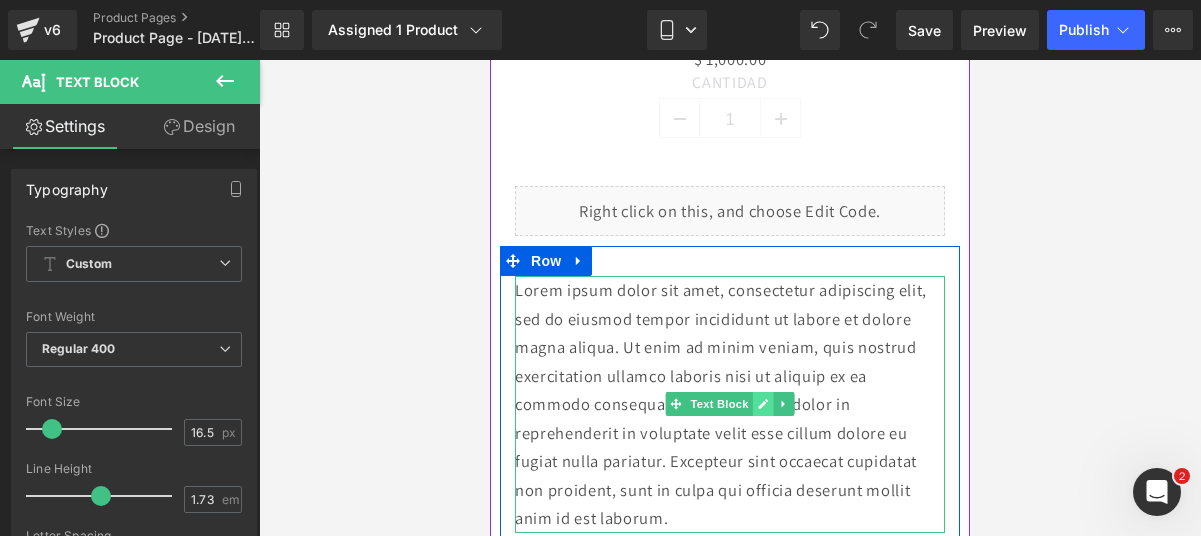 click 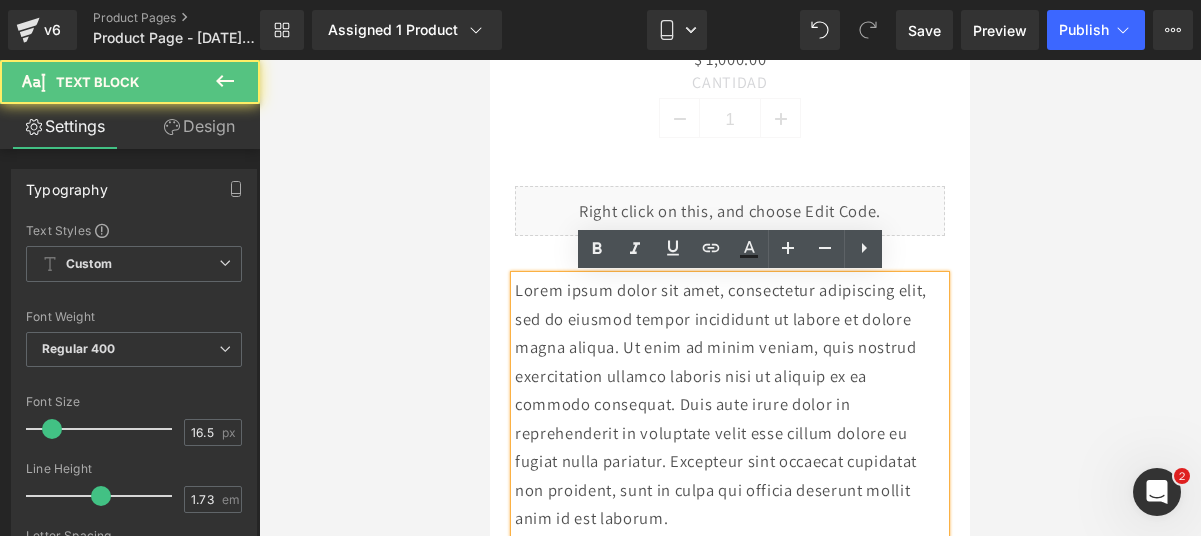 click on "Lorem ipsum dolor sit amet, consectetur adipiscing elit, sed do eiusmod tempor incididunt ut labore et dolore magna aliqua. Ut enim ad minim veniam, quis nostrud exercitation ullamco laboris nisi ut aliquip ex ea commodo consequat. Duis aute irure dolor in reprehenderit in voluptate velit esse cillum dolore eu fugiat nulla pariatur. Excepteur sint occaecat cupidatat non proident, sunt in culpa qui officia deserunt mollit anim id est laborum." at bounding box center (730, 404) 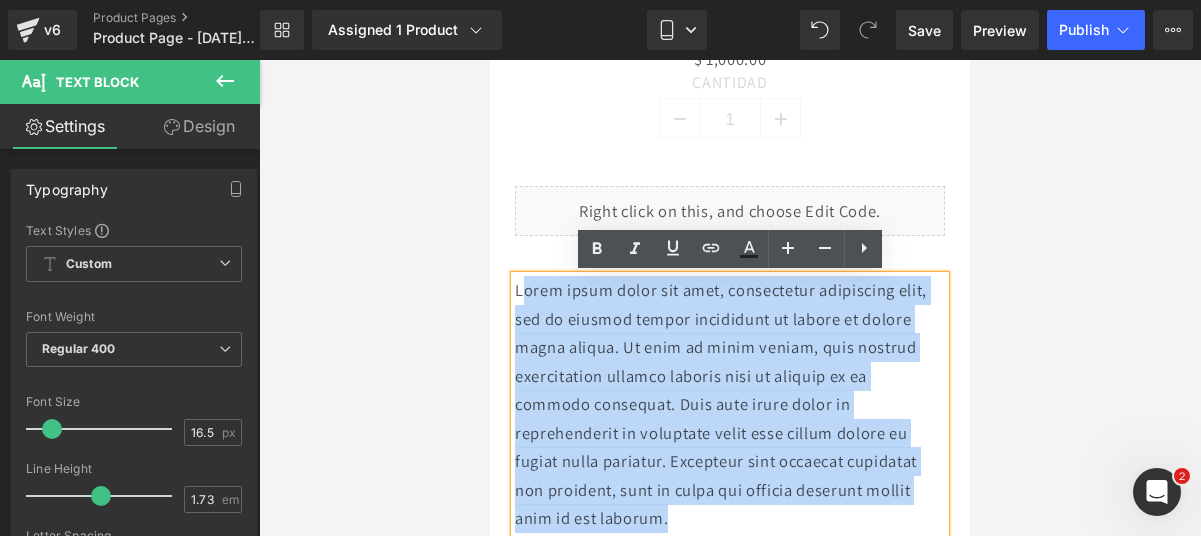drag, startPoint x: 693, startPoint y: 520, endPoint x: 525, endPoint y: 284, distance: 289.68948 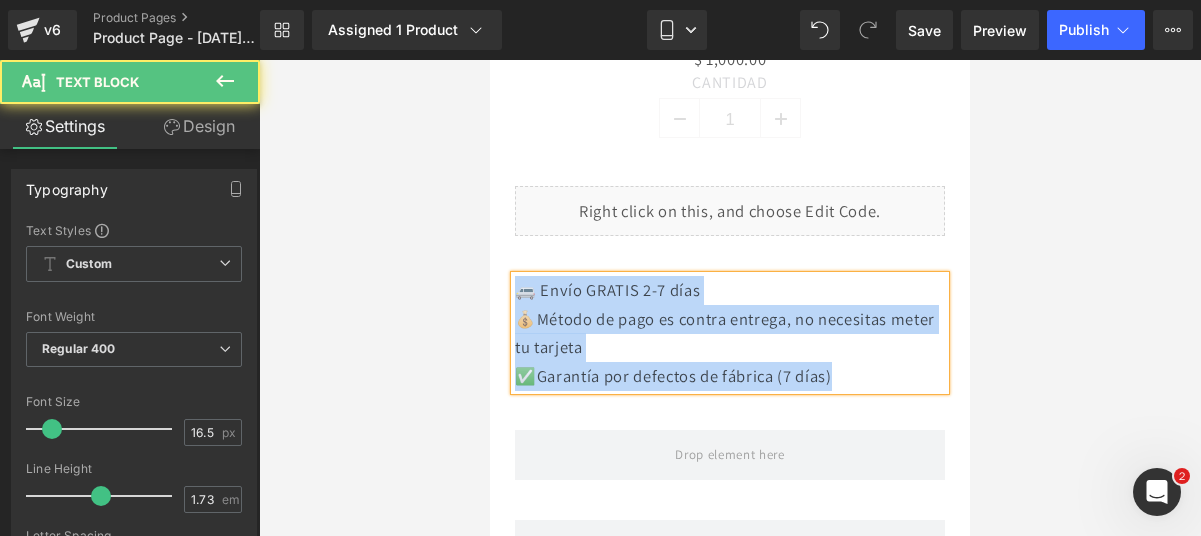 drag, startPoint x: 847, startPoint y: 365, endPoint x: 453, endPoint y: 226, distance: 417.8002 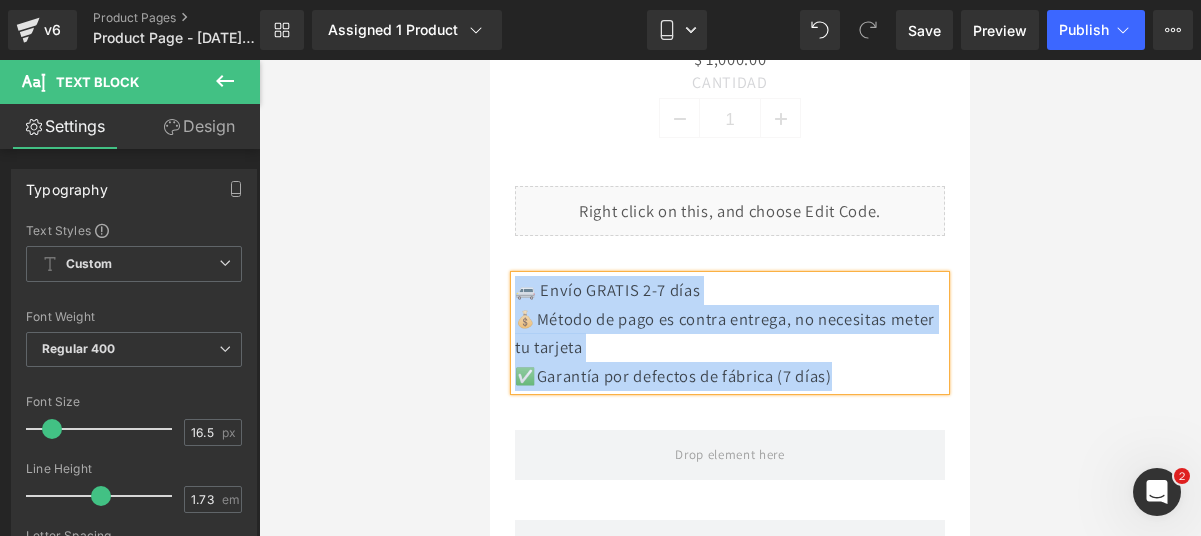 click on "✅Garantía por defectos de fábrica (7 días)" at bounding box center [730, 376] 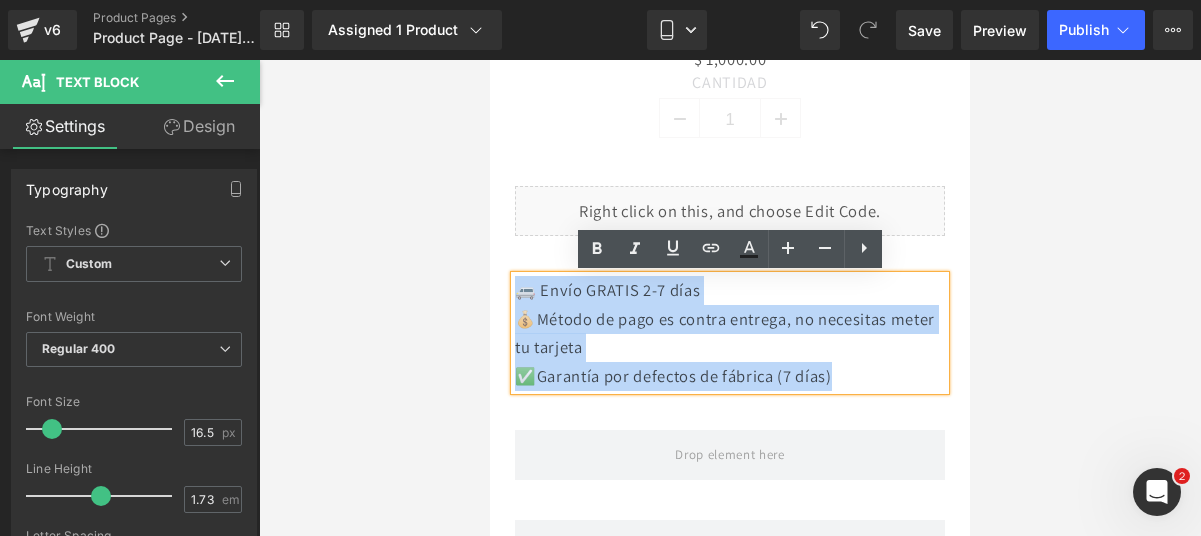 drag, startPoint x: 851, startPoint y: 379, endPoint x: 519, endPoint y: 296, distance: 342.21777 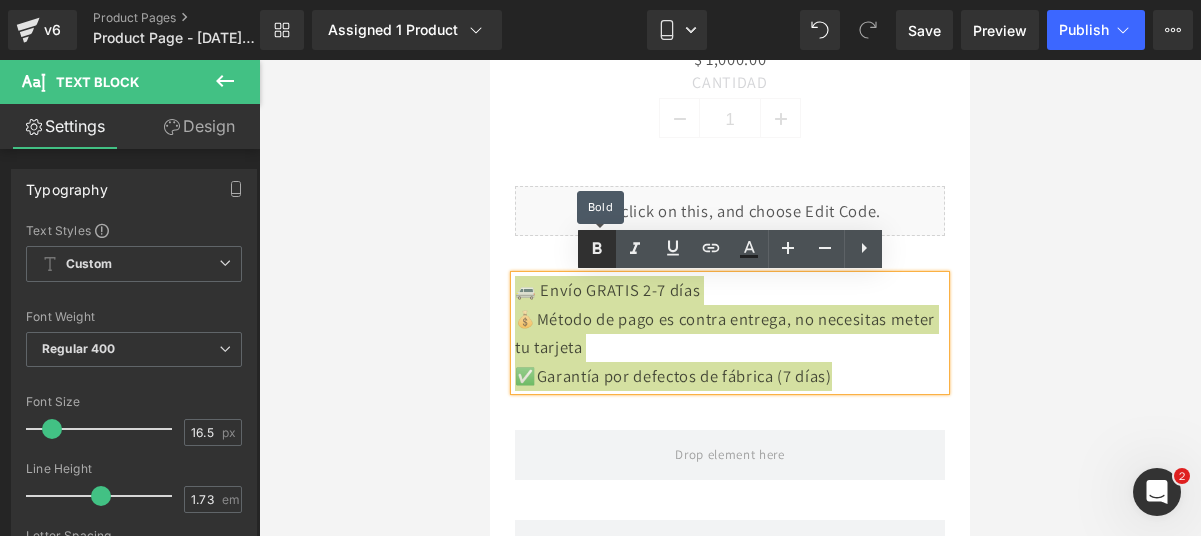 click 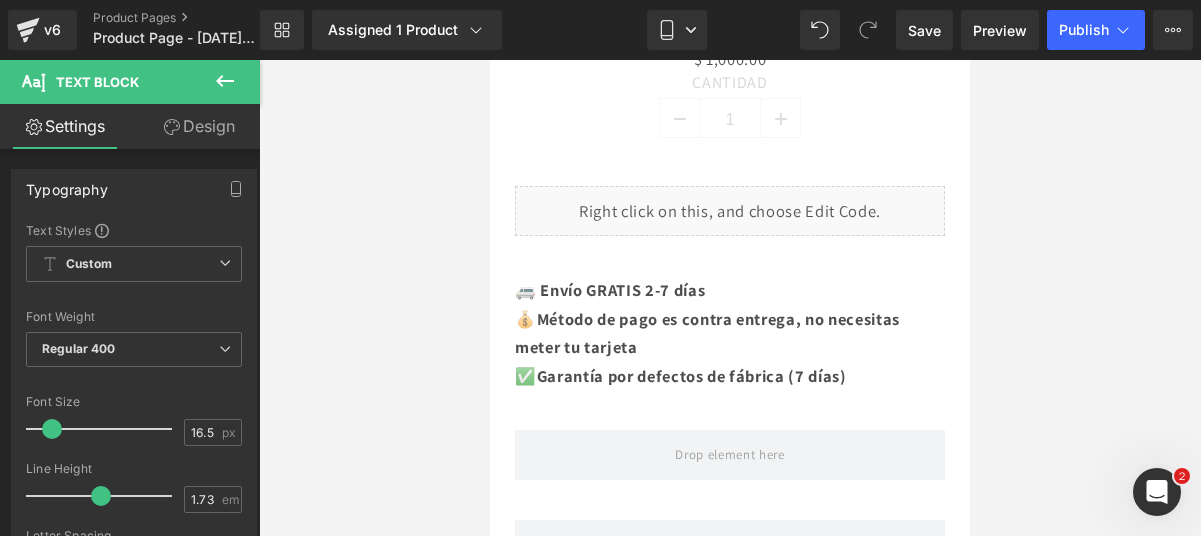 click 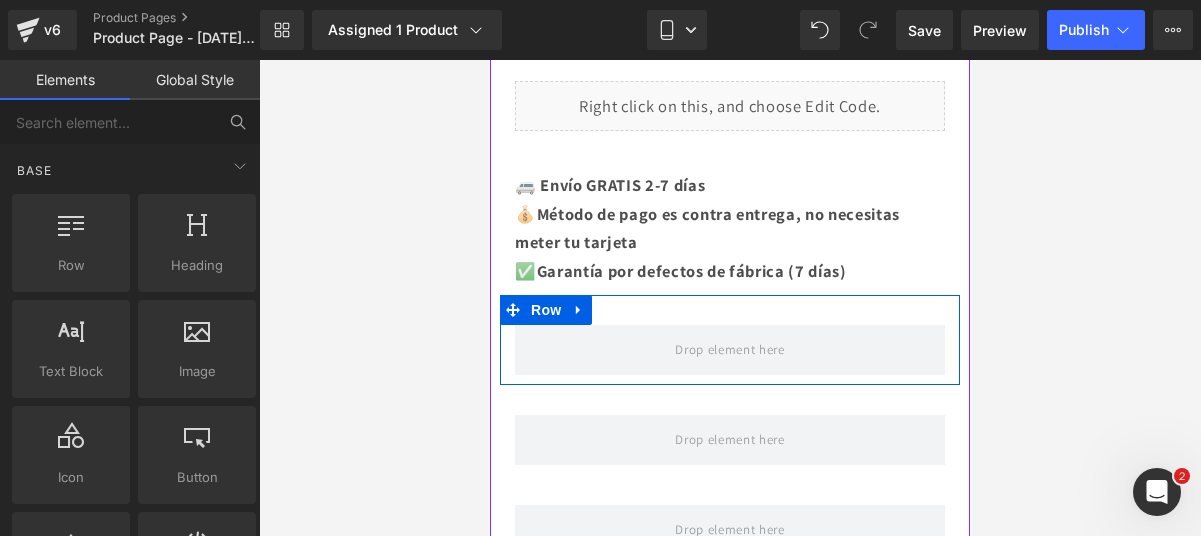 scroll, scrollTop: 1373, scrollLeft: 0, axis: vertical 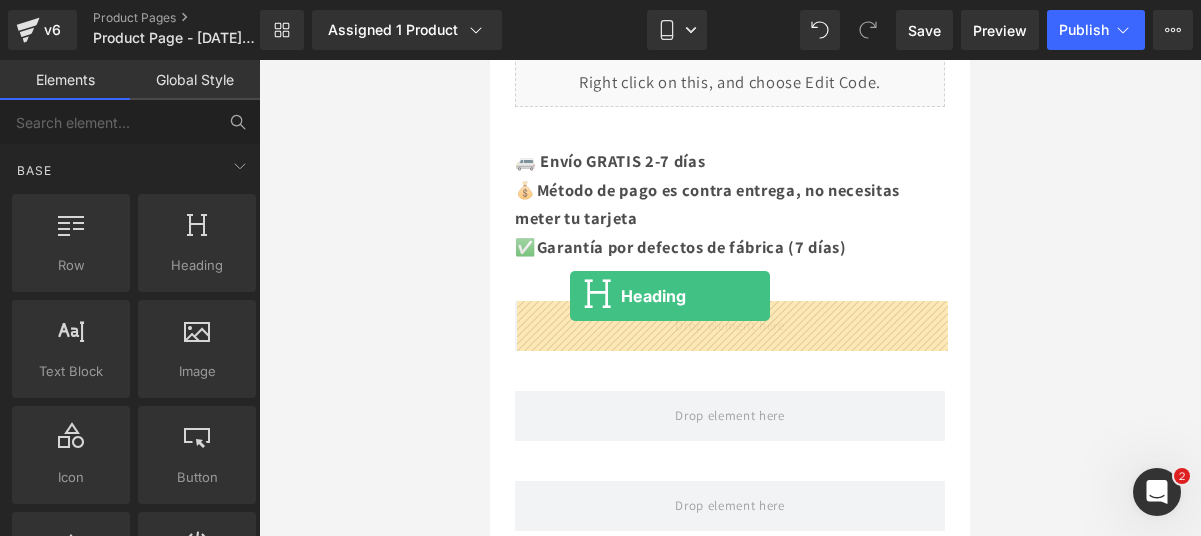 drag, startPoint x: 671, startPoint y: 319, endPoint x: 563, endPoint y: 296, distance: 110.42192 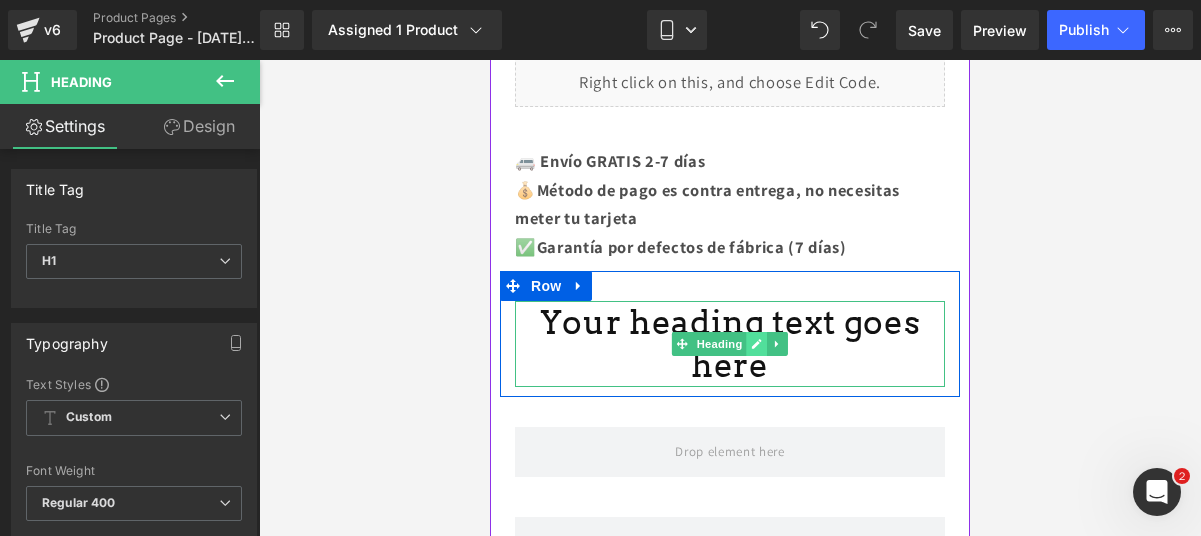 click 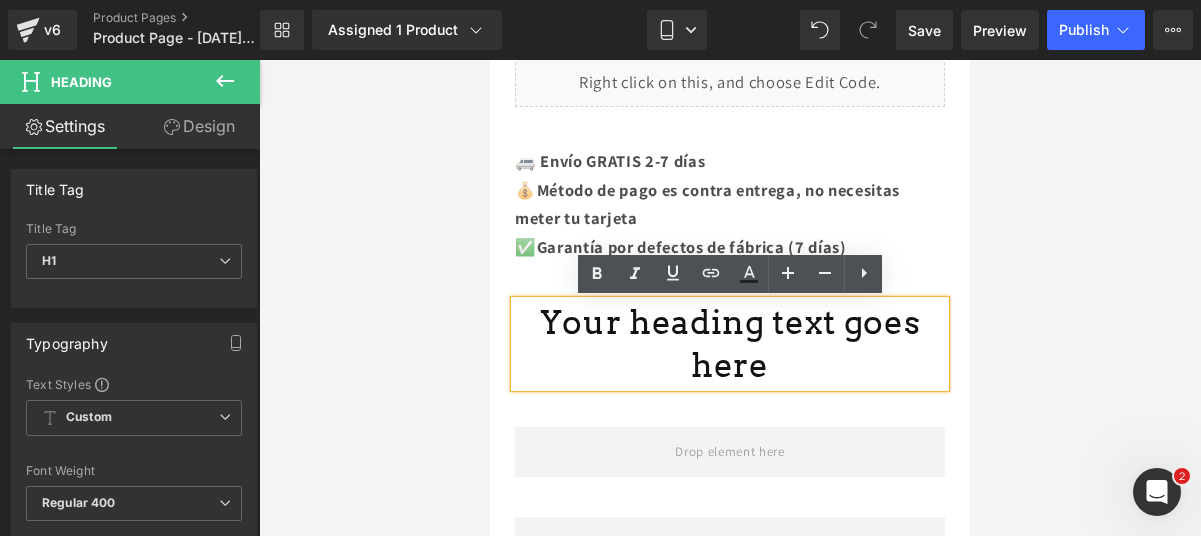 click on "Your heading text goes here" at bounding box center [730, 344] 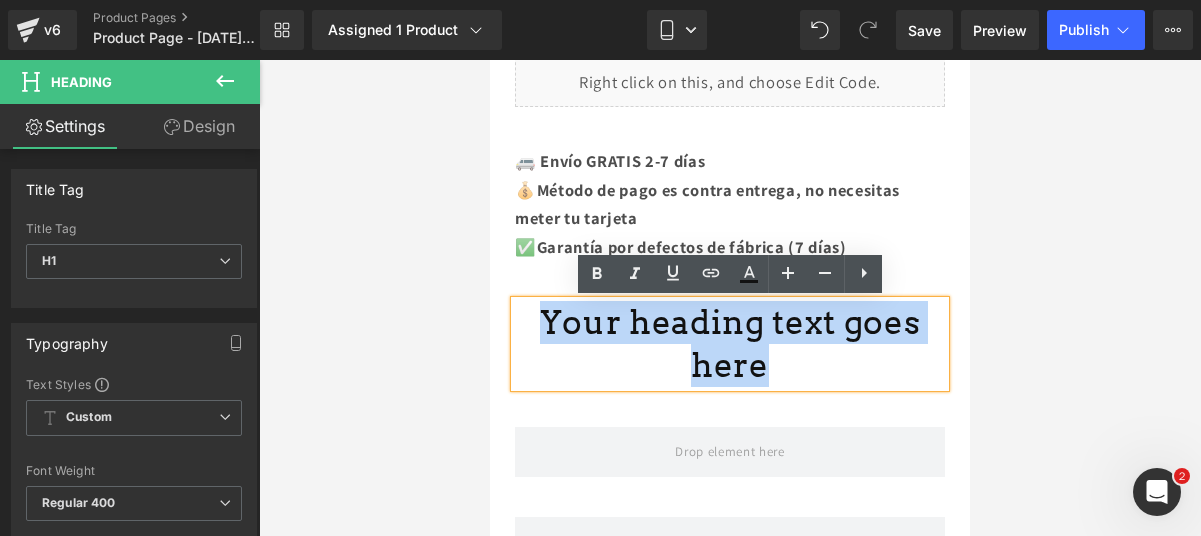 drag, startPoint x: 923, startPoint y: 328, endPoint x: 521, endPoint y: 332, distance: 402.0199 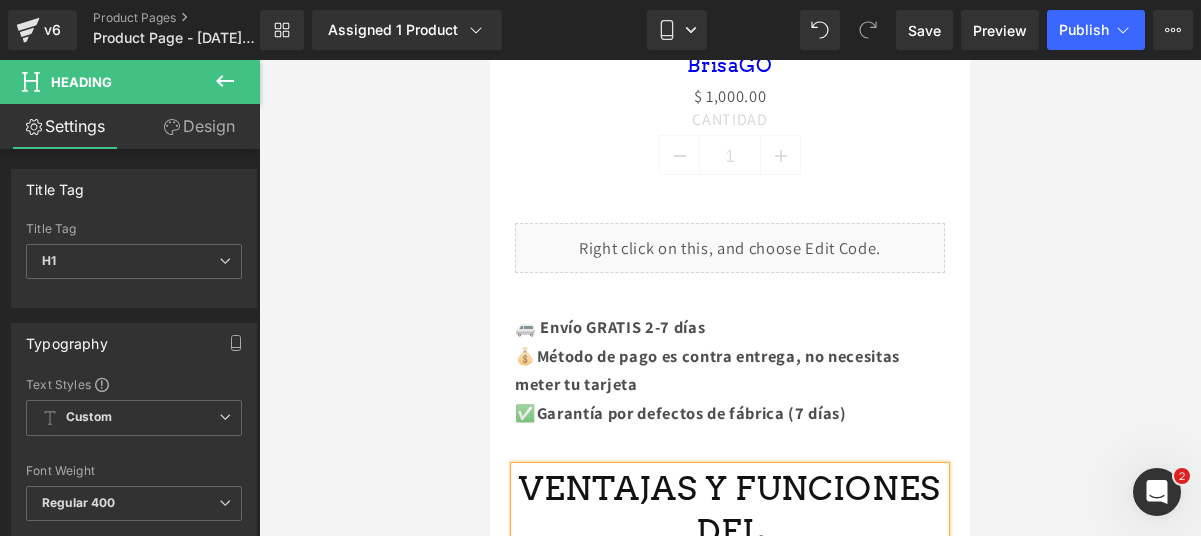 scroll, scrollTop: 1221, scrollLeft: 0, axis: vertical 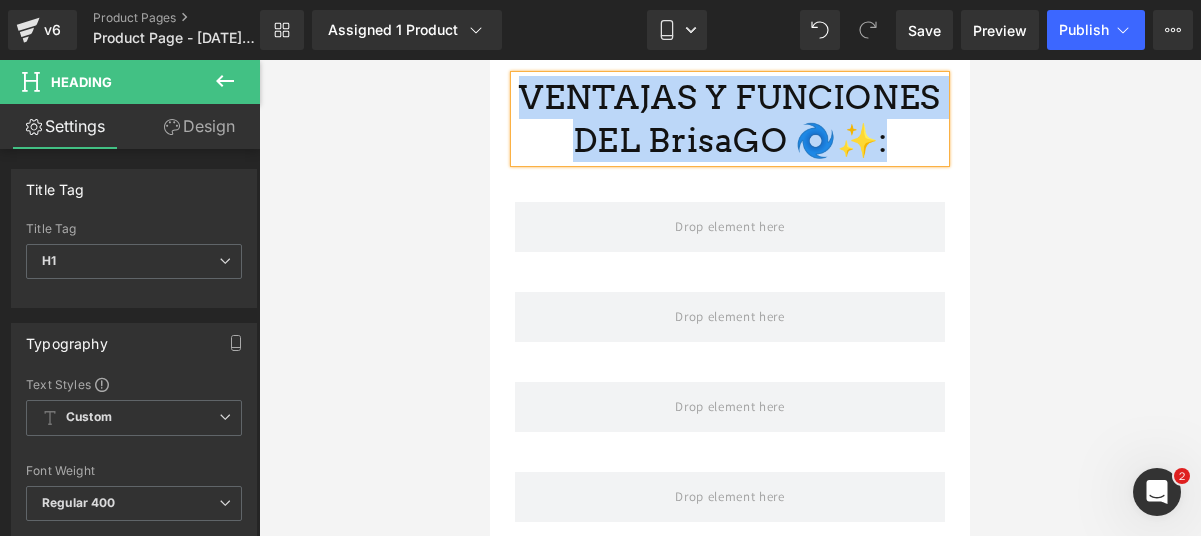 drag, startPoint x: 887, startPoint y: 137, endPoint x: 530, endPoint y: 94, distance: 359.58032 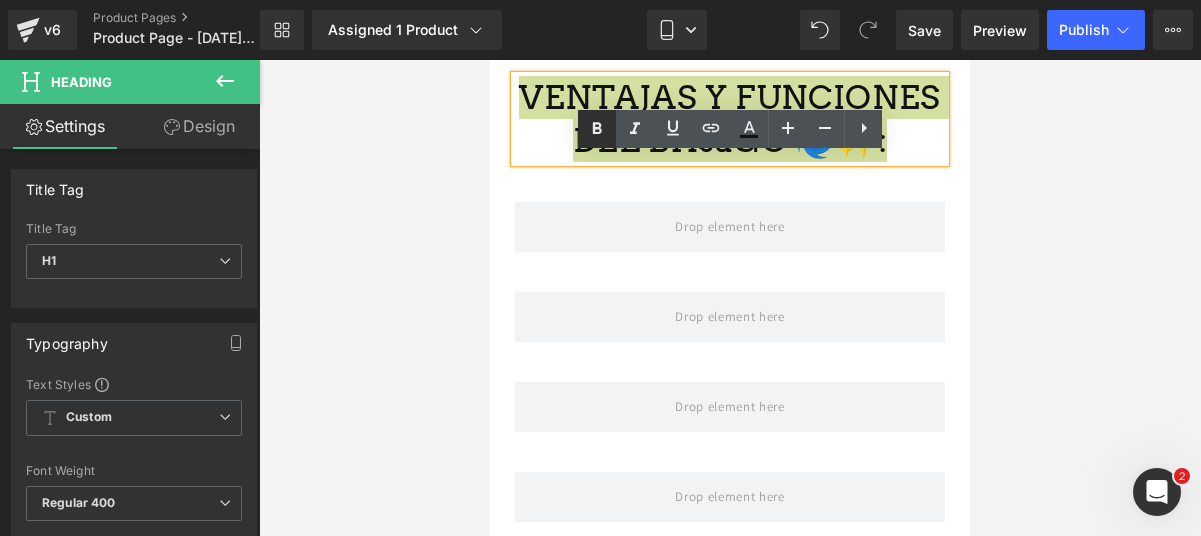drag, startPoint x: 593, startPoint y: 123, endPoint x: 92, endPoint y: 48, distance: 506.58267 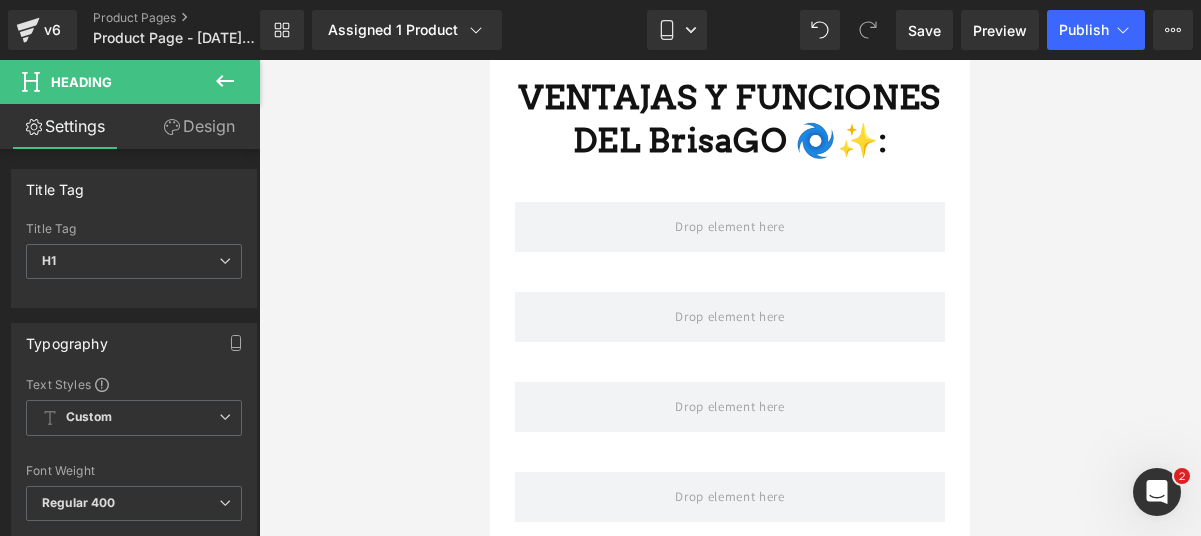 click 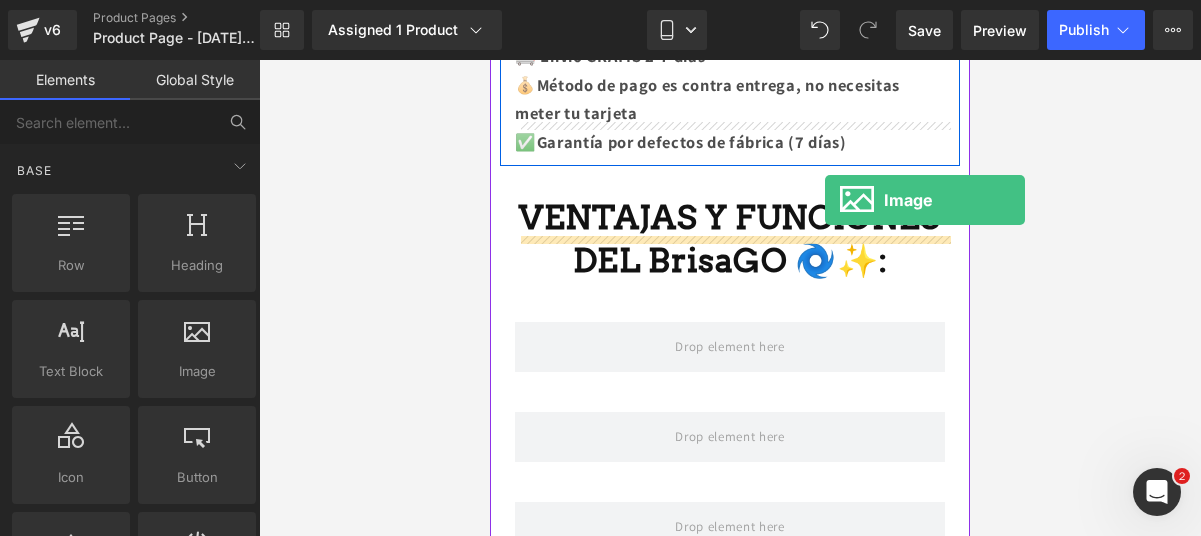 scroll, scrollTop: 1398, scrollLeft: 0, axis: vertical 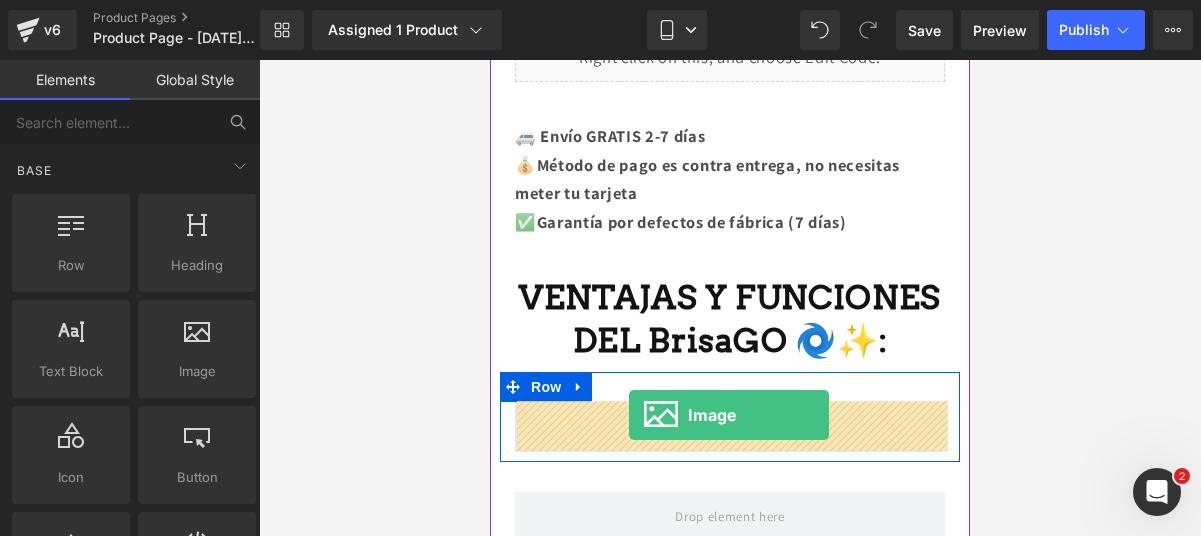 drag, startPoint x: 695, startPoint y: 396, endPoint x: 629, endPoint y: 415, distance: 68.68042 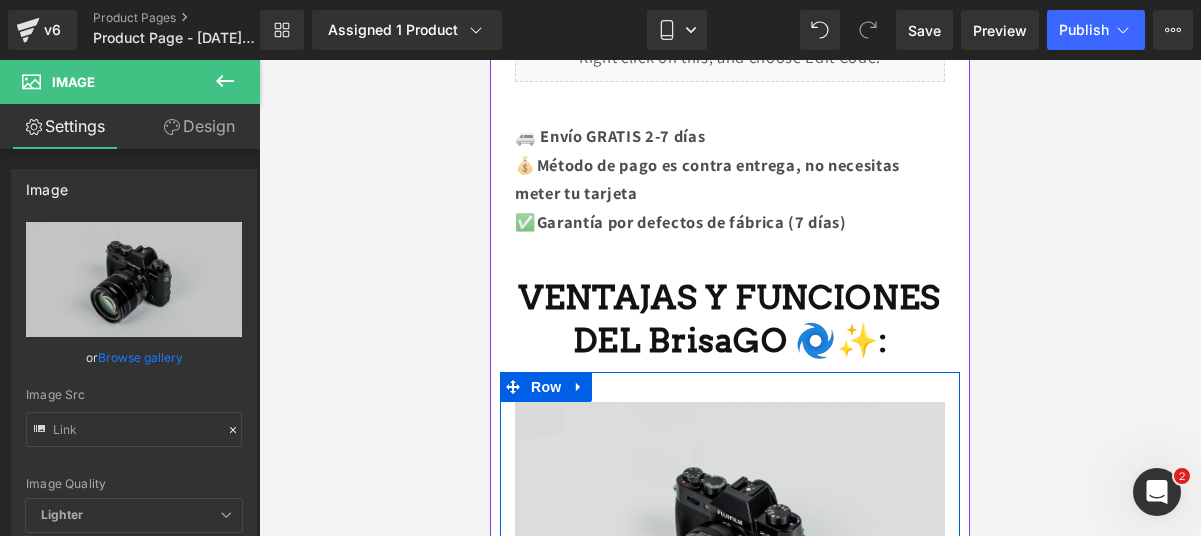 type on "//d1um8515vdn9kb.cloudfront.net/images/parallax.jpg" 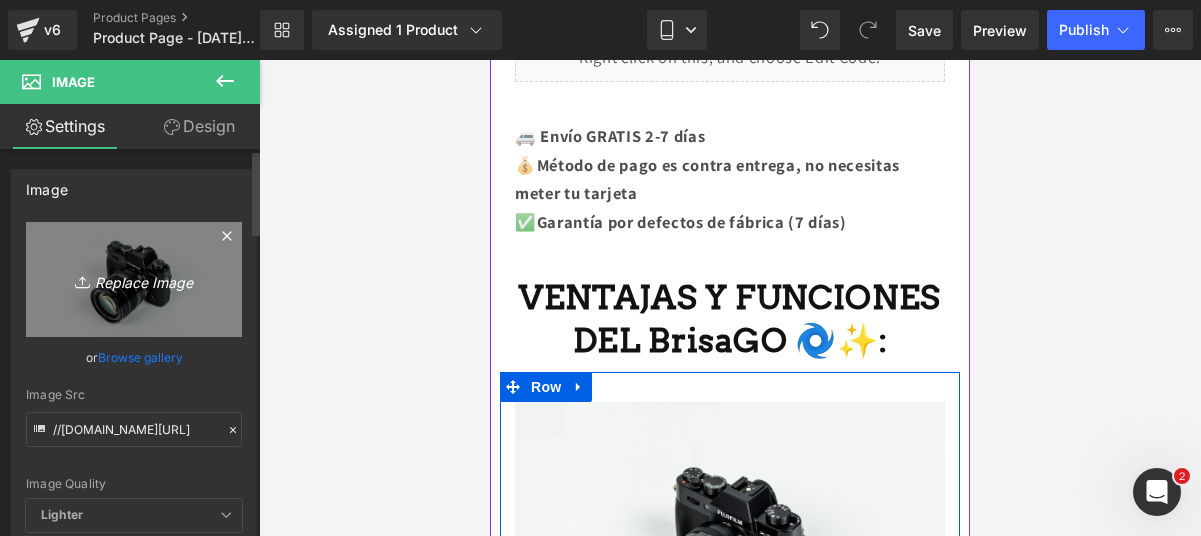 scroll, scrollTop: 1466, scrollLeft: 0, axis: vertical 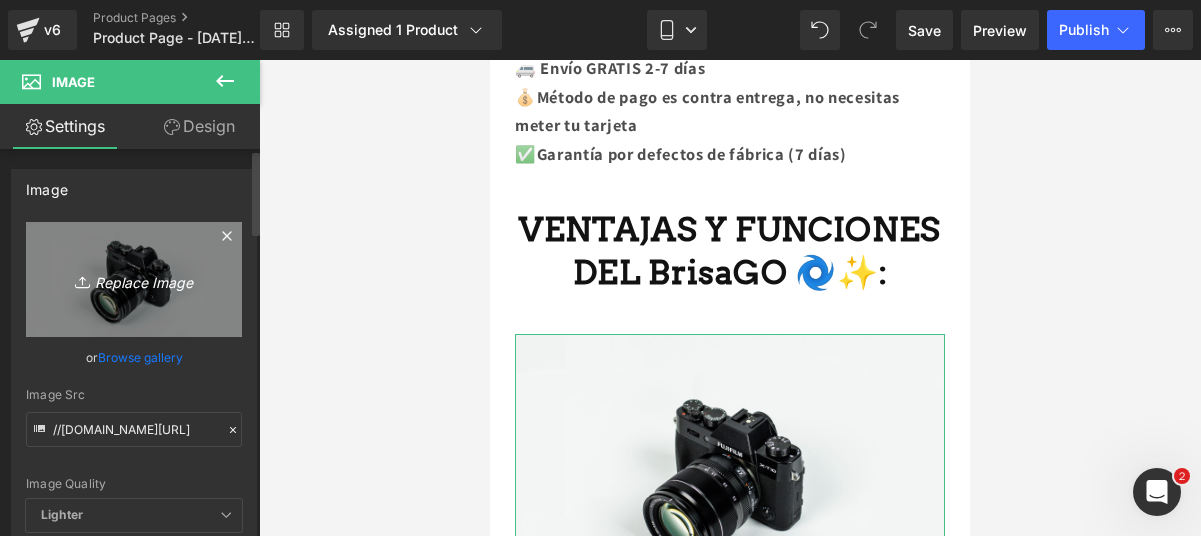 click on "Replace Image" at bounding box center [134, 279] 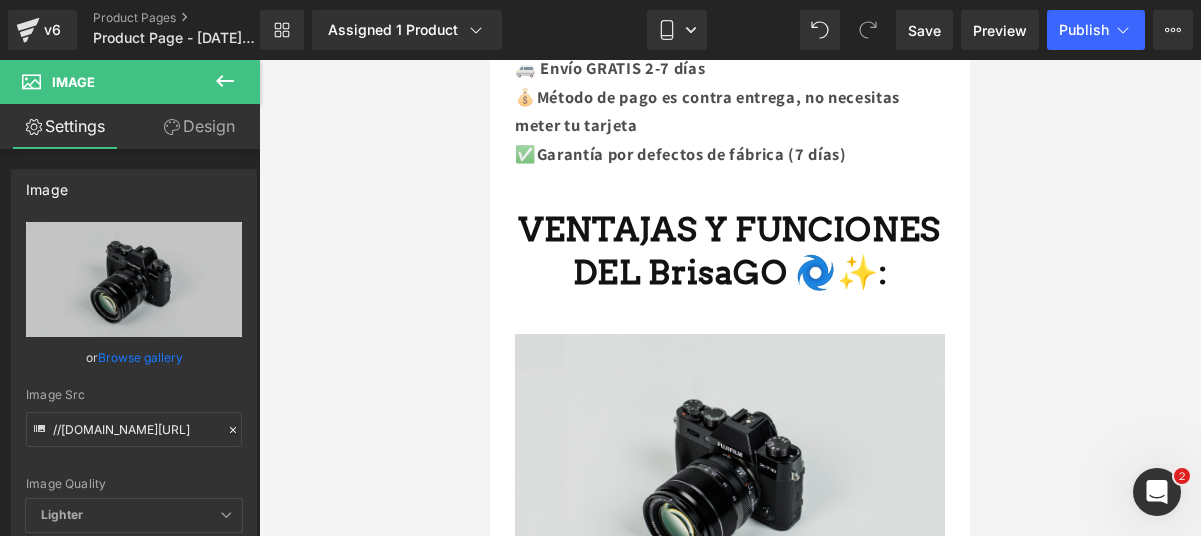 type on "C:\fakepath\WhatsApp GIF 2025-07-14 at 17.07.59.gif" 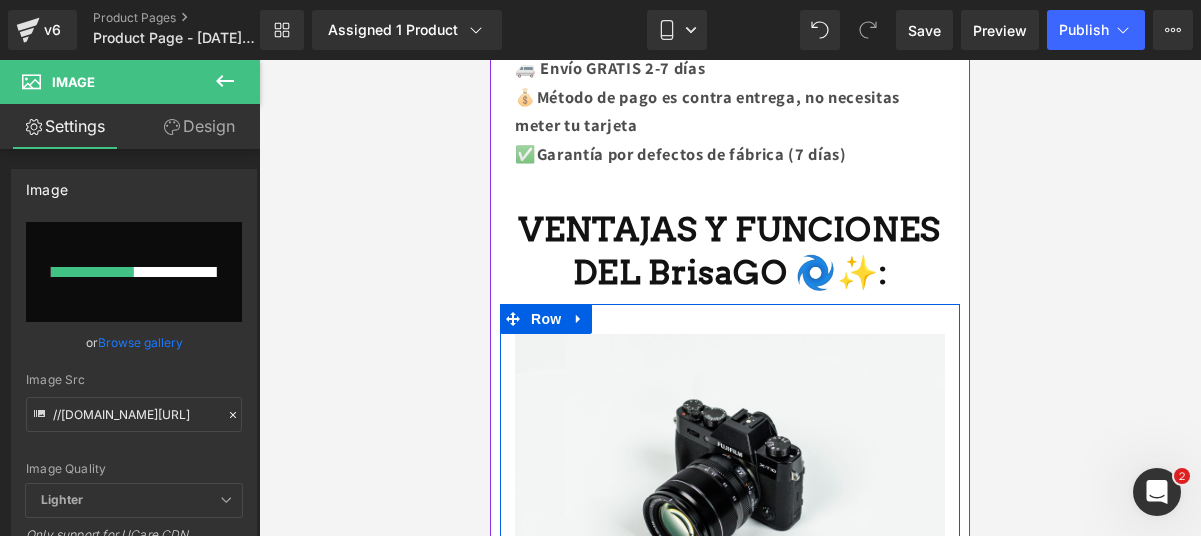 type 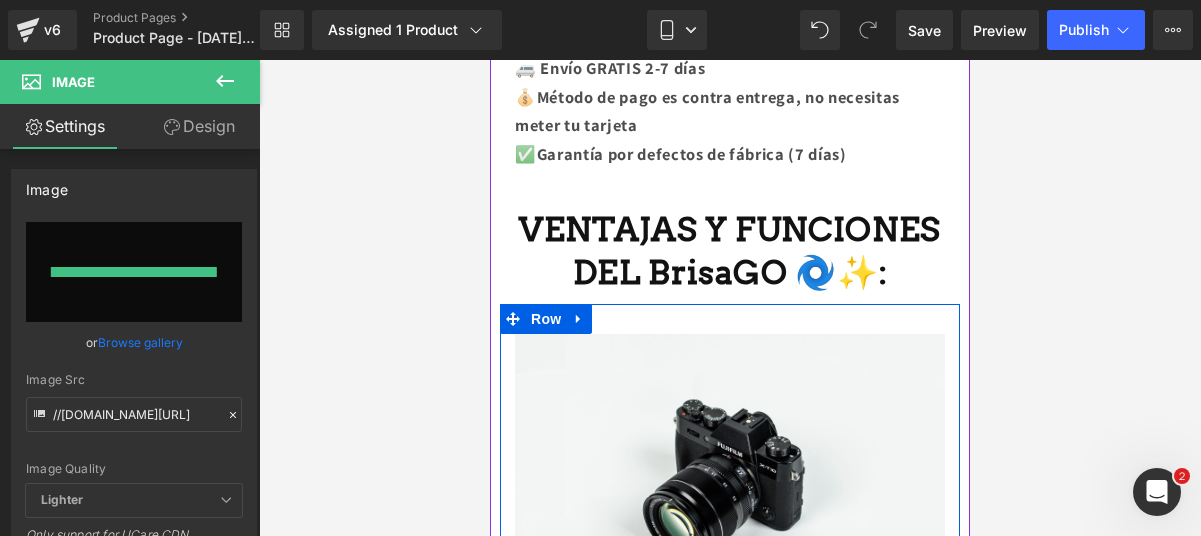 type on "https://ucarecdn.com/6af6b5a9-fac9-43ee-9558-459c8f200be2/WhatsApp%20GIF%202025-07-14%20at%2017.07.59.gif" 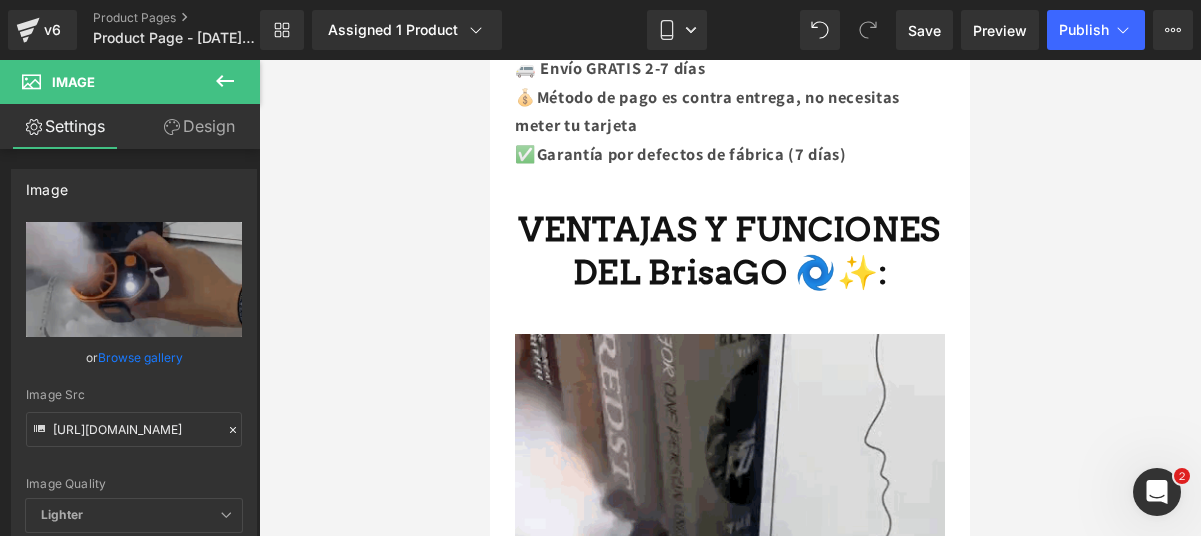 click 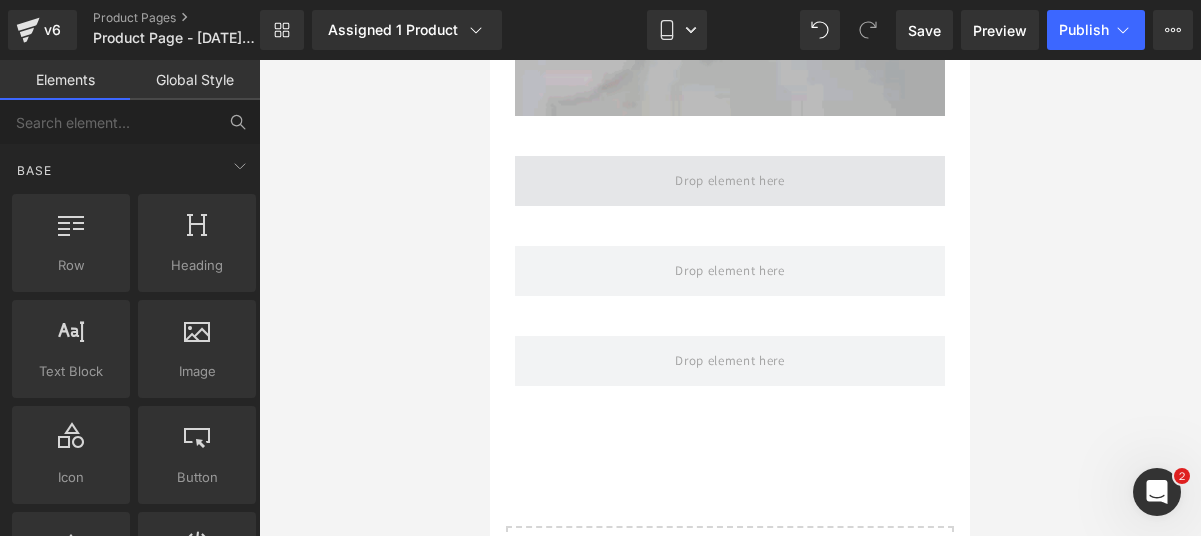 scroll, scrollTop: 2347, scrollLeft: 0, axis: vertical 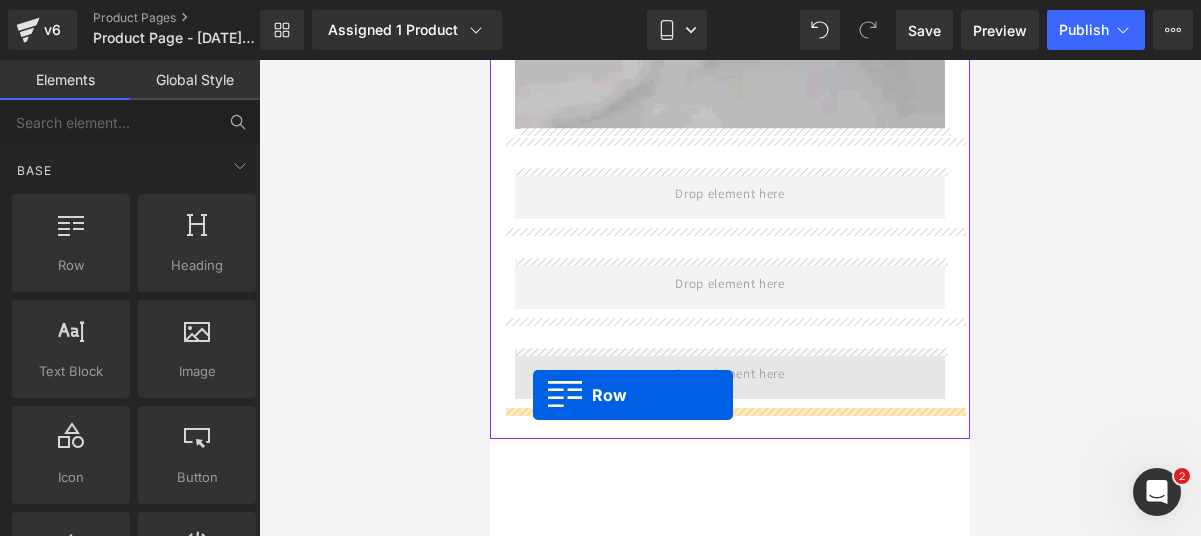 drag, startPoint x: 582, startPoint y: 308, endPoint x: 533, endPoint y: 395, distance: 99.849884 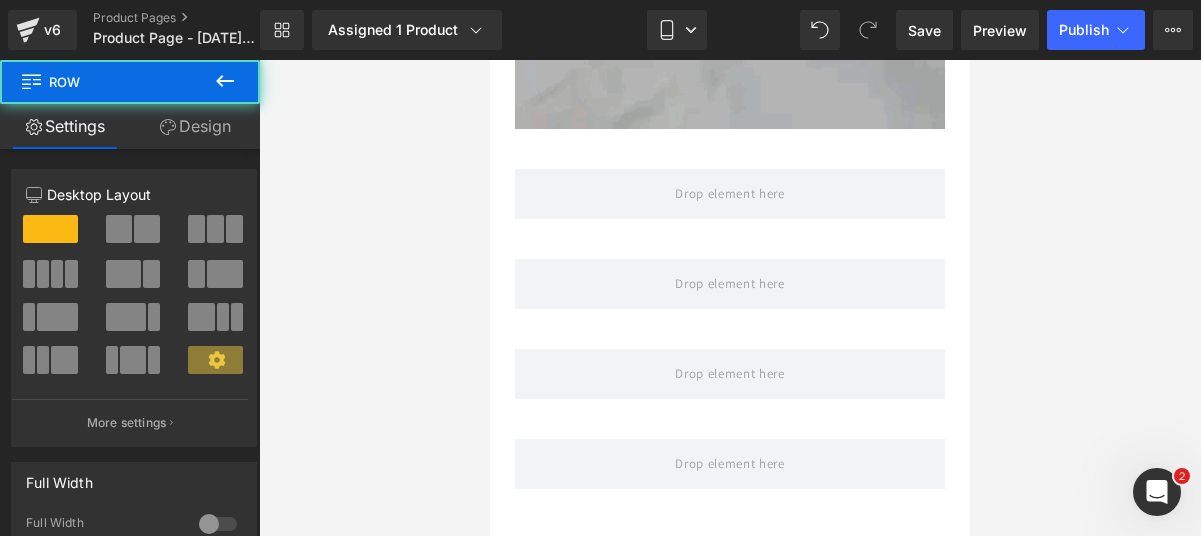 click 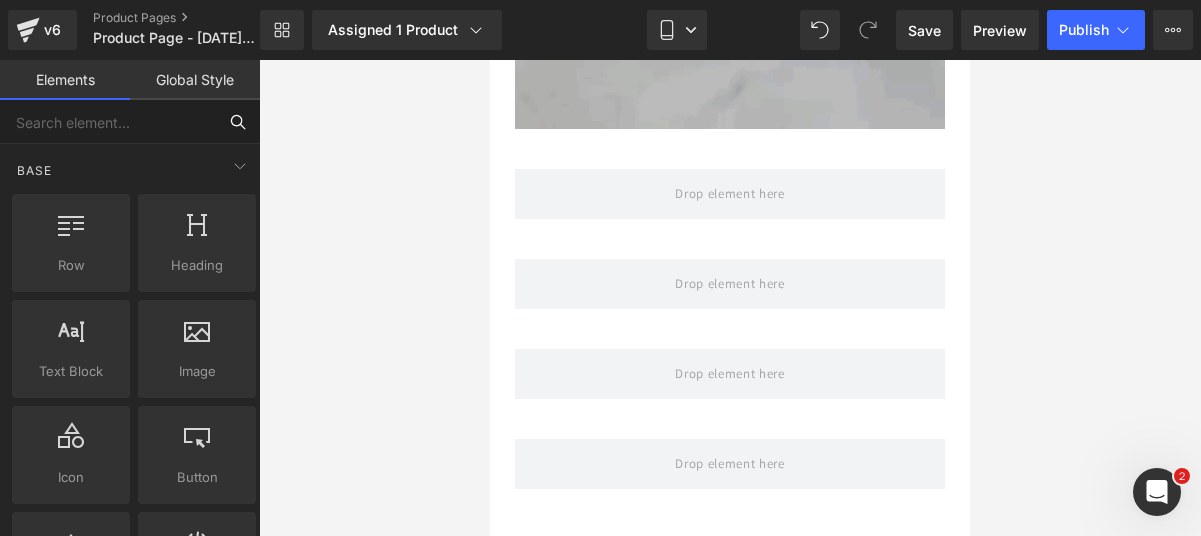 click at bounding box center [108, 122] 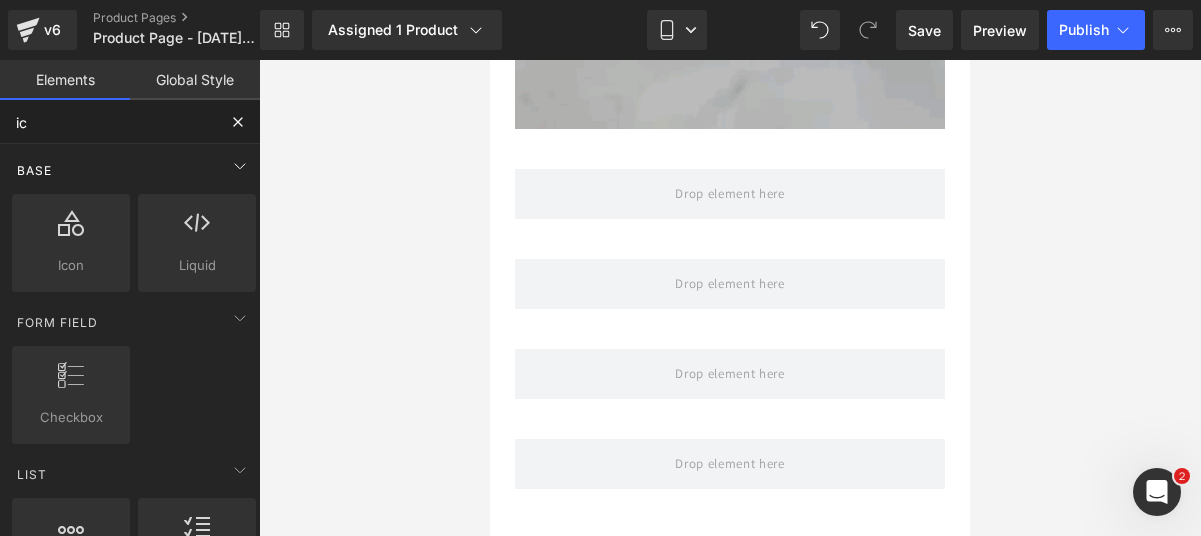type on "ico" 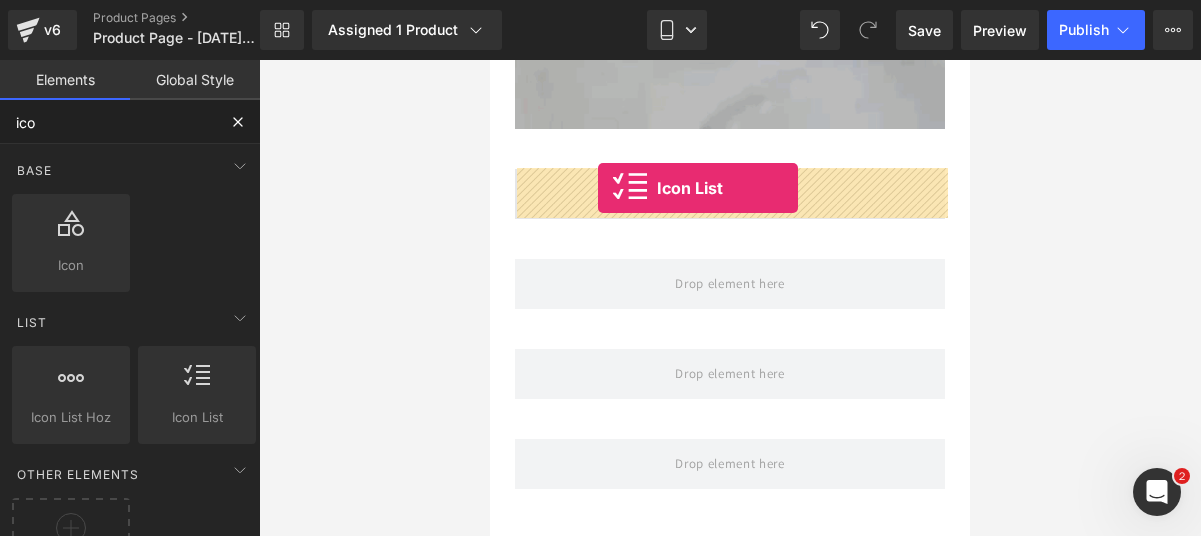 drag, startPoint x: 676, startPoint y: 461, endPoint x: 596, endPoint y: 188, distance: 284.48022 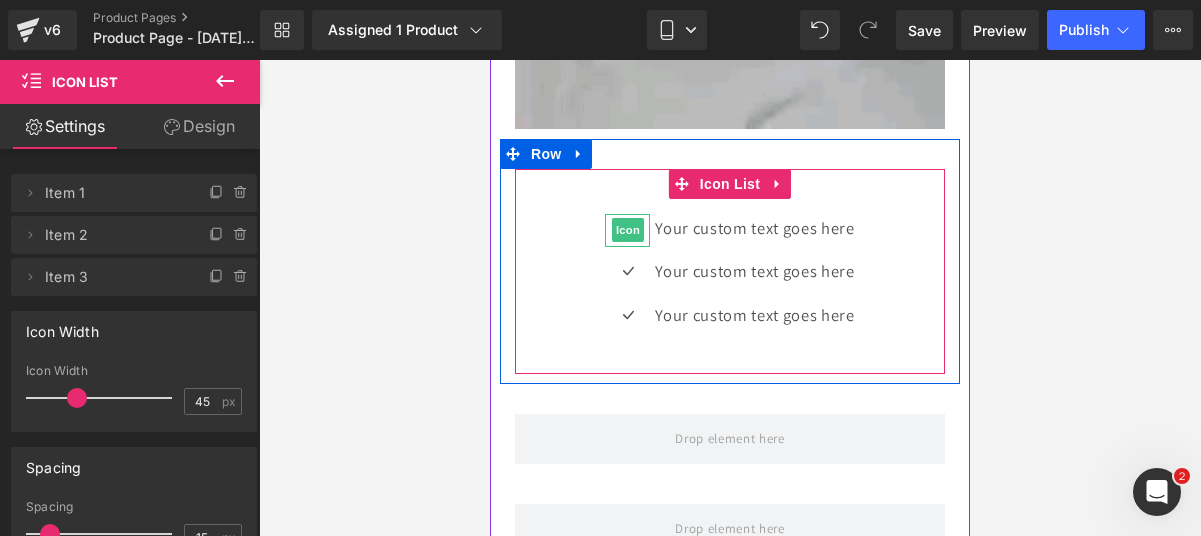 click on "Icon" at bounding box center [628, 230] 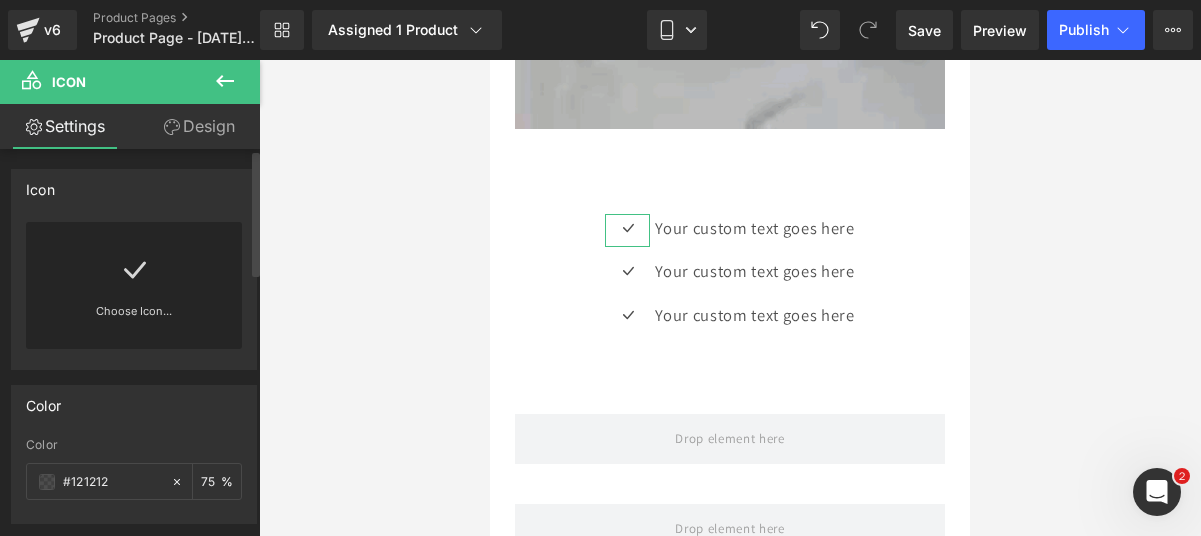 click at bounding box center [134, 262] 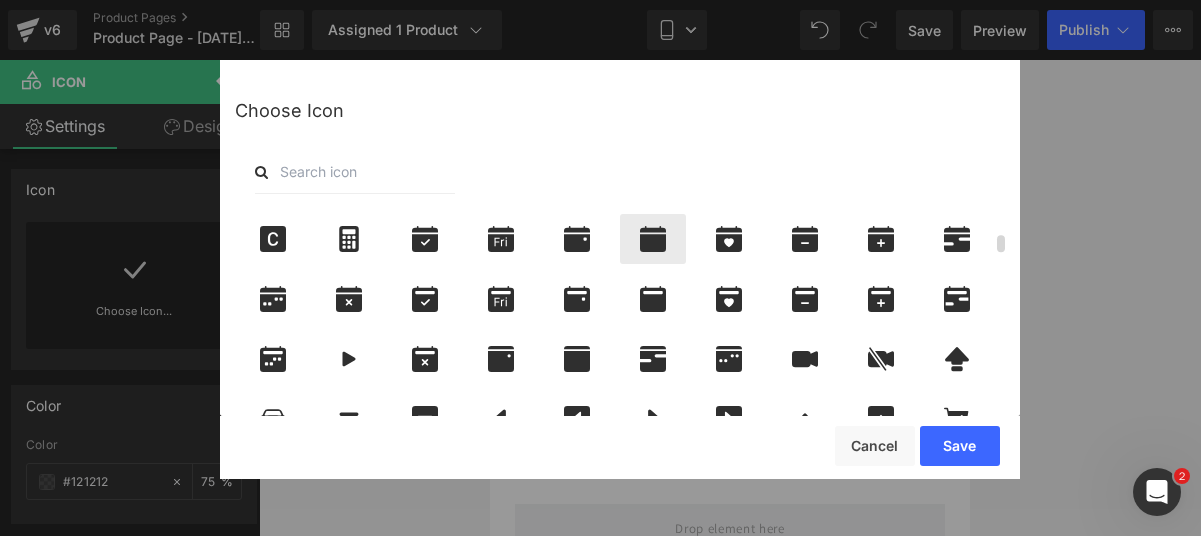scroll, scrollTop: 578, scrollLeft: 0, axis: vertical 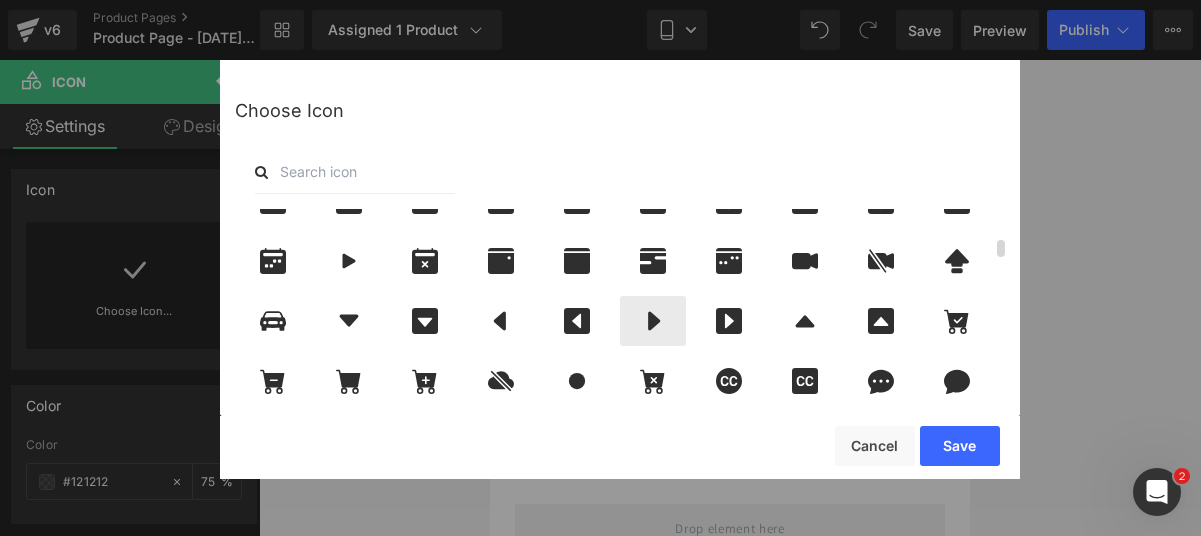 click at bounding box center (653, 321) 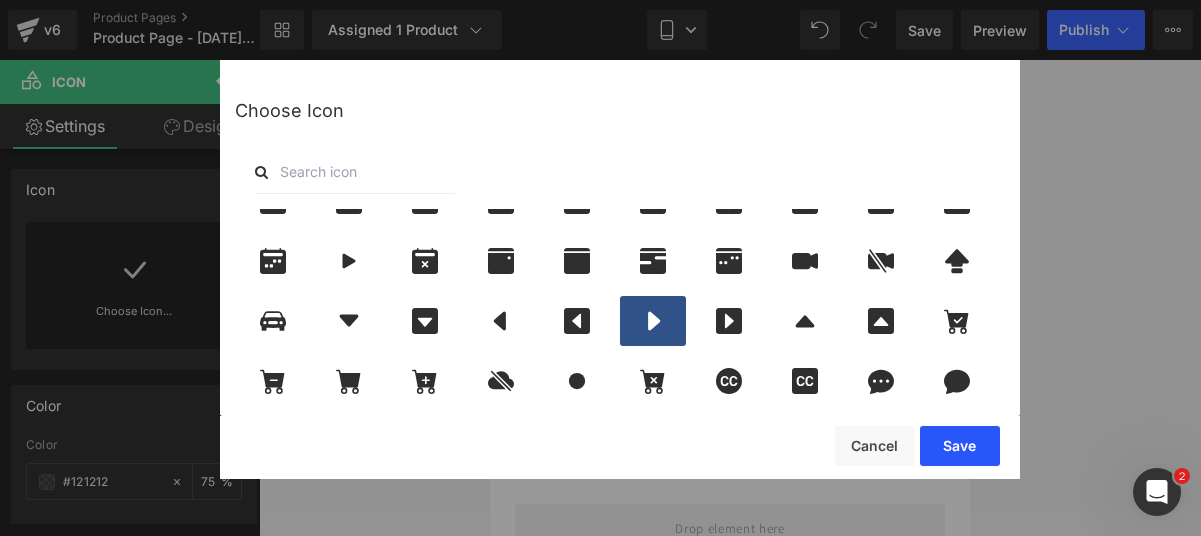 click on "Save" at bounding box center [960, 446] 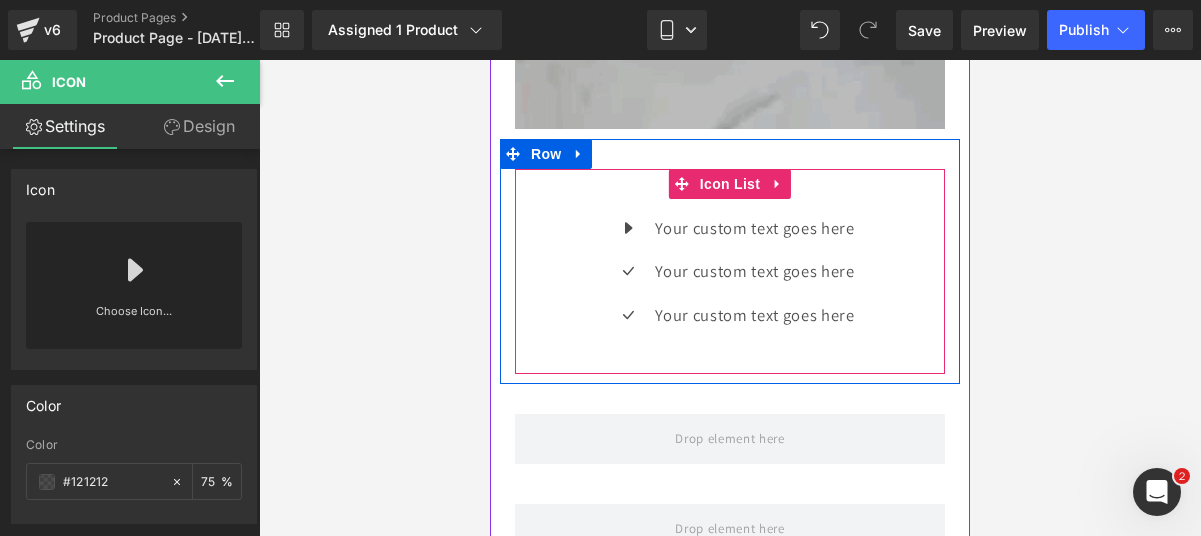 click on "Icon
Your custom text goes here
Text Block
Icon
Your custom text goes here
Text Block
Icon
Your custom text goes here
Text Block" at bounding box center (730, 279) 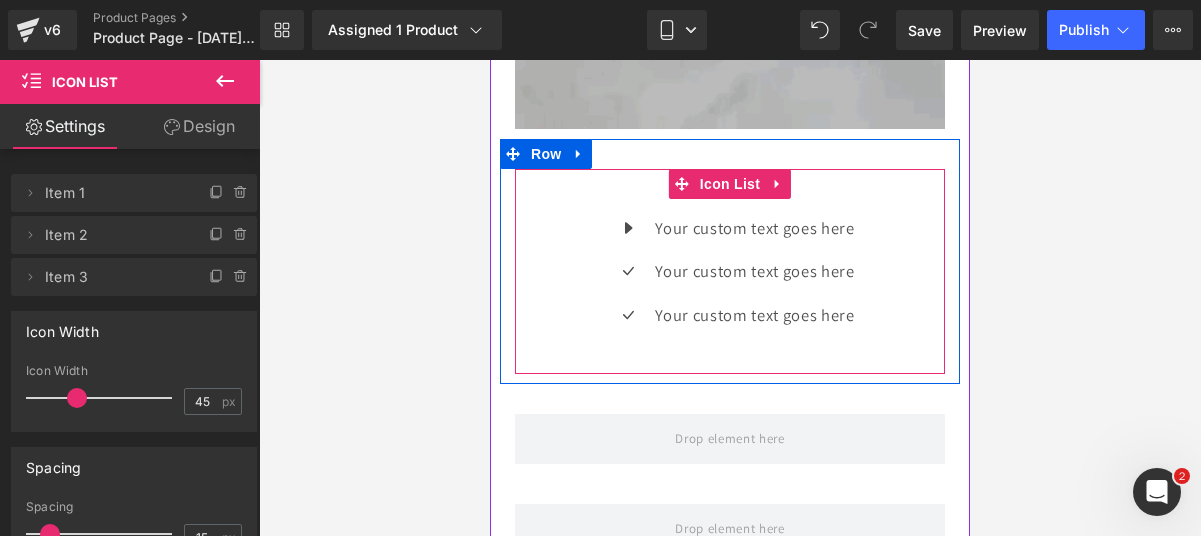 click on "Icon
Your custom text goes here
Text Block
Icon
Your custom text goes here
Text Block
Icon
Your custom text goes here
Text Block" at bounding box center [730, 279] 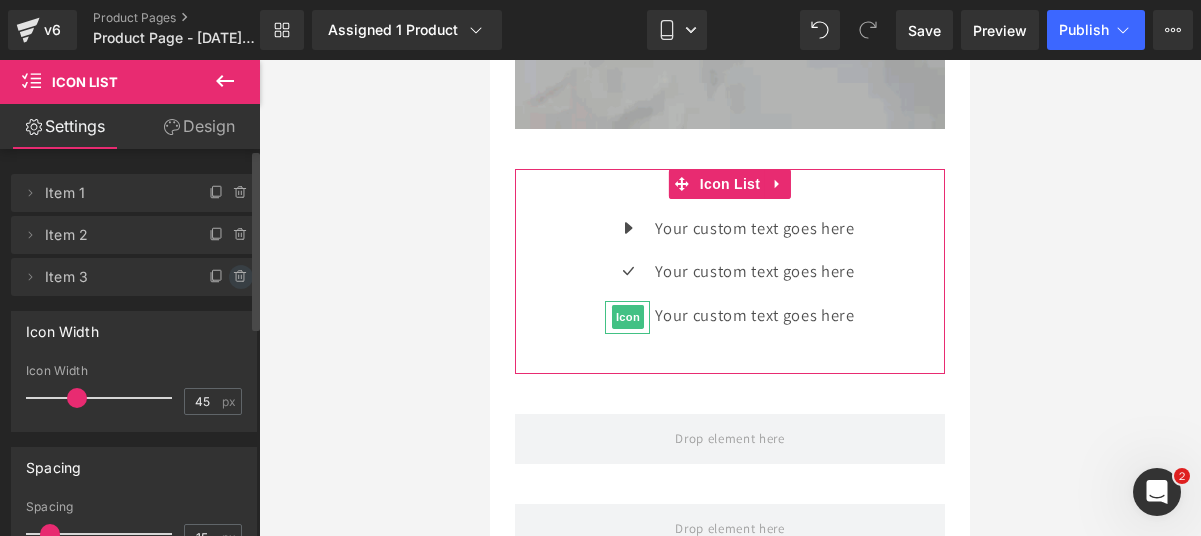 click 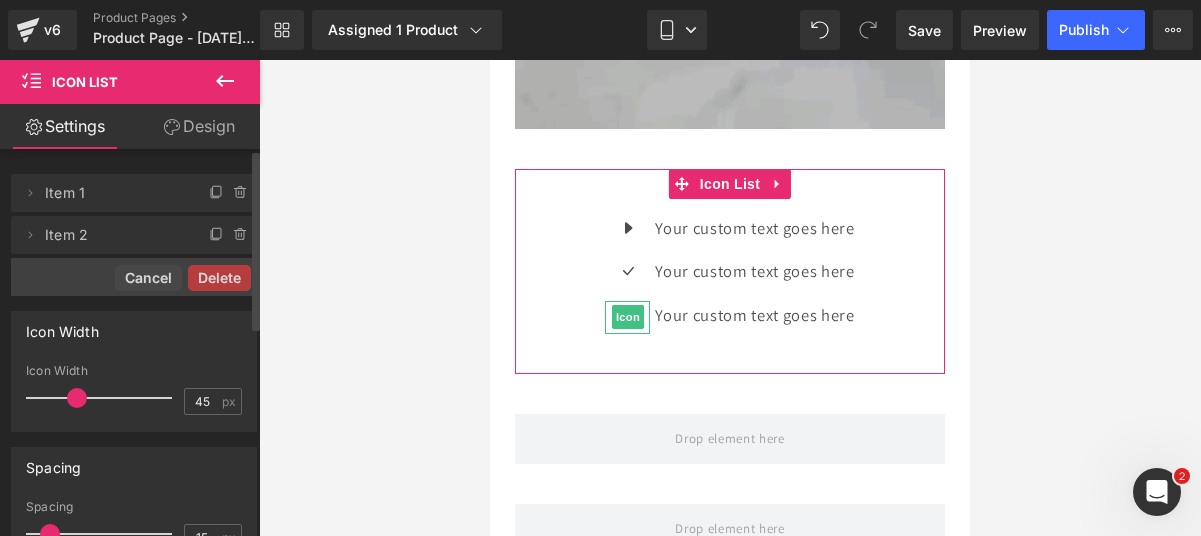 click on "Delete" at bounding box center [219, 278] 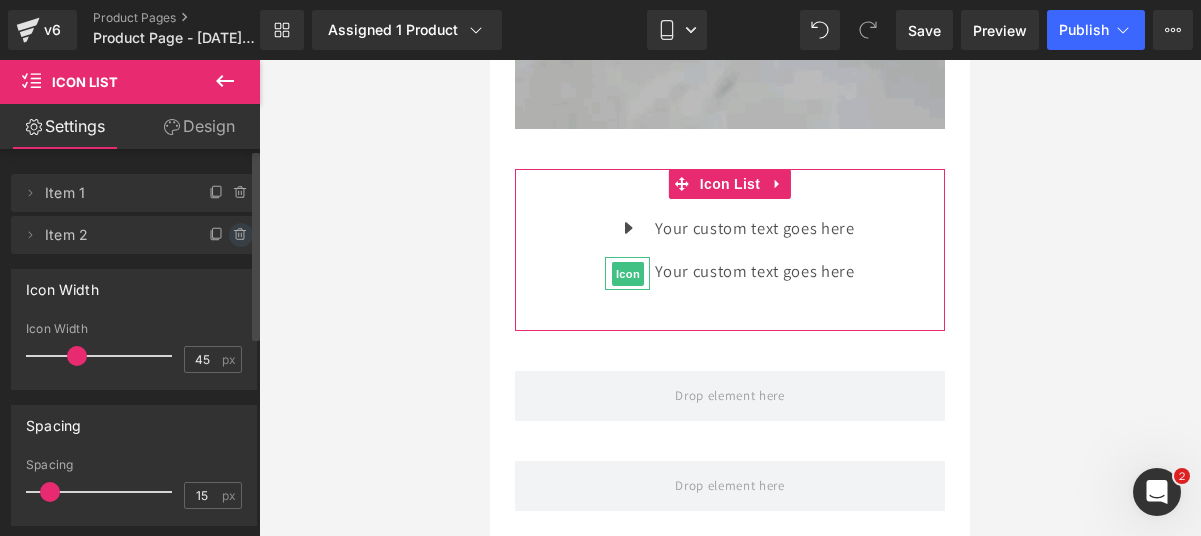 click 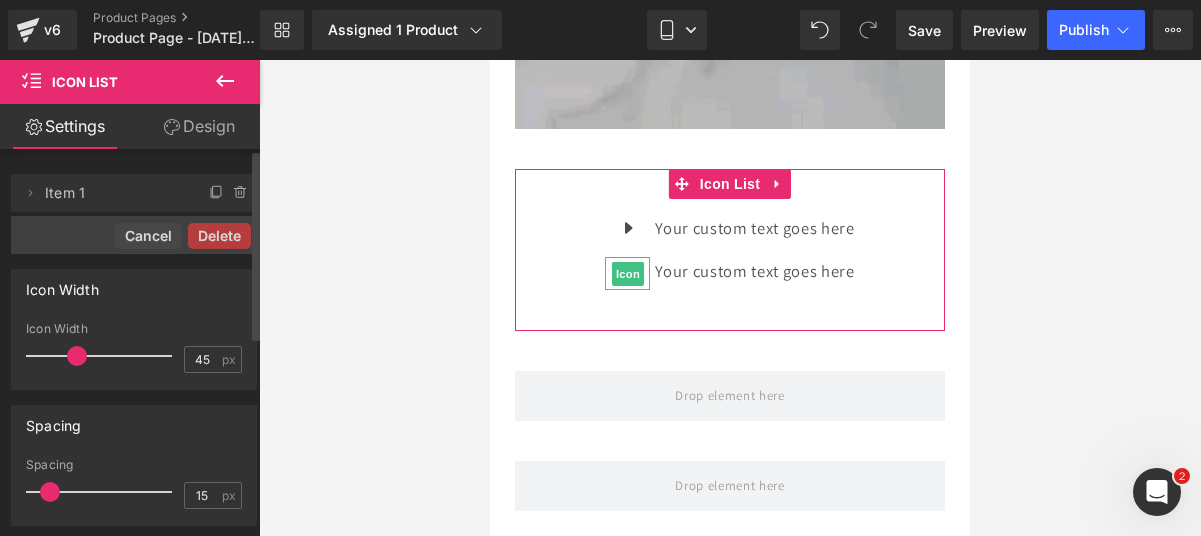 click on "Delete" at bounding box center (219, 236) 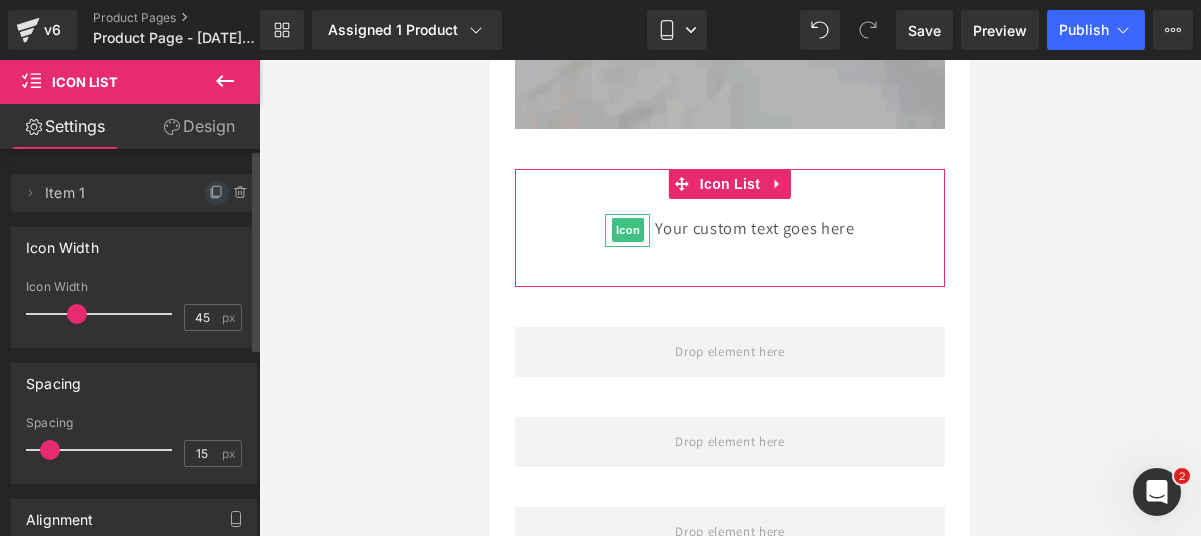 click 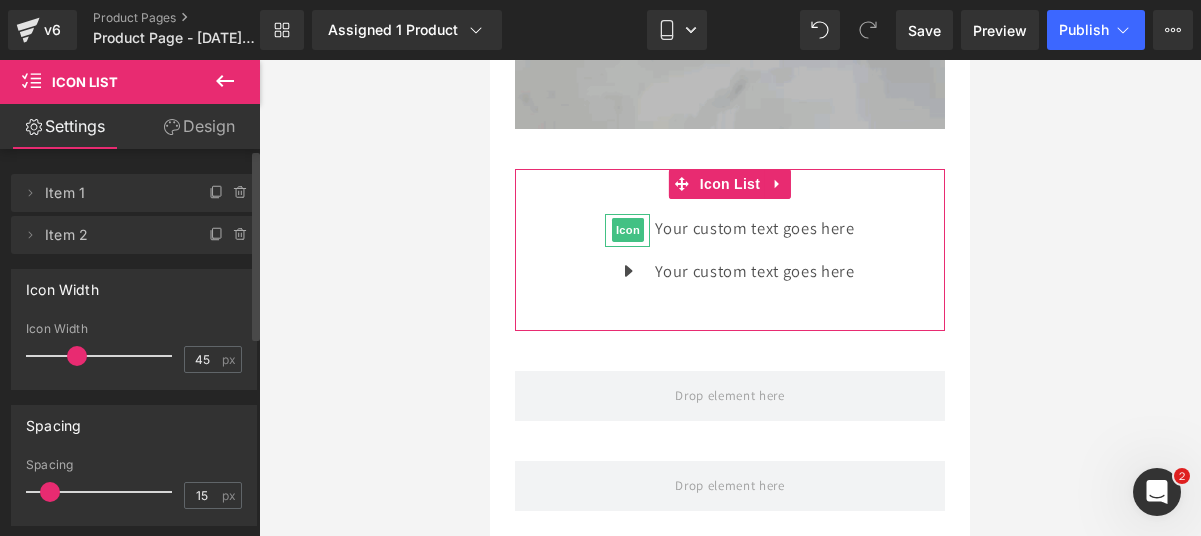 click 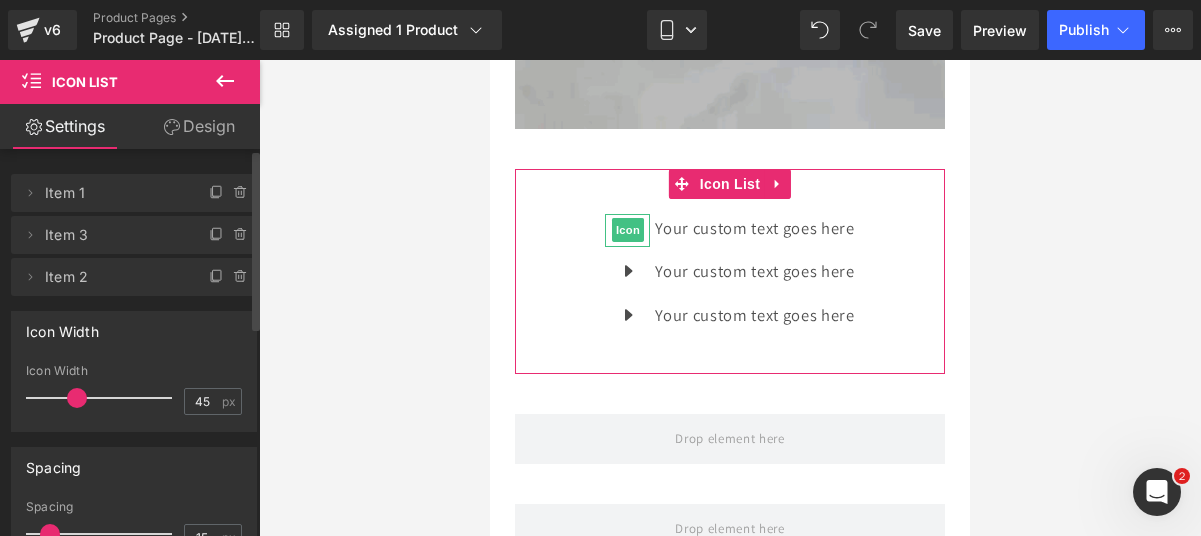 click 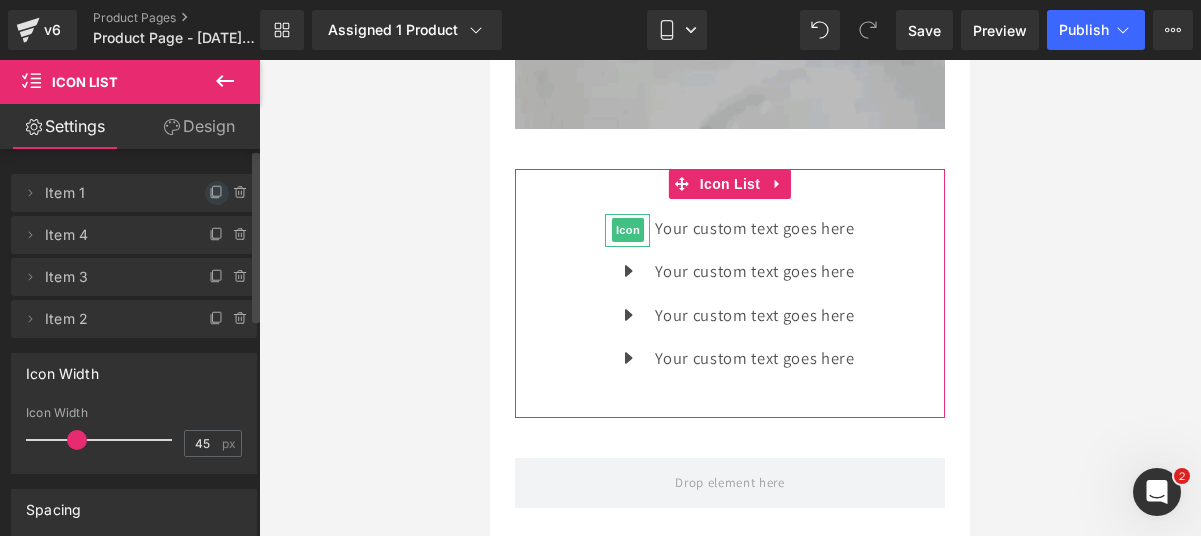 click 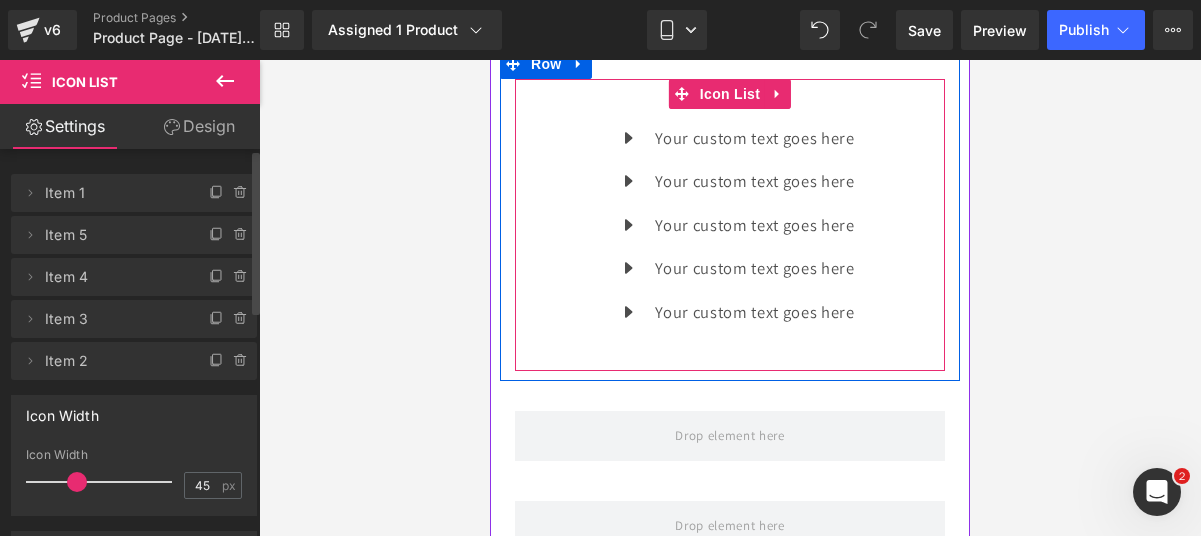 scroll, scrollTop: 2444, scrollLeft: 0, axis: vertical 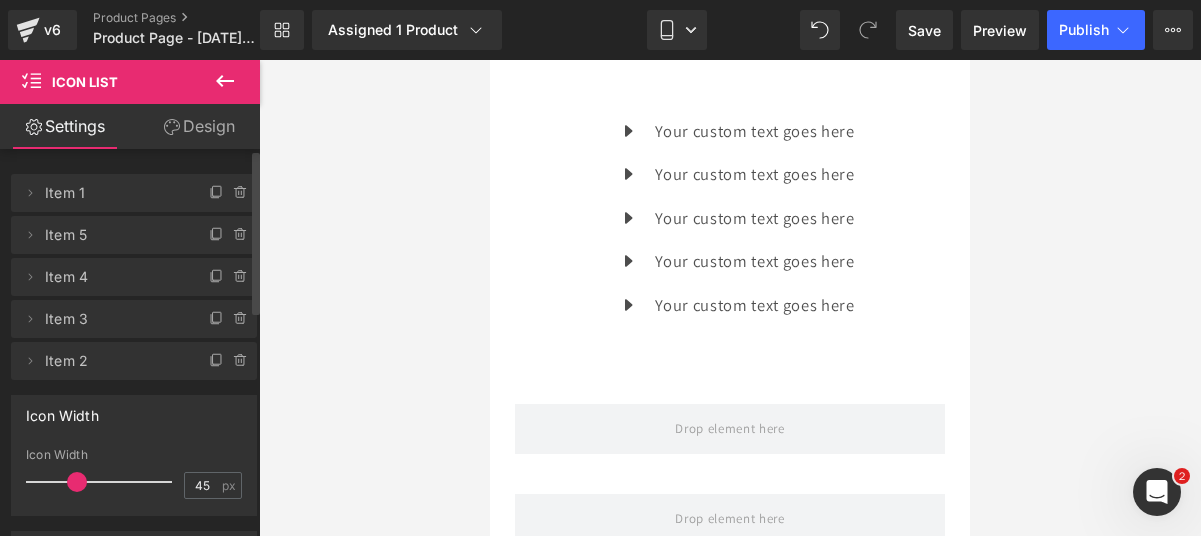 click 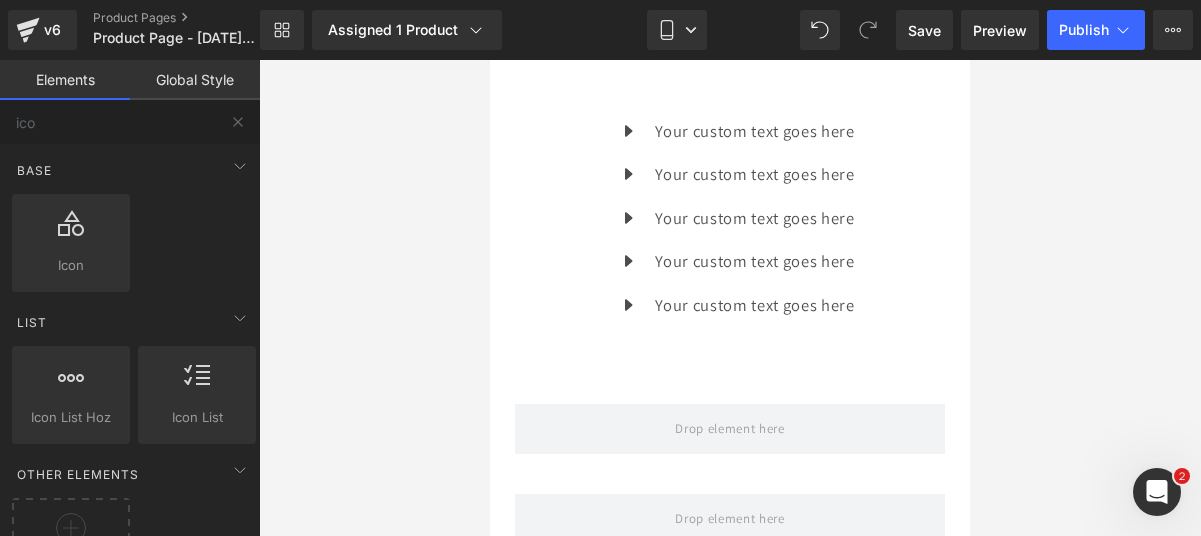 type 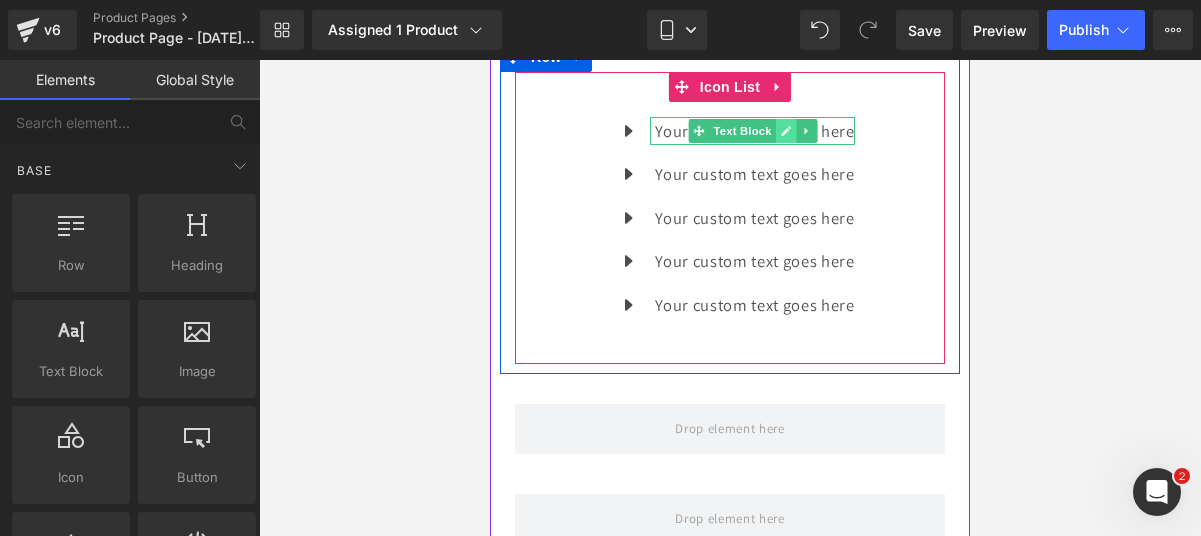 click at bounding box center [786, 131] 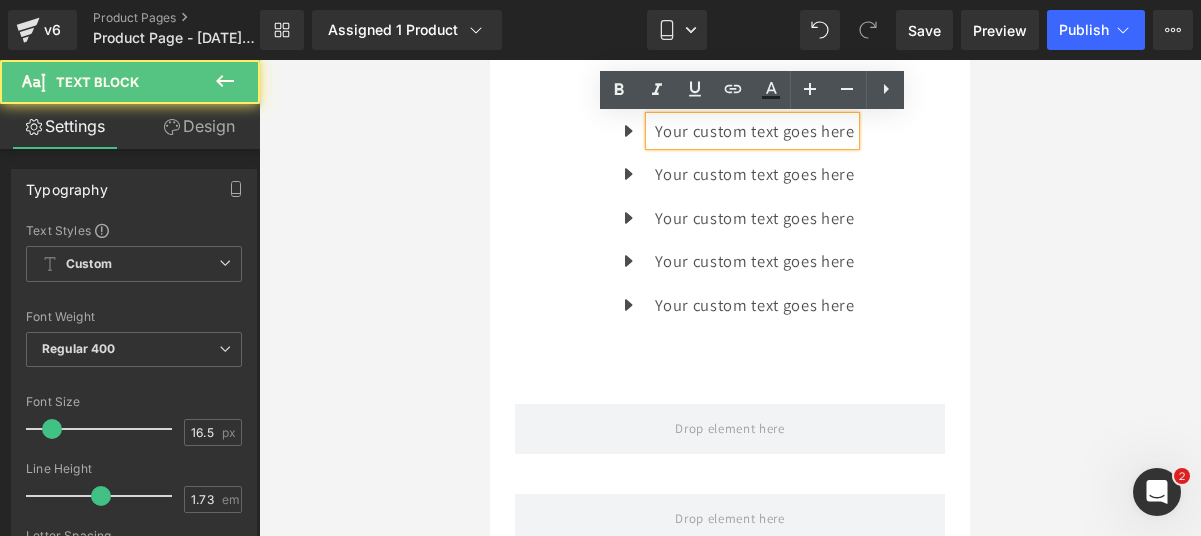 drag, startPoint x: 747, startPoint y: 130, endPoint x: 657, endPoint y: 136, distance: 90.199776 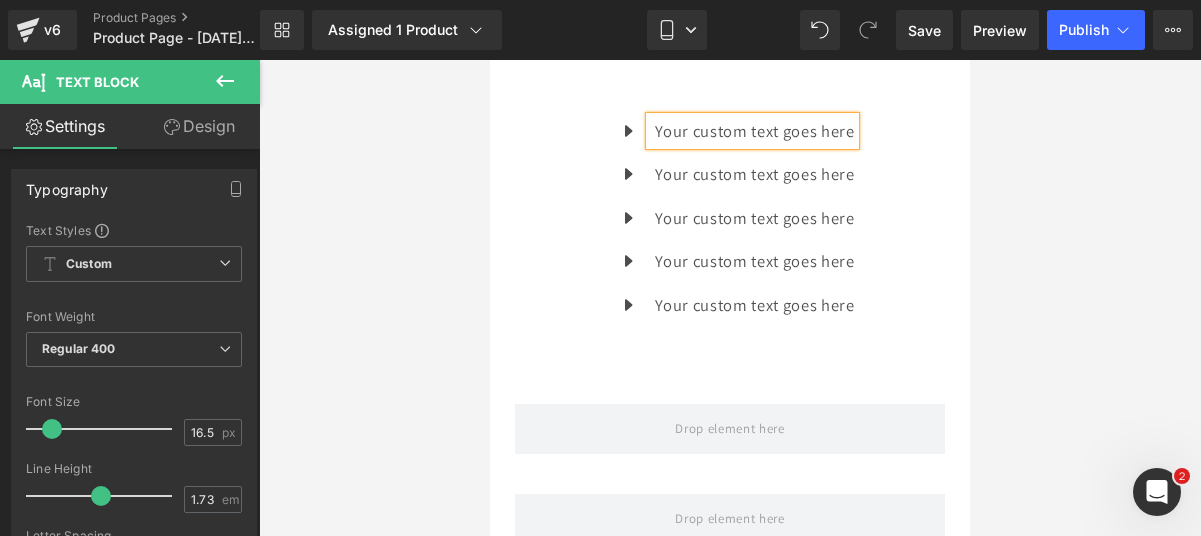 type 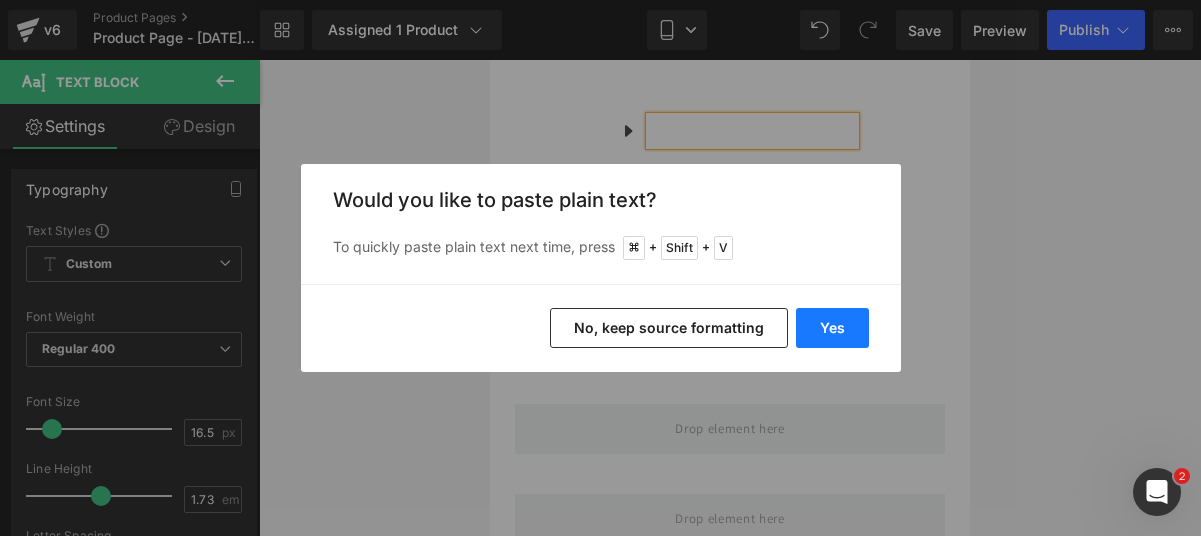 click on "Yes" at bounding box center (832, 328) 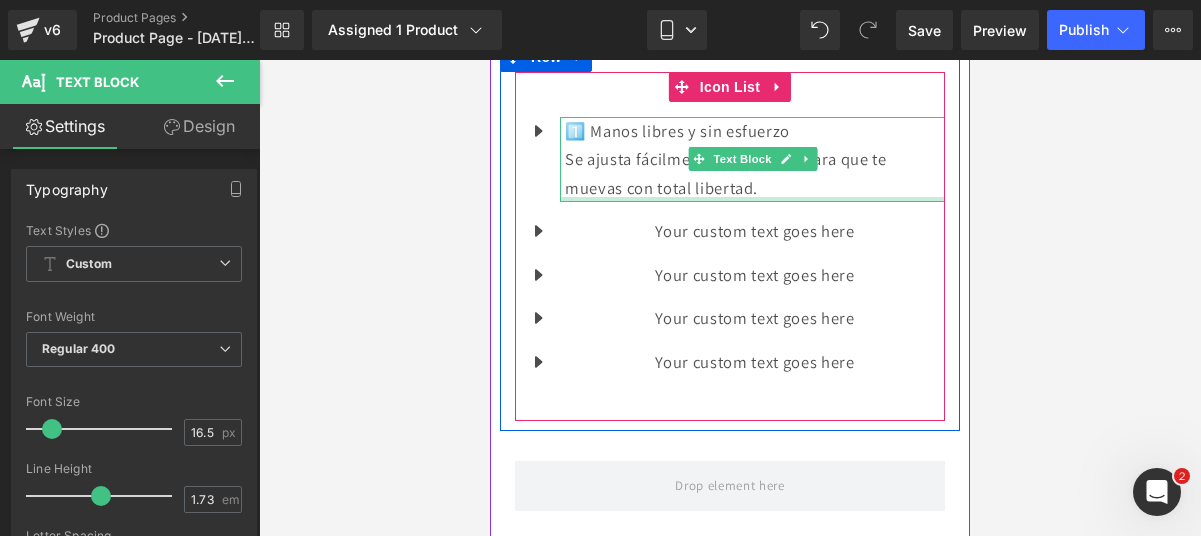click at bounding box center (752, 199) 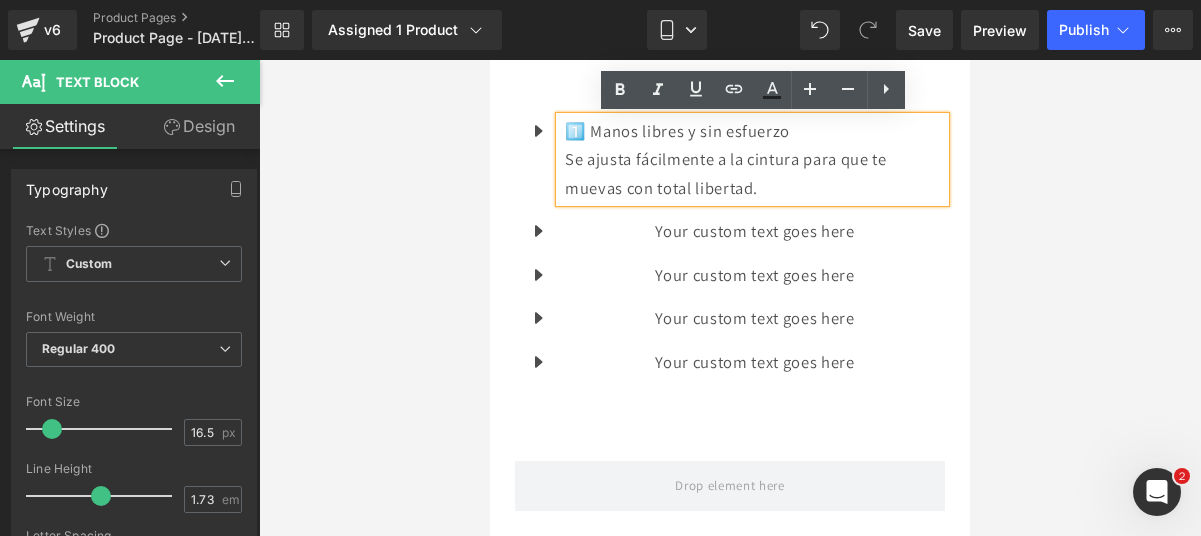 click on "Se ajusta fácilmente a la cintura para que te muevas con total libertad." at bounding box center [755, 173] 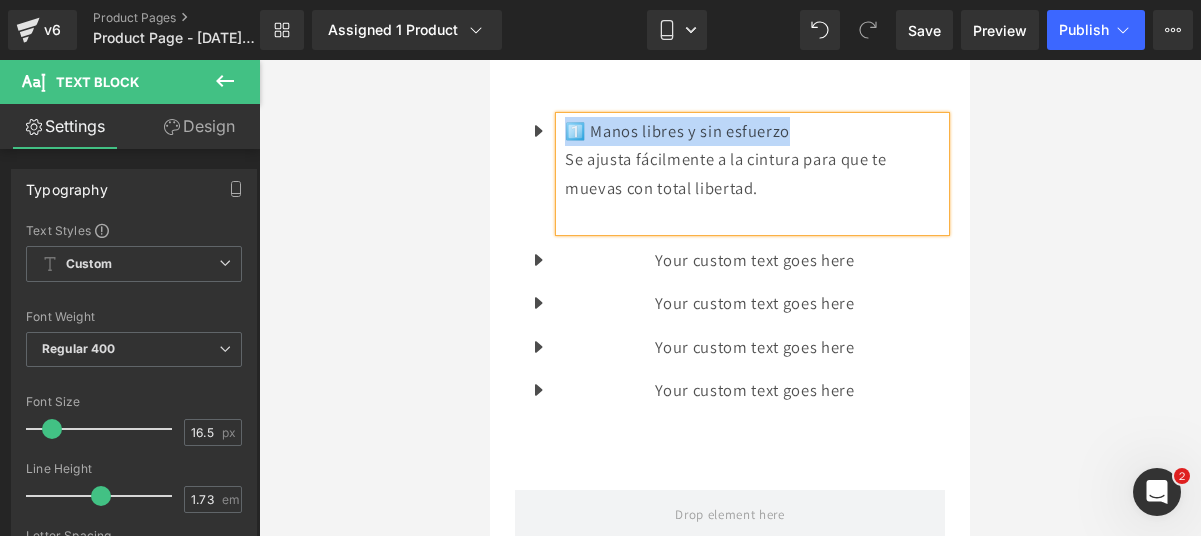 drag, startPoint x: 809, startPoint y: 135, endPoint x: 562, endPoint y: 132, distance: 247.01822 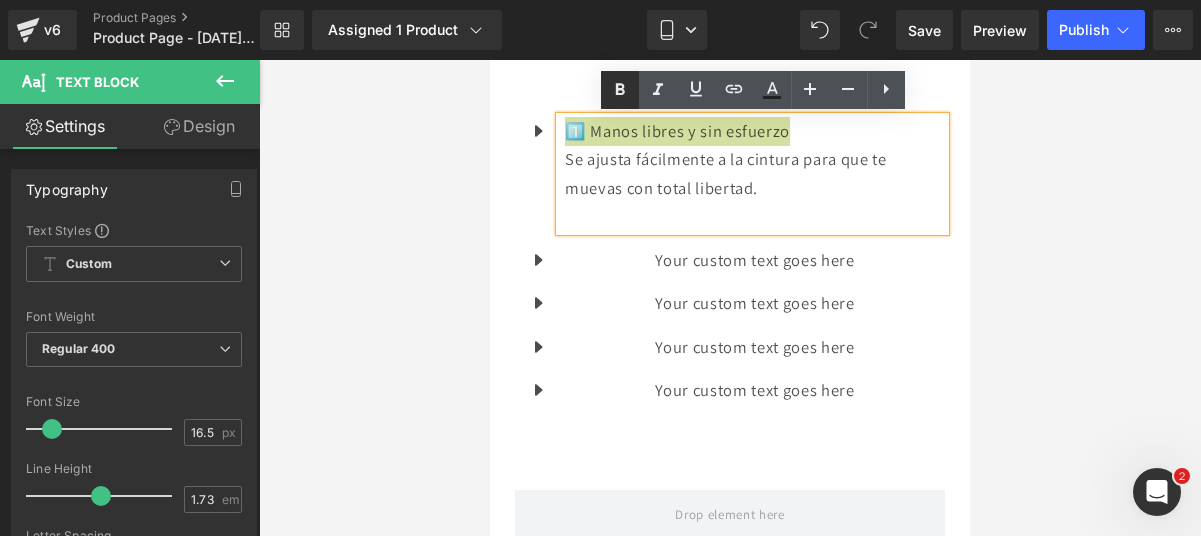 click 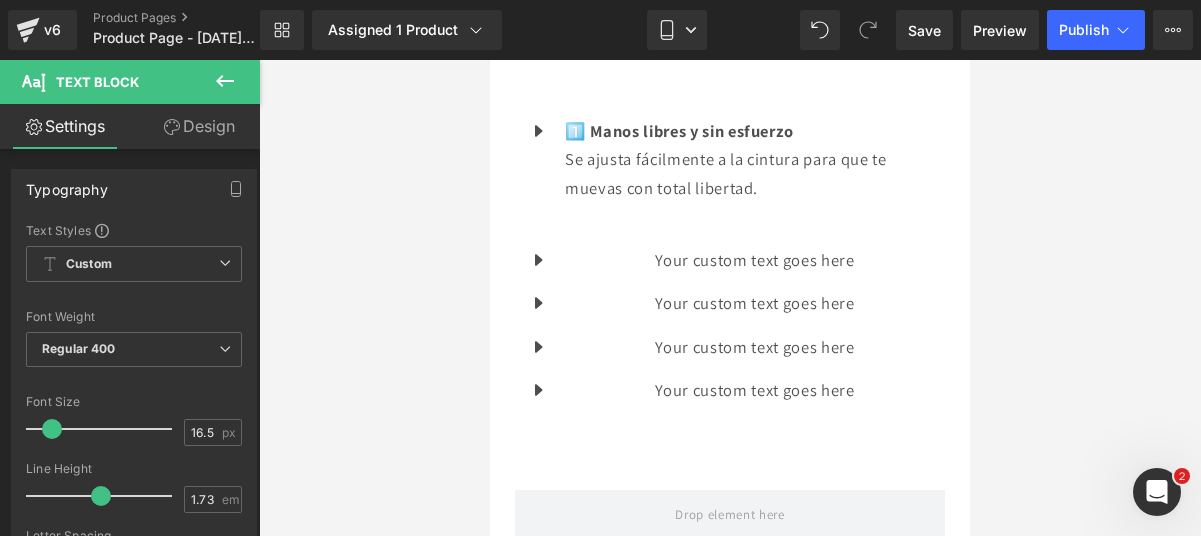 click at bounding box center (225, 82) 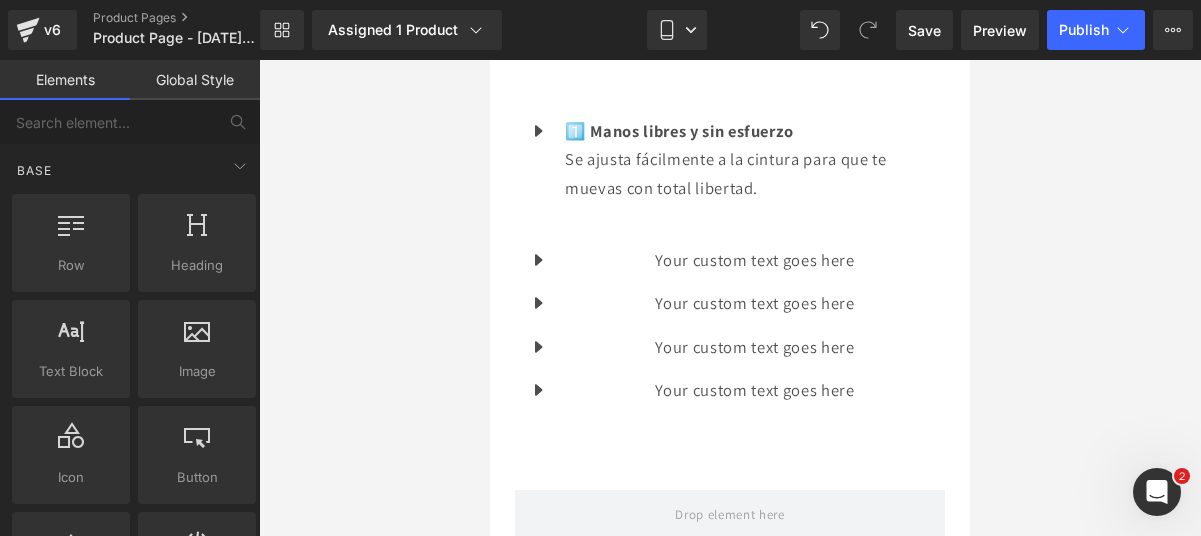 click on "Your custom text goes here Text Block" at bounding box center (752, 260) 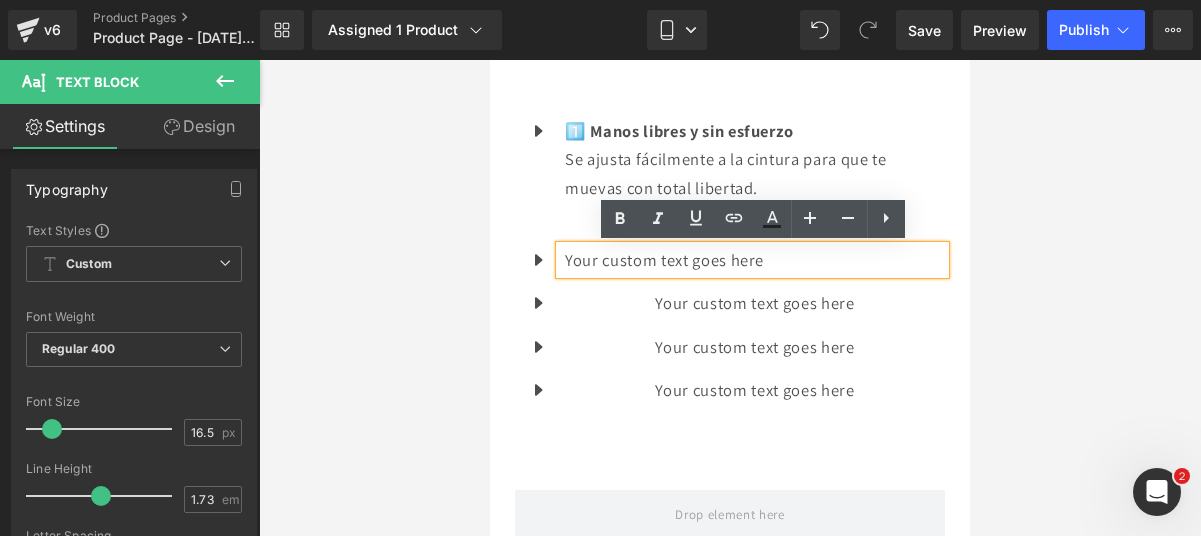 click on "Your custom text goes here" at bounding box center [755, 260] 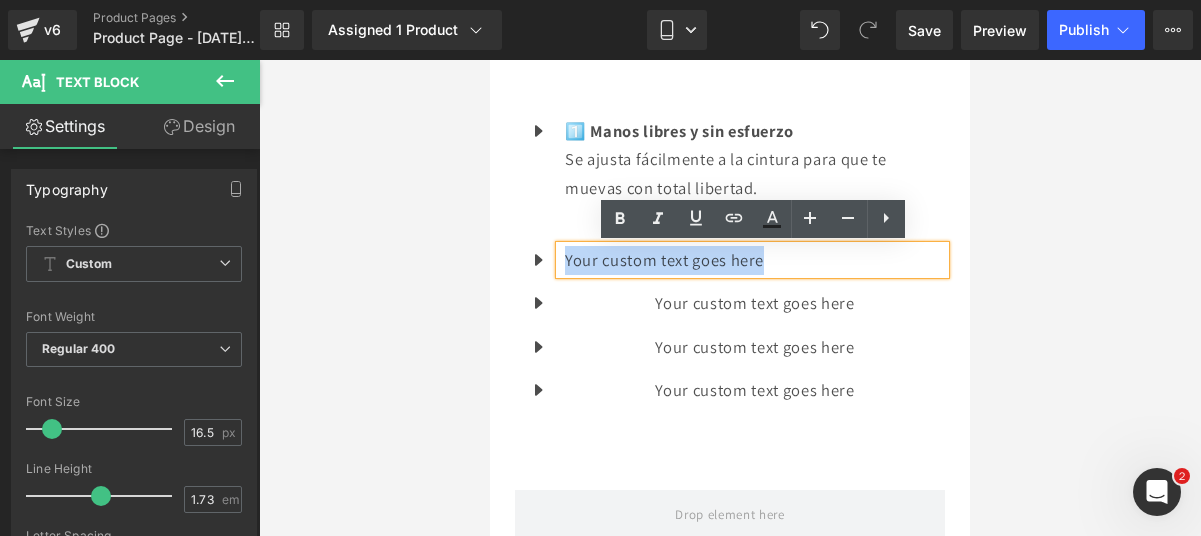 drag, startPoint x: 793, startPoint y: 252, endPoint x: 563, endPoint y: 253, distance: 230.00217 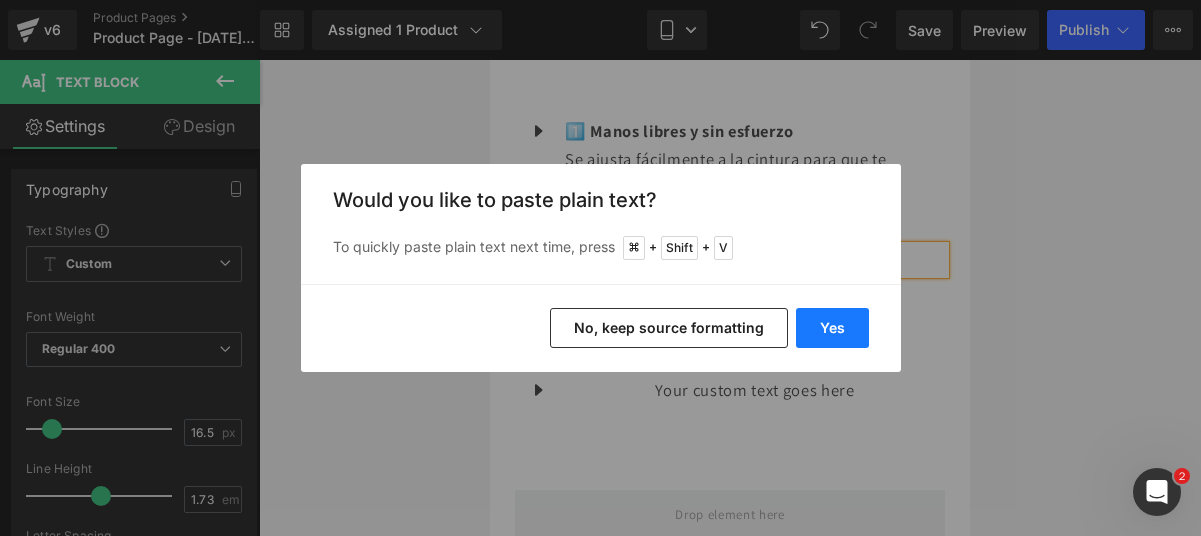 click on "Yes" at bounding box center (832, 328) 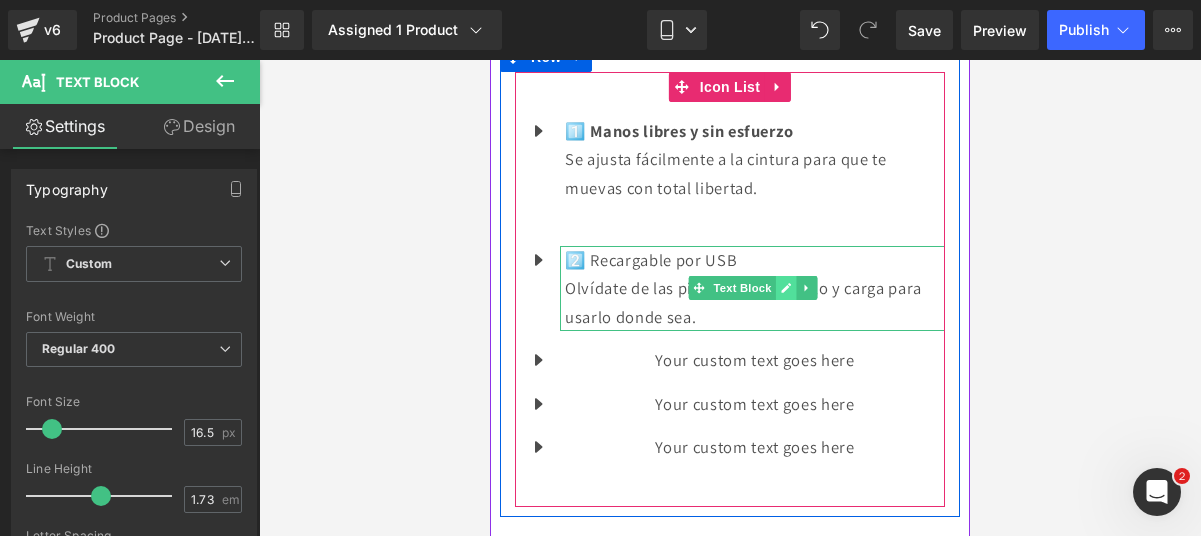 click at bounding box center (785, 288) 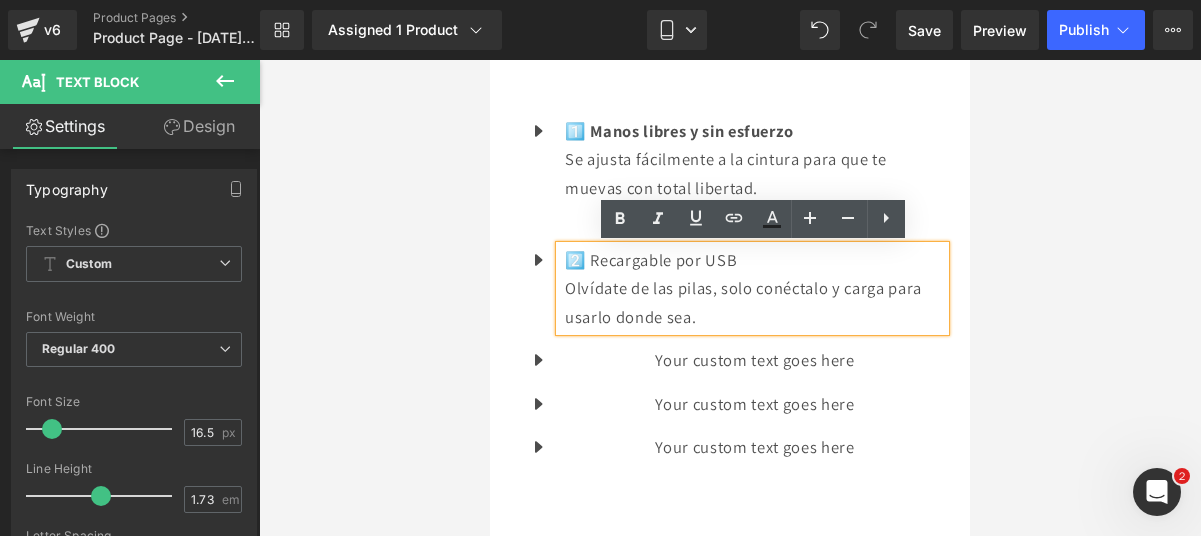 click on "Olvídate de las pilas, solo conéctalo y carga para usarlo donde sea." at bounding box center [755, 302] 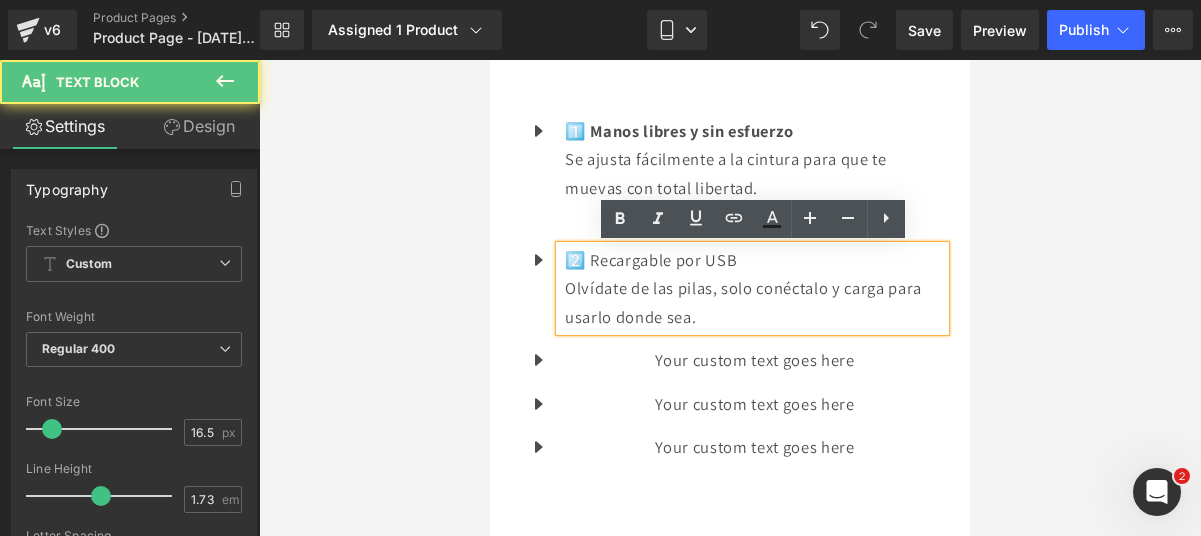 click on "Olvídate de las pilas, solo conéctalo y carga para usarlo donde sea." at bounding box center [755, 302] 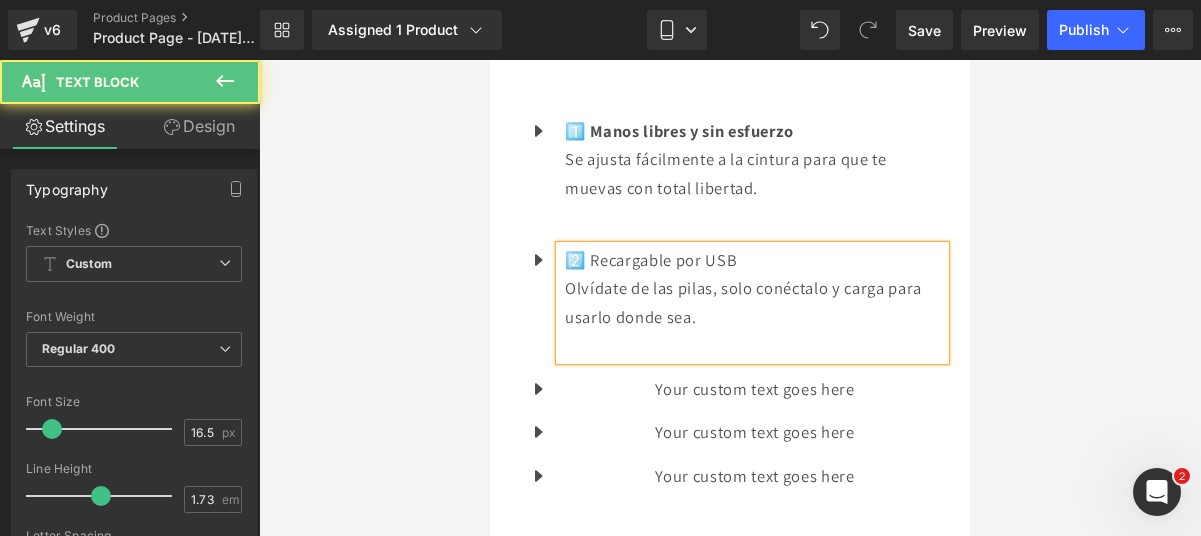 click on "2️⃣ Recargable por USB" at bounding box center [755, 260] 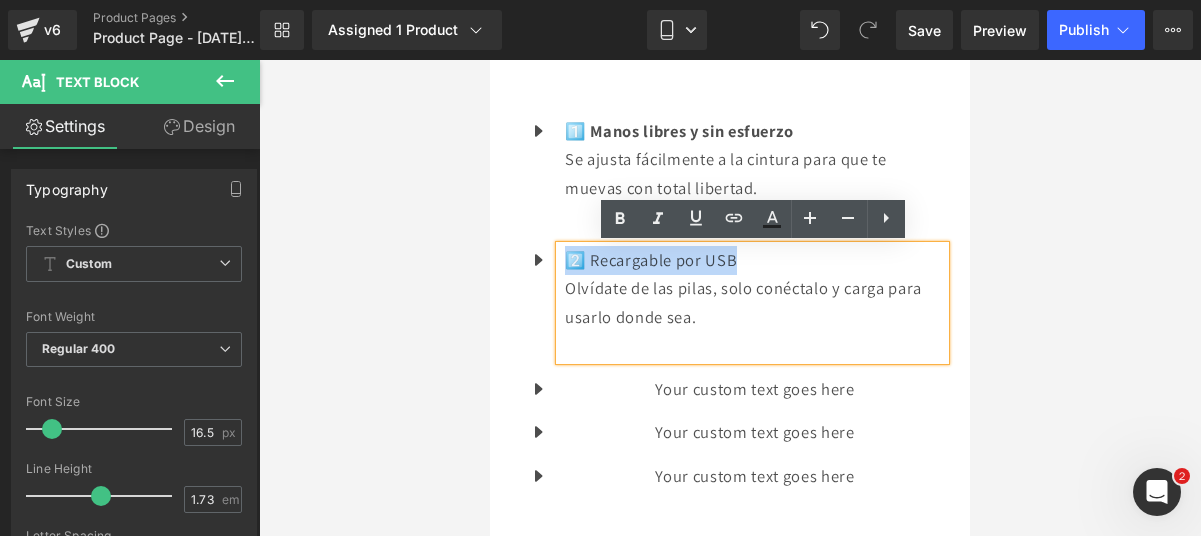 drag, startPoint x: 754, startPoint y: 260, endPoint x: 568, endPoint y: 262, distance: 186.01076 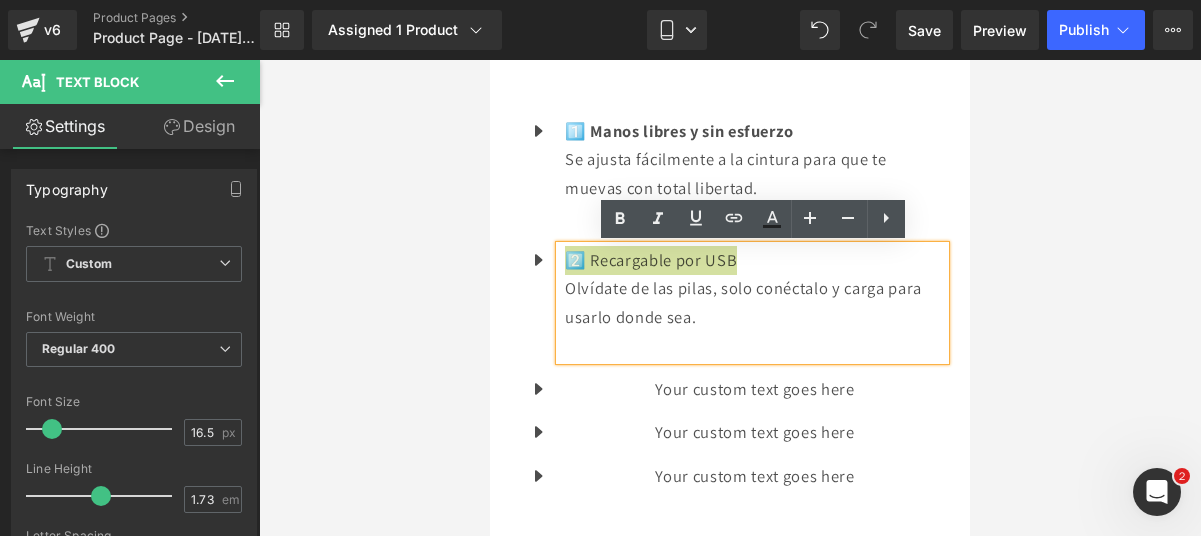 click 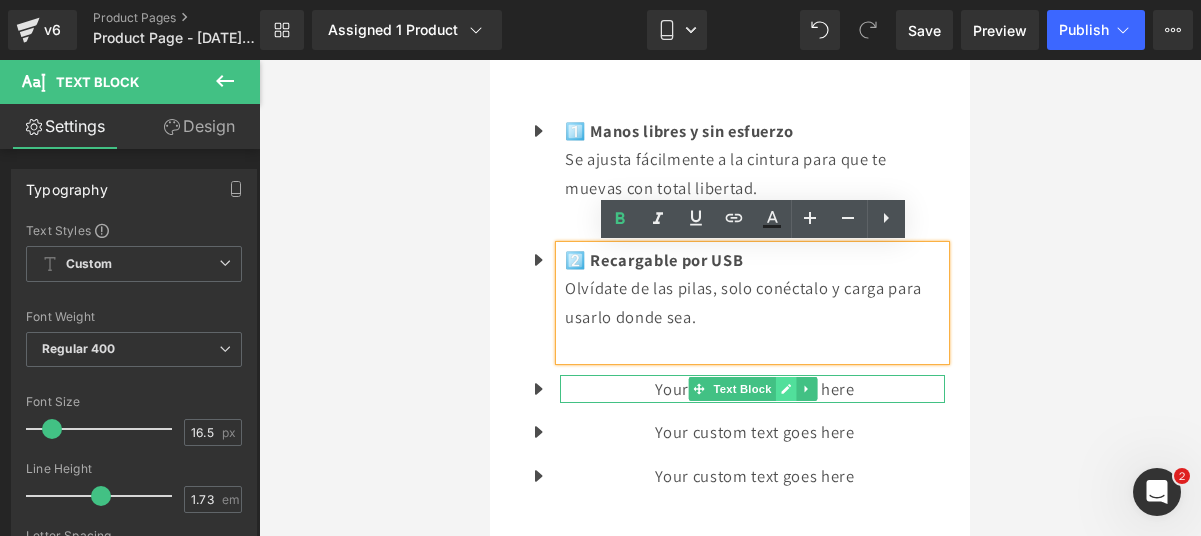 click 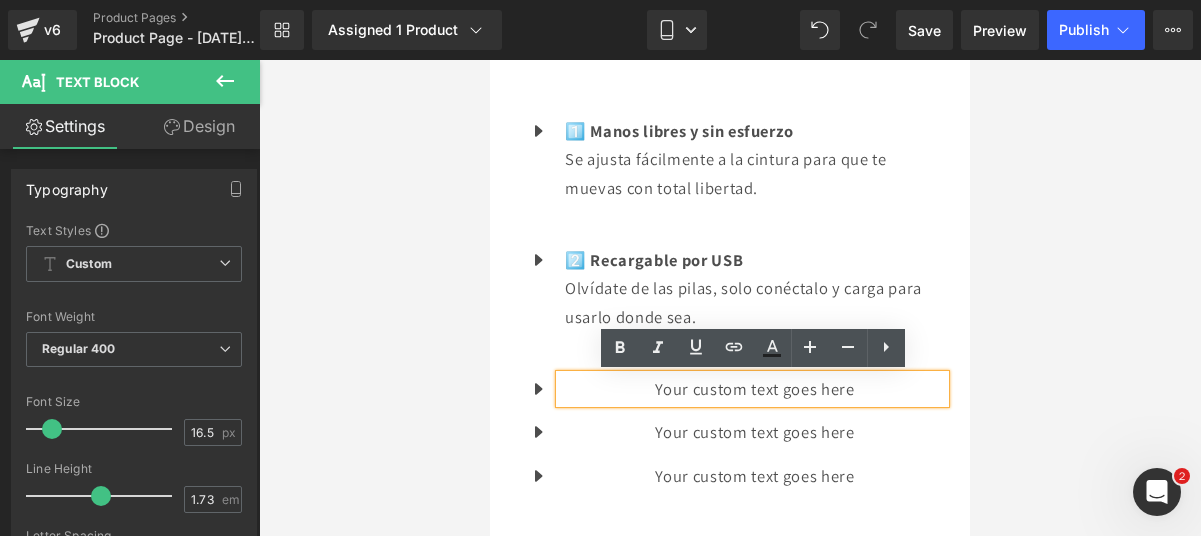 click on "Your custom text goes here" at bounding box center (755, 389) 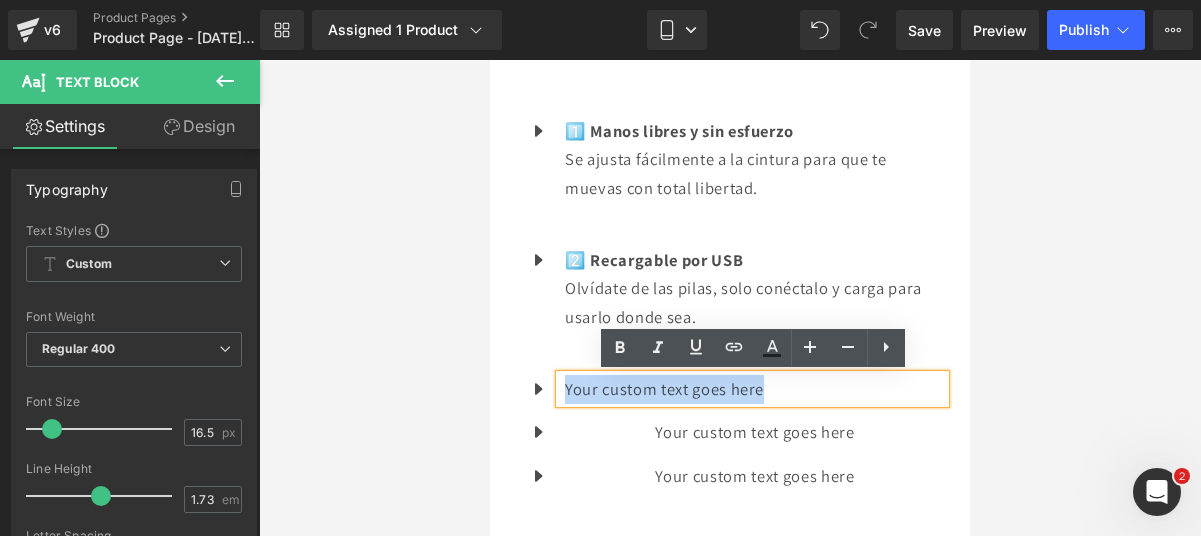 drag, startPoint x: 858, startPoint y: 392, endPoint x: 568, endPoint y: 378, distance: 290.33774 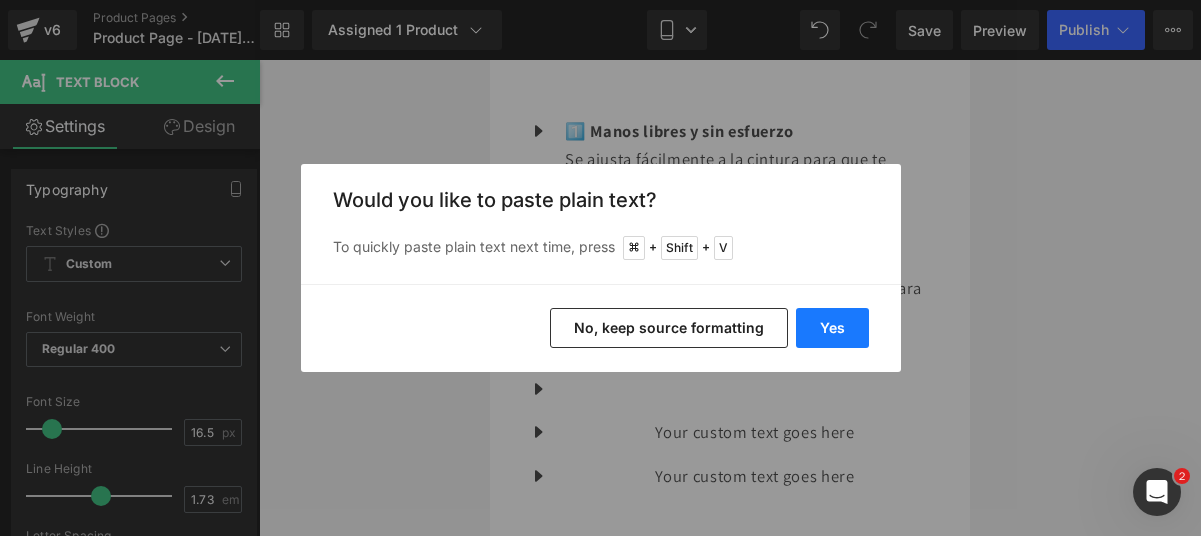click on "Yes" at bounding box center (832, 328) 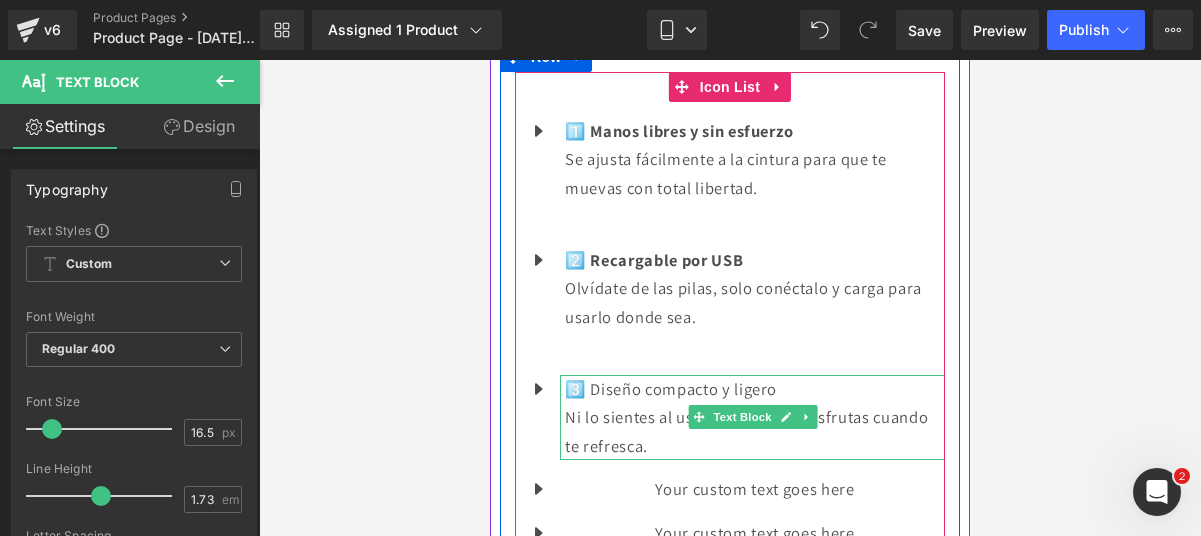 click on "Ni lo sientes al usarlo, pero sí lo disfrutas cuando te refresca." at bounding box center [755, 431] 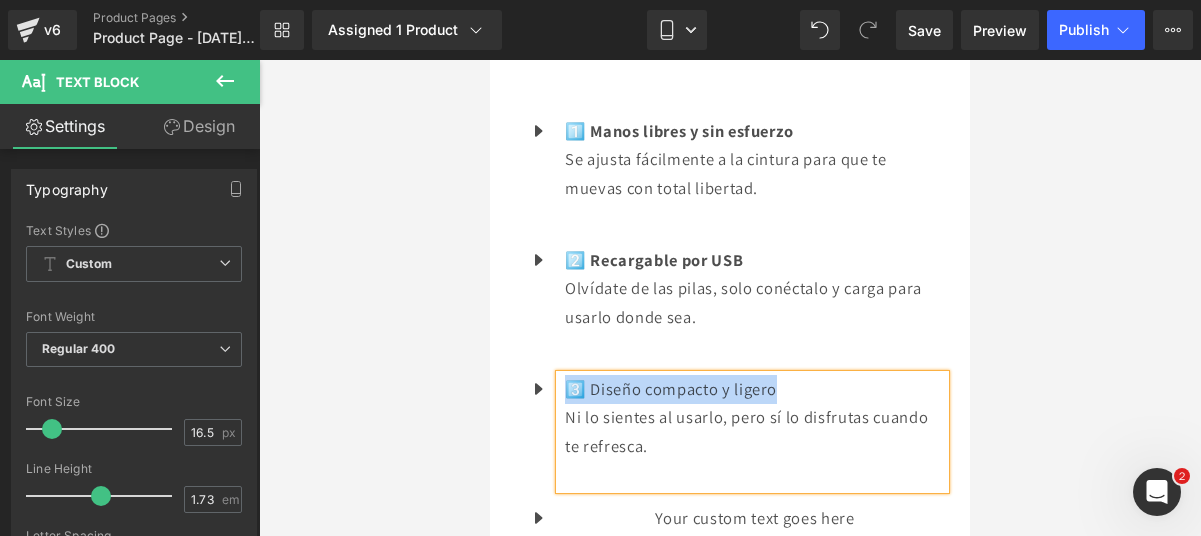 drag, startPoint x: 799, startPoint y: 393, endPoint x: 573, endPoint y: 387, distance: 226.07964 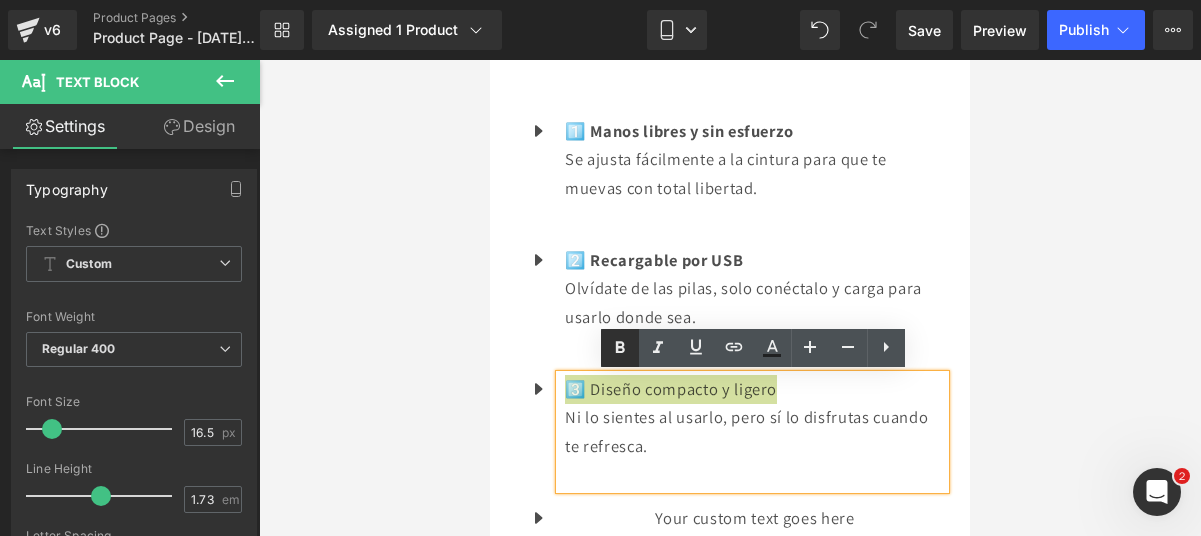 click 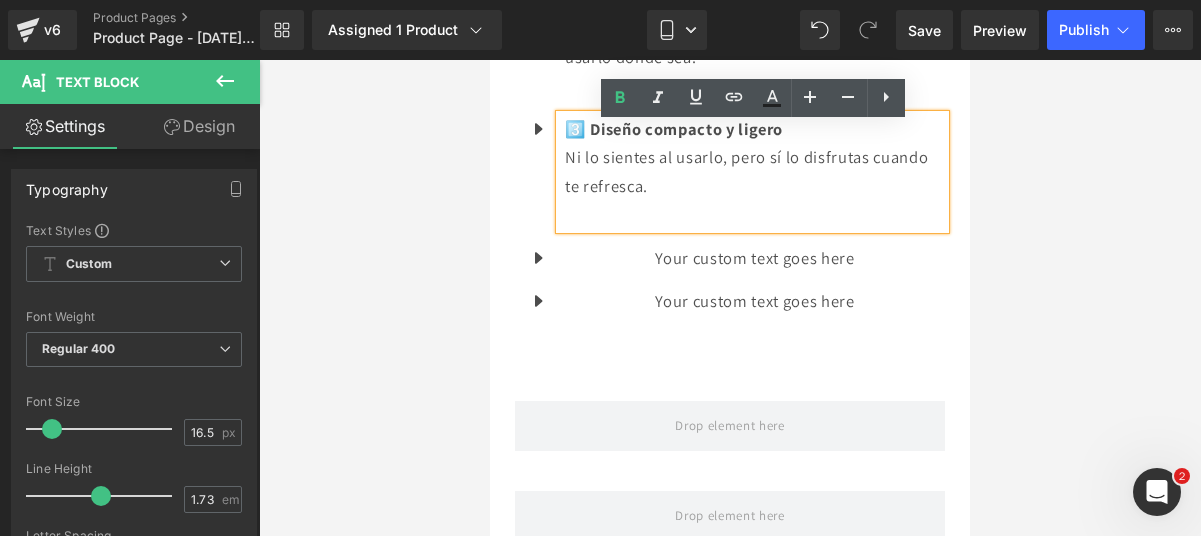 scroll, scrollTop: 2718, scrollLeft: 0, axis: vertical 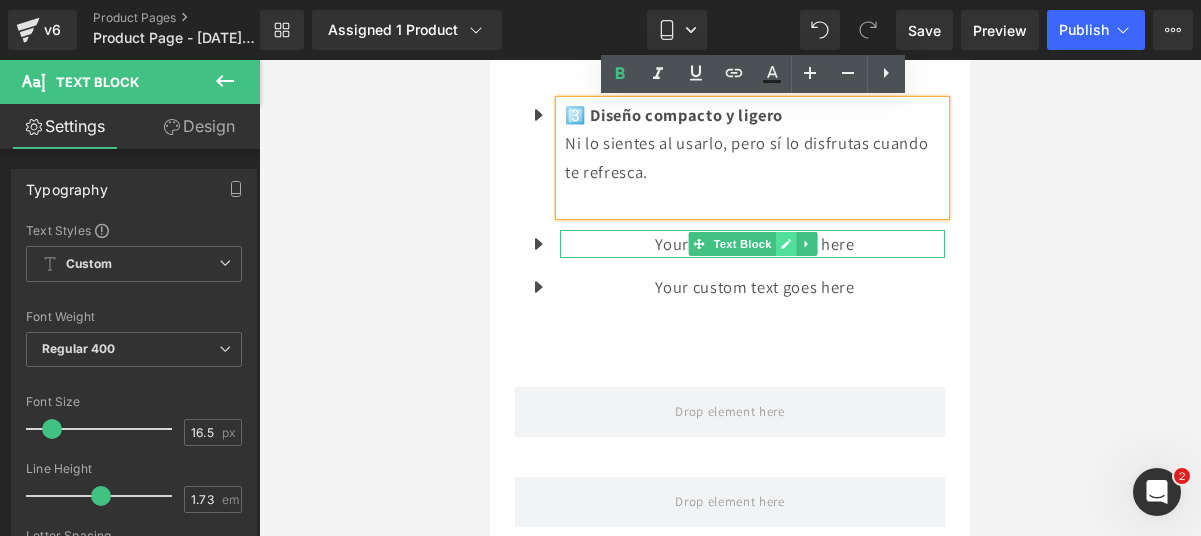 click 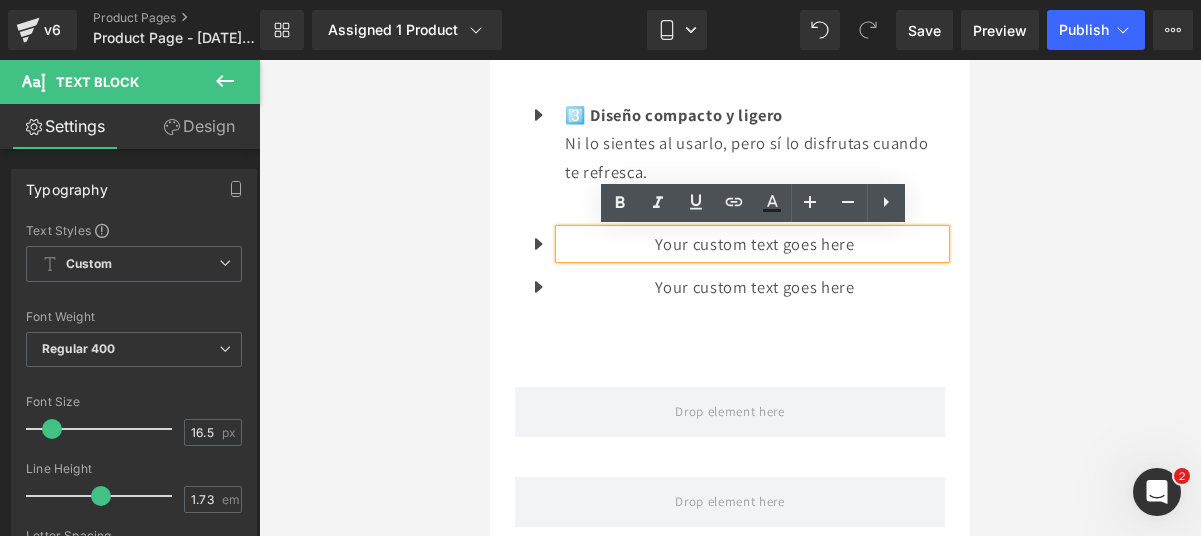 click on "Your custom text goes here" at bounding box center (755, 244) 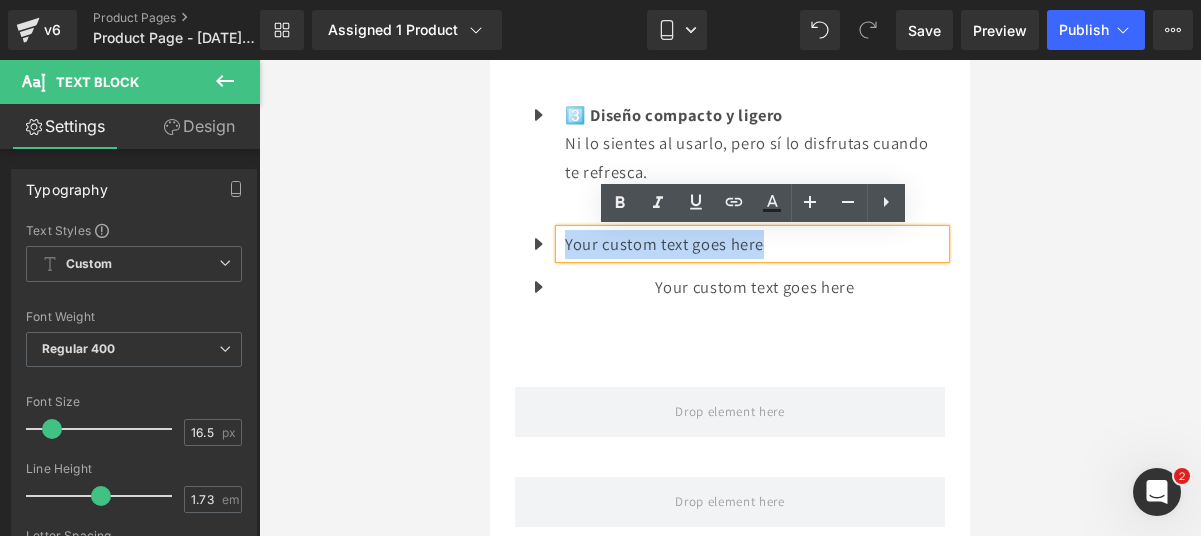 drag, startPoint x: 862, startPoint y: 247, endPoint x: 567, endPoint y: 235, distance: 295.24396 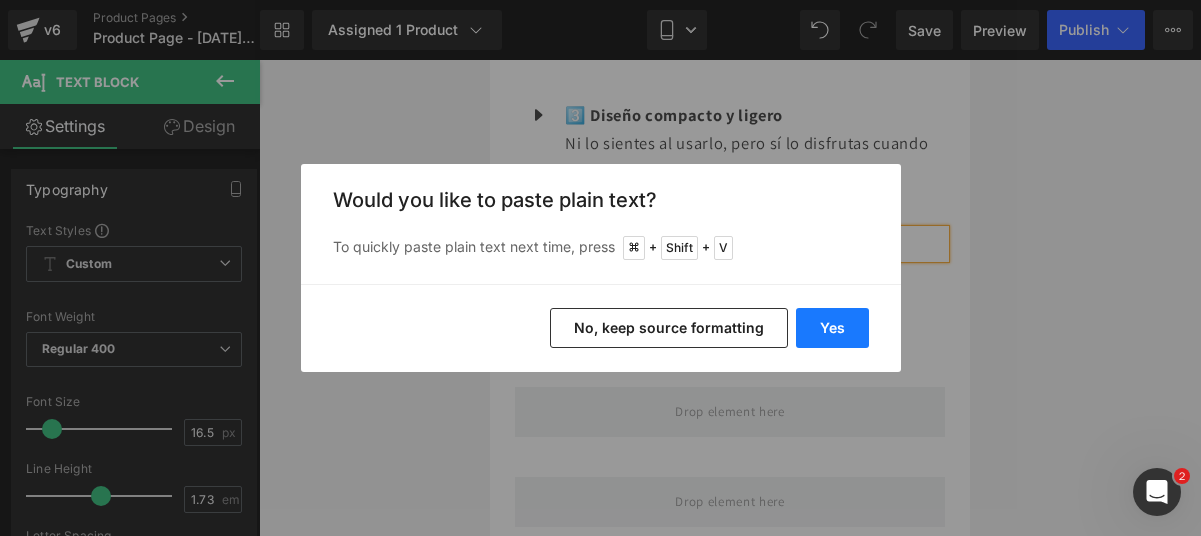click on "Yes" at bounding box center (832, 328) 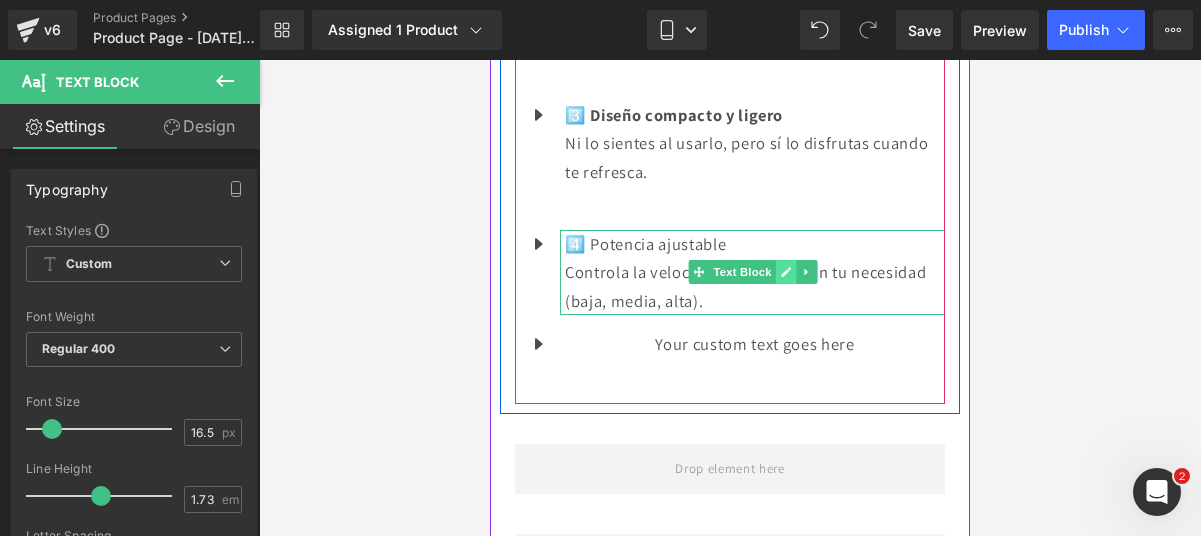 click at bounding box center (785, 272) 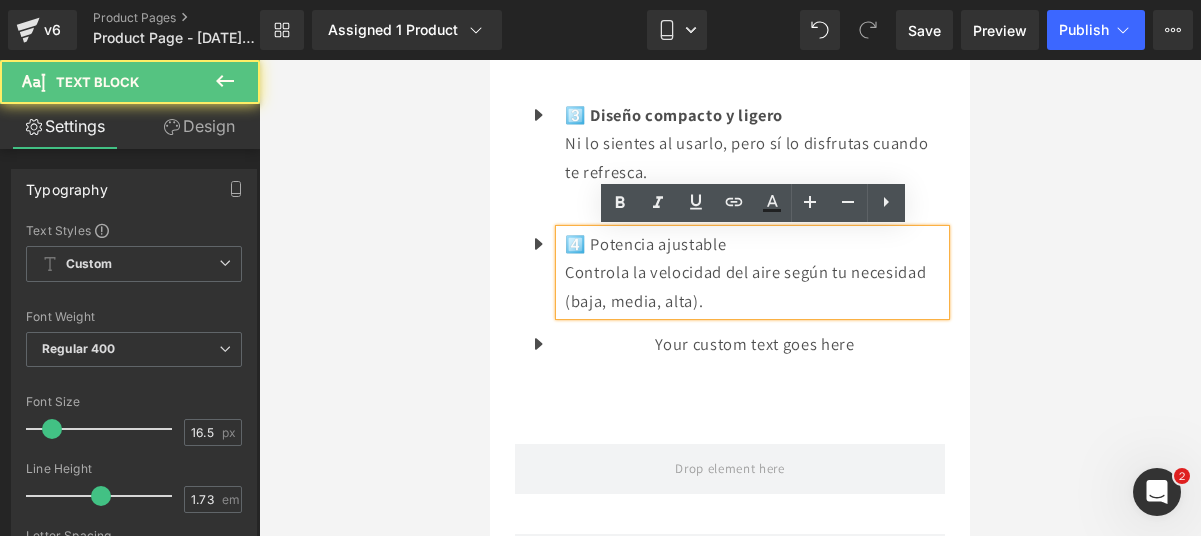 click on "Controla la velocidad del aire según tu necesidad (baja, media, alta)." at bounding box center [755, 286] 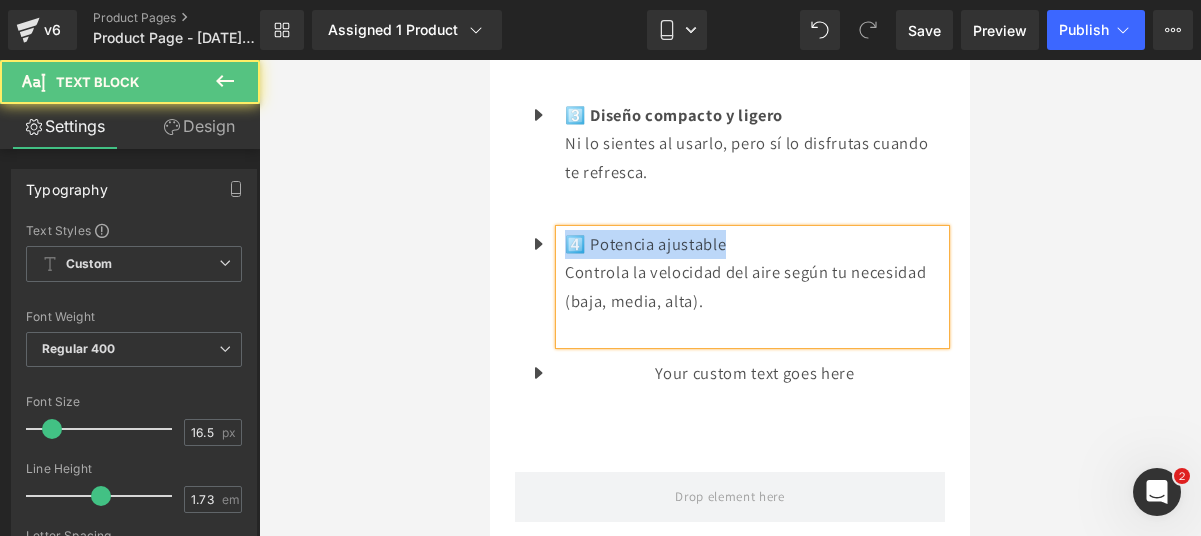 drag, startPoint x: 765, startPoint y: 241, endPoint x: 562, endPoint y: 243, distance: 203.00986 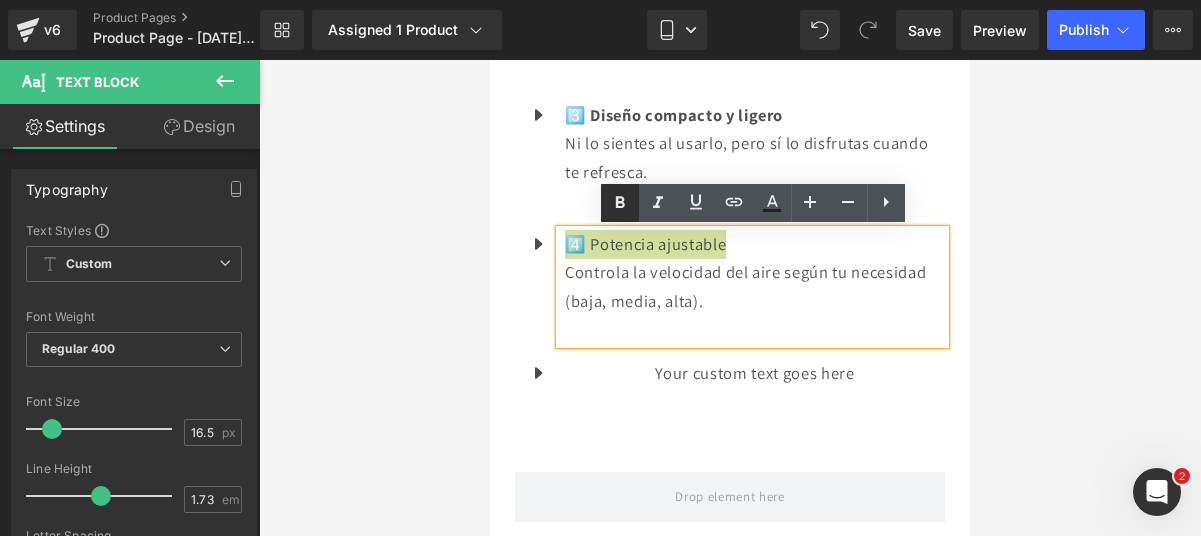 click 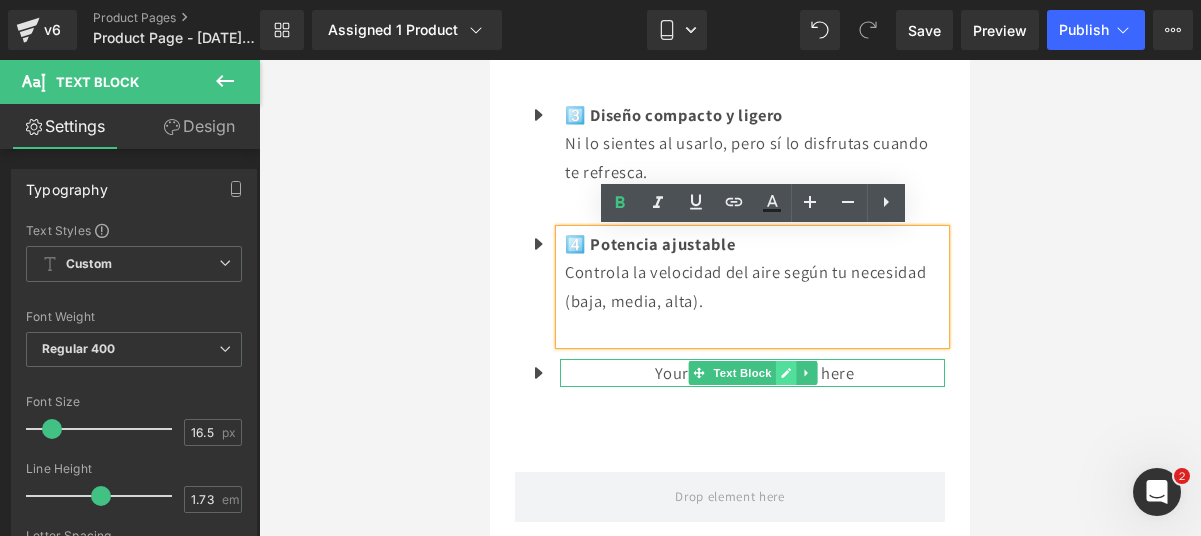 click 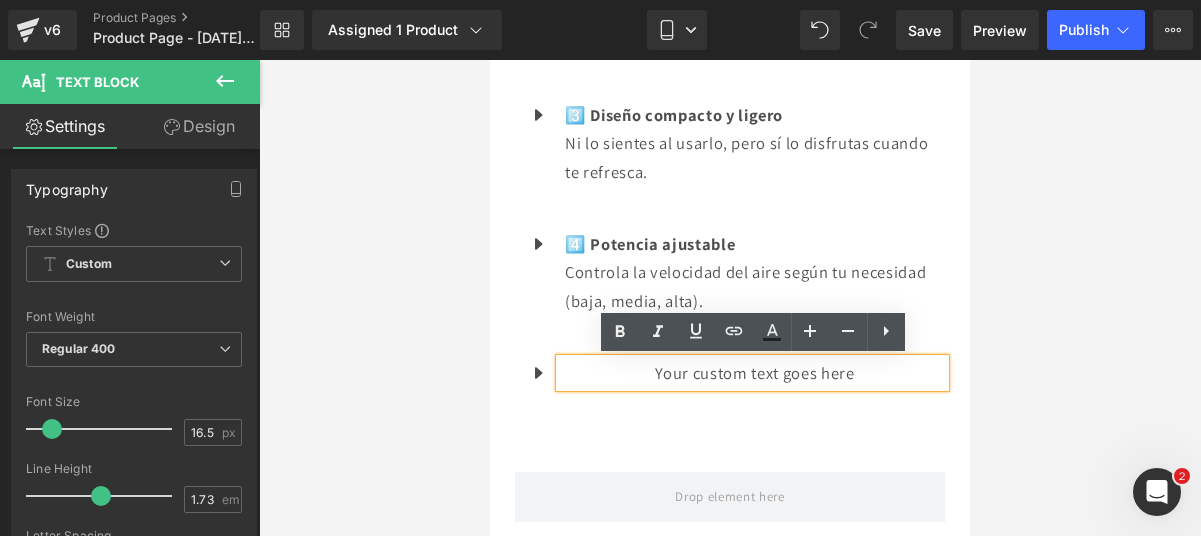 click on "Your custom text goes here" at bounding box center [755, 373] 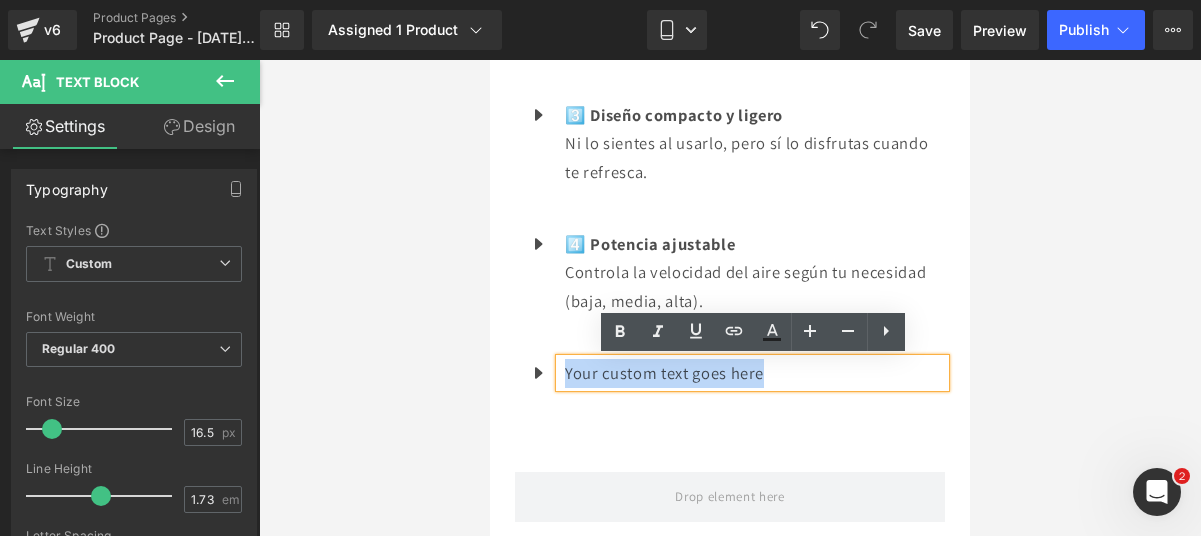 drag, startPoint x: 870, startPoint y: 373, endPoint x: 563, endPoint y: 366, distance: 307.0798 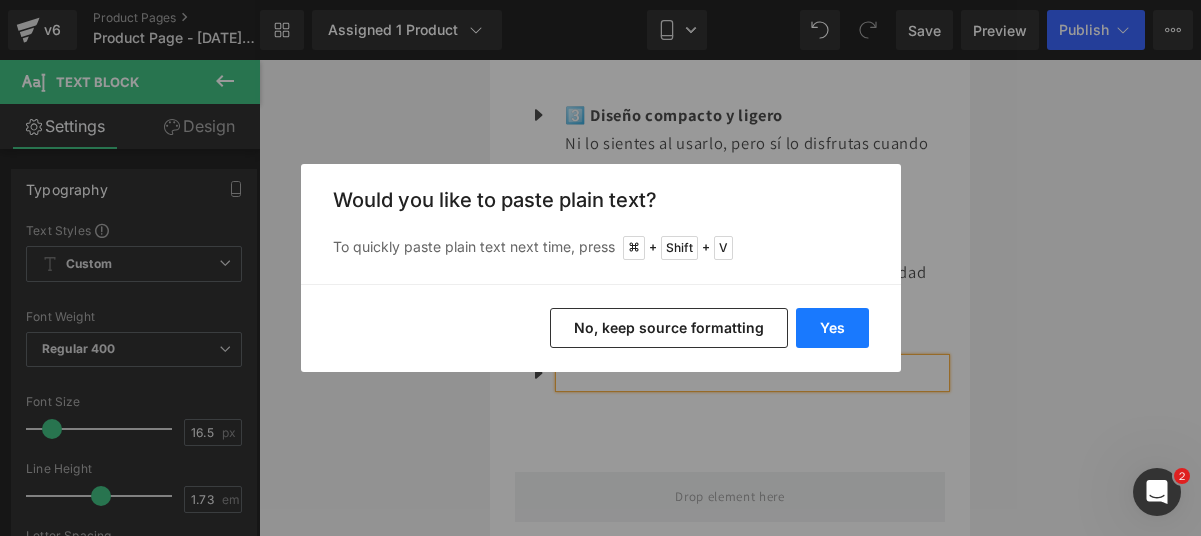 click on "Yes" at bounding box center [832, 328] 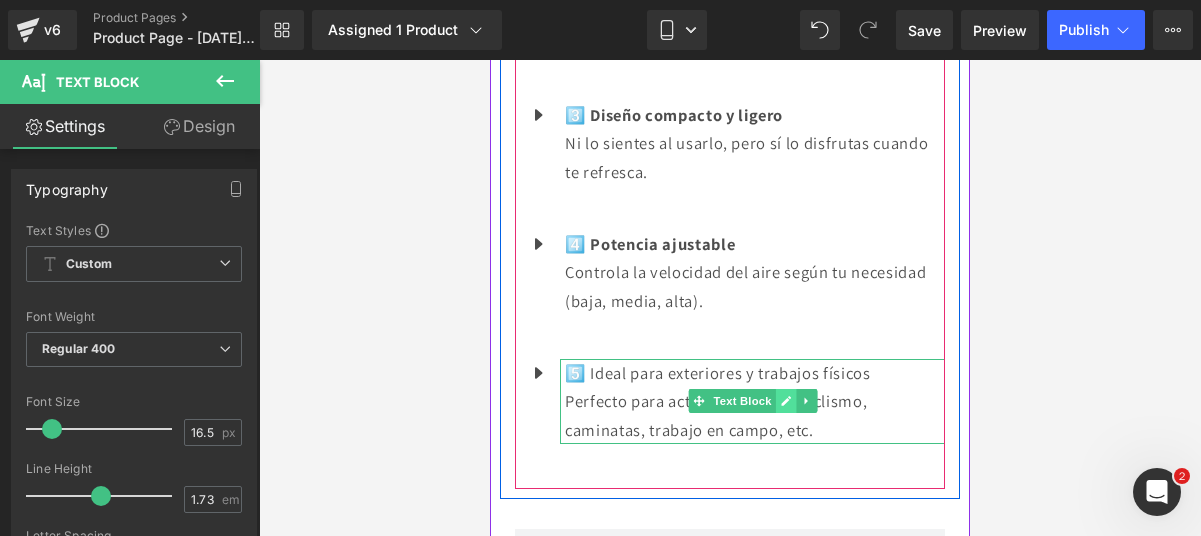 click at bounding box center (785, 401) 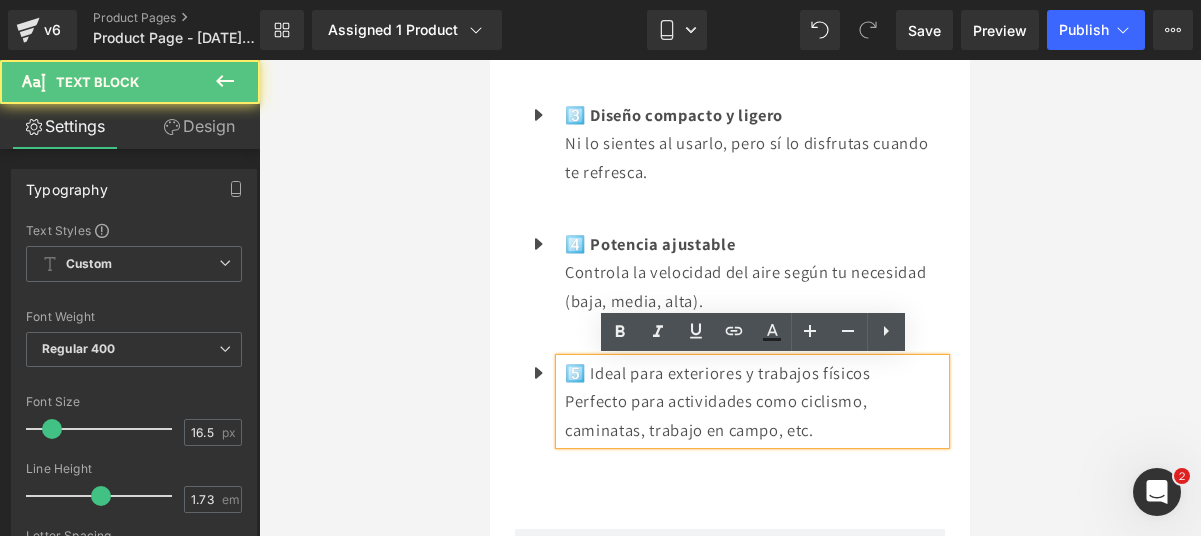 click on "Perfecto para actividades como ciclismo, caminatas, trabajo en campo, etc." at bounding box center (755, 415) 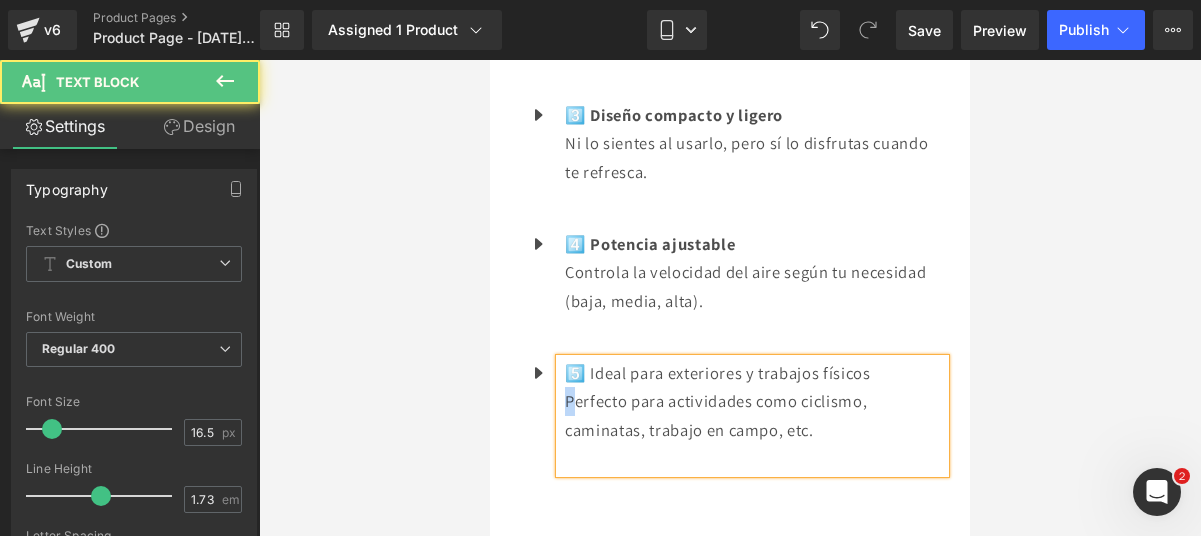 drag, startPoint x: 888, startPoint y: 373, endPoint x: 555, endPoint y: 375, distance: 333.006 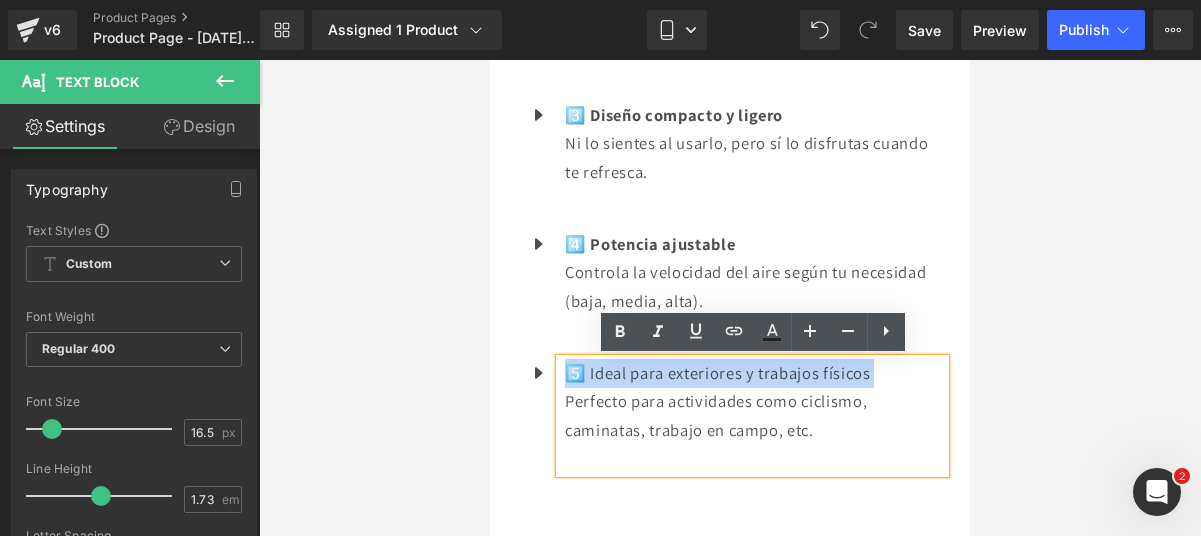 drag, startPoint x: 567, startPoint y: 369, endPoint x: 957, endPoint y: 369, distance: 390 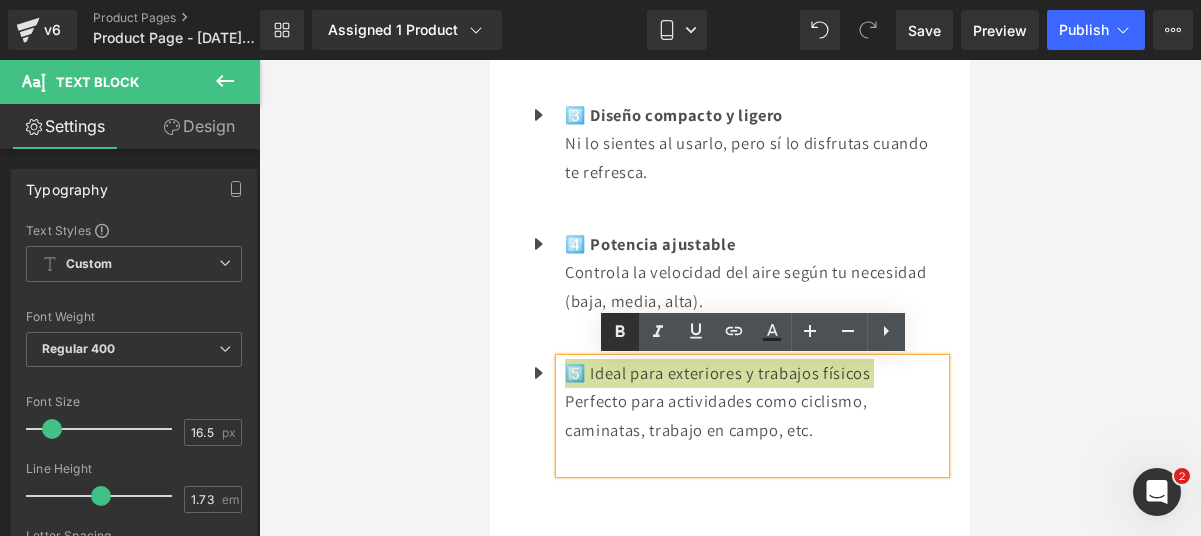click 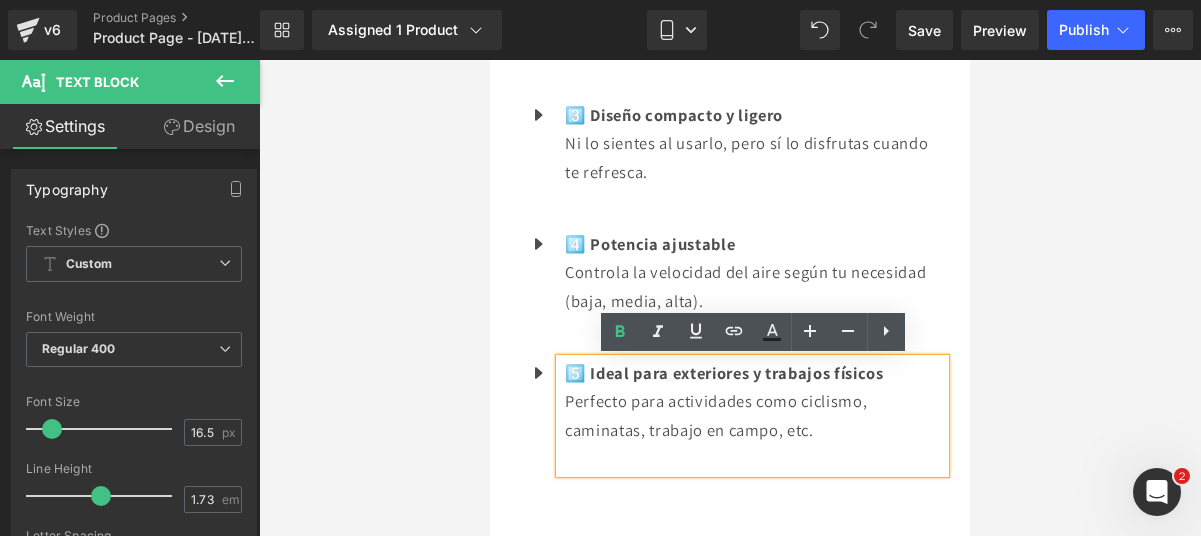 click at bounding box center [730, 298] 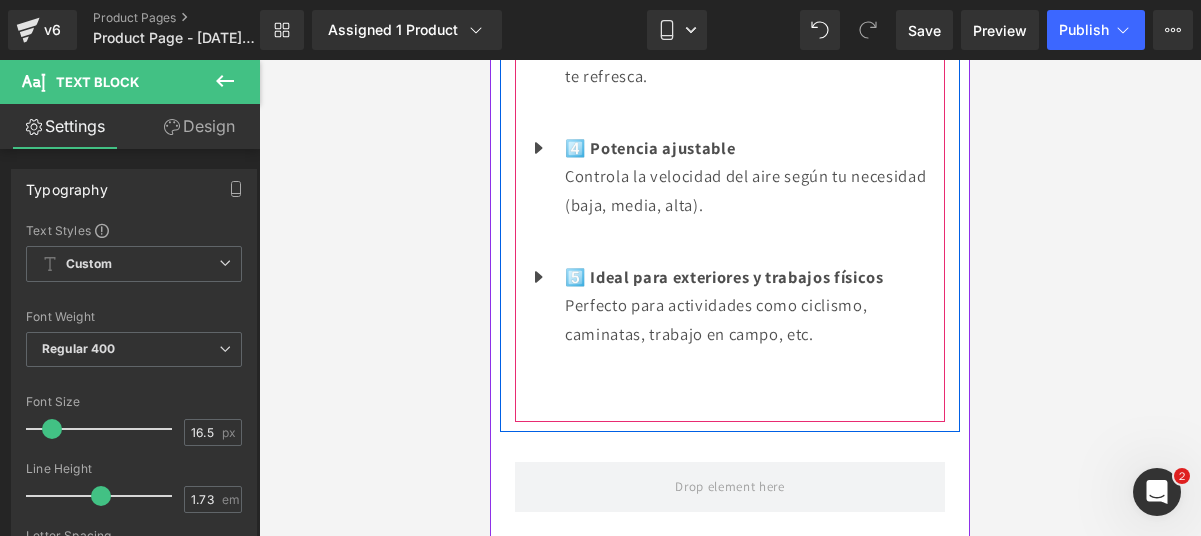 scroll, scrollTop: 2870, scrollLeft: 0, axis: vertical 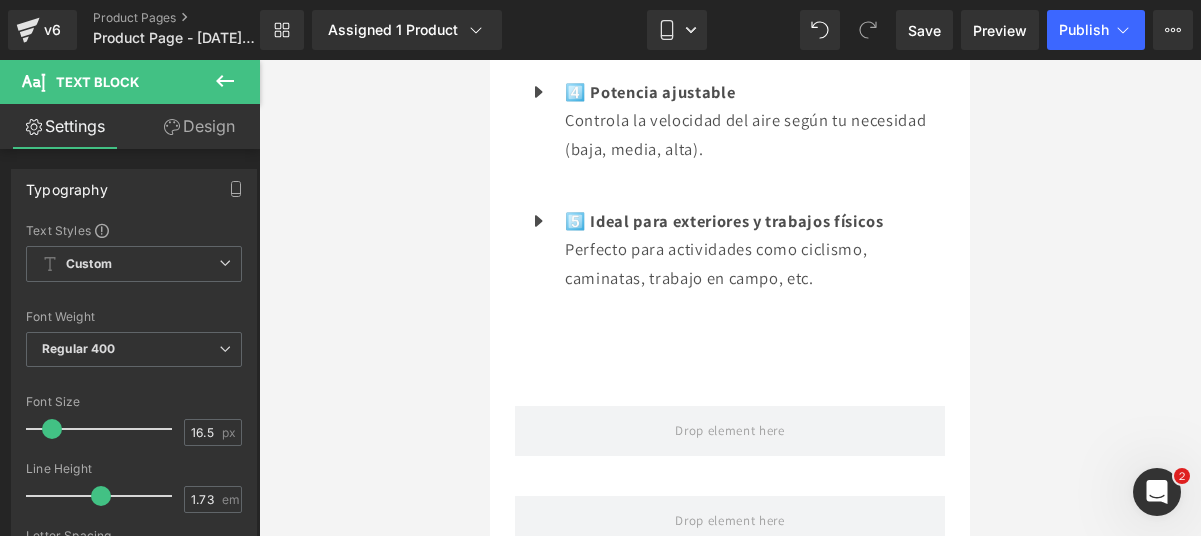 click 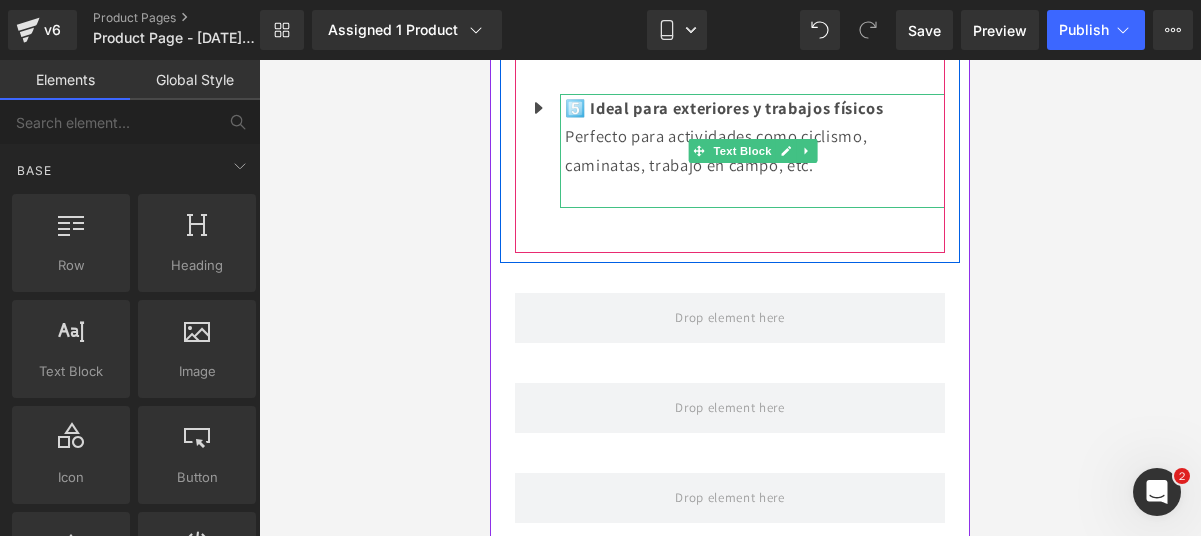 scroll, scrollTop: 2997, scrollLeft: 0, axis: vertical 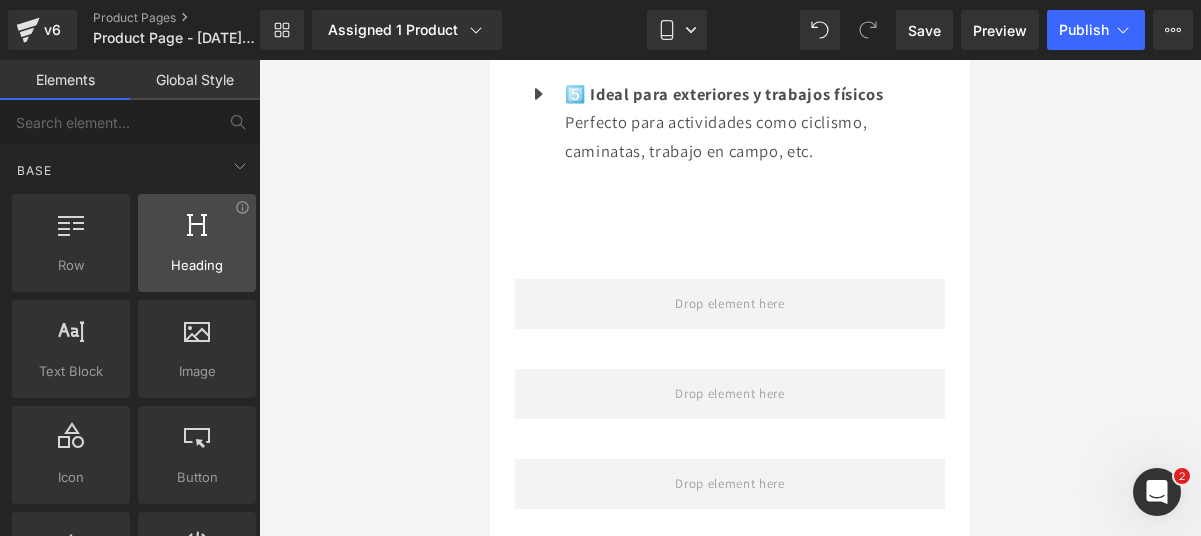 click at bounding box center [197, 232] 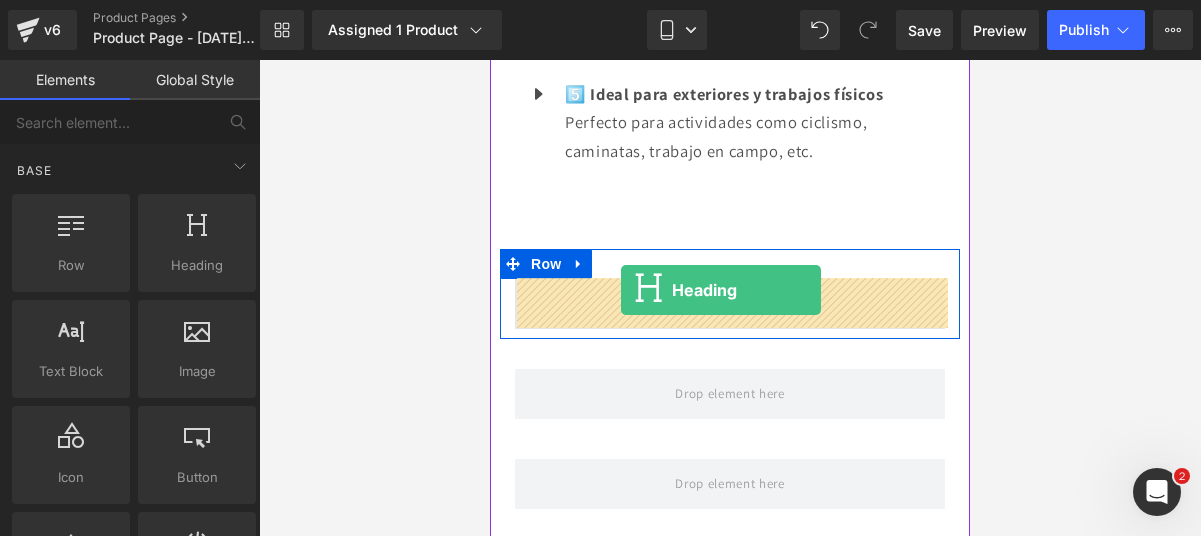 drag, startPoint x: 707, startPoint y: 290, endPoint x: 620, endPoint y: 290, distance: 87 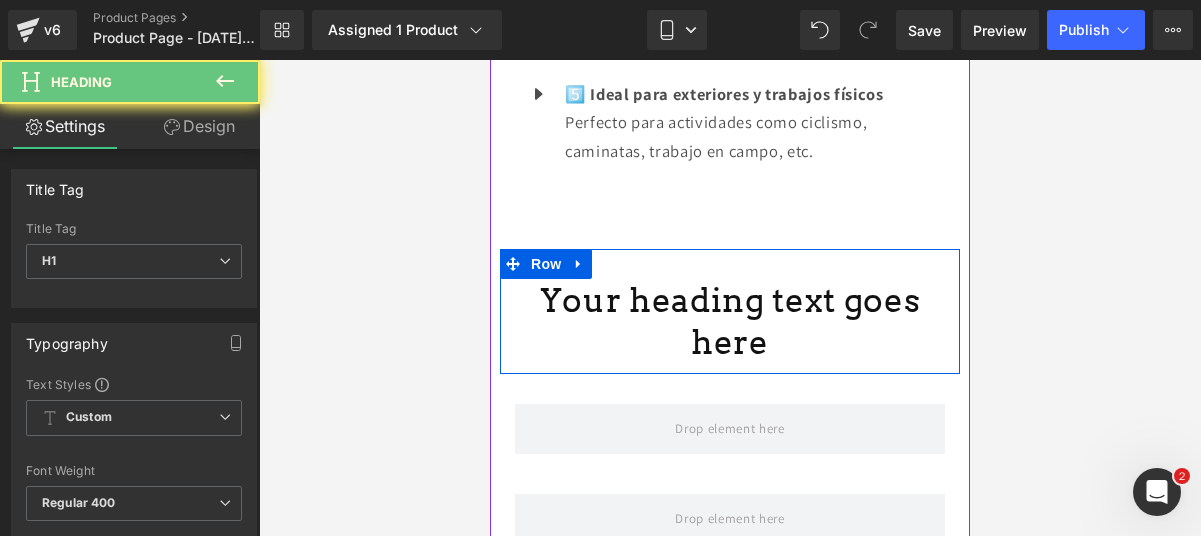 click on "Your heading text goes here
Heading" at bounding box center [730, 322] 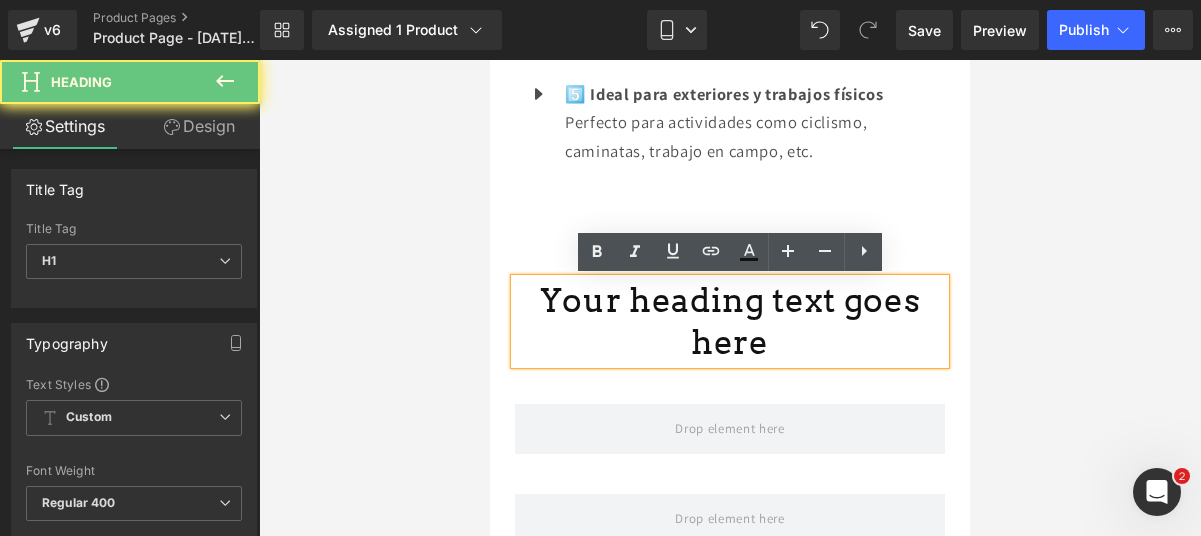 drag, startPoint x: 939, startPoint y: 302, endPoint x: 957, endPoint y: 317, distance: 23.43075 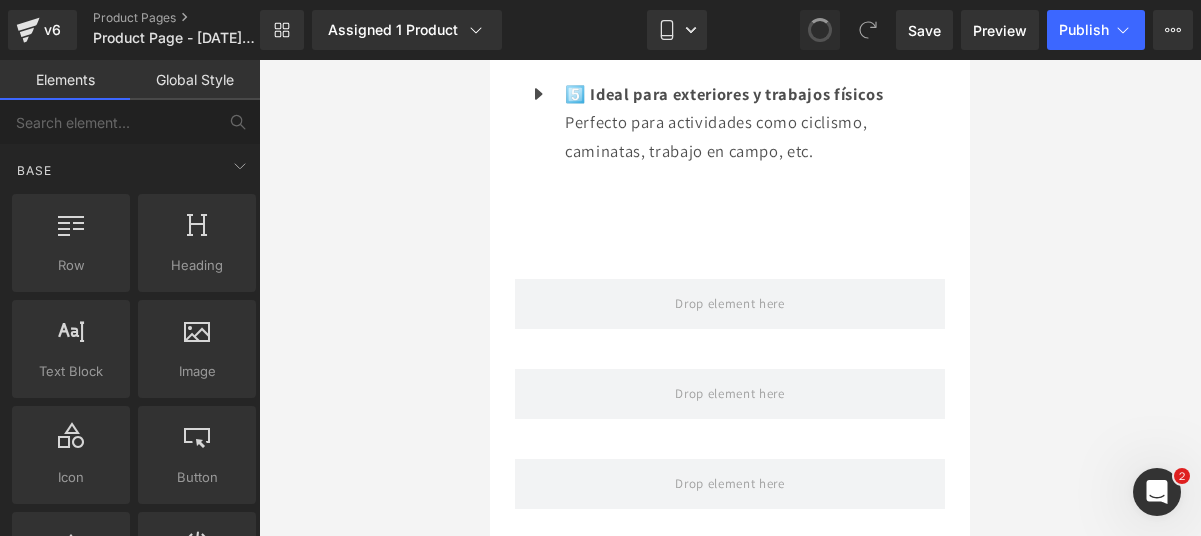drag, startPoint x: 822, startPoint y: 27, endPoint x: 123, endPoint y: 46, distance: 699.2582 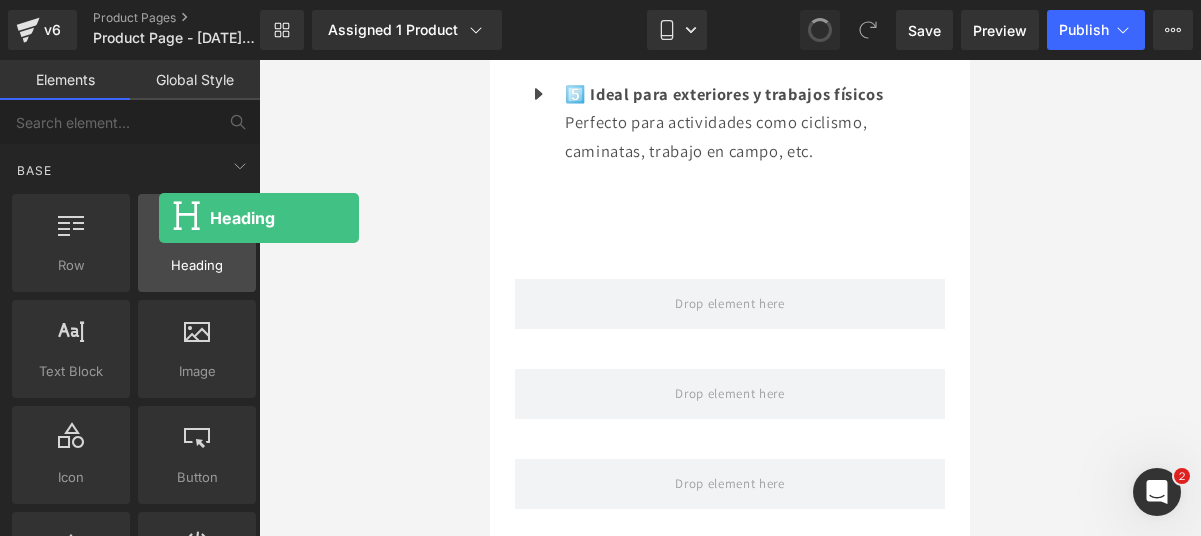 drag, startPoint x: 199, startPoint y: 216, endPoint x: 159, endPoint y: 218, distance: 40.04997 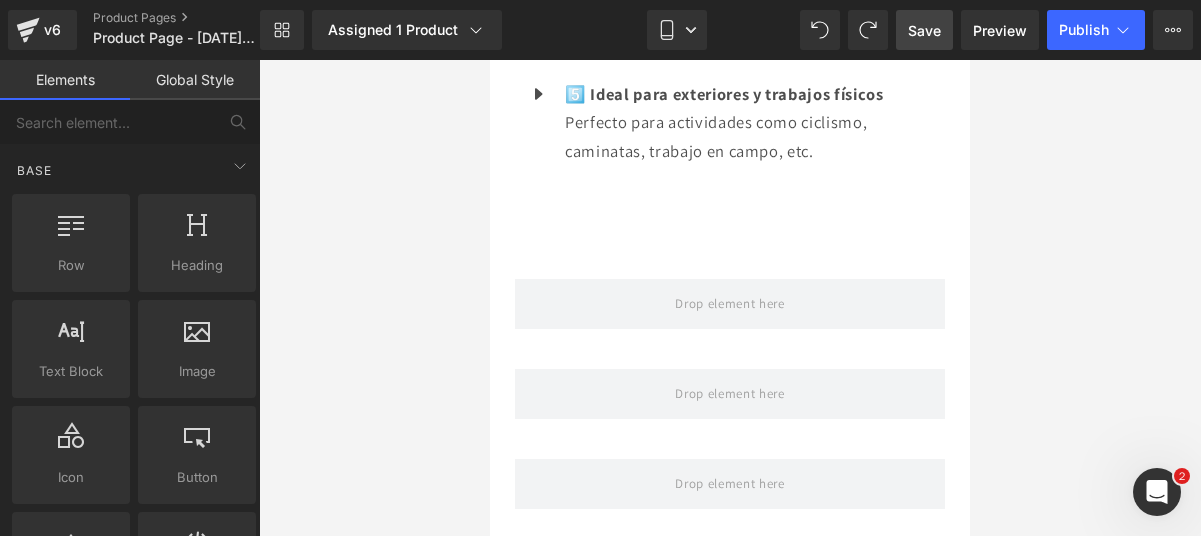 click on "Save" at bounding box center [924, 30] 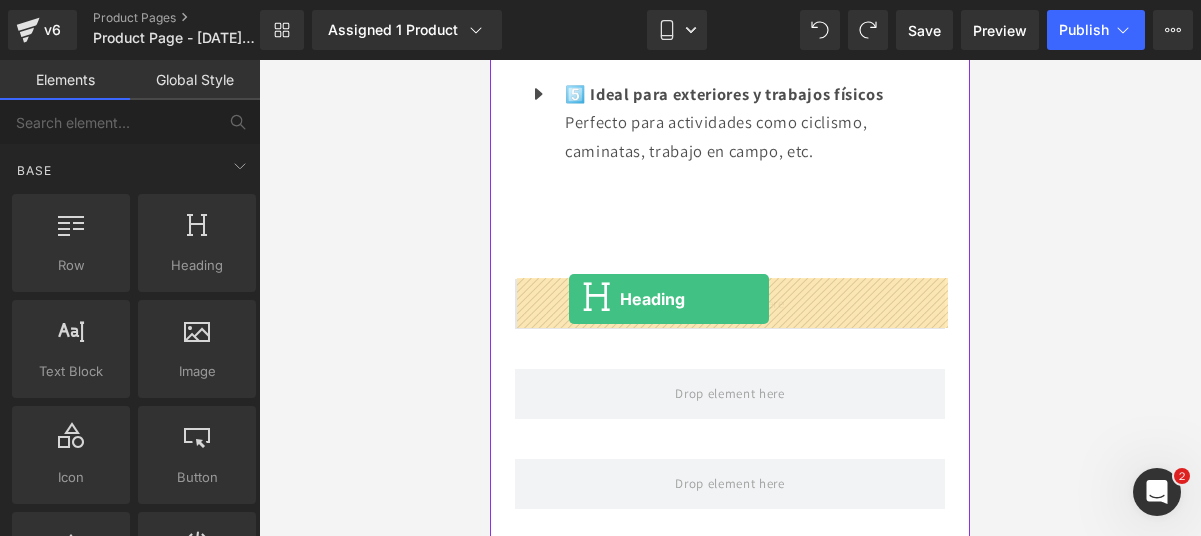 drag, startPoint x: 669, startPoint y: 329, endPoint x: 569, endPoint y: 299, distance: 104.40307 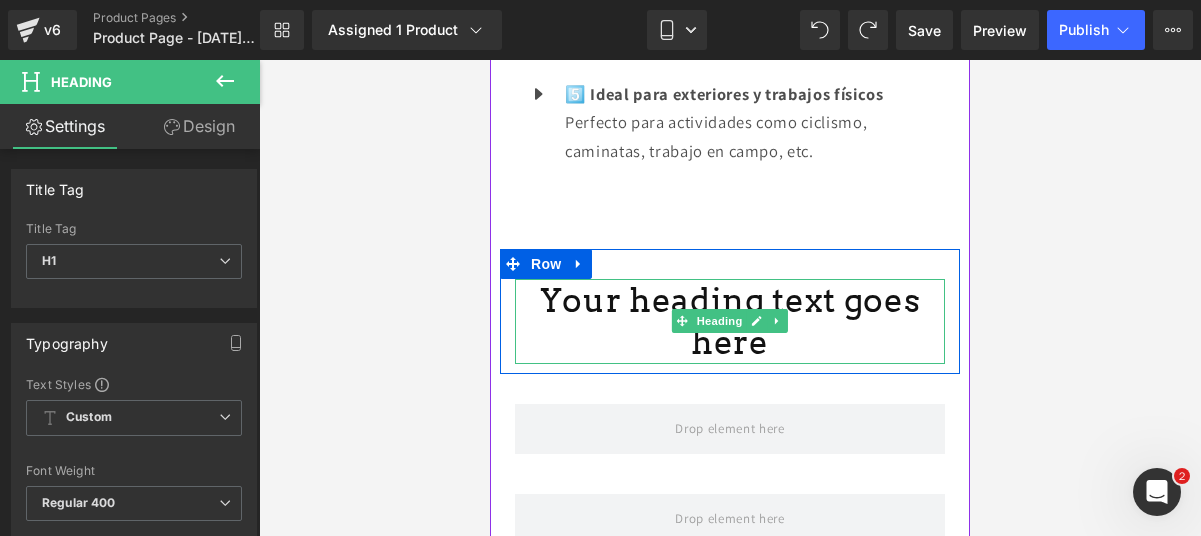 click on "Your heading text goes here" at bounding box center (730, 322) 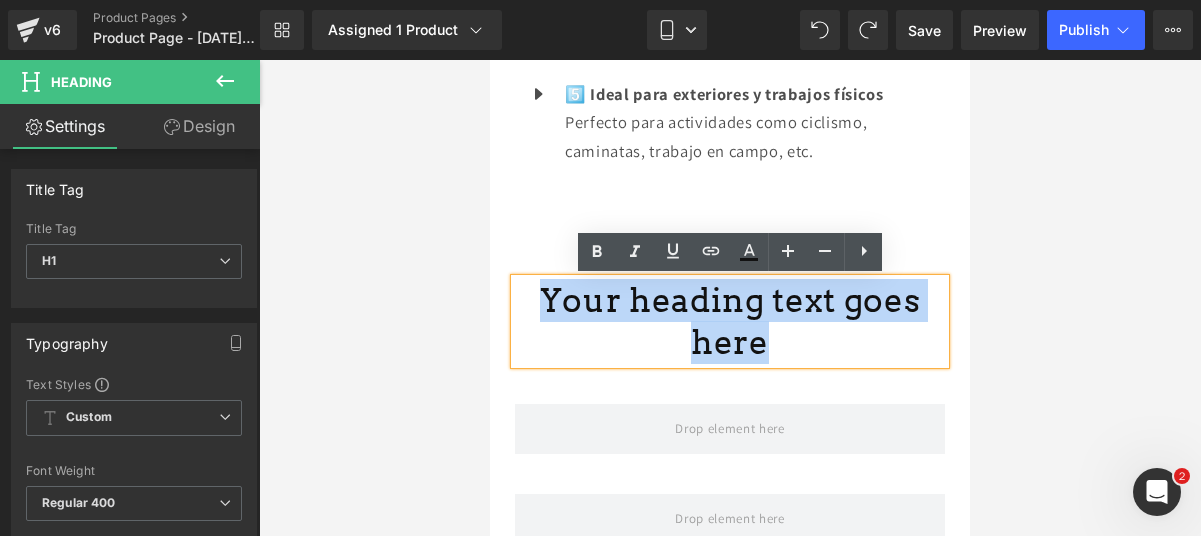 drag, startPoint x: 924, startPoint y: 299, endPoint x: 545, endPoint y: 293, distance: 379.0475 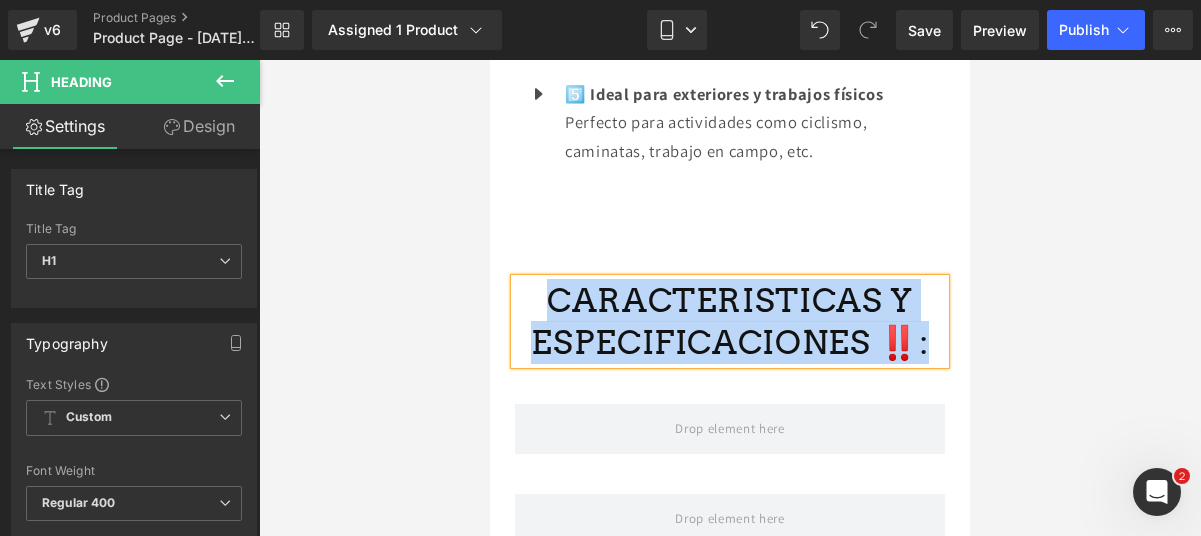 drag, startPoint x: 921, startPoint y: 335, endPoint x: 546, endPoint y: 296, distance: 377.02255 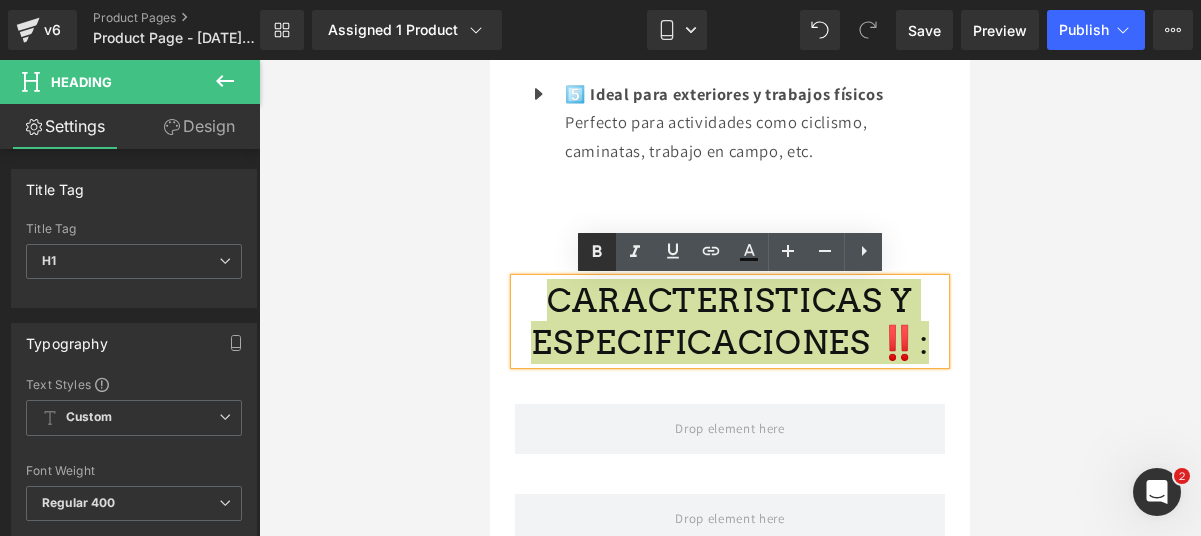 click 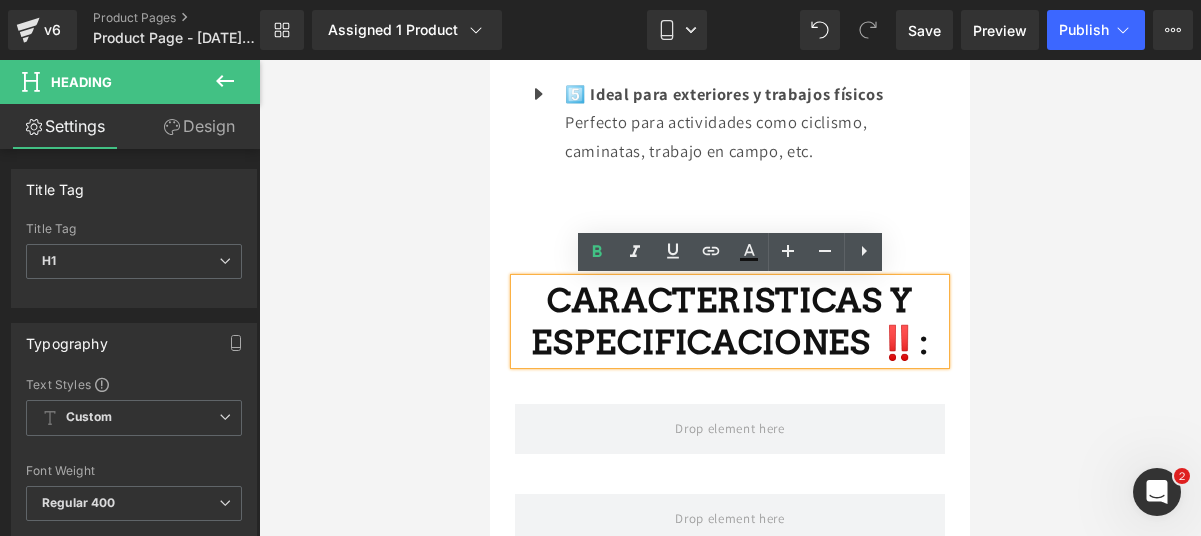 click at bounding box center (730, 298) 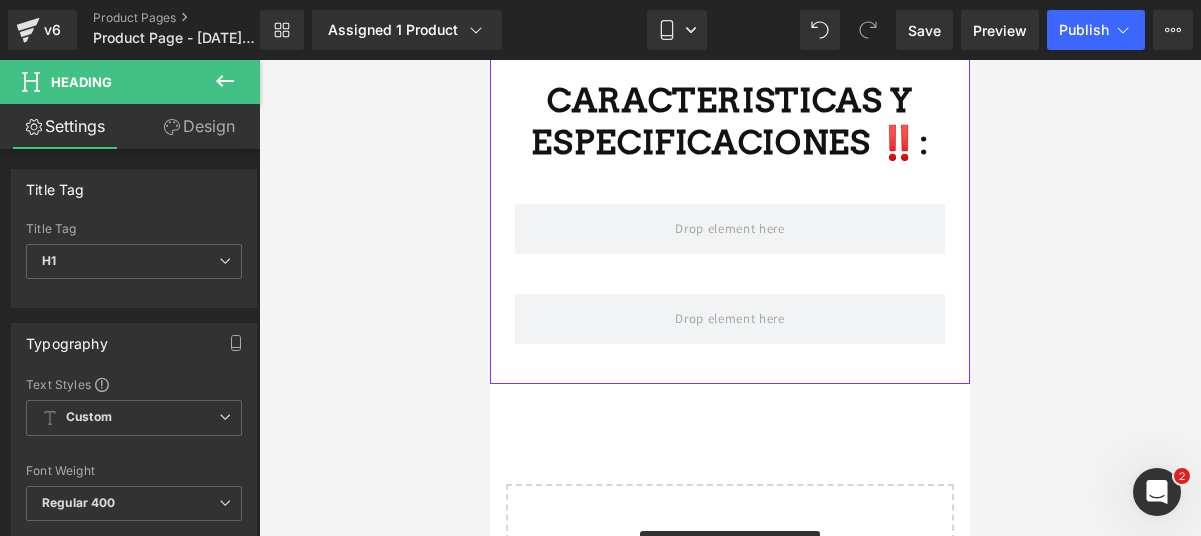 scroll, scrollTop: 3213, scrollLeft: 0, axis: vertical 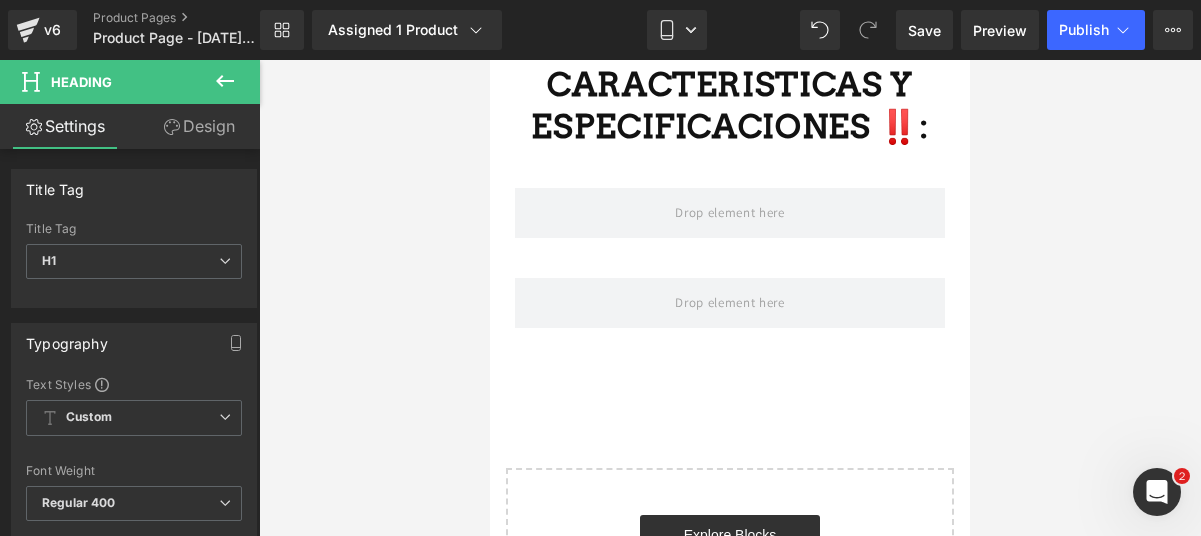 click at bounding box center (225, 82) 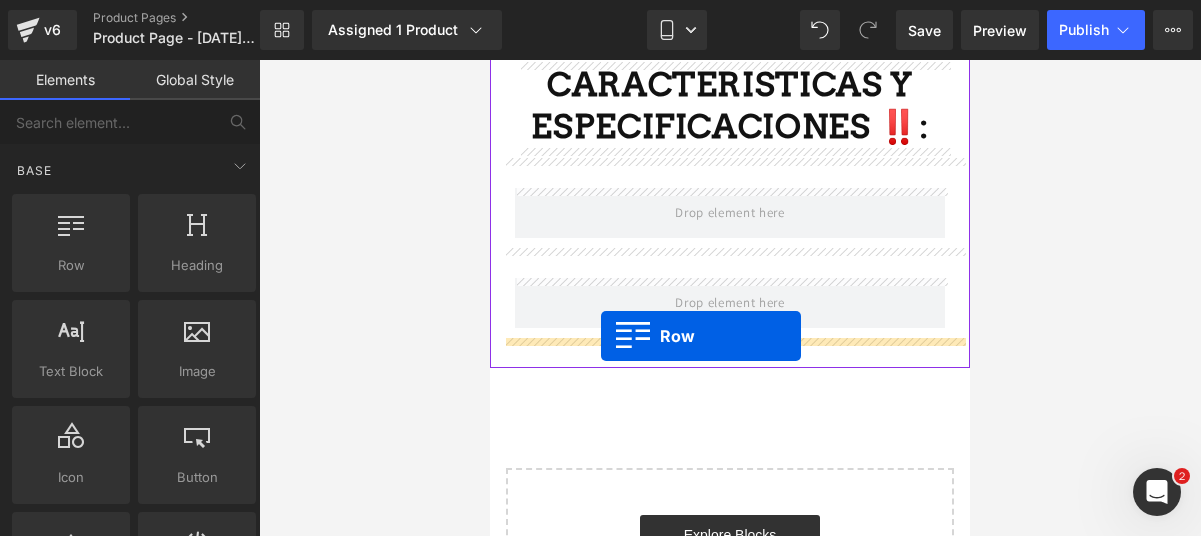 drag, startPoint x: 574, startPoint y: 265, endPoint x: 594, endPoint y: 334, distance: 71.8401 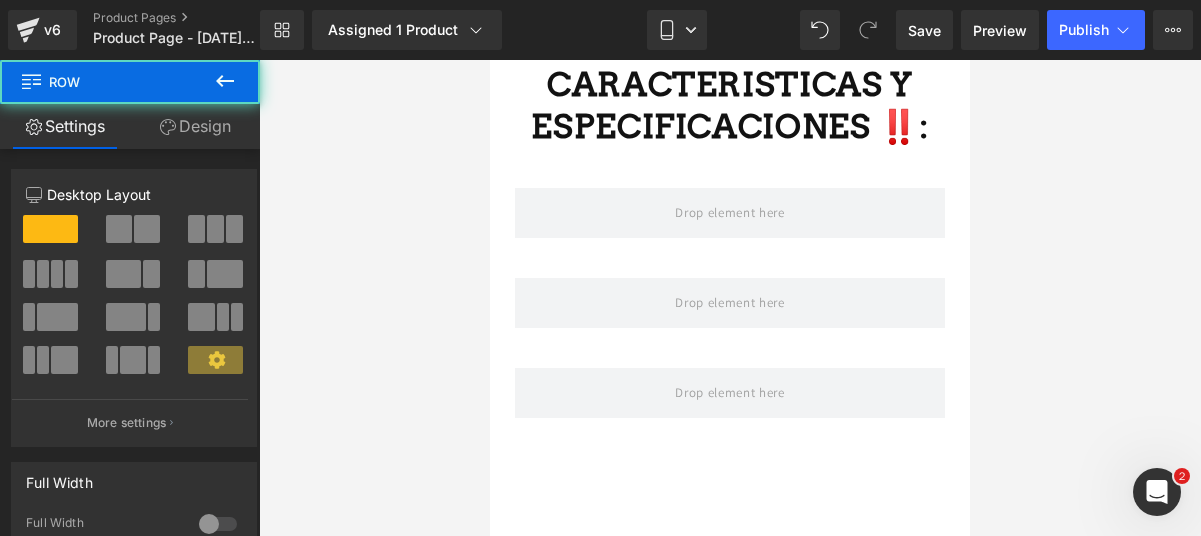 drag, startPoint x: 234, startPoint y: 81, endPoint x: 17, endPoint y: 147, distance: 226.8149 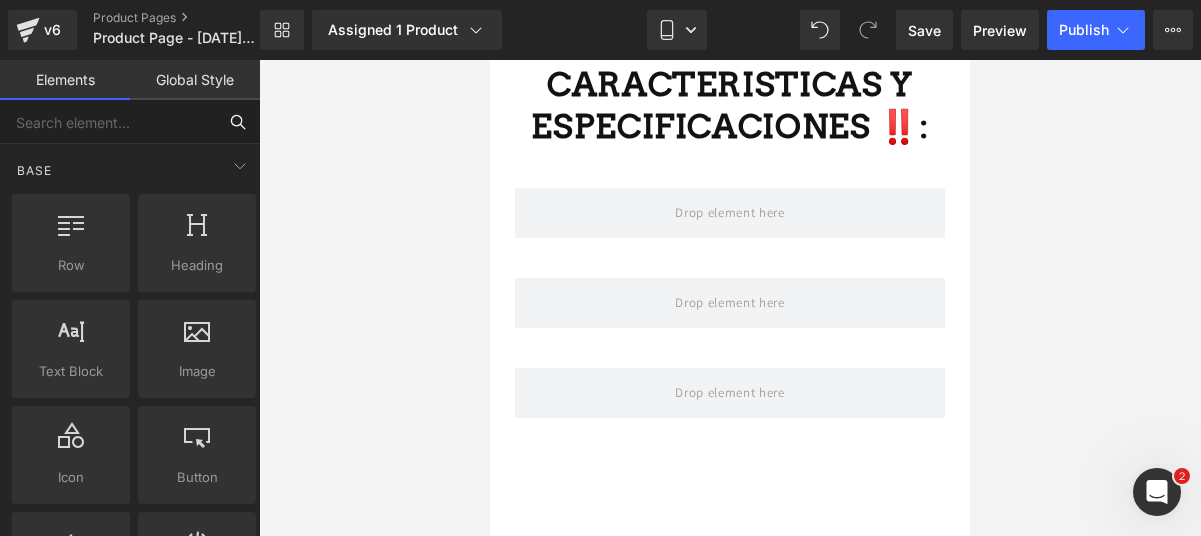 click at bounding box center [108, 122] 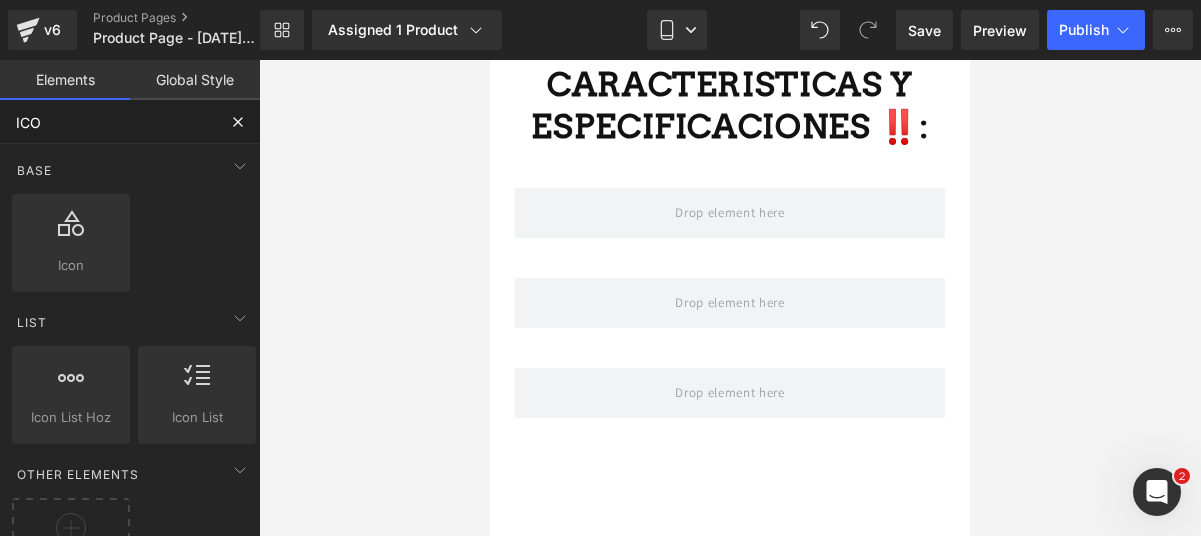 type on "ICON" 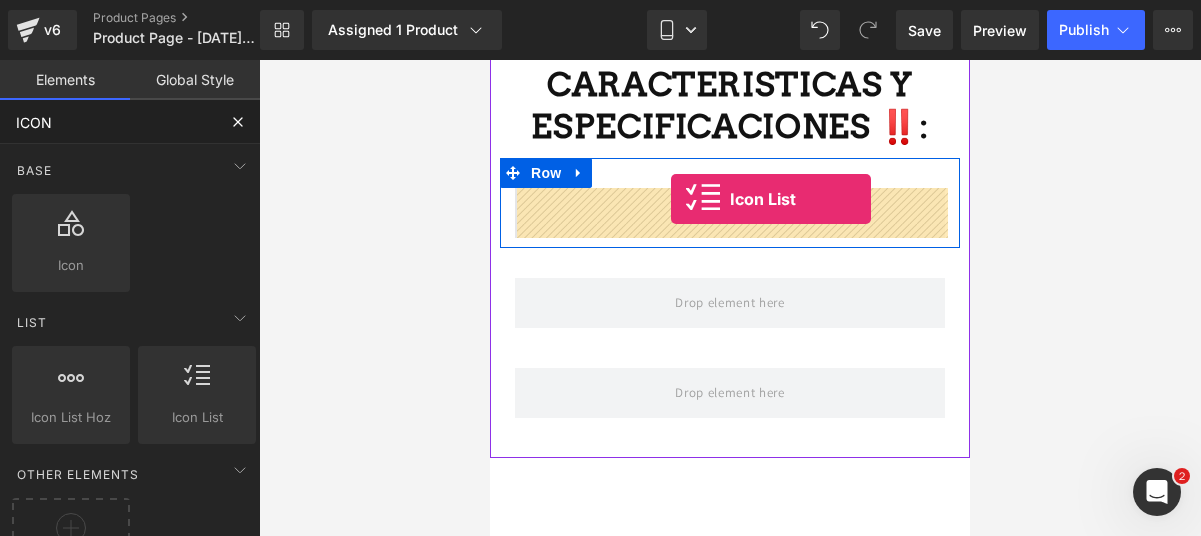 drag, startPoint x: 651, startPoint y: 439, endPoint x: 671, endPoint y: 199, distance: 240.8319 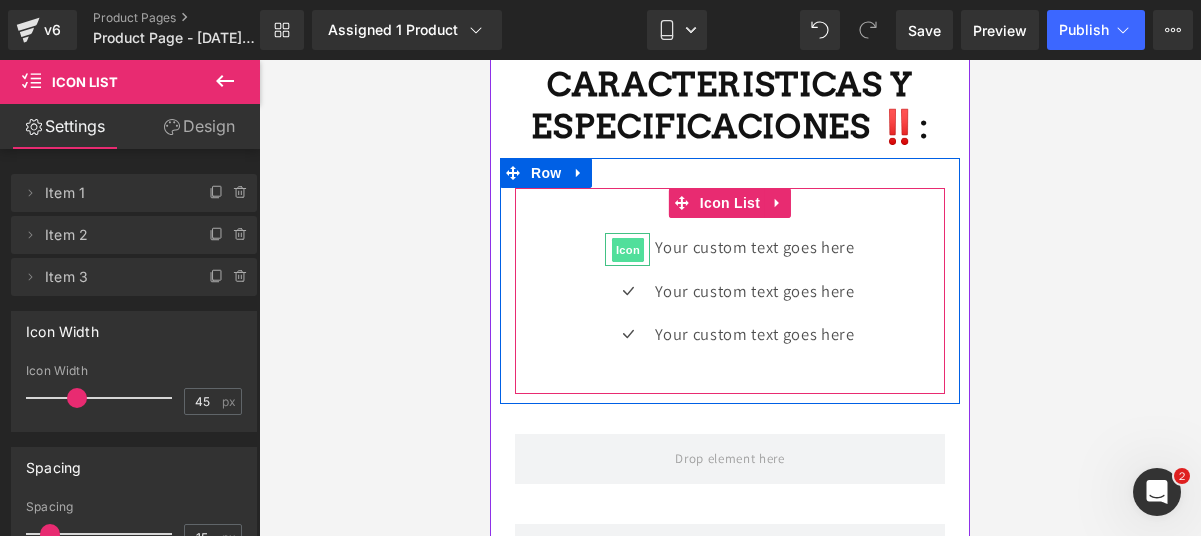 click on "Icon" at bounding box center [628, 250] 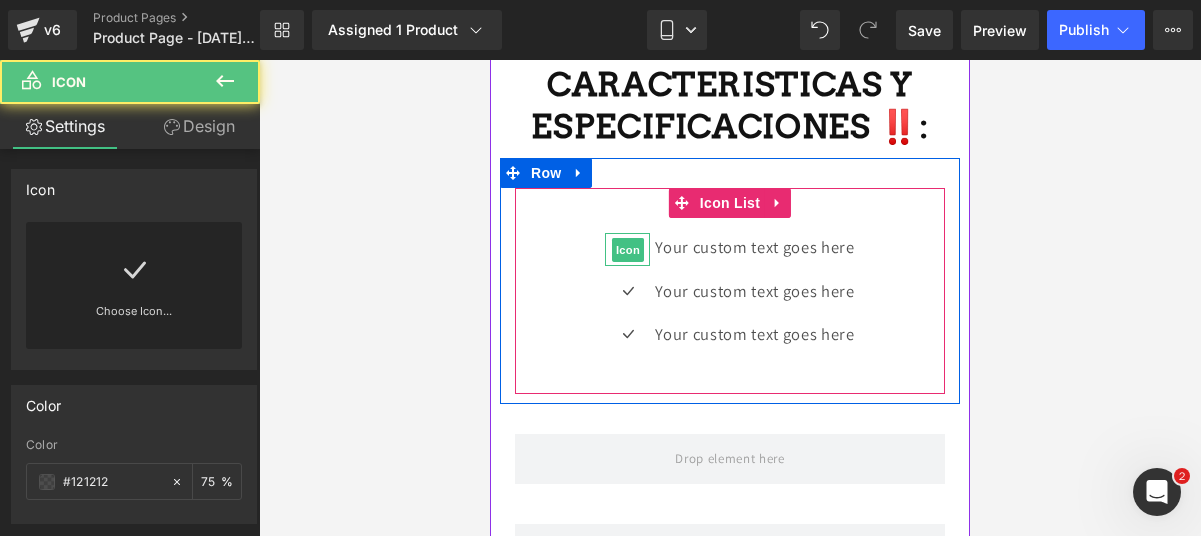 click 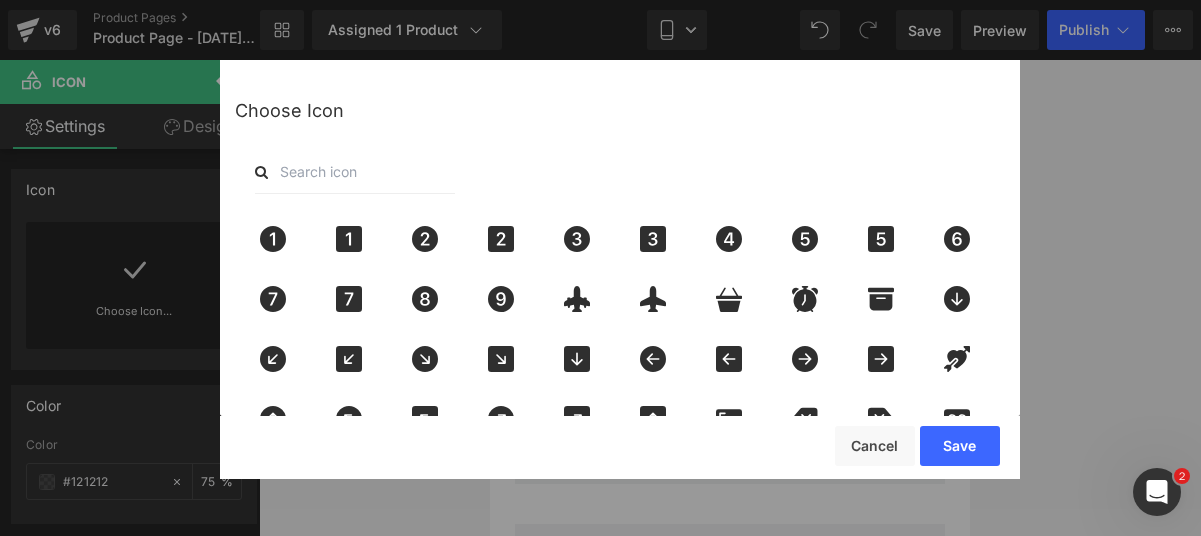 click at bounding box center (355, 172) 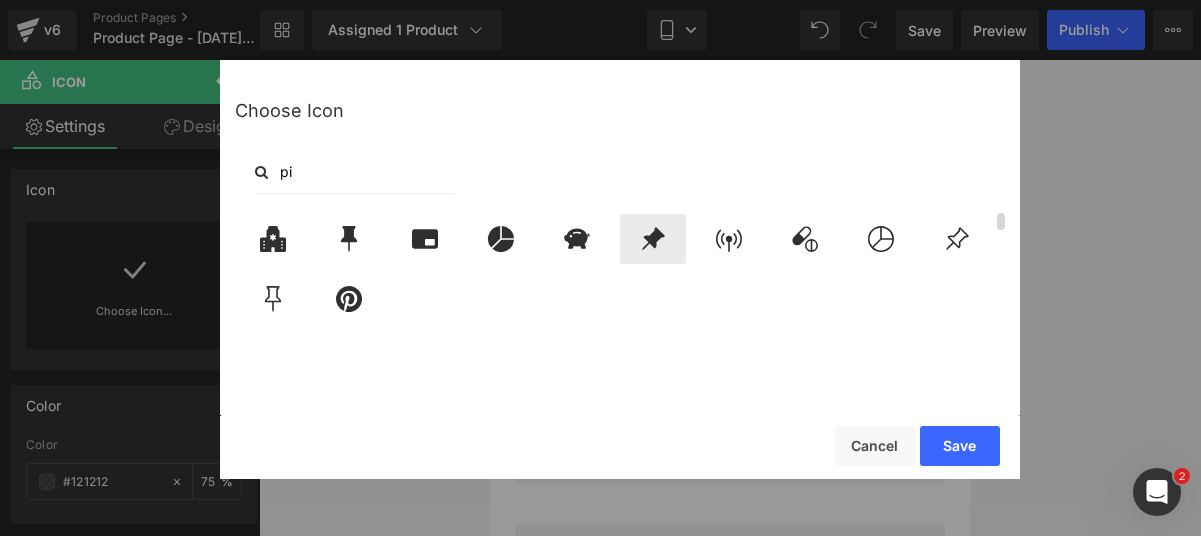 click 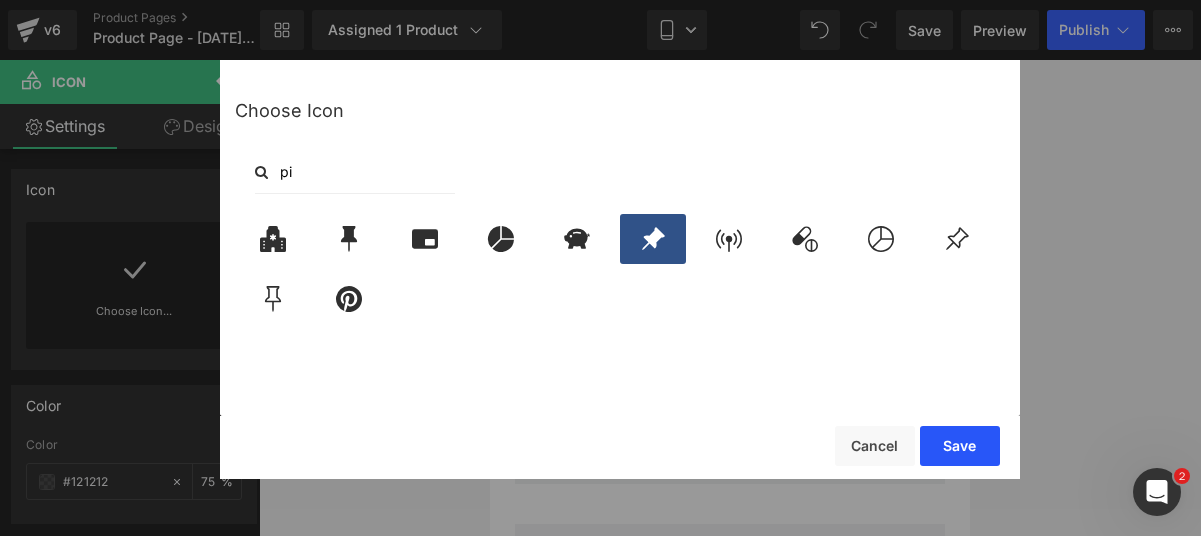 drag, startPoint x: 955, startPoint y: 441, endPoint x: 465, endPoint y: 374, distance: 494.5594 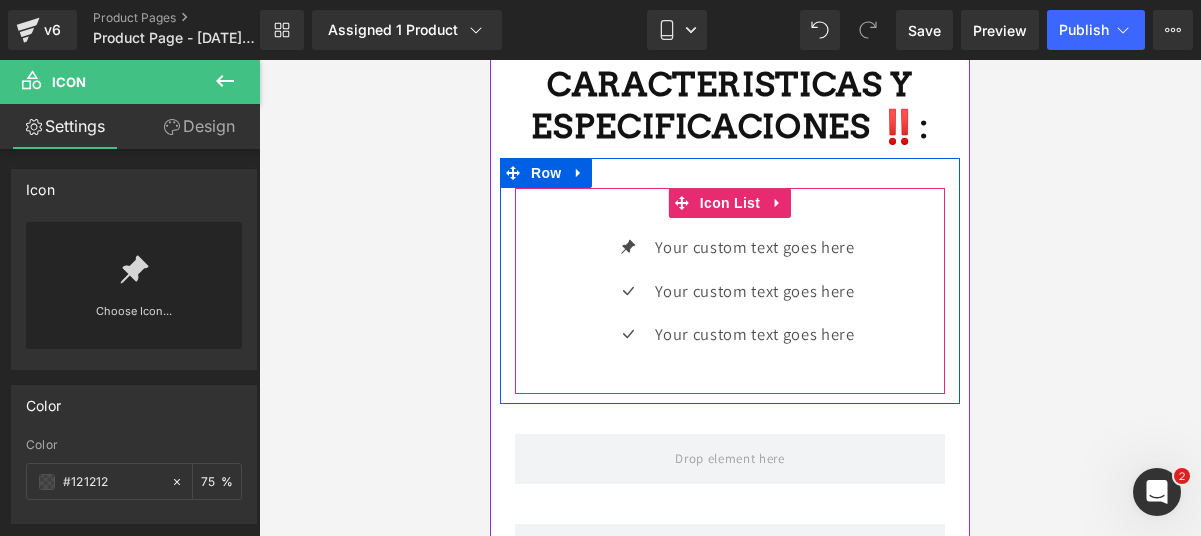 click on "Icon
Your custom text goes here
Text Block
Icon
Your custom text goes here
Text Block
Icon
Your custom text goes here
Text Block" at bounding box center (730, 298) 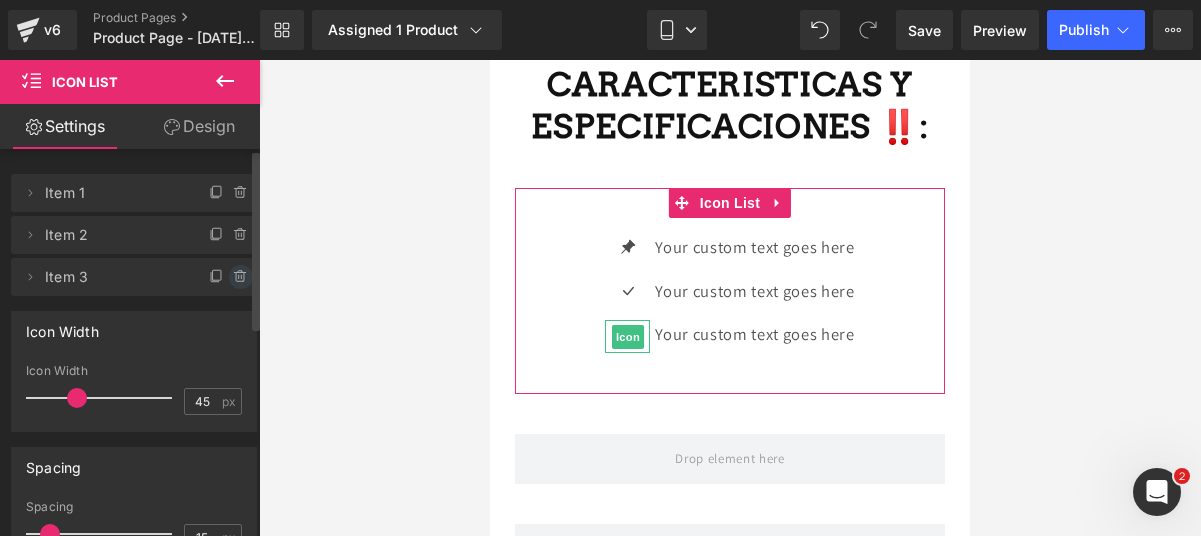 click 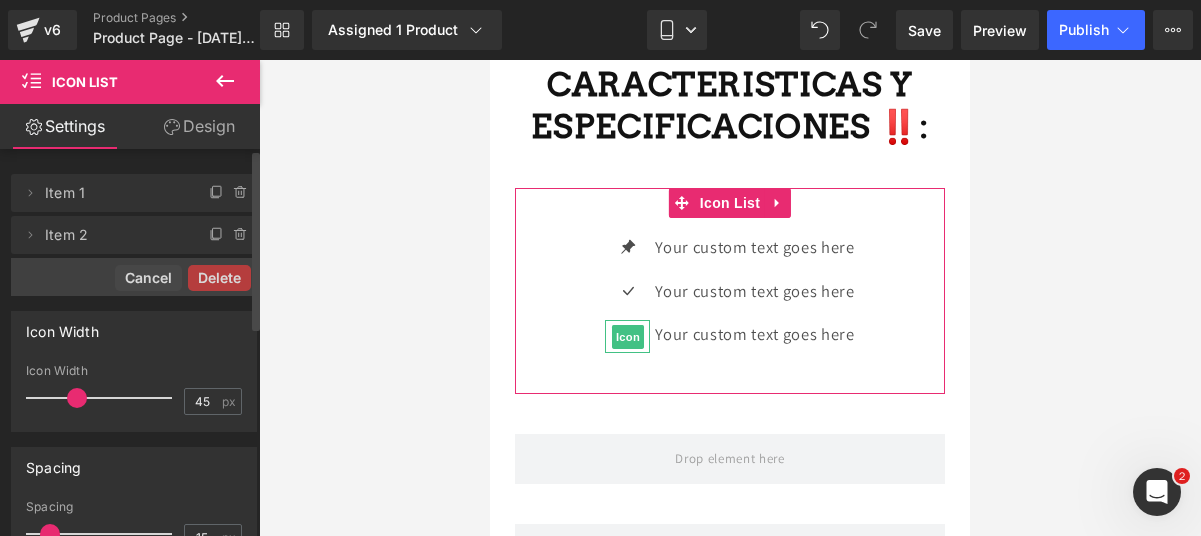 click on "Delete" at bounding box center [219, 278] 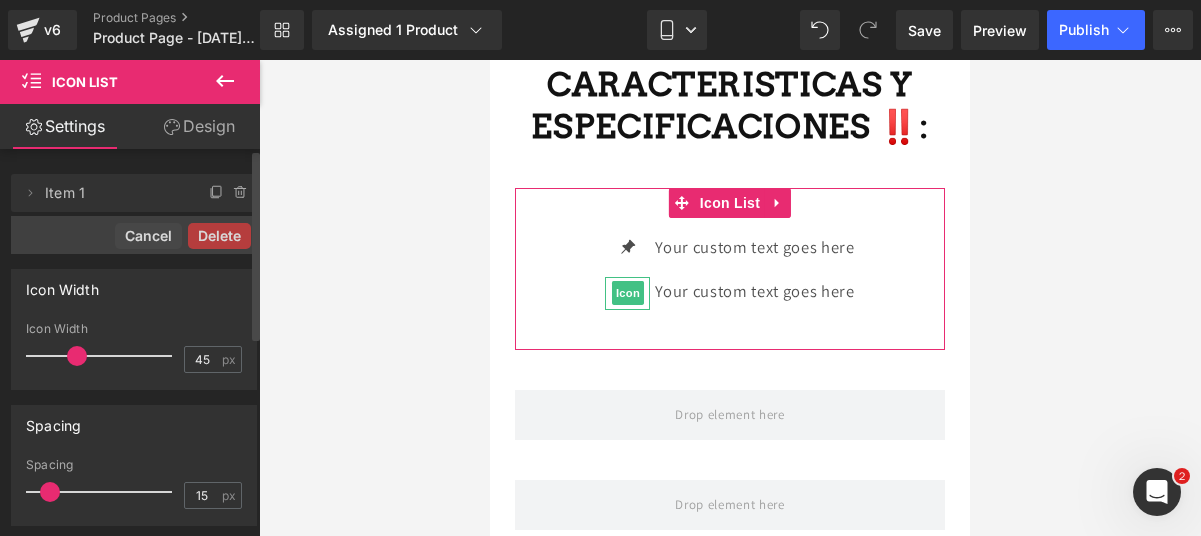 click on "Delete" at bounding box center (219, 236) 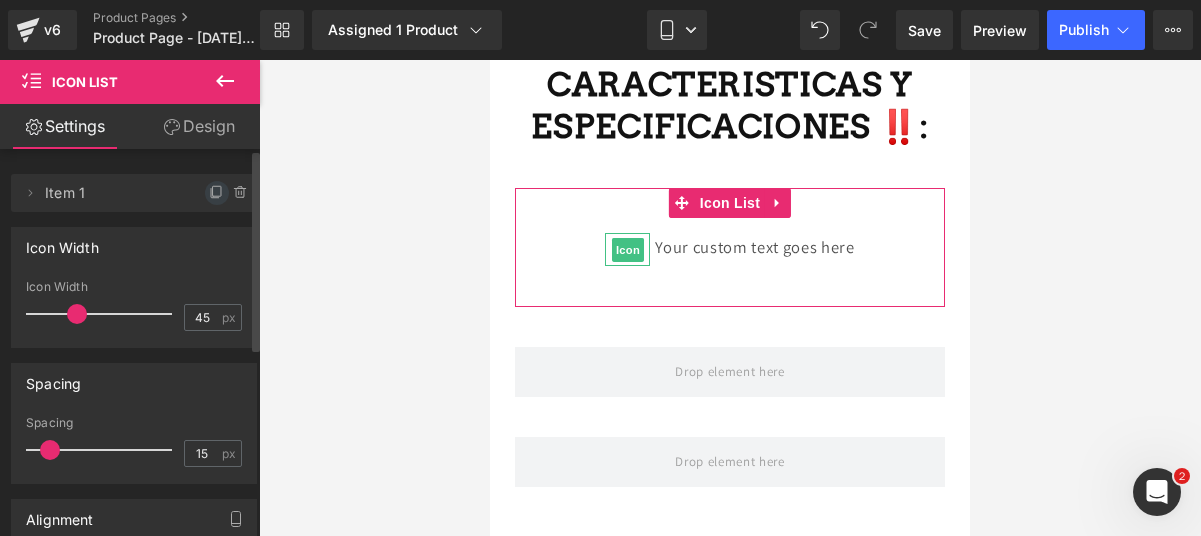 click 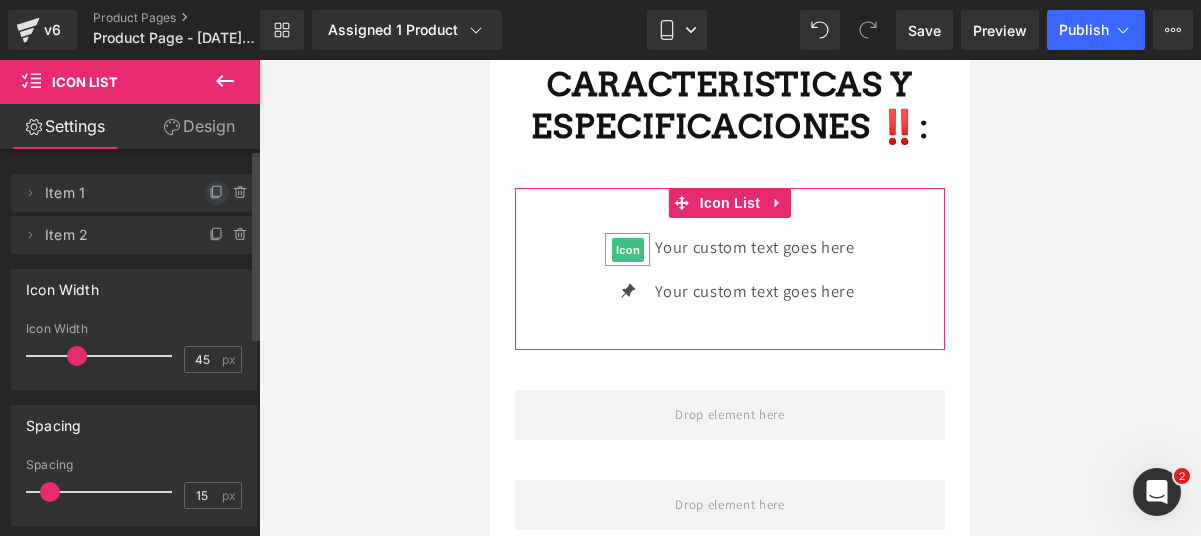 click at bounding box center [217, 193] 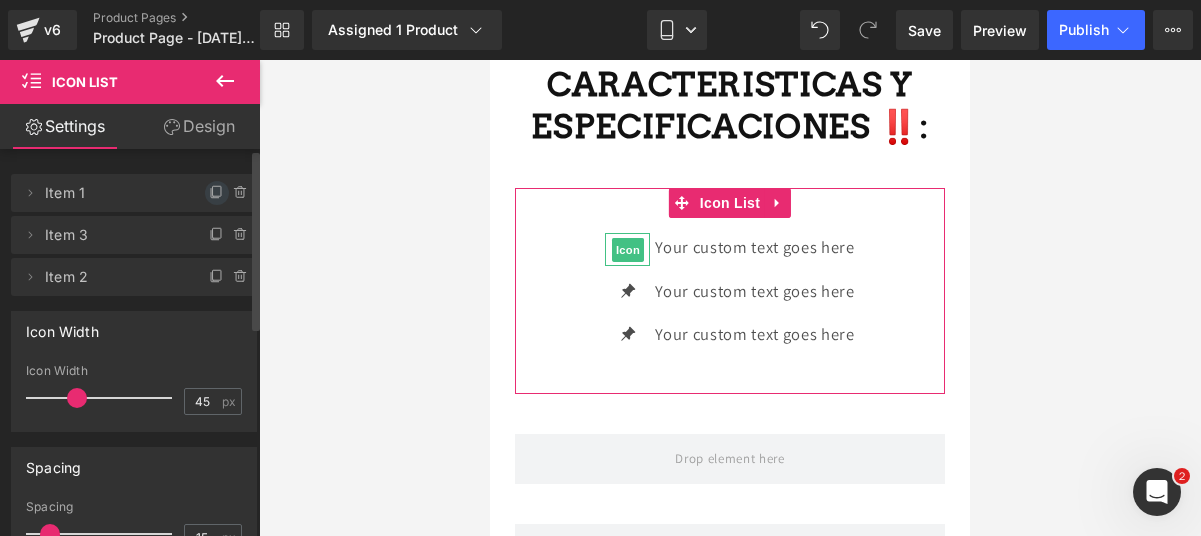click 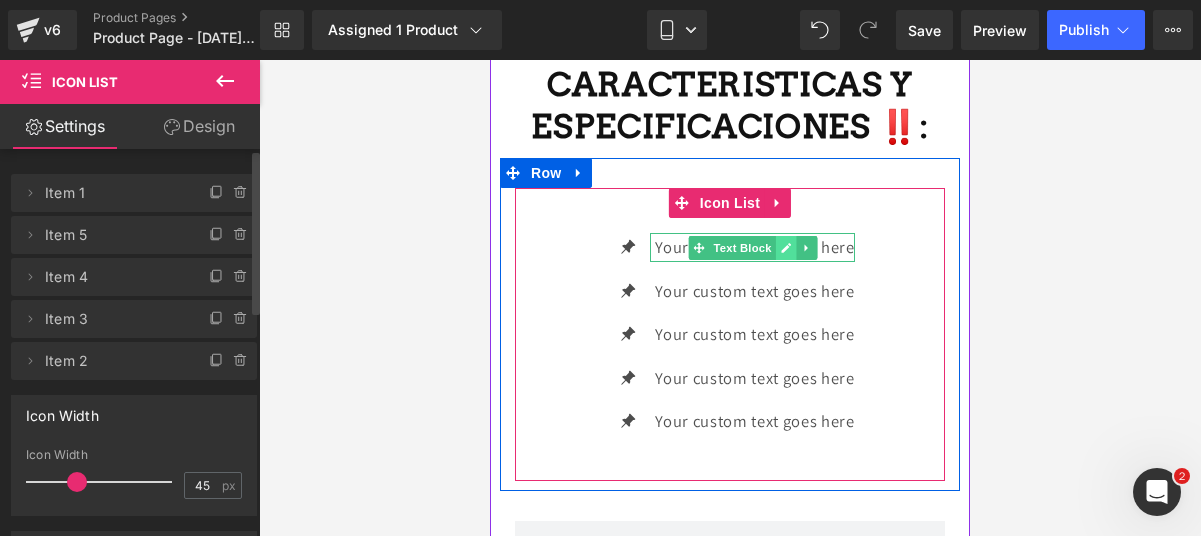 click 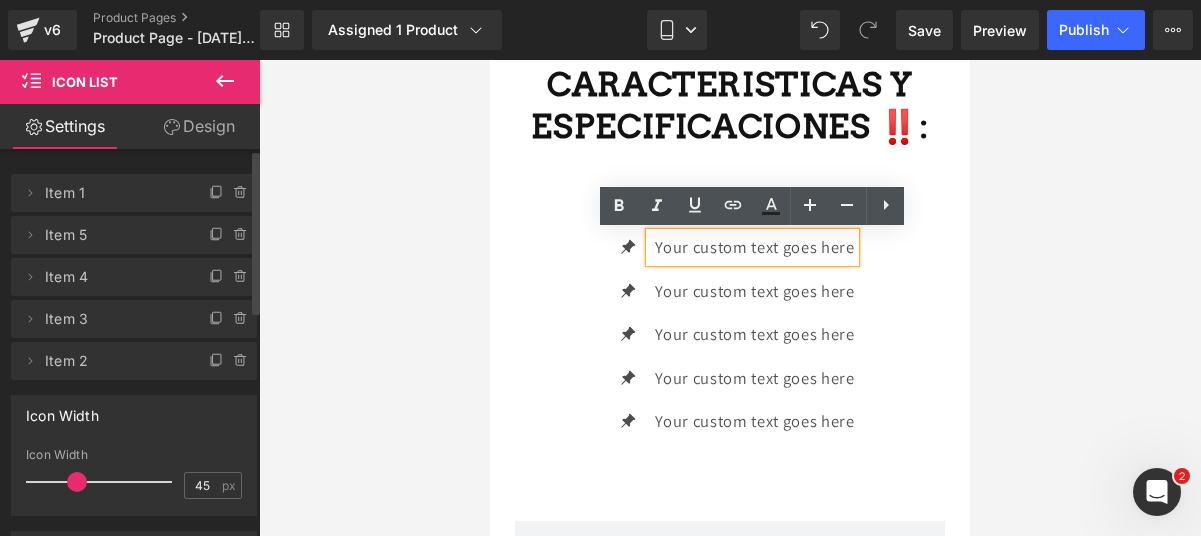 click on "Your custom text goes here" at bounding box center [754, 247] 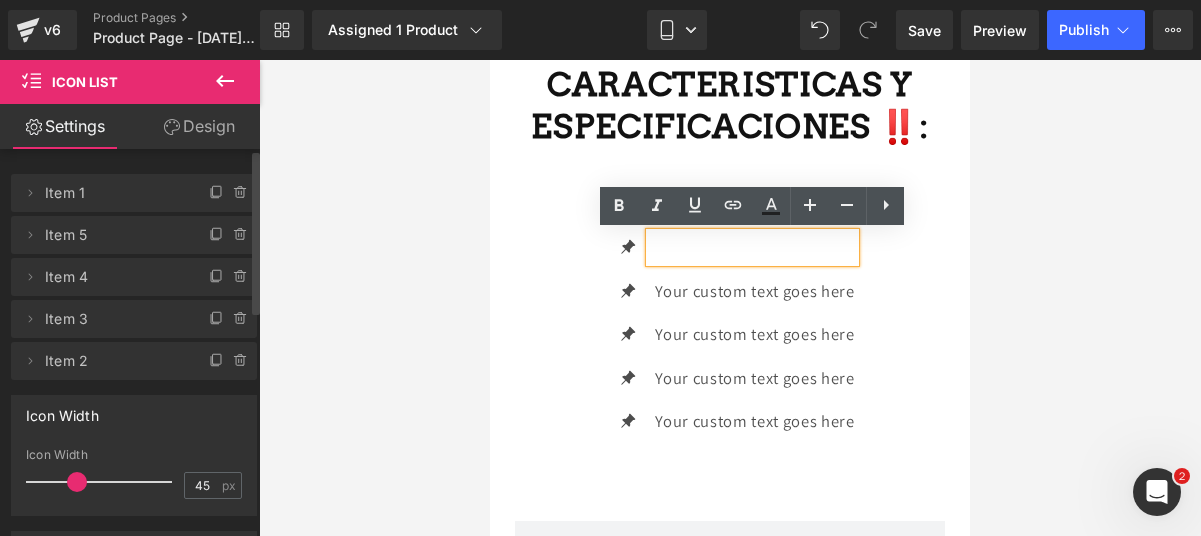 type 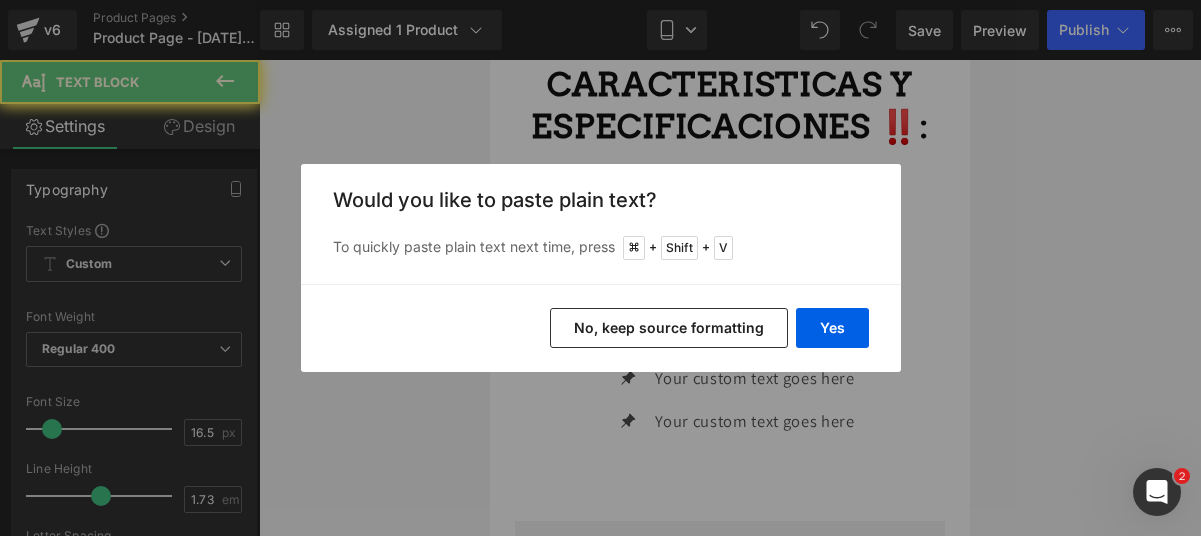 click on "Yes" at bounding box center (832, 328) 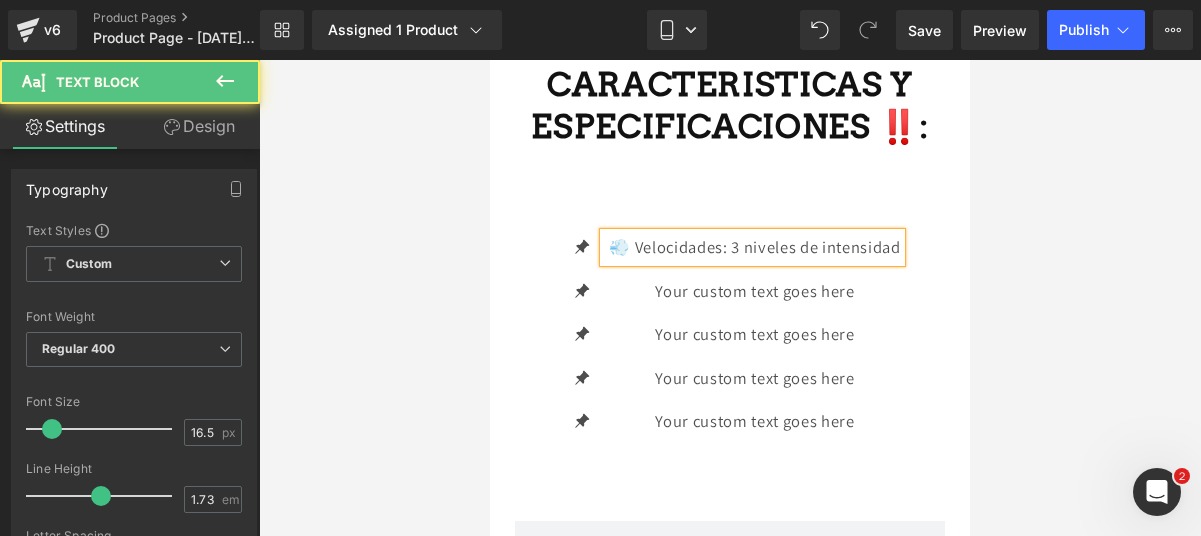 click on "💨 Velocidades: 3 niveles de intensidad" at bounding box center [754, 247] 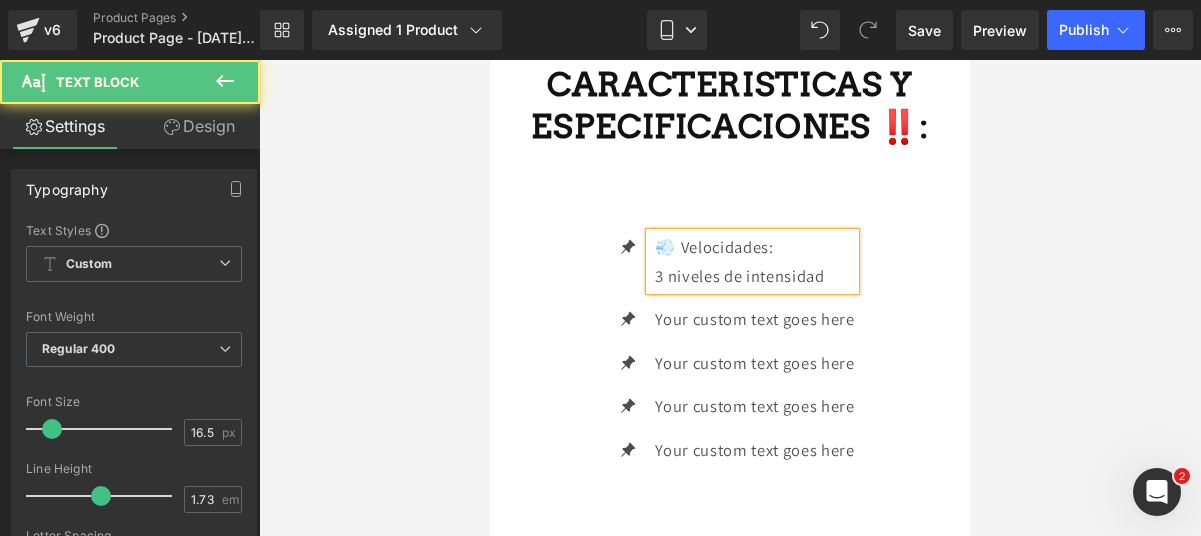 drag, startPoint x: 779, startPoint y: 246, endPoint x: 657, endPoint y: 233, distance: 122.69067 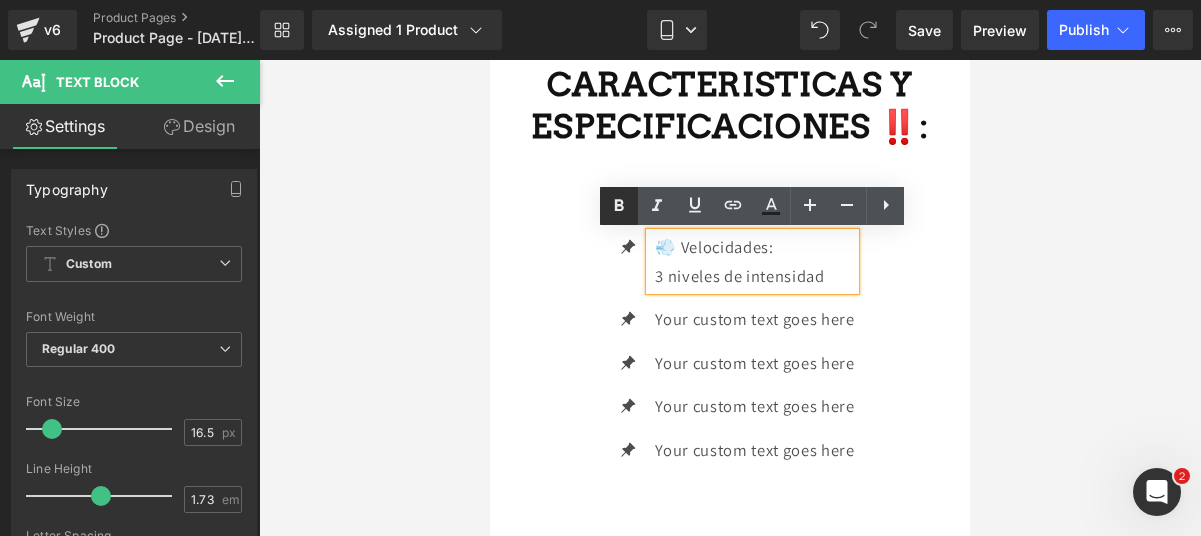 drag, startPoint x: 624, startPoint y: 205, endPoint x: 162, endPoint y: 166, distance: 463.6432 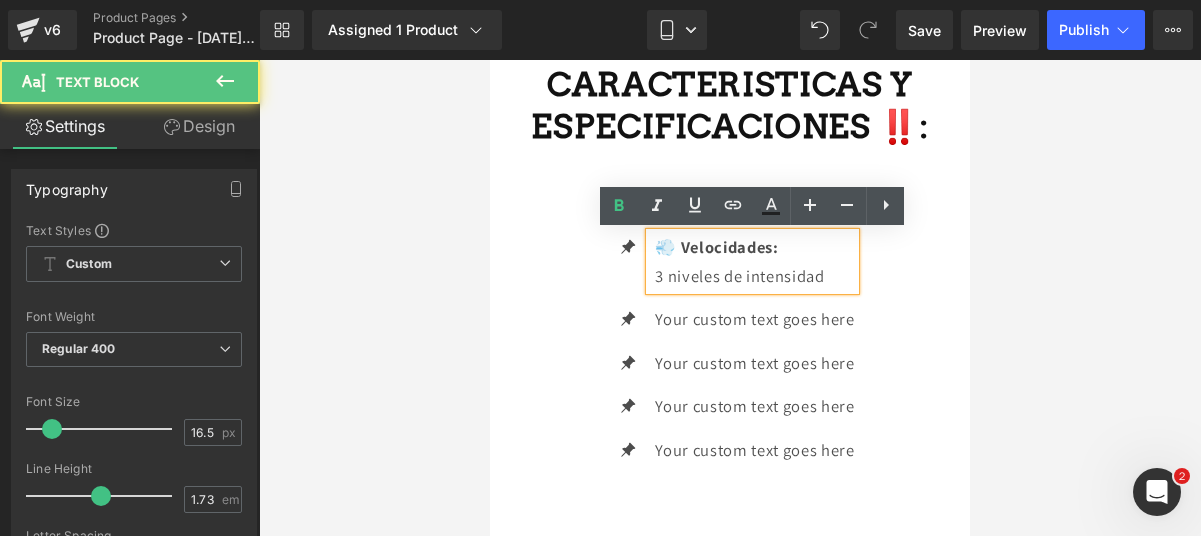 click on "3 niveles de intensidad" at bounding box center (754, 276) 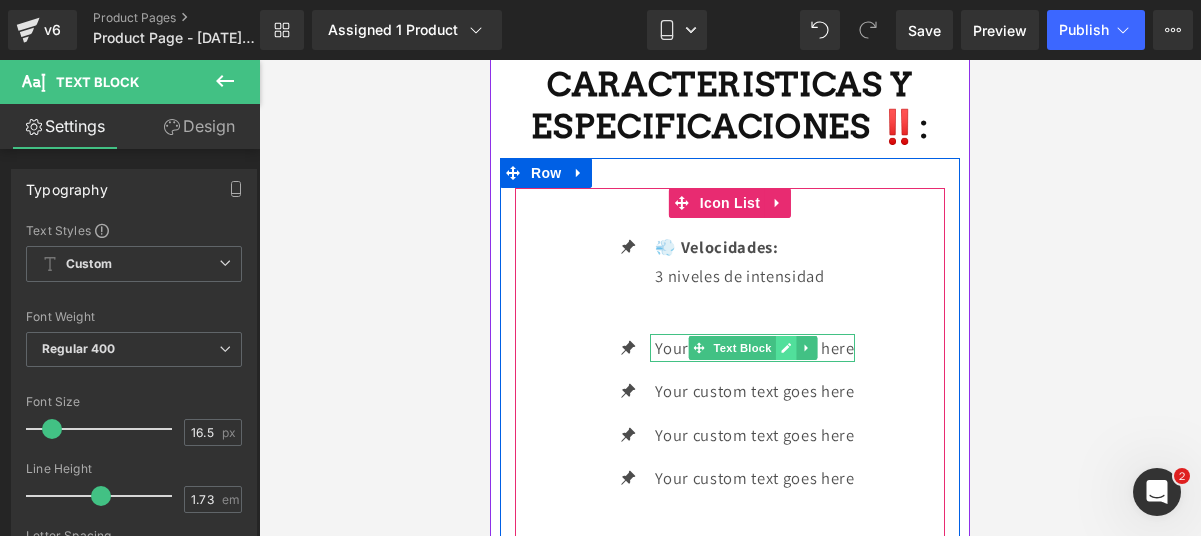 click 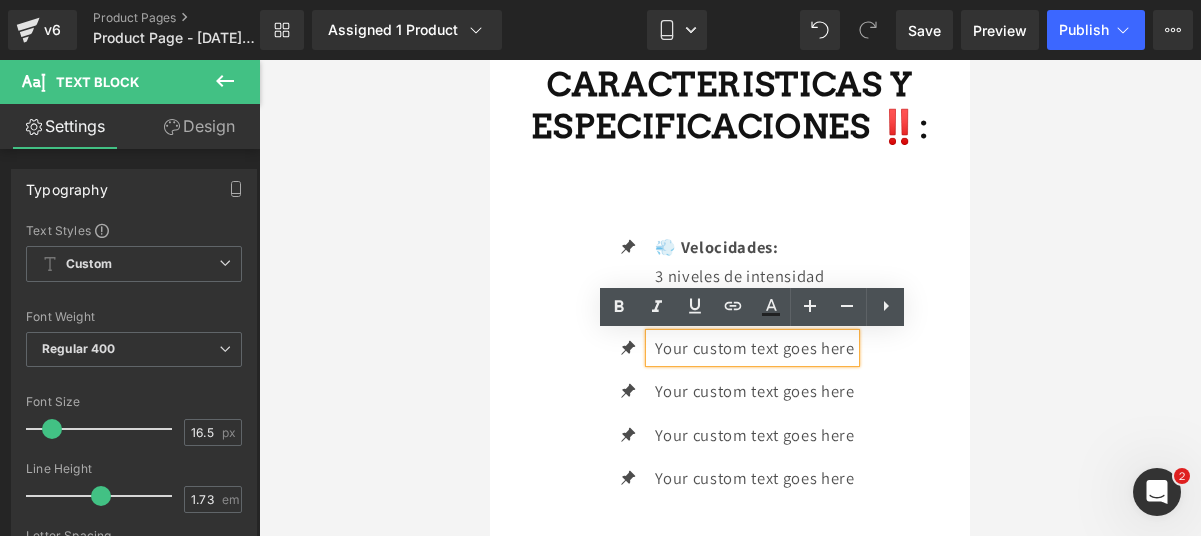 click on "Your custom text goes here" at bounding box center (754, 348) 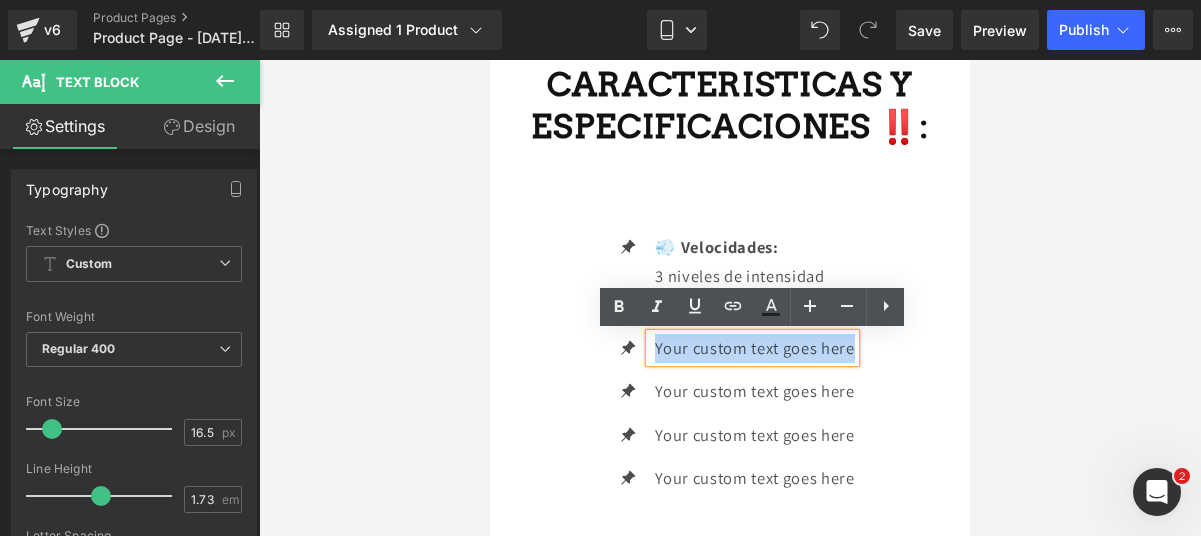 drag, startPoint x: 854, startPoint y: 348, endPoint x: 656, endPoint y: 344, distance: 198.0404 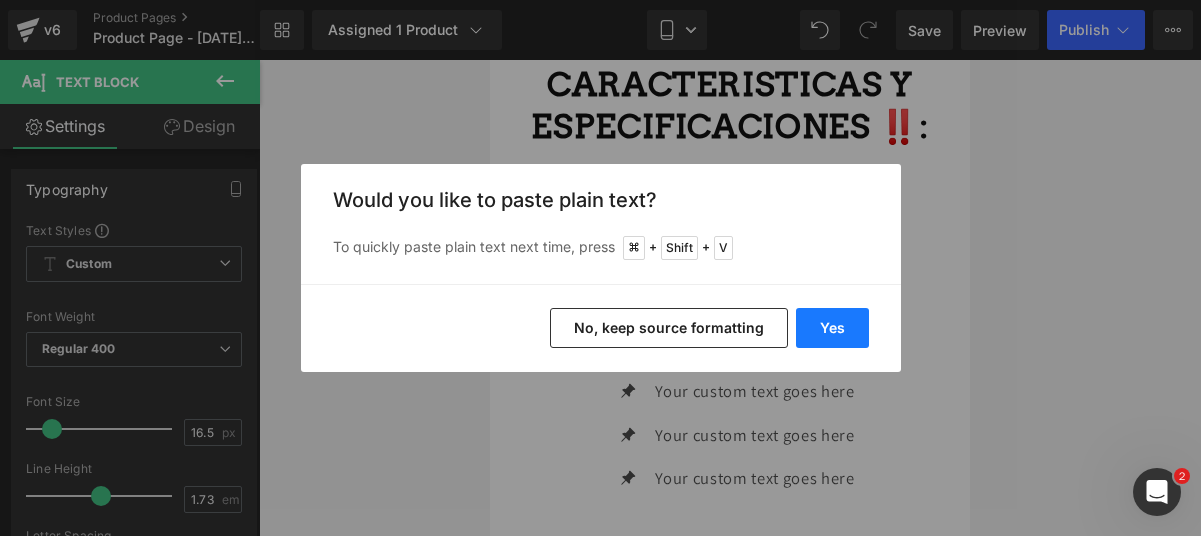 click on "Yes" at bounding box center [832, 328] 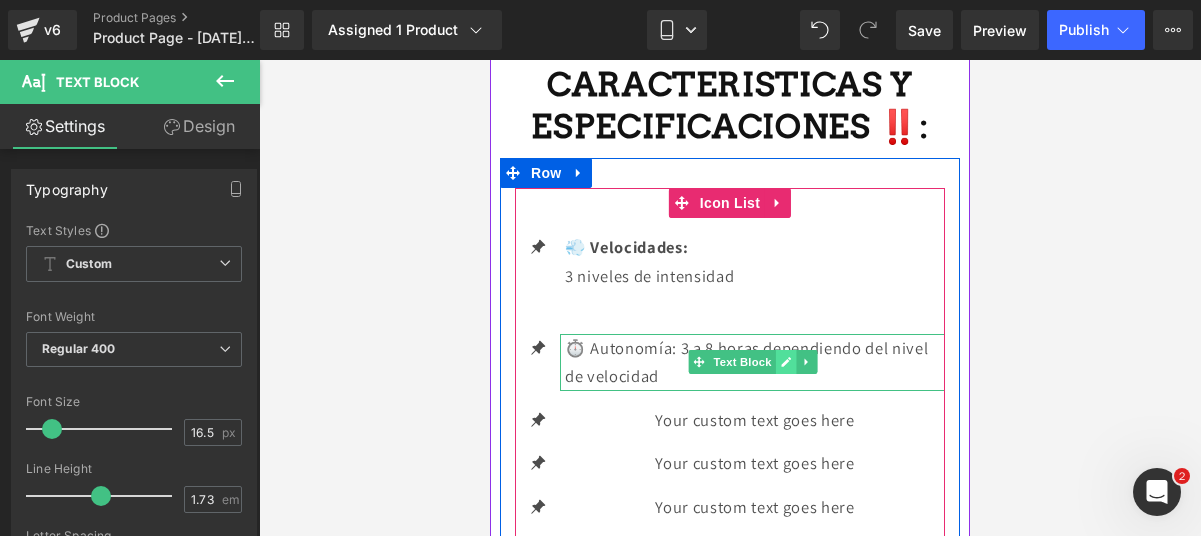 click 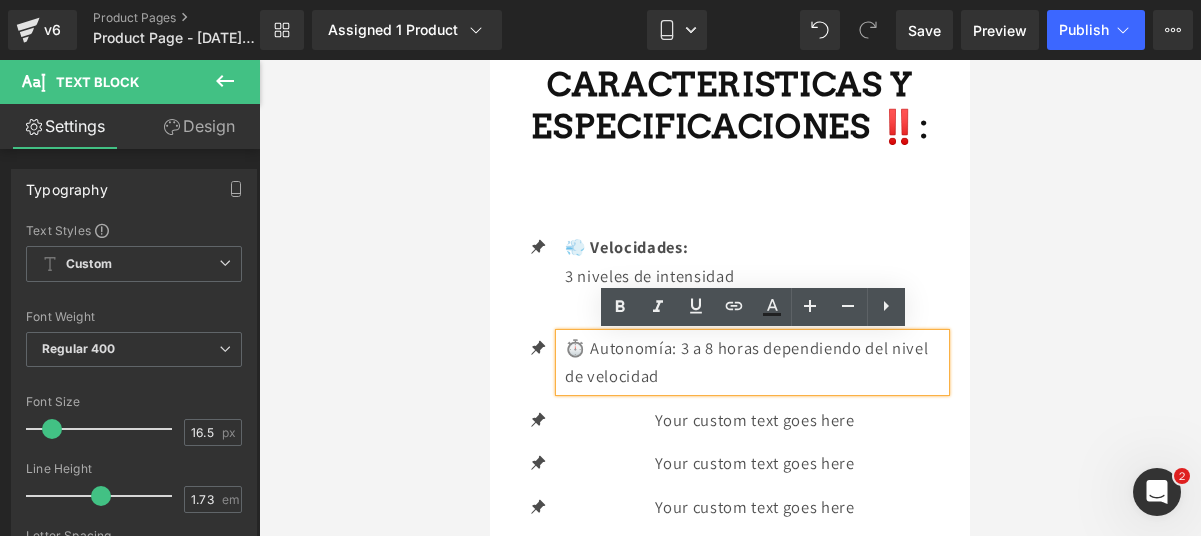 click on "⏱️ Autonomía: 3 a 8 horas dependiendo del nivel de velocidad" at bounding box center (755, 362) 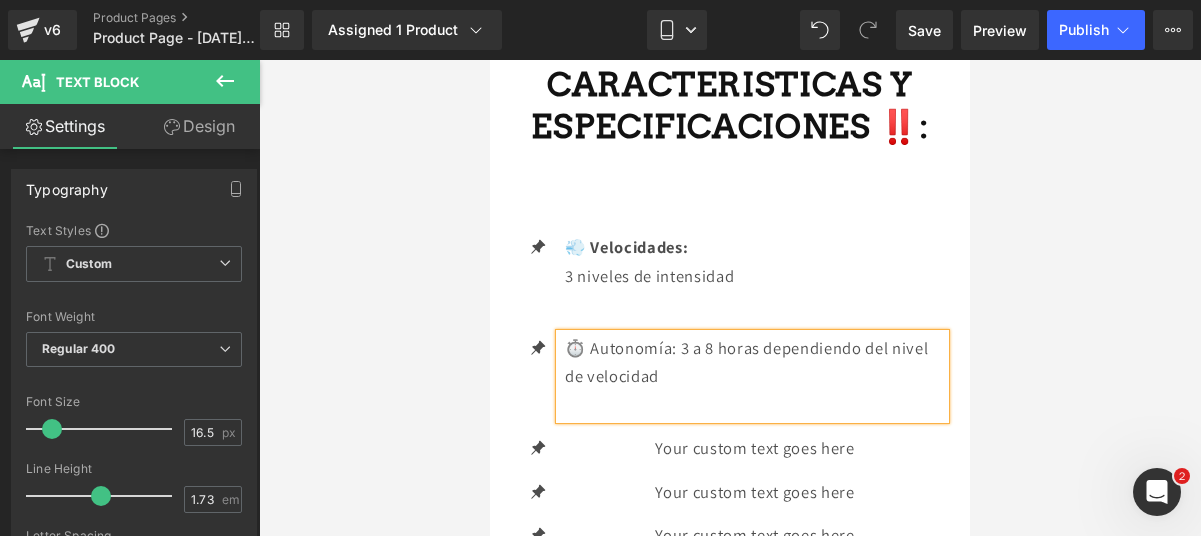 click on "⏱️ Autonomía: 3 a 8 horas dependiendo del nivel de velocidad" at bounding box center [755, 362] 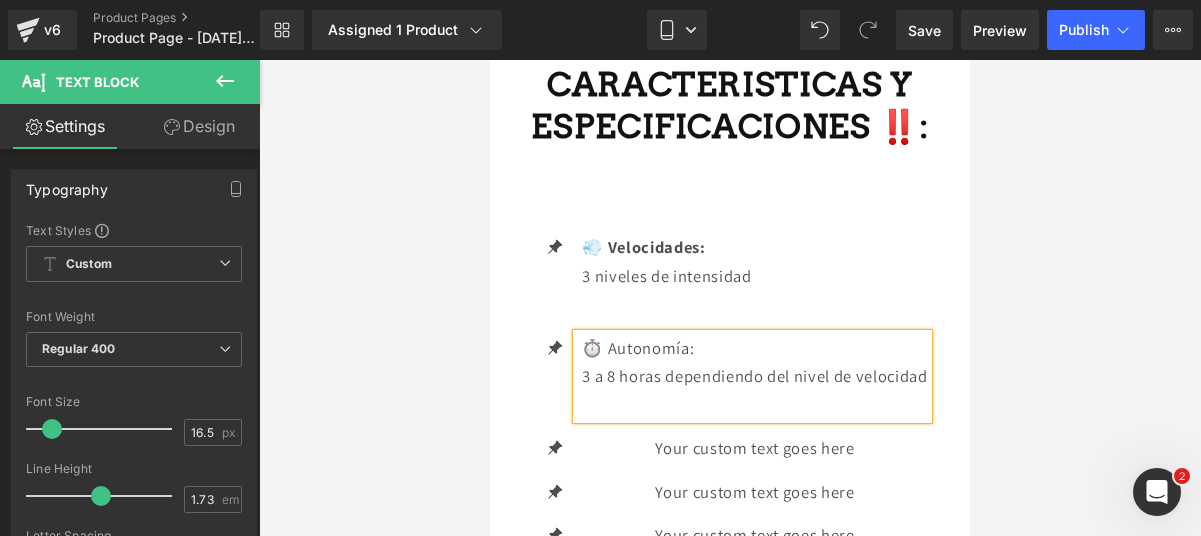 drag, startPoint x: 700, startPoint y: 345, endPoint x: 590, endPoint y: 342, distance: 110.0409 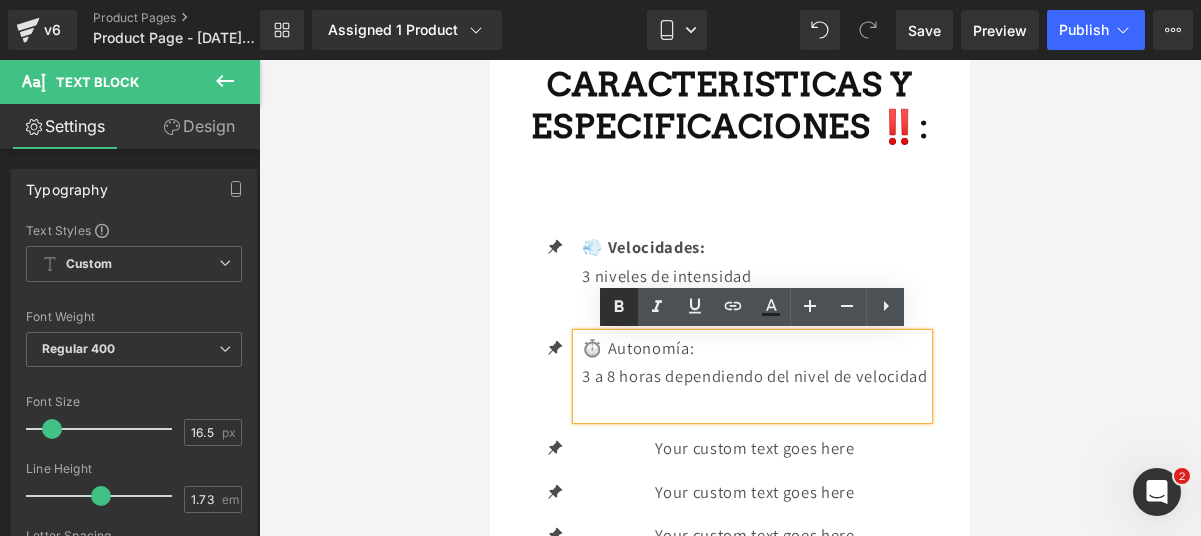 click 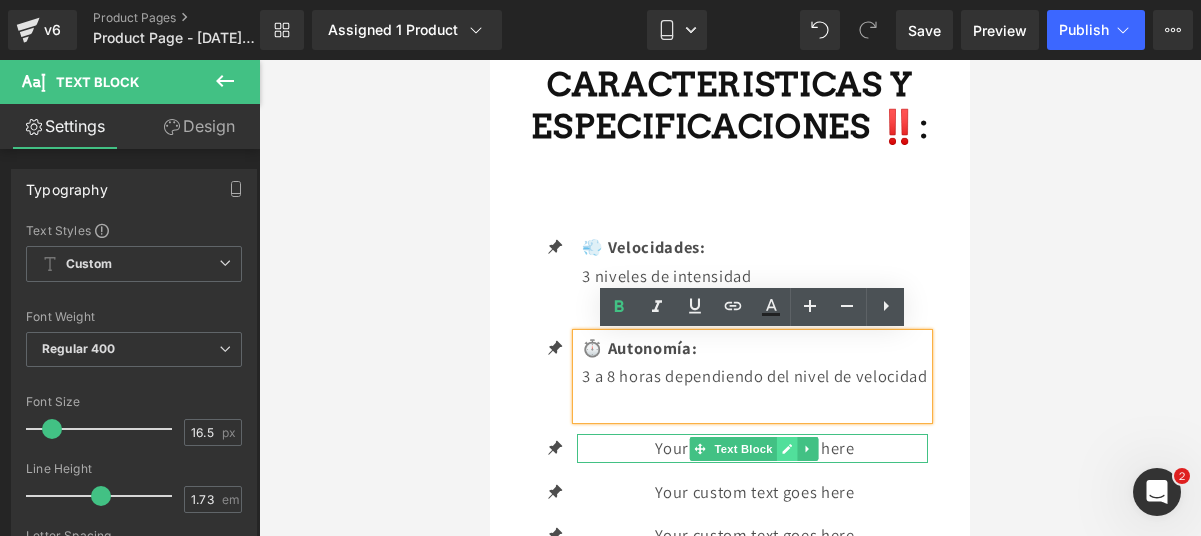 click at bounding box center [787, 449] 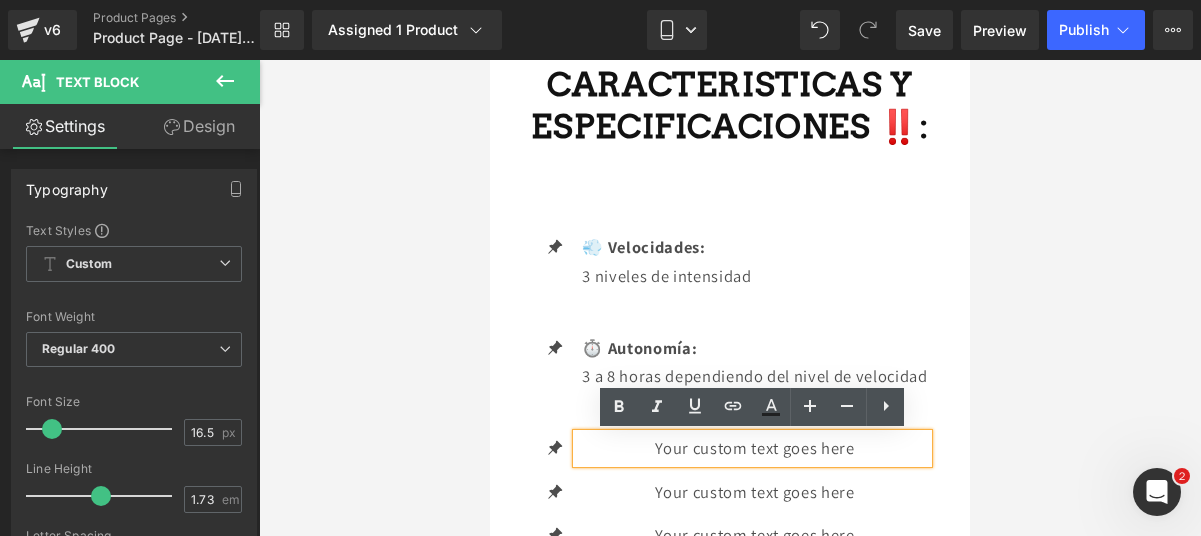 click on "Your custom text goes here" at bounding box center (754, 448) 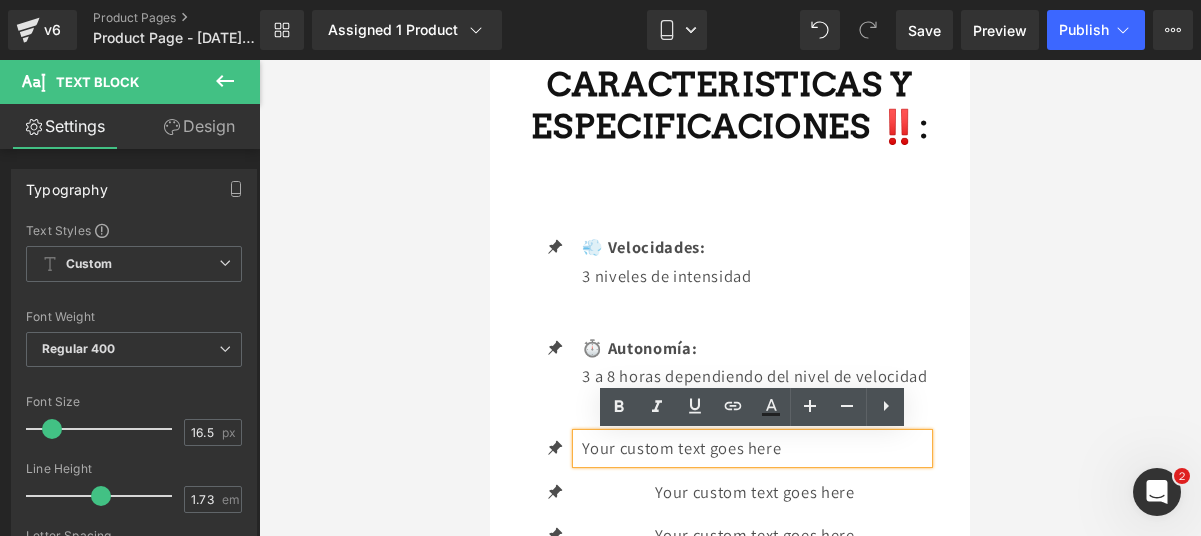 drag, startPoint x: 861, startPoint y: 451, endPoint x: 582, endPoint y: 442, distance: 279.1451 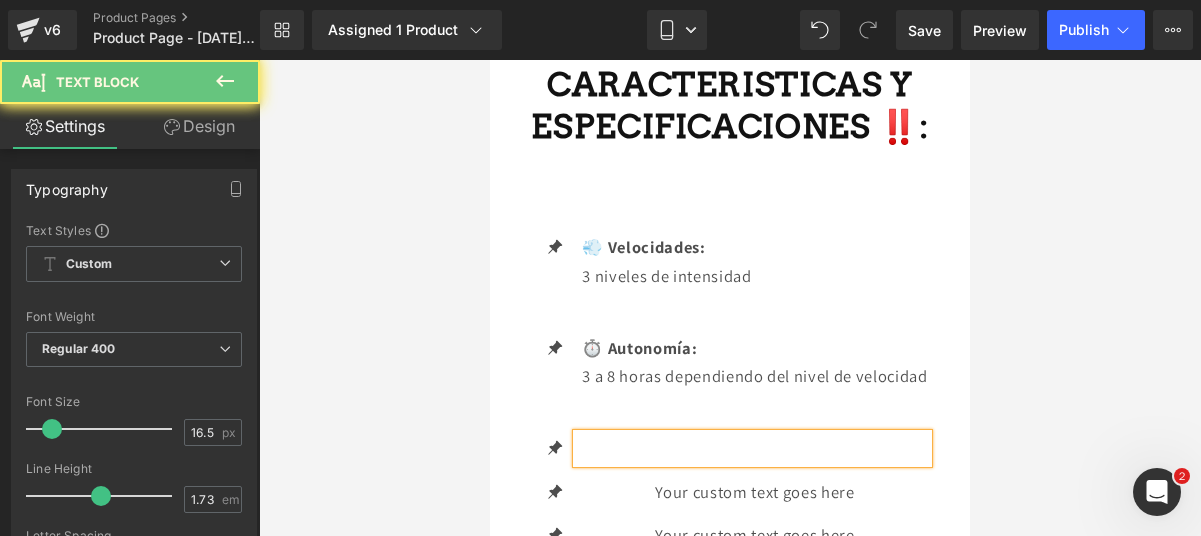 paste 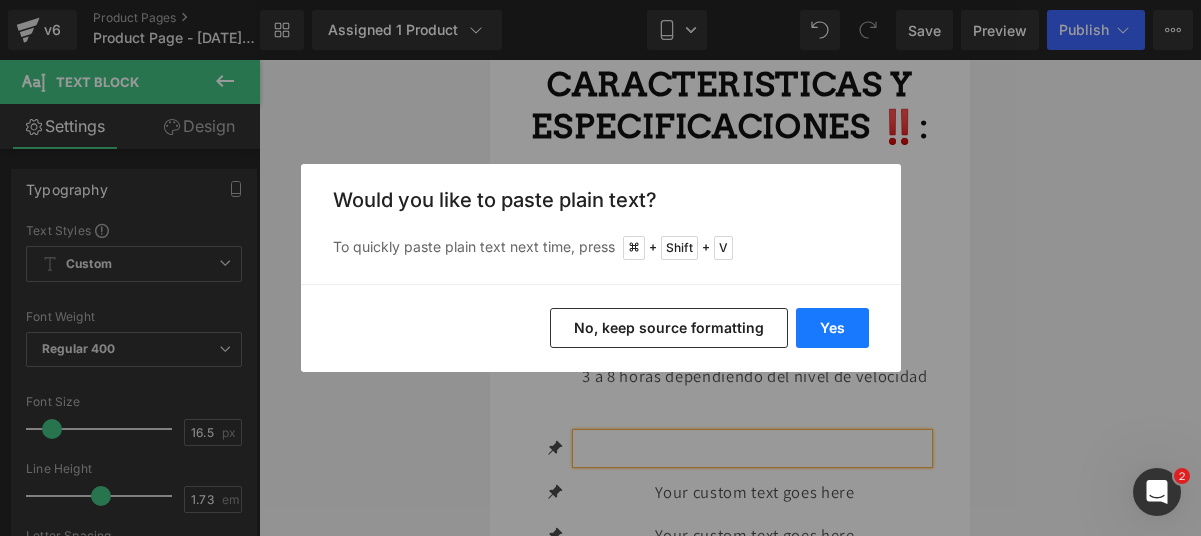 click on "Yes" at bounding box center (832, 328) 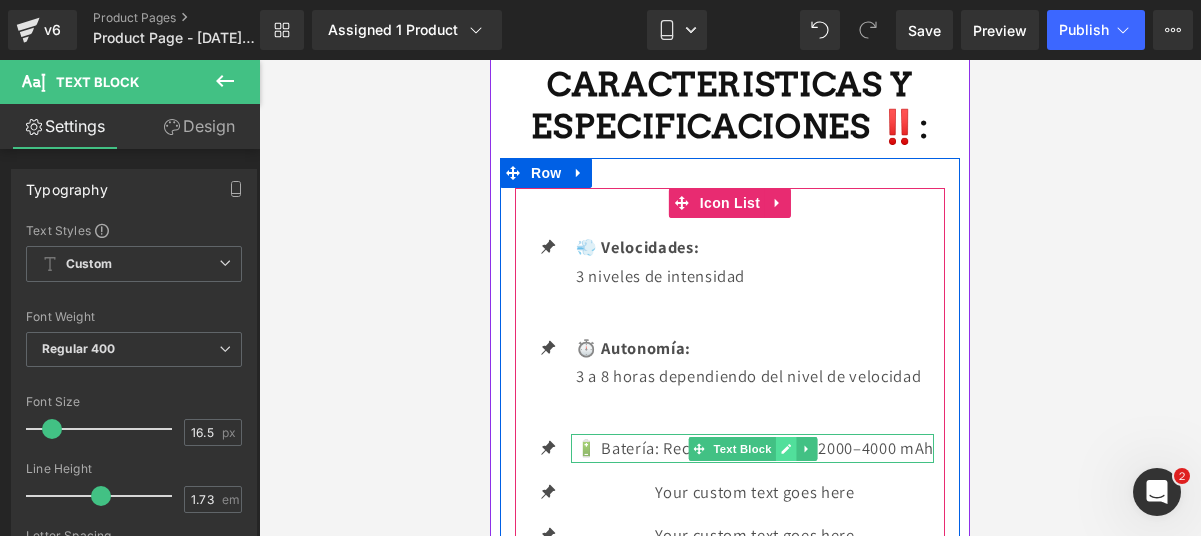 click 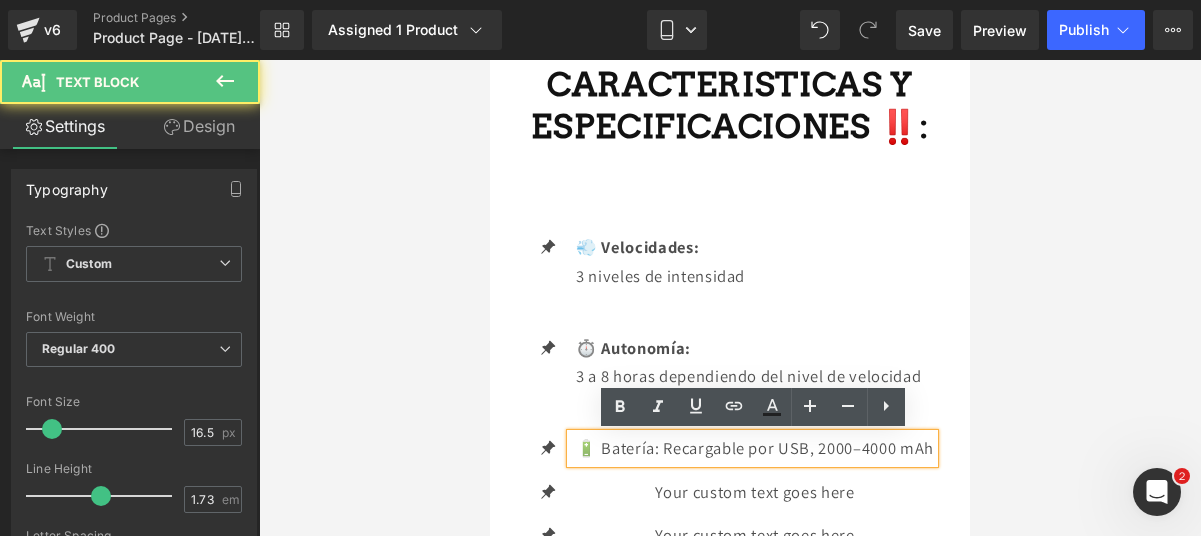 click on "🔋 Batería: Recargable por USB, 2000–4000 mAh" at bounding box center (755, 448) 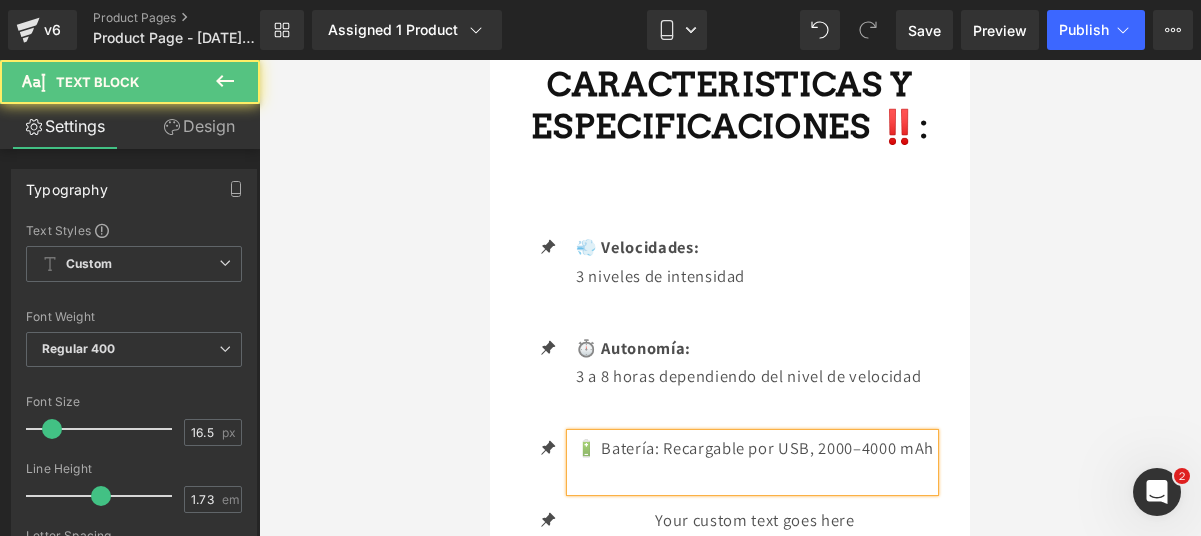 click on "🔋 Batería: Recargable por USB, 2000–4000 mAh" at bounding box center [755, 448] 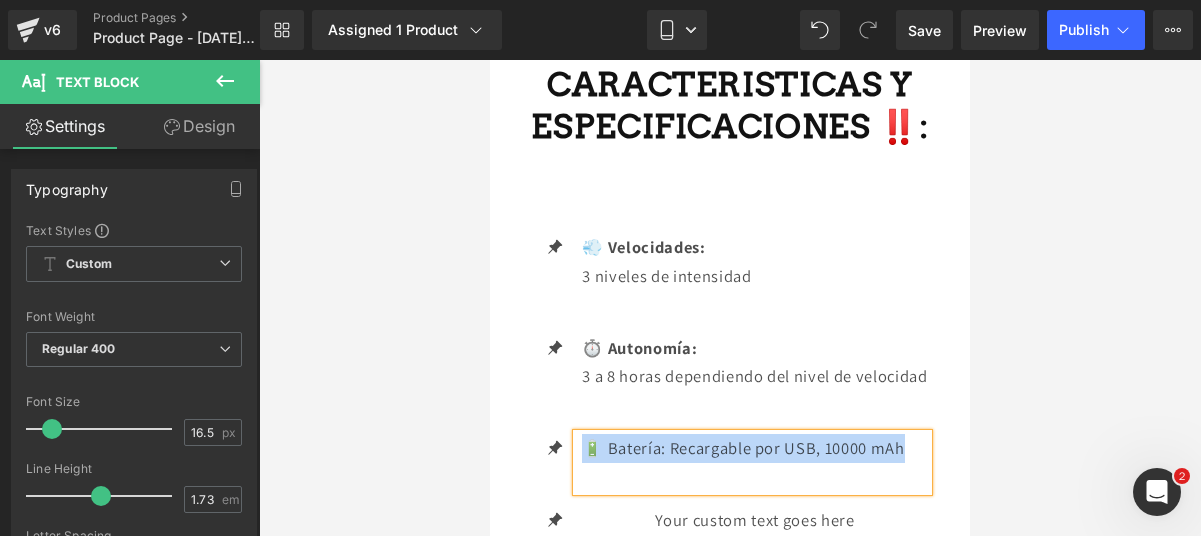 drag, startPoint x: 904, startPoint y: 450, endPoint x: 585, endPoint y: 438, distance: 319.22562 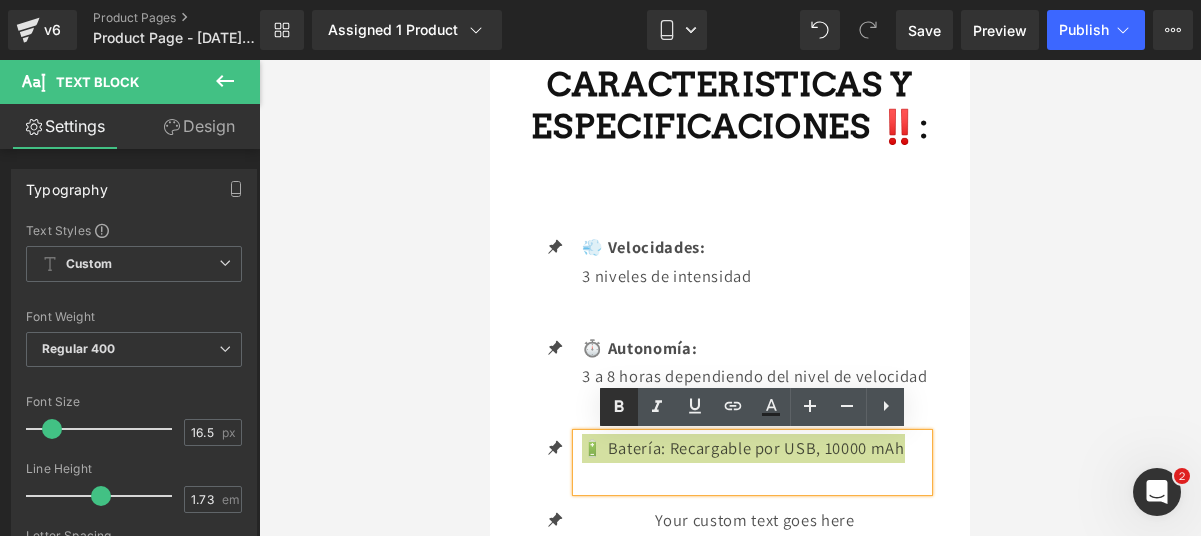 click 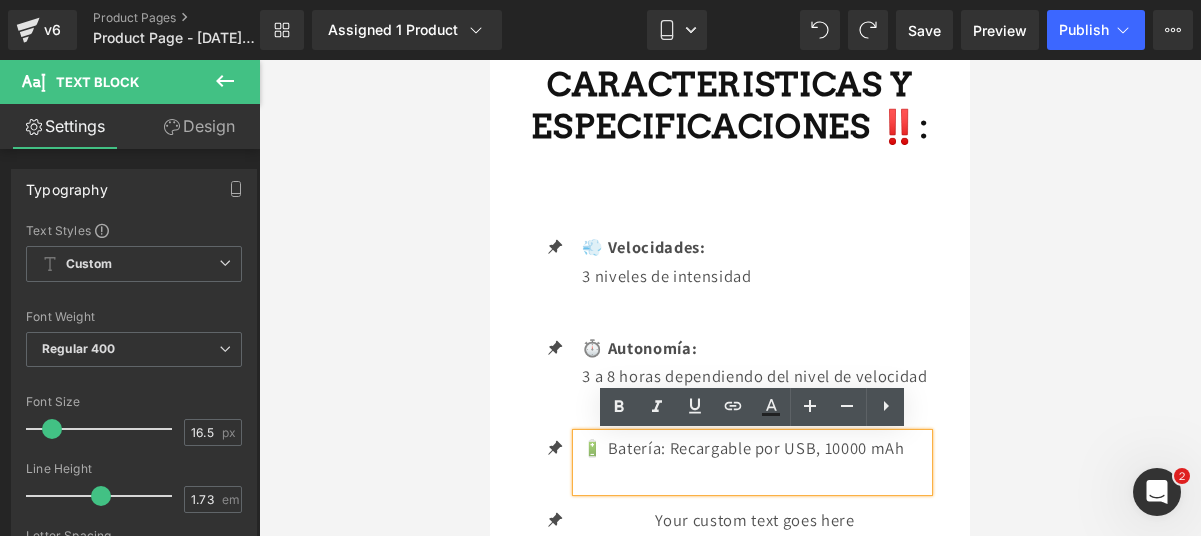 click on "🔋 Batería: Recargable por USB, 10000 mAh" at bounding box center (754, 448) 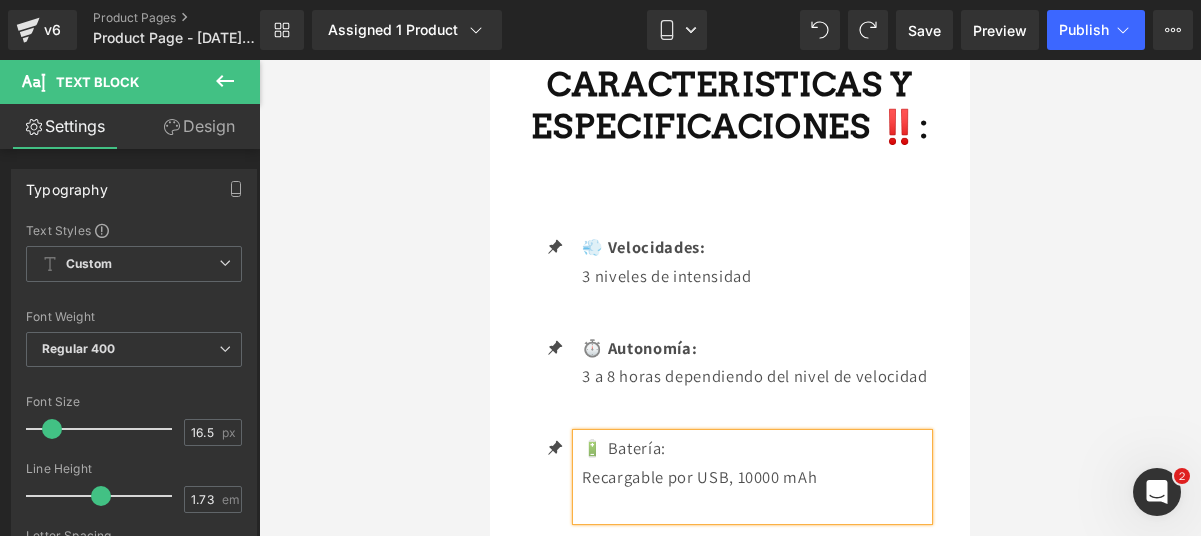 drag, startPoint x: 676, startPoint y: 444, endPoint x: 588, endPoint y: 442, distance: 88.02273 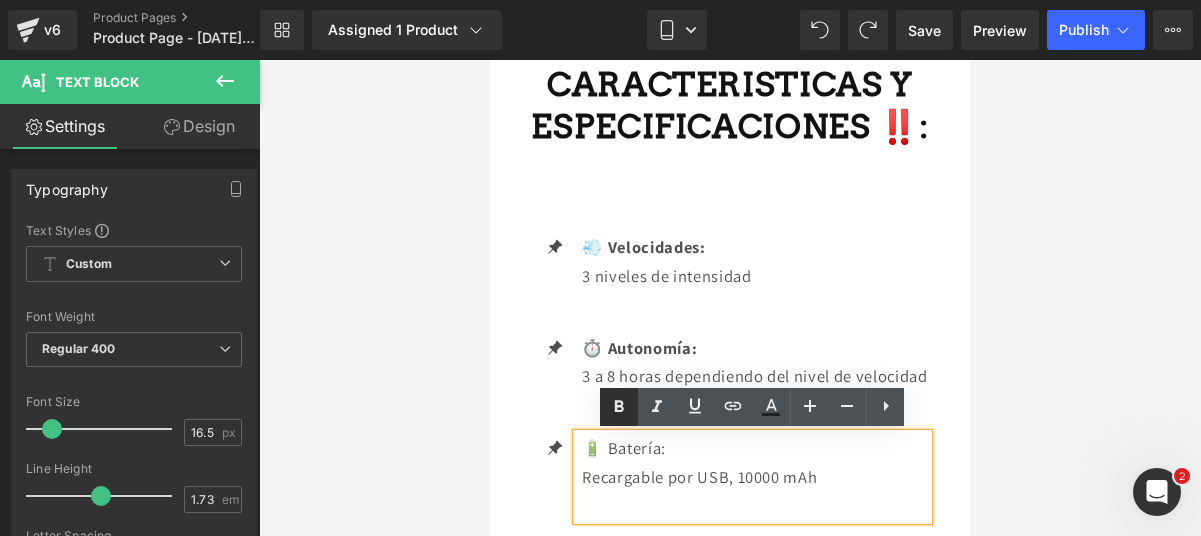 click 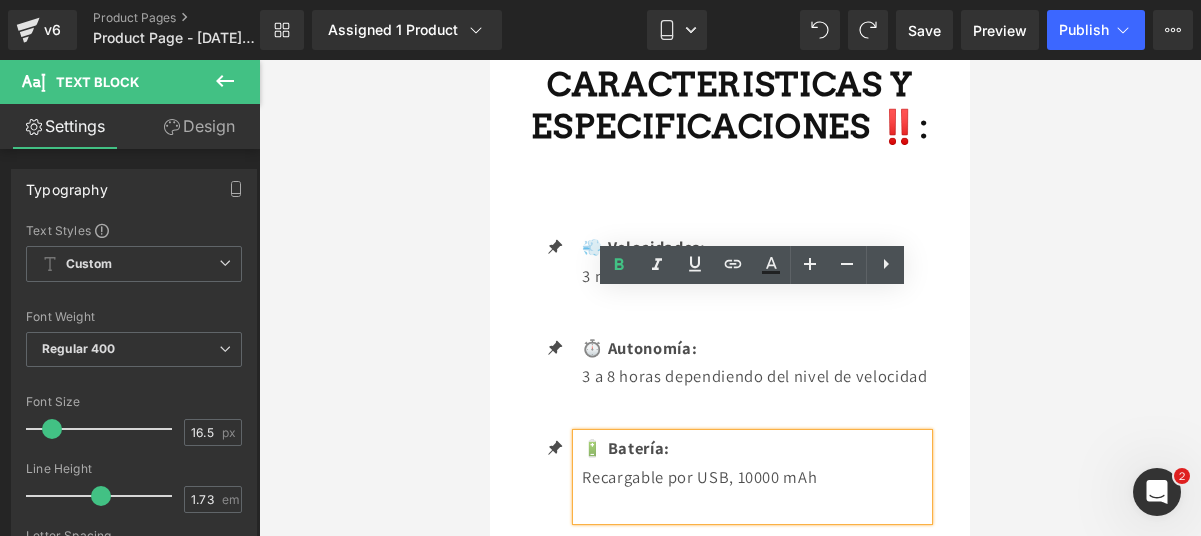 scroll, scrollTop: 3355, scrollLeft: 0, axis: vertical 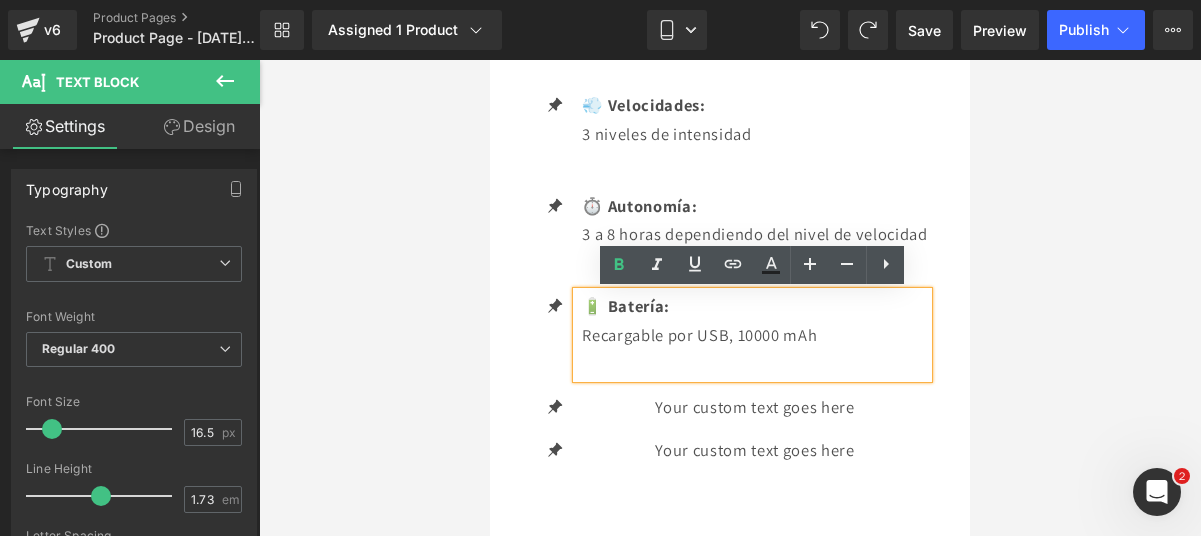 click on "Your custom text goes here Text Block" at bounding box center (752, 407) 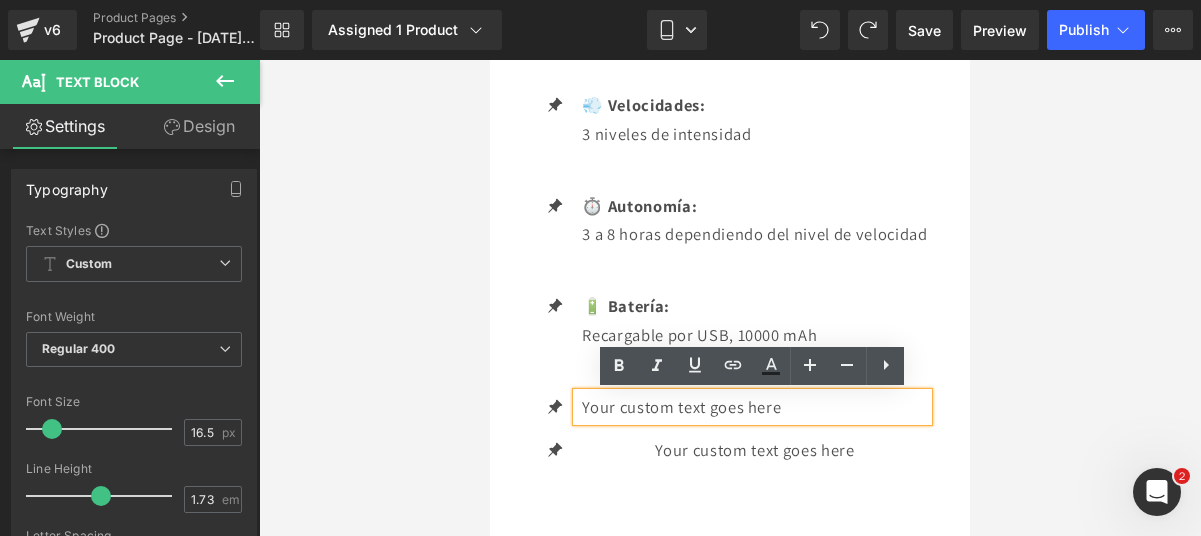 click on "Your custom text goes here" at bounding box center [754, 407] 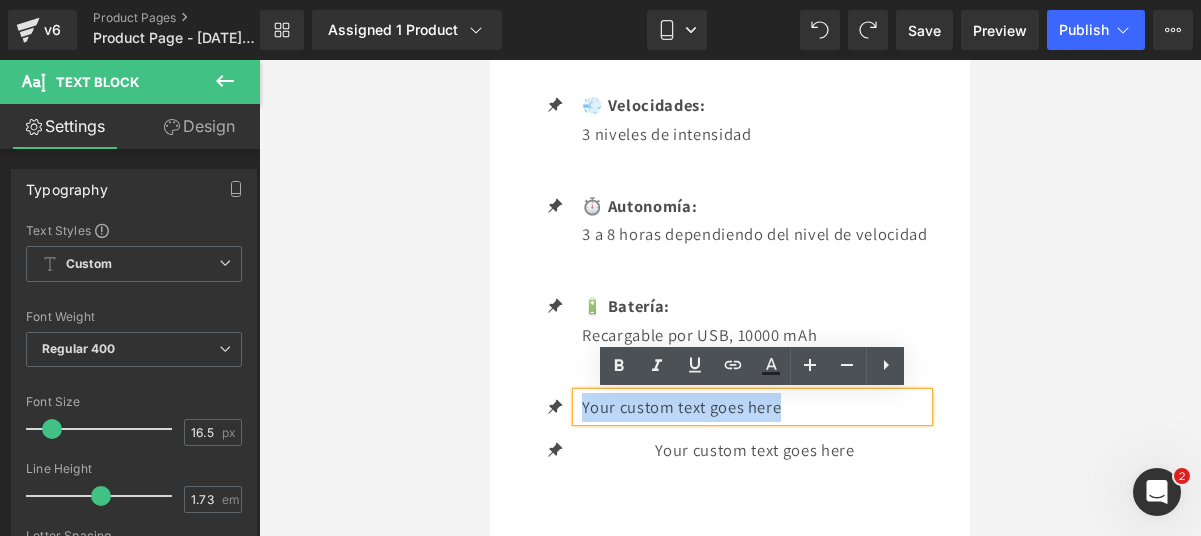 drag, startPoint x: 786, startPoint y: 404, endPoint x: 577, endPoint y: 409, distance: 209.0598 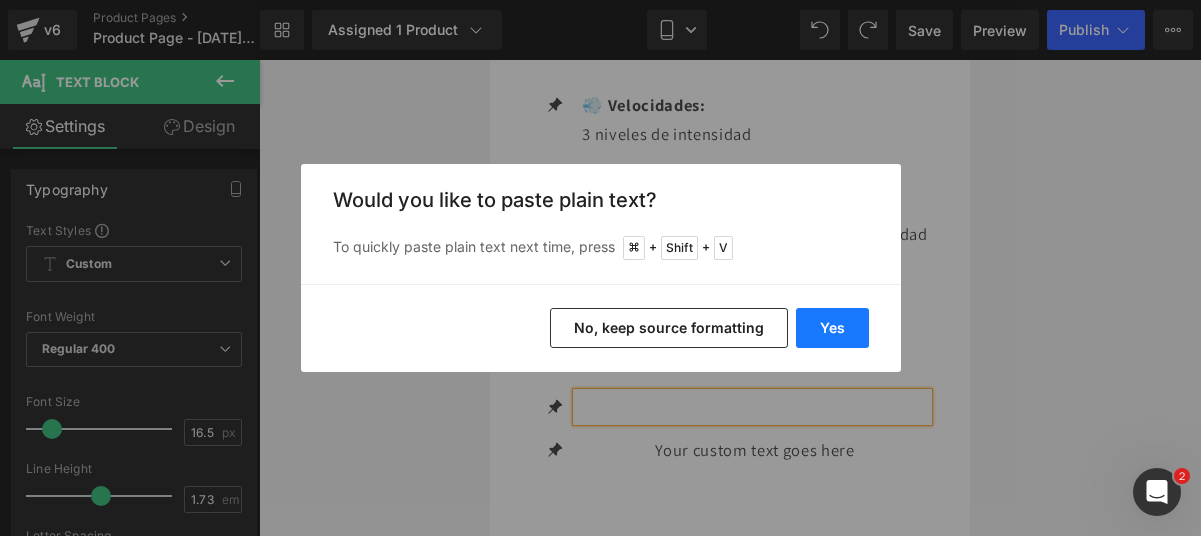 click on "Yes" at bounding box center (832, 328) 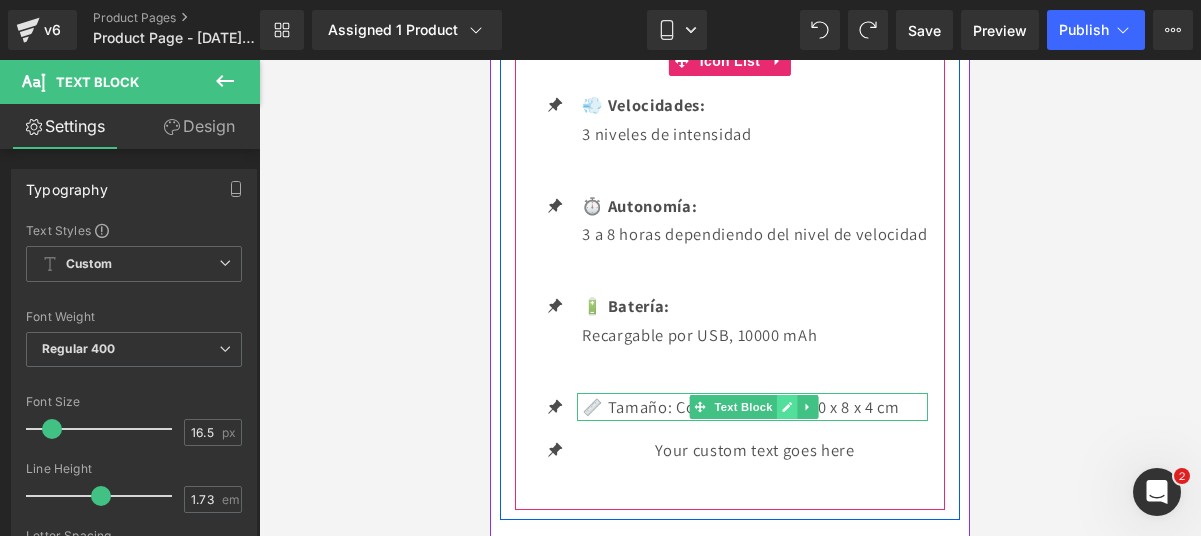 click at bounding box center (787, 407) 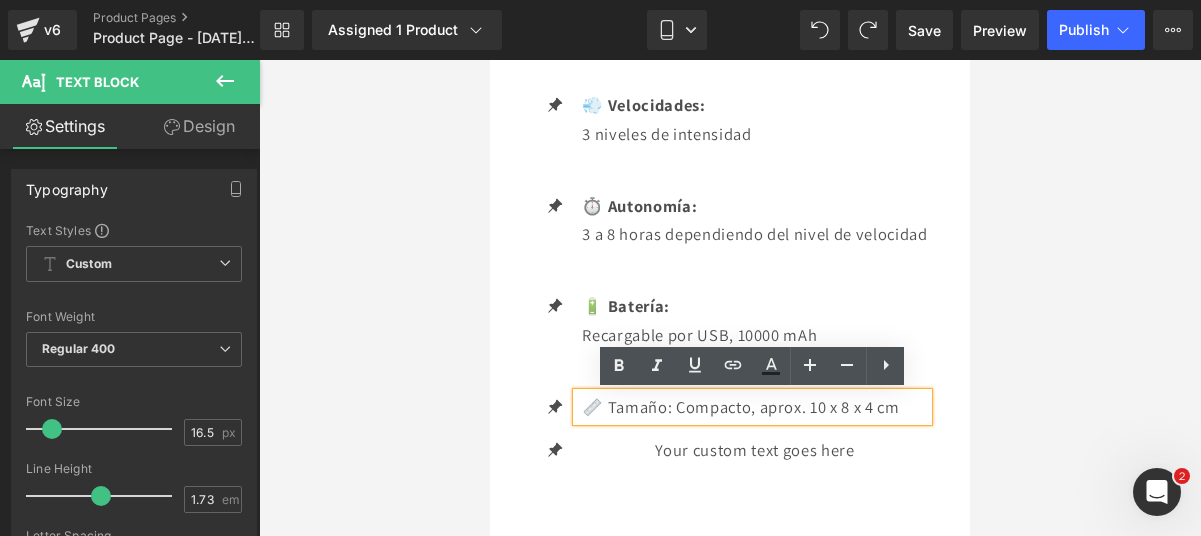 click on "📏 Tamaño: Compacto, aprox. 10 x 8 x 4 cm" at bounding box center [754, 407] 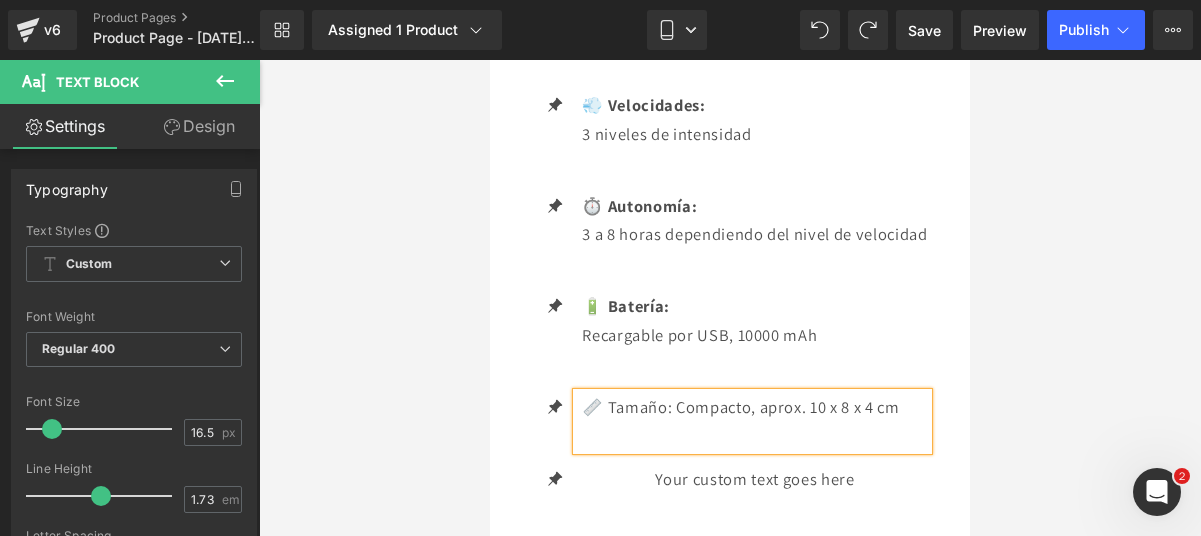 click on "📏 Tamaño: Compacto, aprox. 10 x 8 x 4 cm" at bounding box center (754, 407) 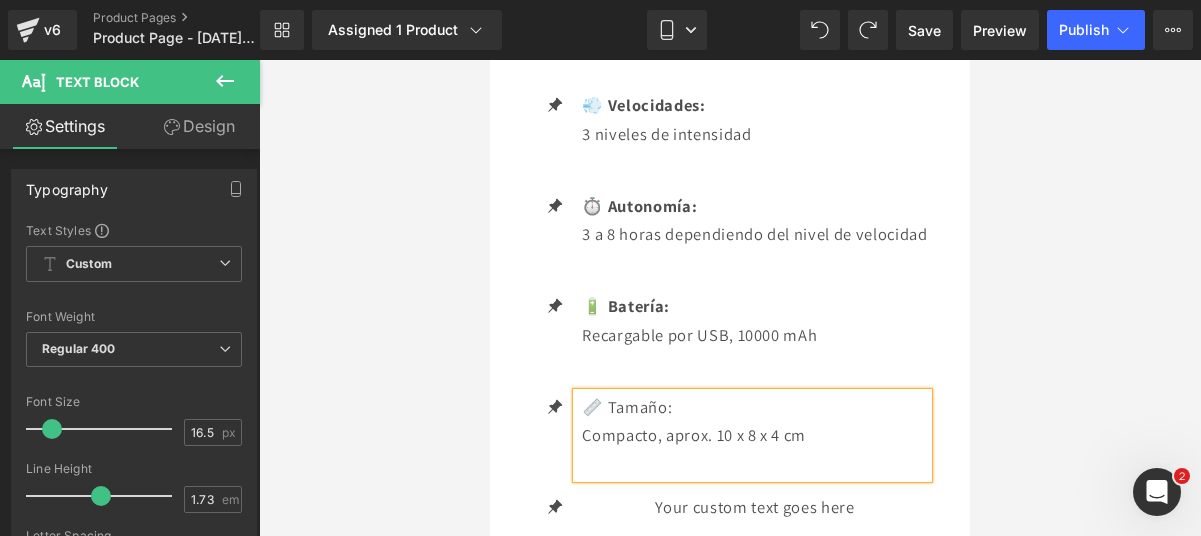 drag, startPoint x: 691, startPoint y: 406, endPoint x: 579, endPoint y: 398, distance: 112.28535 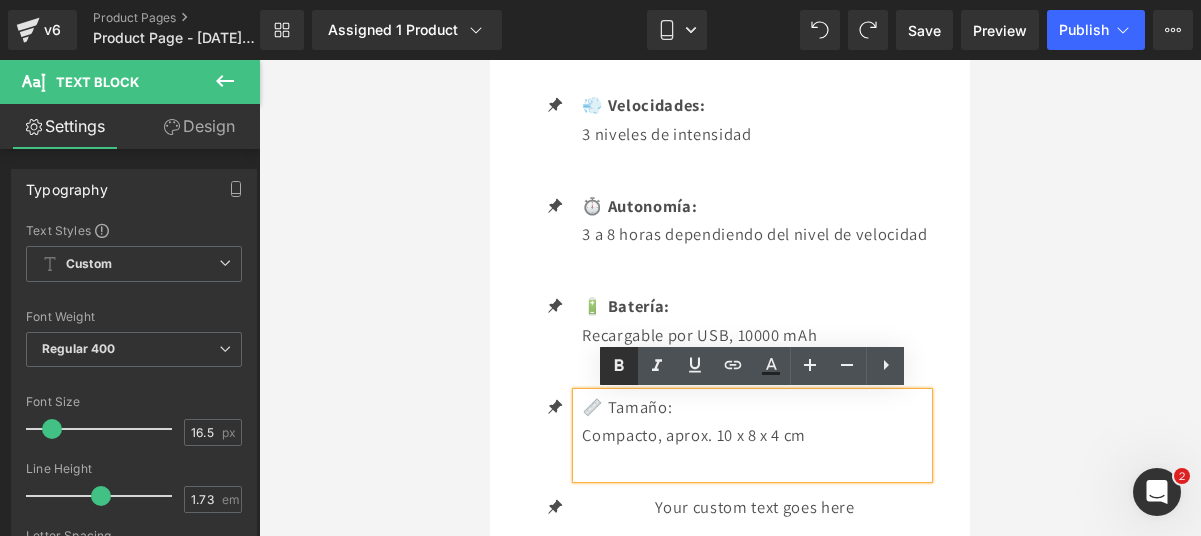 click 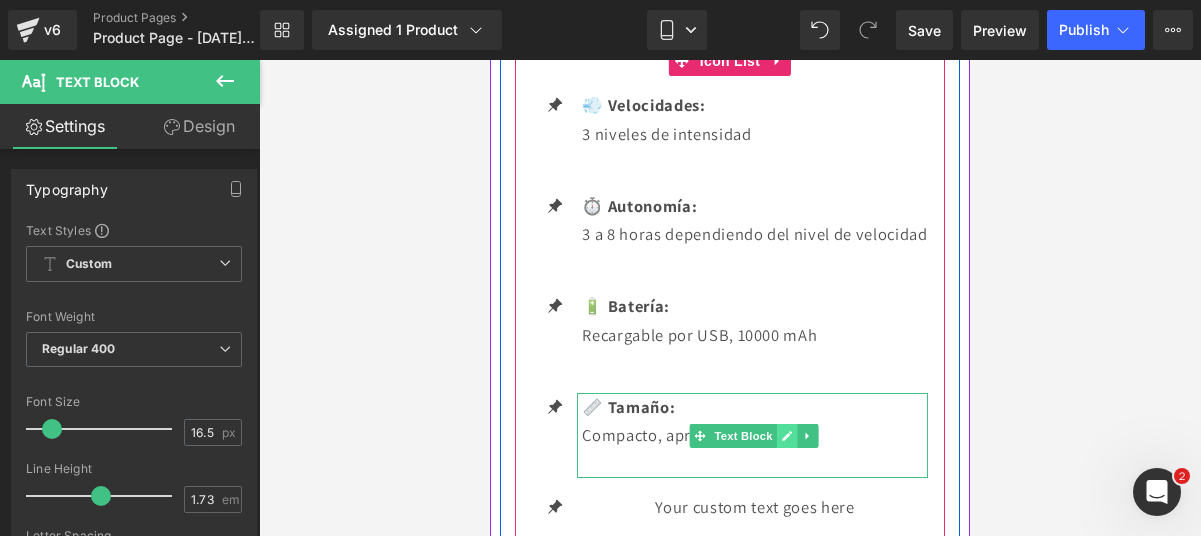 click 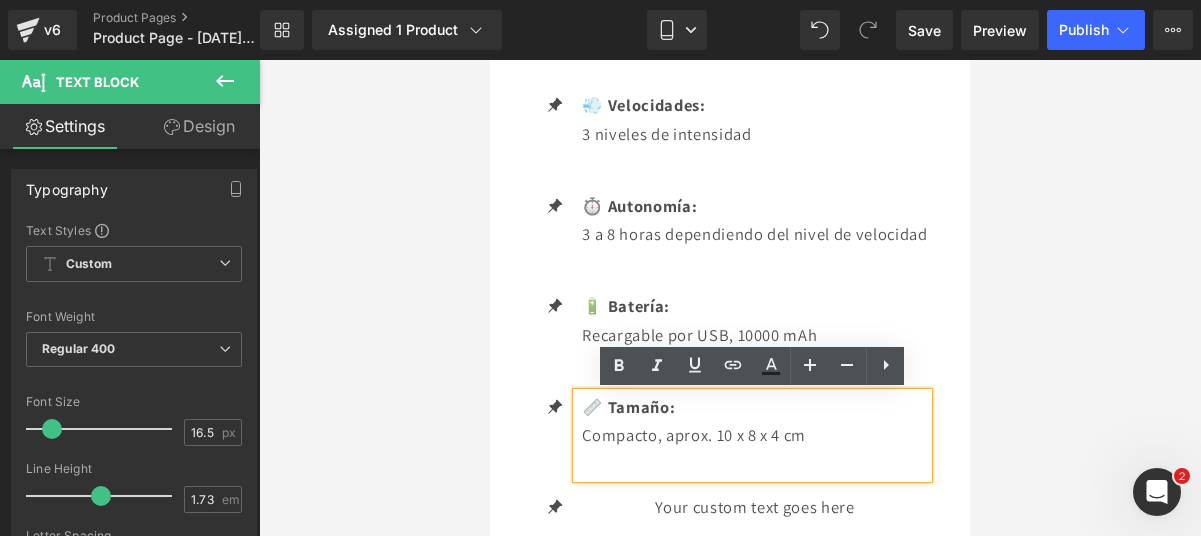 click on "Compacto, aprox. 10 x 8 x 4 cm" at bounding box center (754, 435) 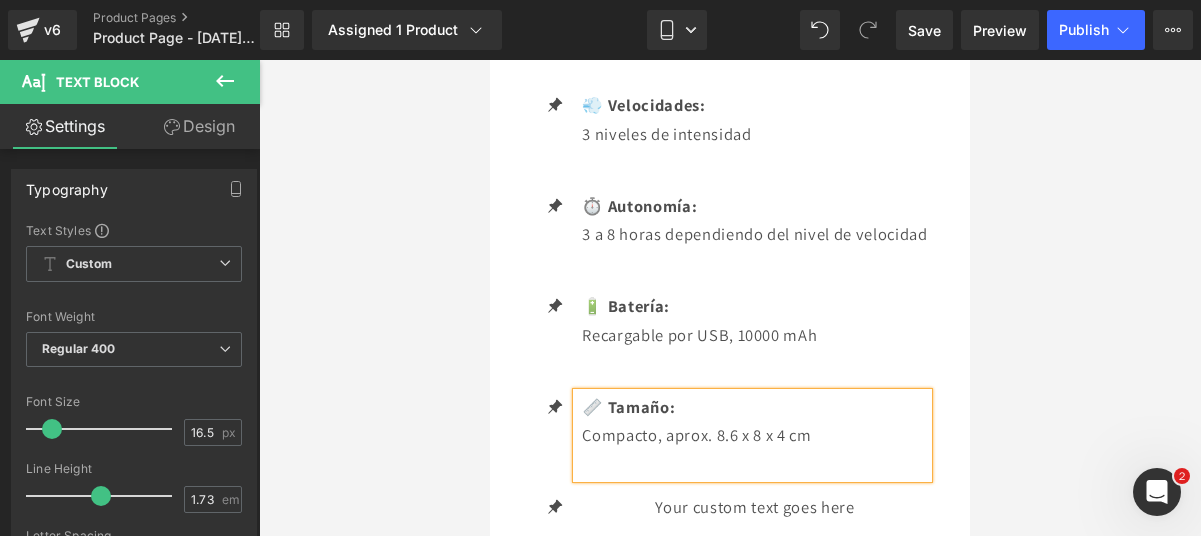 click on "Compacto, aprox. 8.6 x 8 x 4 cm" at bounding box center (754, 435) 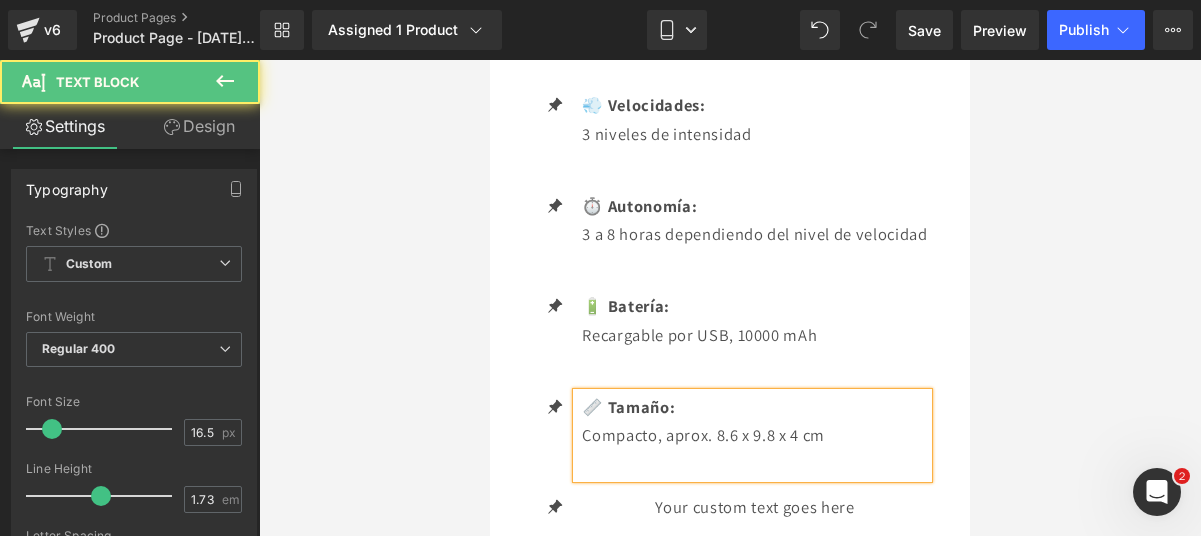 click on "Compacto, aprox. 8.6 x 9.8 x 4 cm" at bounding box center (754, 435) 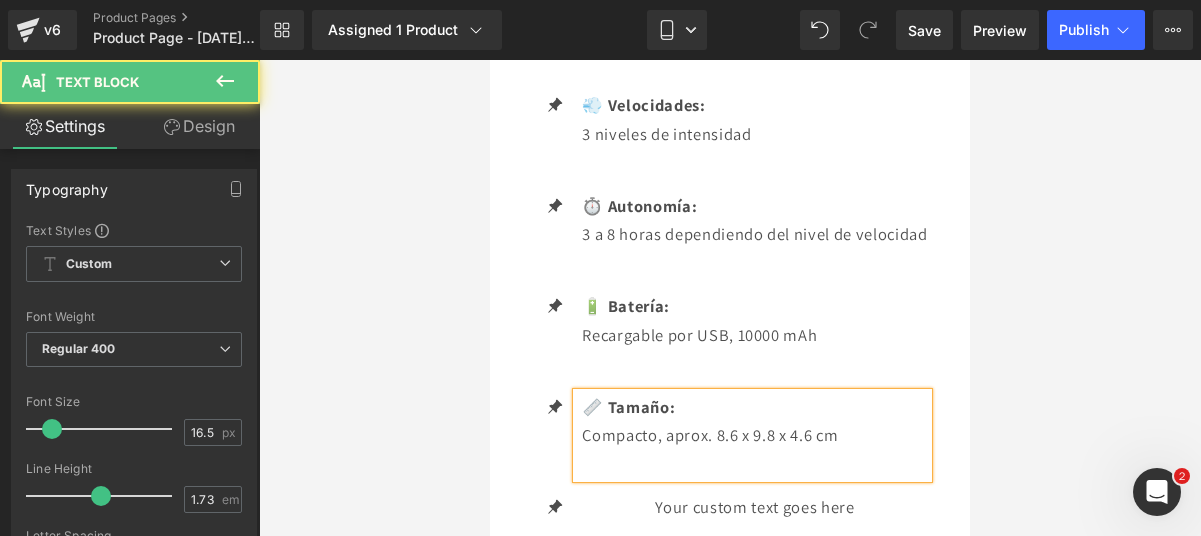 click on "Compacto, aprox. 8.6 x 9.8 x 4.6 cm" at bounding box center [754, 435] 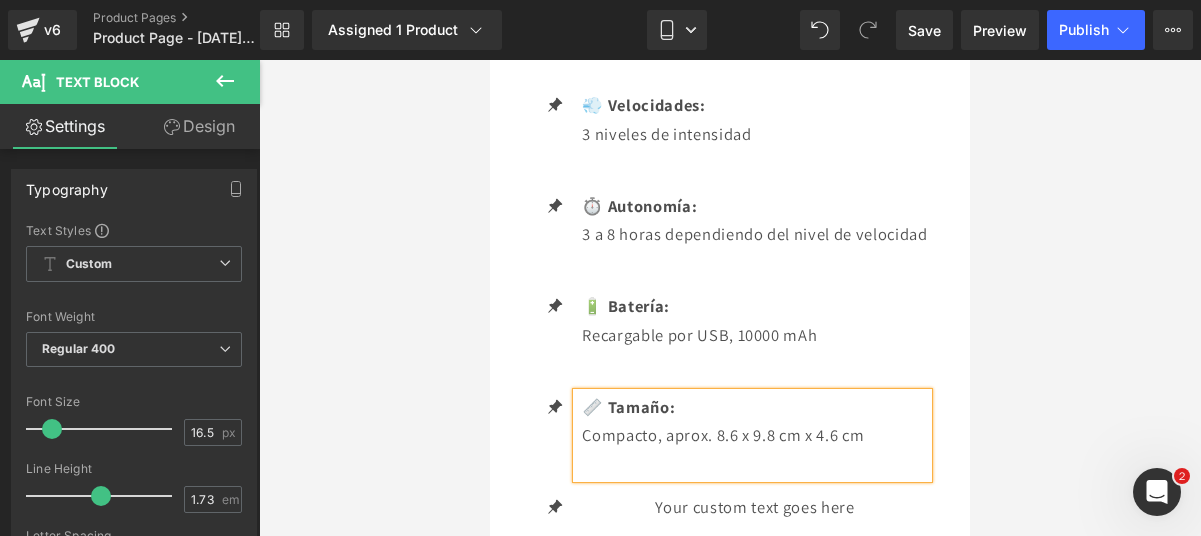 click on "Compacto, aprox. 8.6 x 9.8 cm x 4.6 cm" at bounding box center [754, 435] 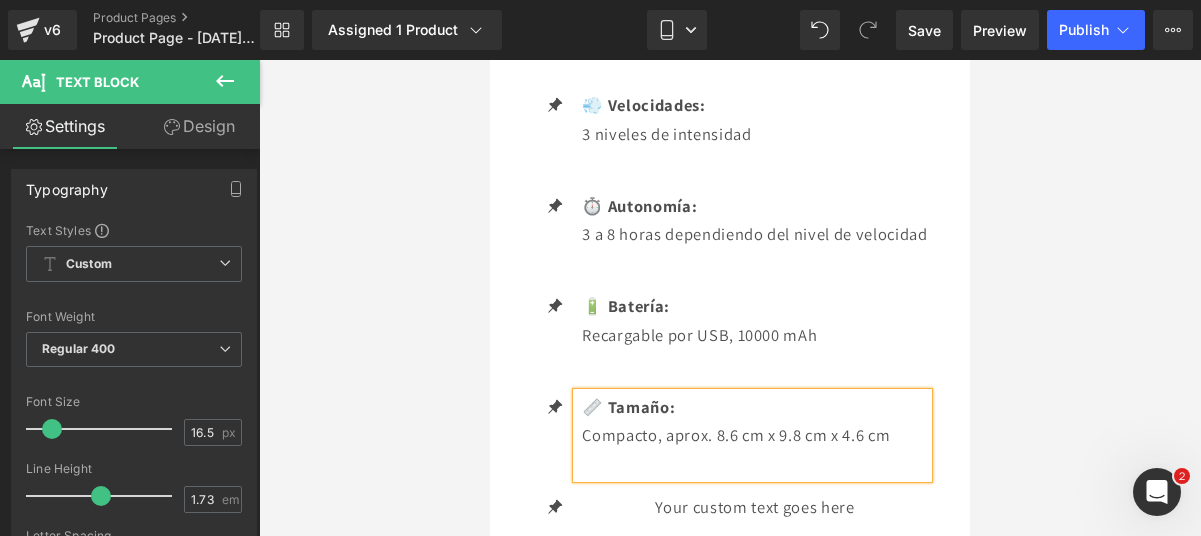 click at bounding box center (730, 298) 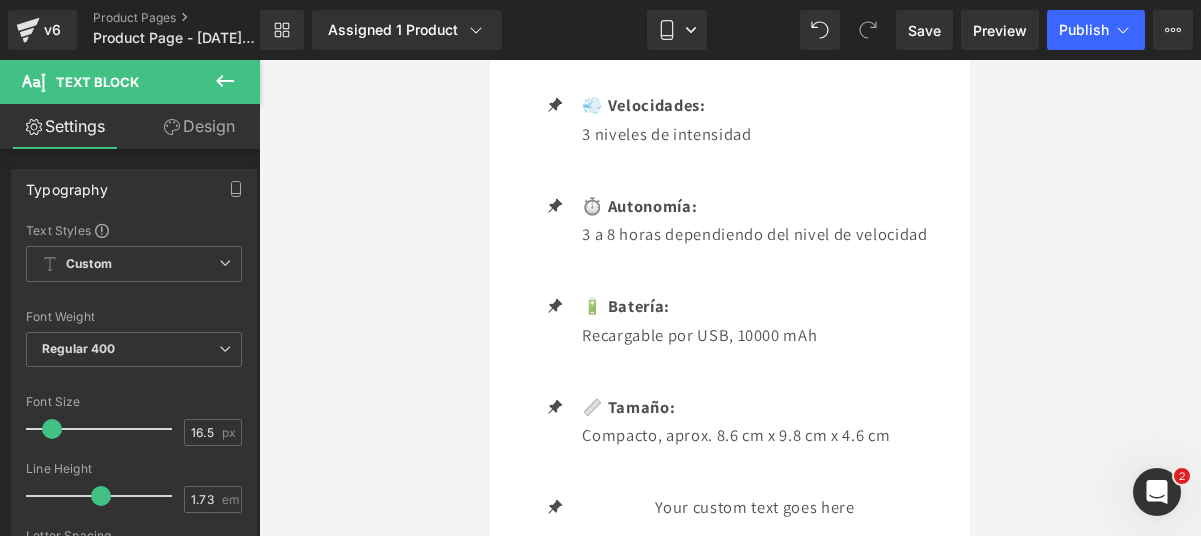 scroll, scrollTop: 3310, scrollLeft: 0, axis: vertical 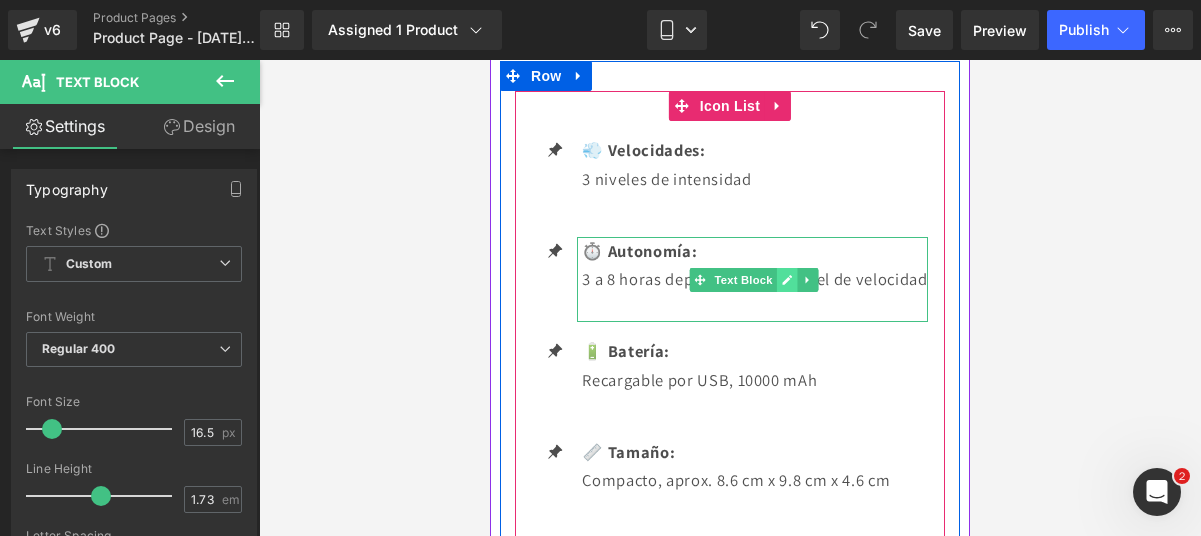 click at bounding box center (787, 280) 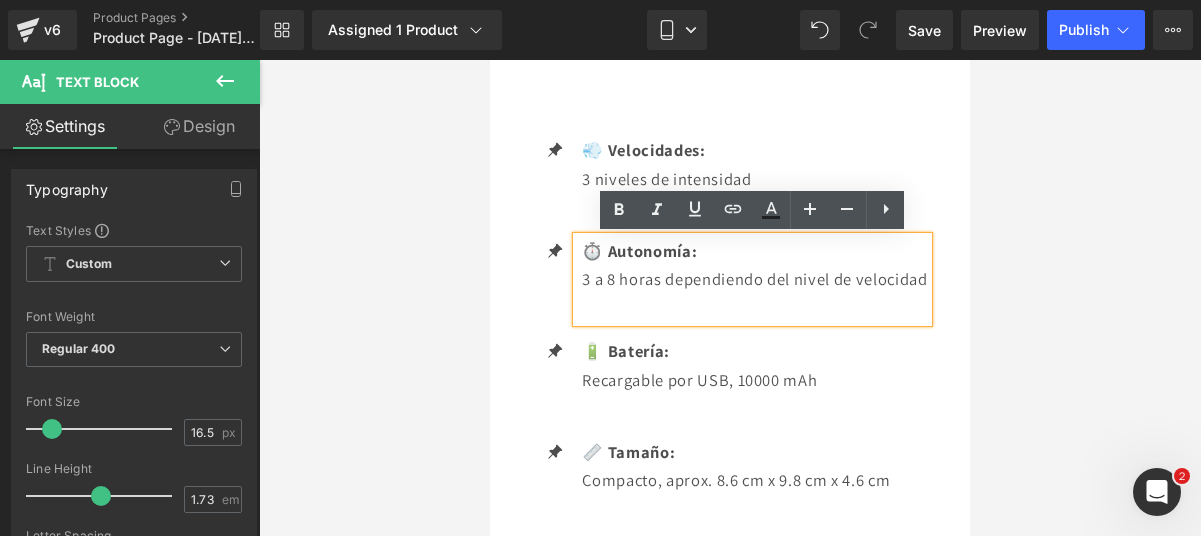 click on "3 a 8 horas dependiendo del nivel de velocidad" at bounding box center (754, 279) 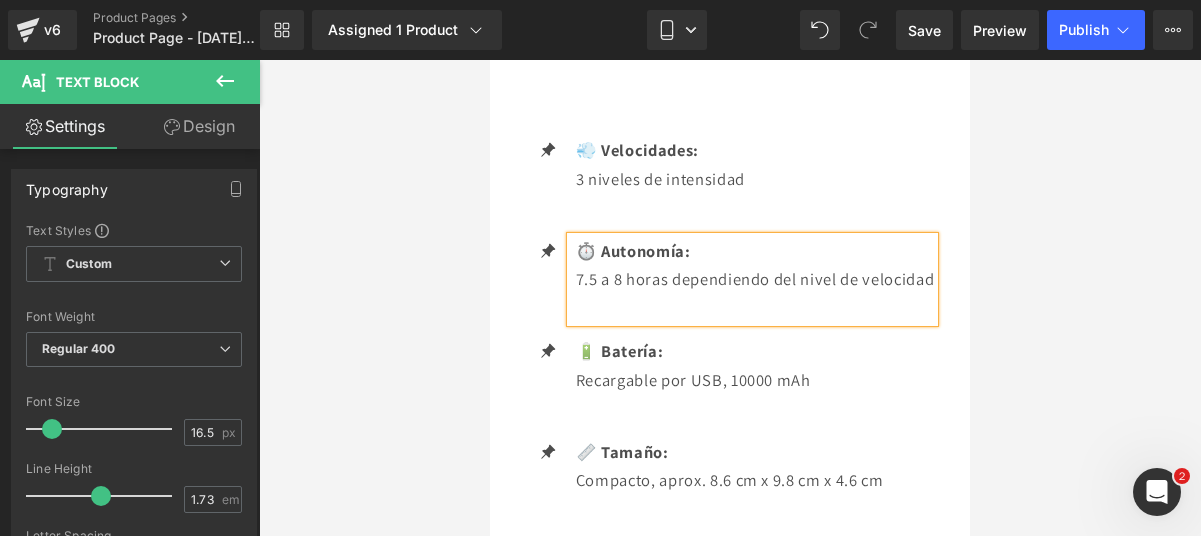 click on "7.5 a 8 horas dependiendo del nivel de velocidad" at bounding box center (755, 279) 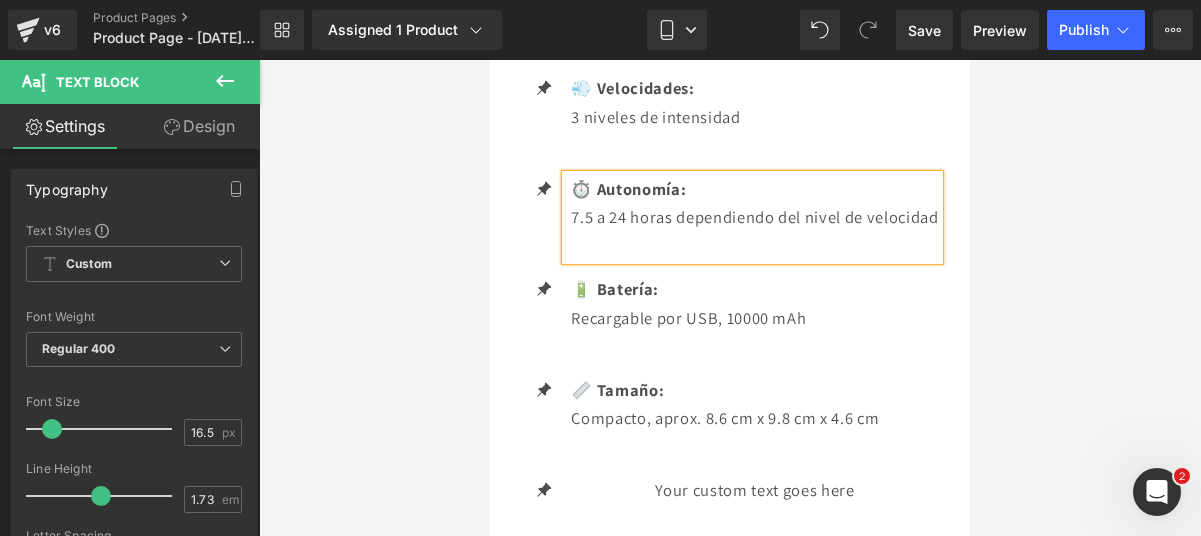 scroll, scrollTop: 3430, scrollLeft: 0, axis: vertical 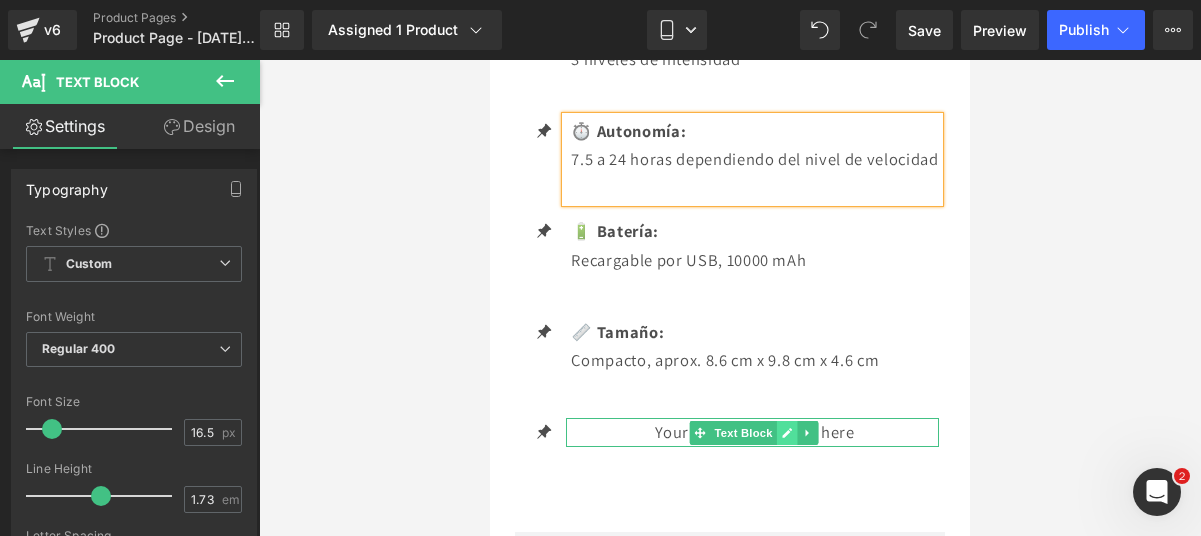 click 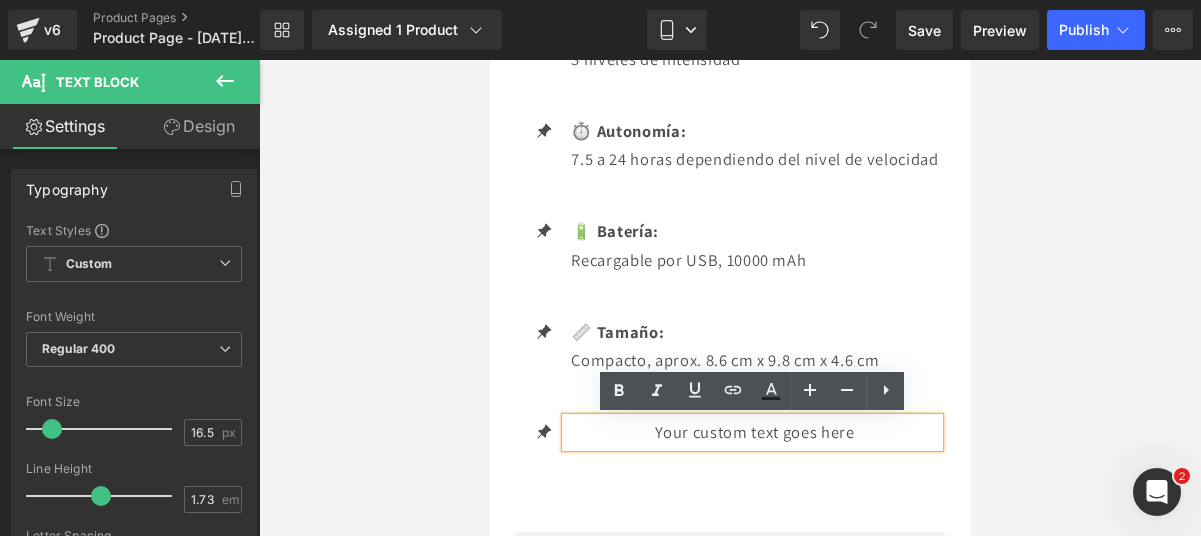 click on "Your custom text goes here" at bounding box center [754, 432] 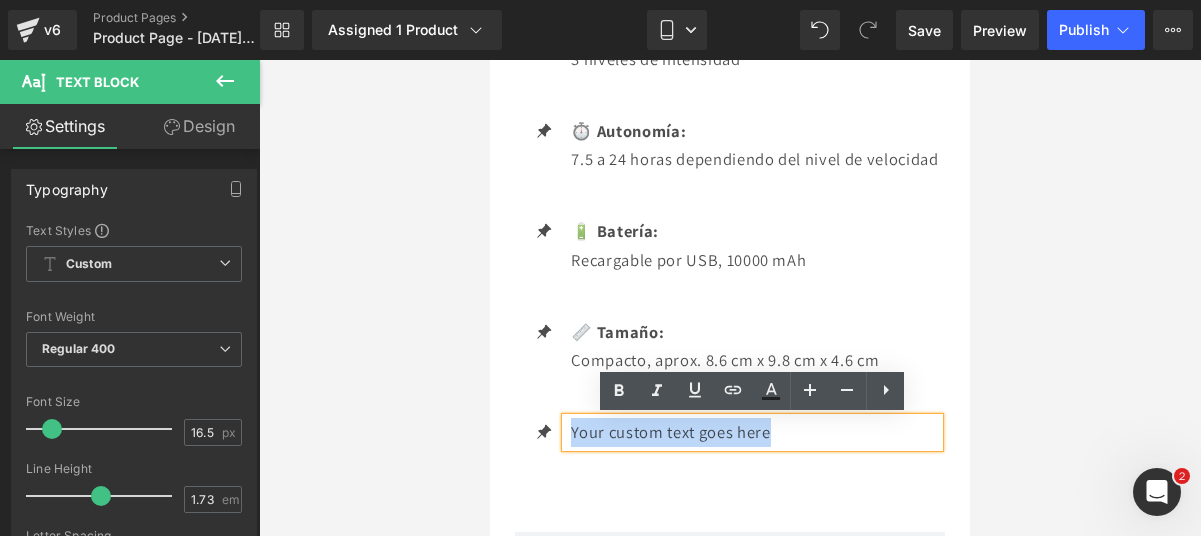 drag, startPoint x: 887, startPoint y: 436, endPoint x: 573, endPoint y: 423, distance: 314.26898 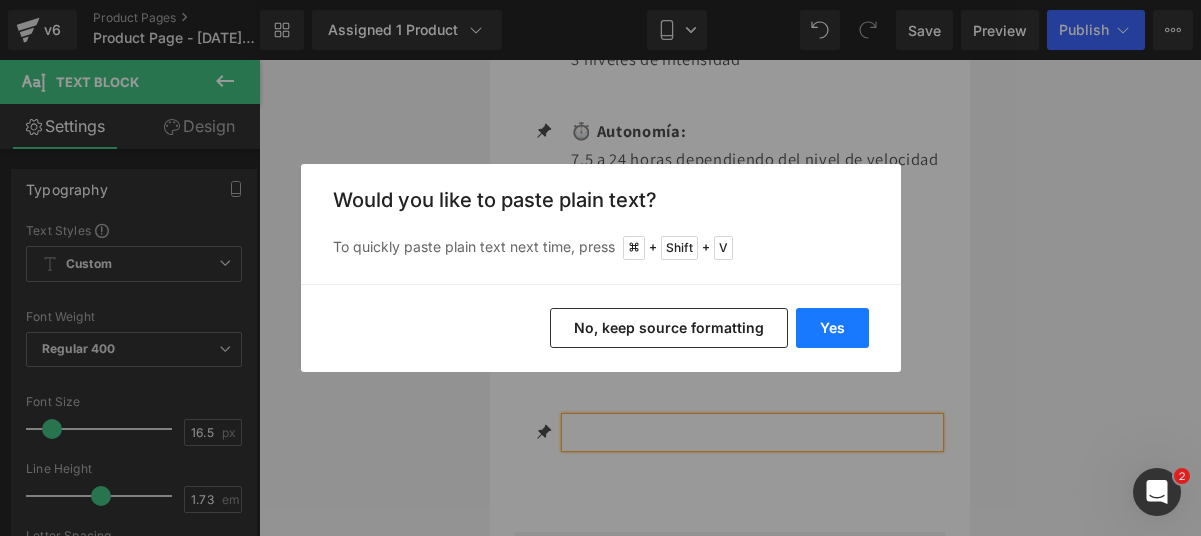 click on "Yes" at bounding box center (832, 328) 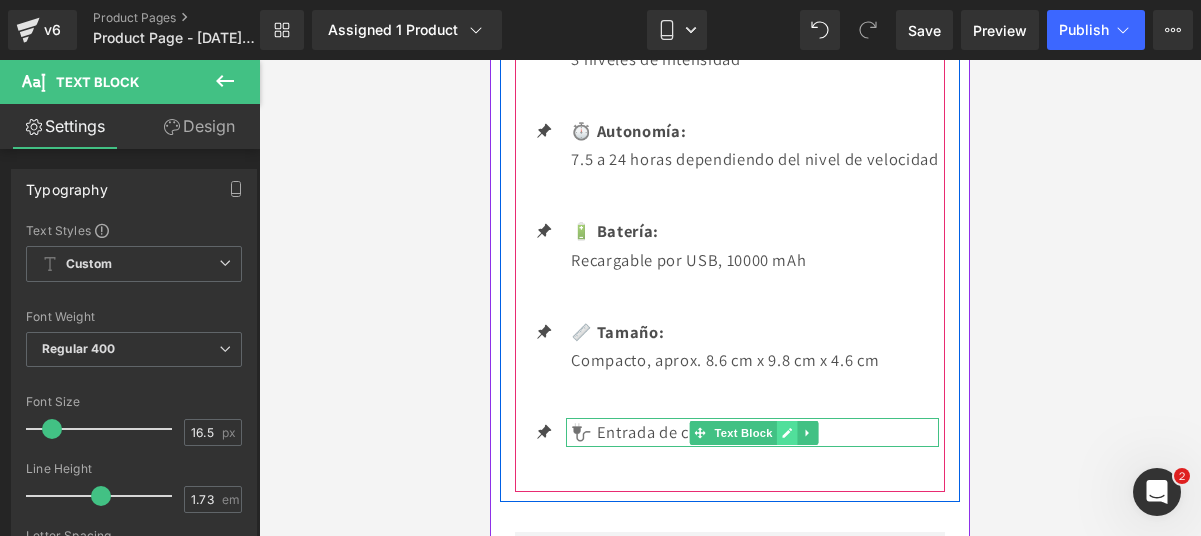 click 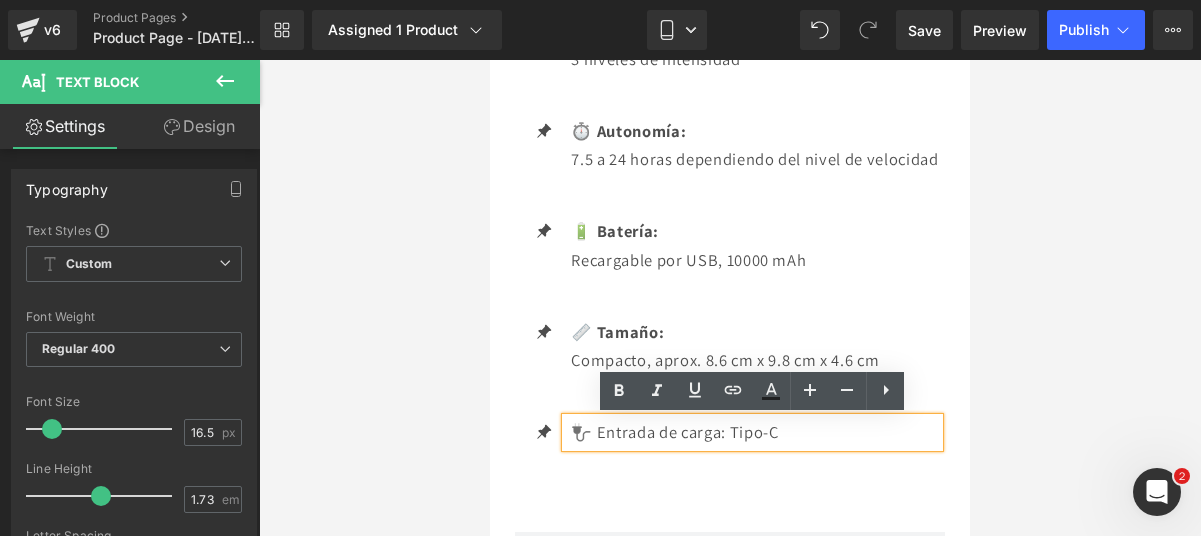 click on "🔌 Entrada de carga: Tipo-C" at bounding box center [754, 432] 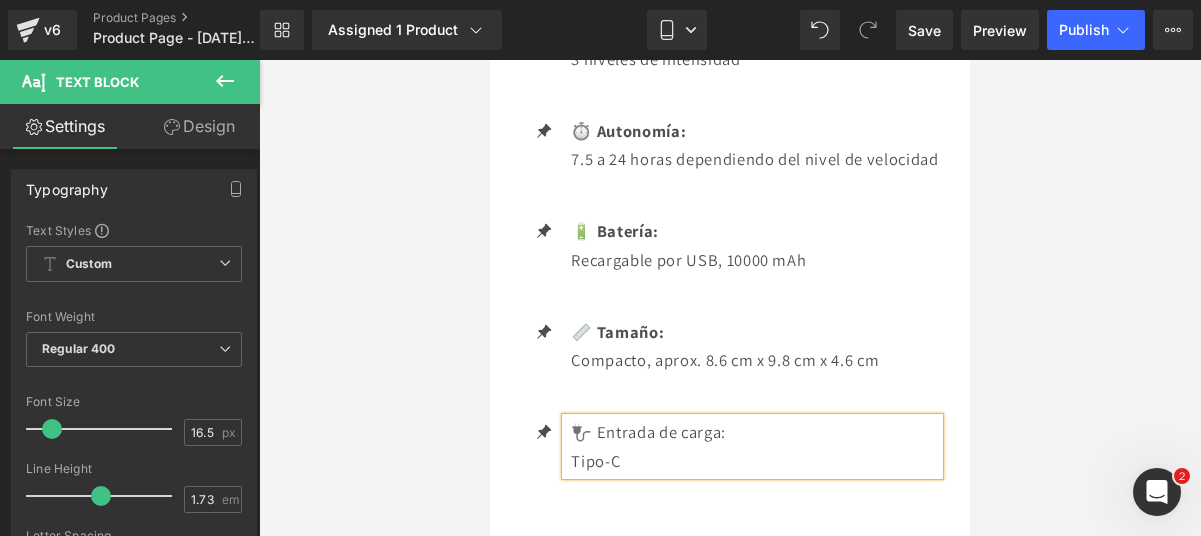 drag, startPoint x: 748, startPoint y: 430, endPoint x: 579, endPoint y: 423, distance: 169.14491 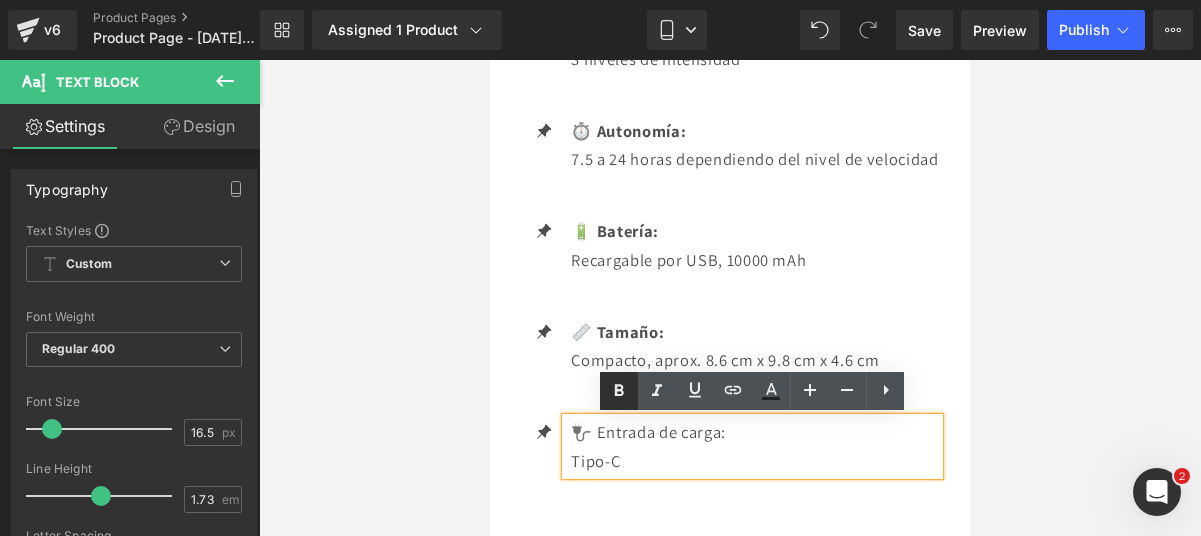 click 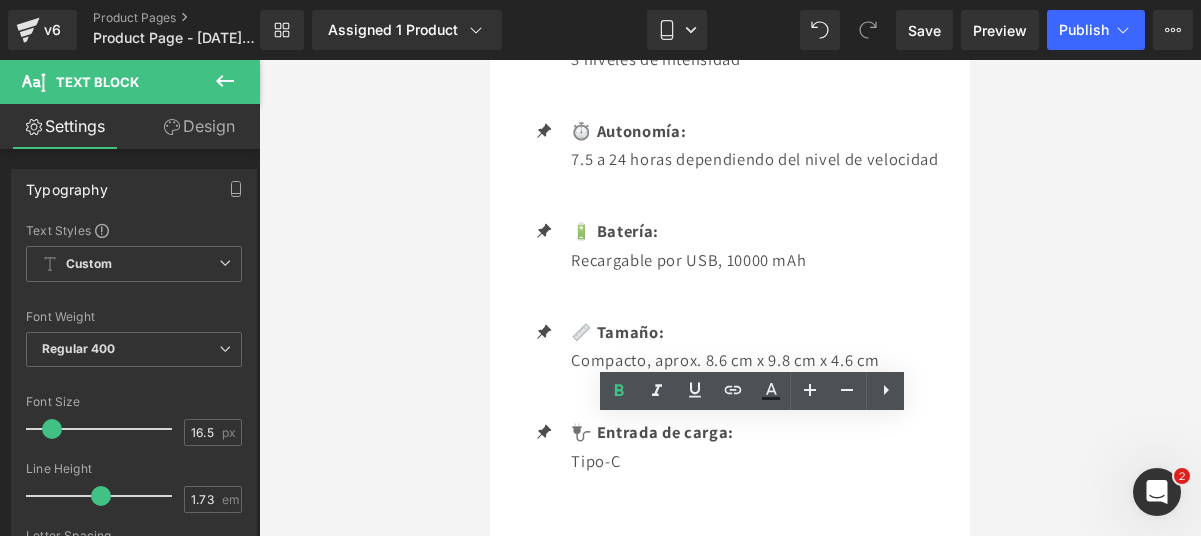click on "Loading Product" at bounding box center [600, 457] 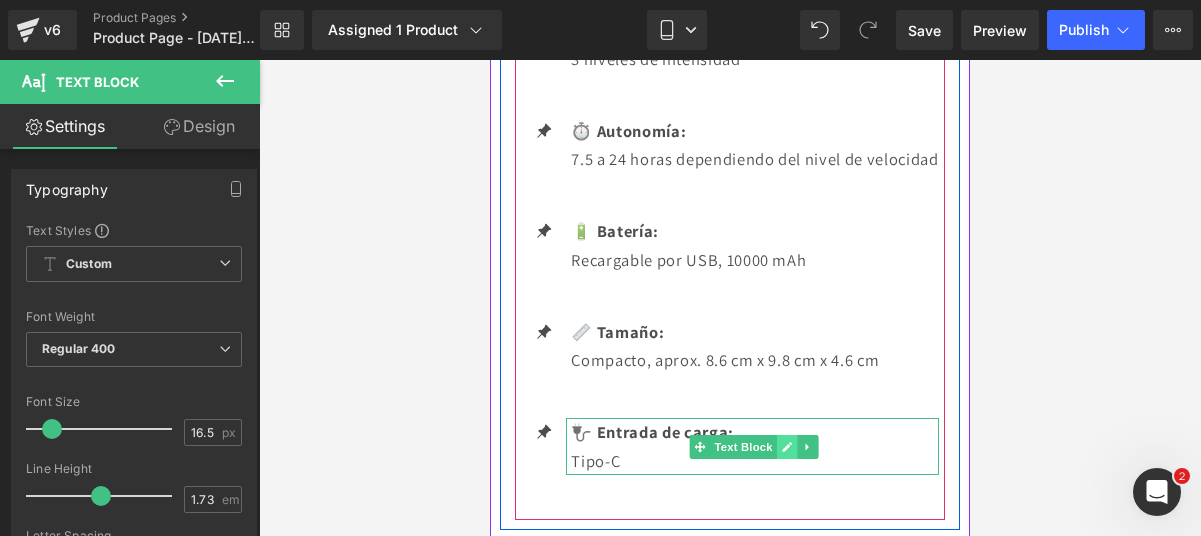 click at bounding box center (787, 447) 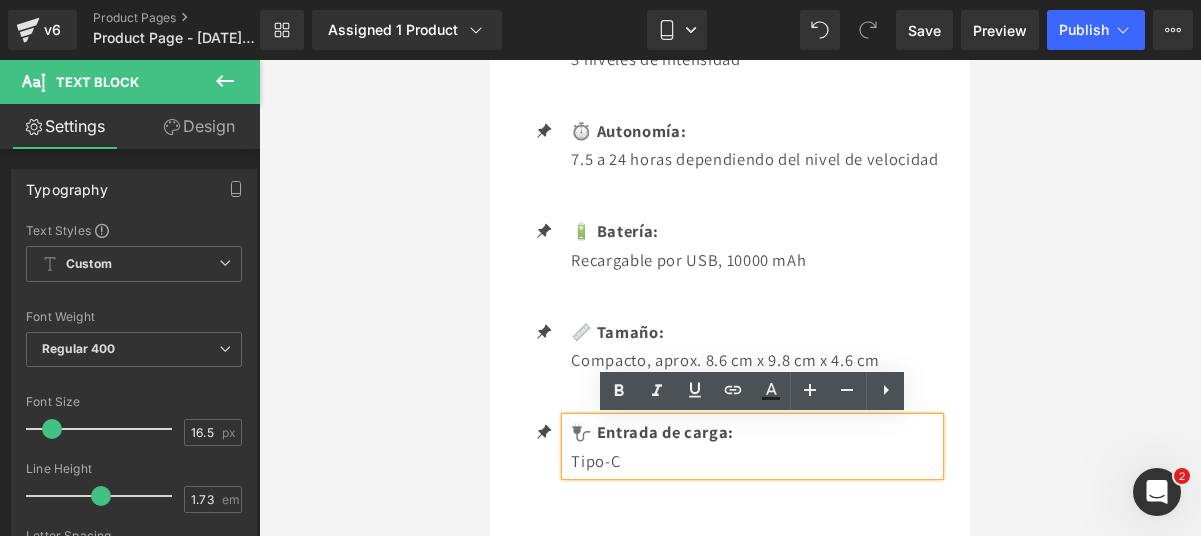click on "Loading Product" at bounding box center [600, 457] 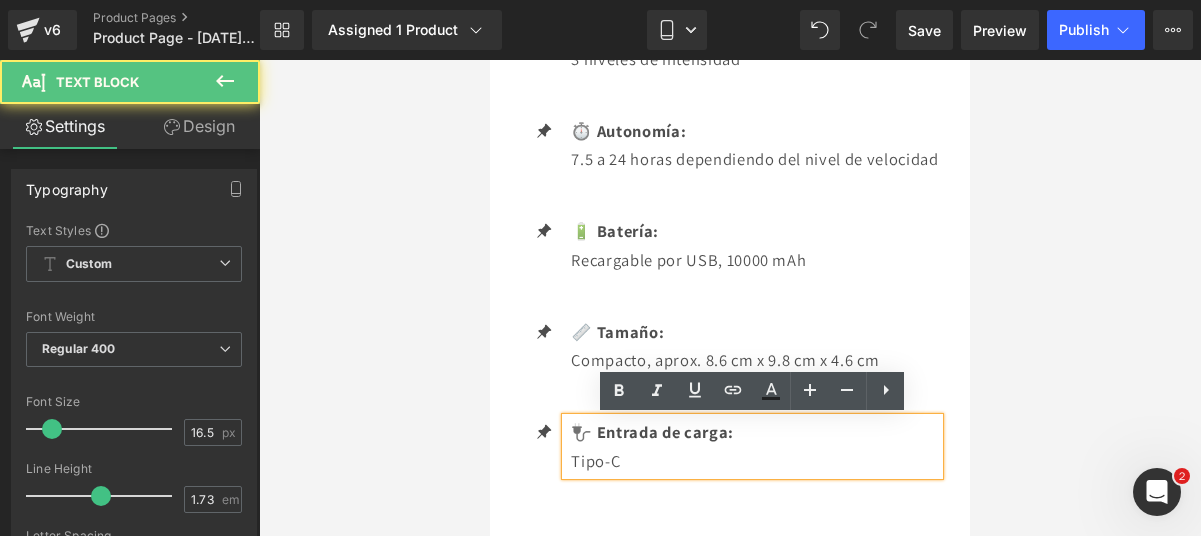 click on "Tipo-C" at bounding box center [754, 461] 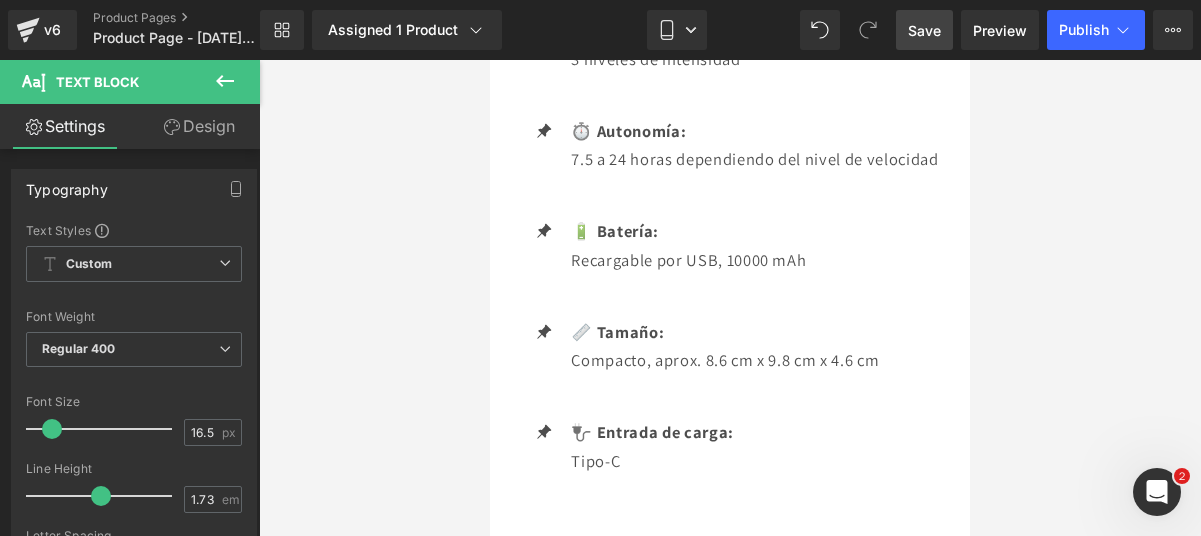click on "Save" at bounding box center (924, 30) 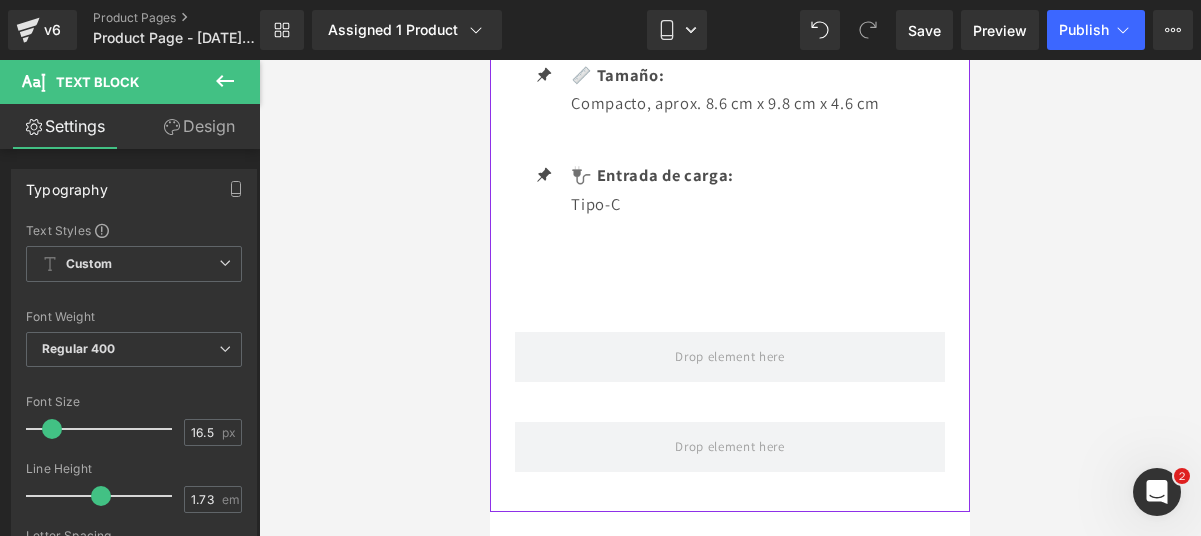 scroll, scrollTop: 3745, scrollLeft: 0, axis: vertical 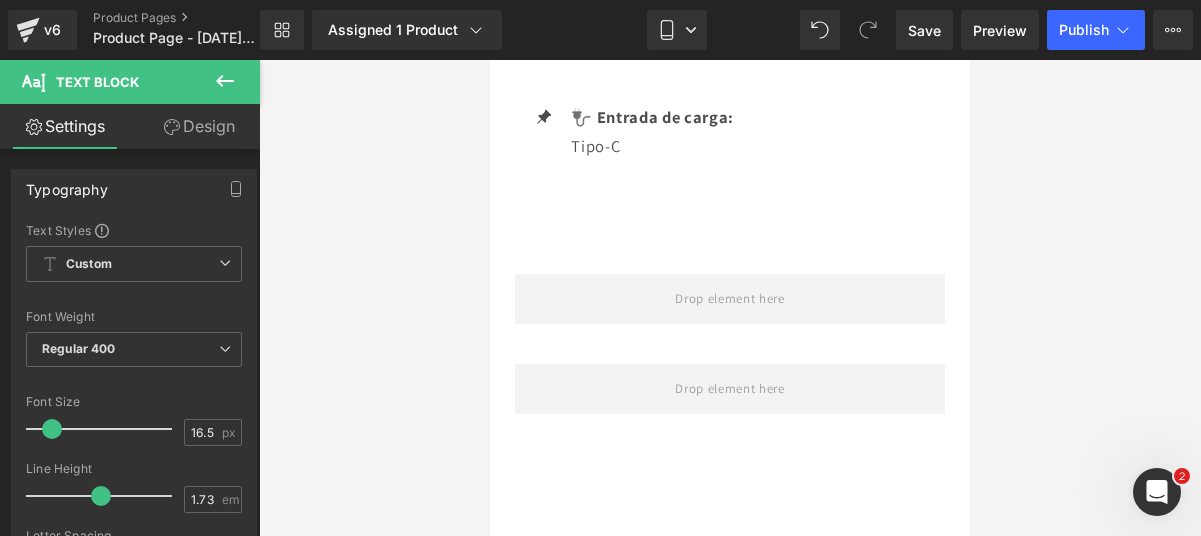 click 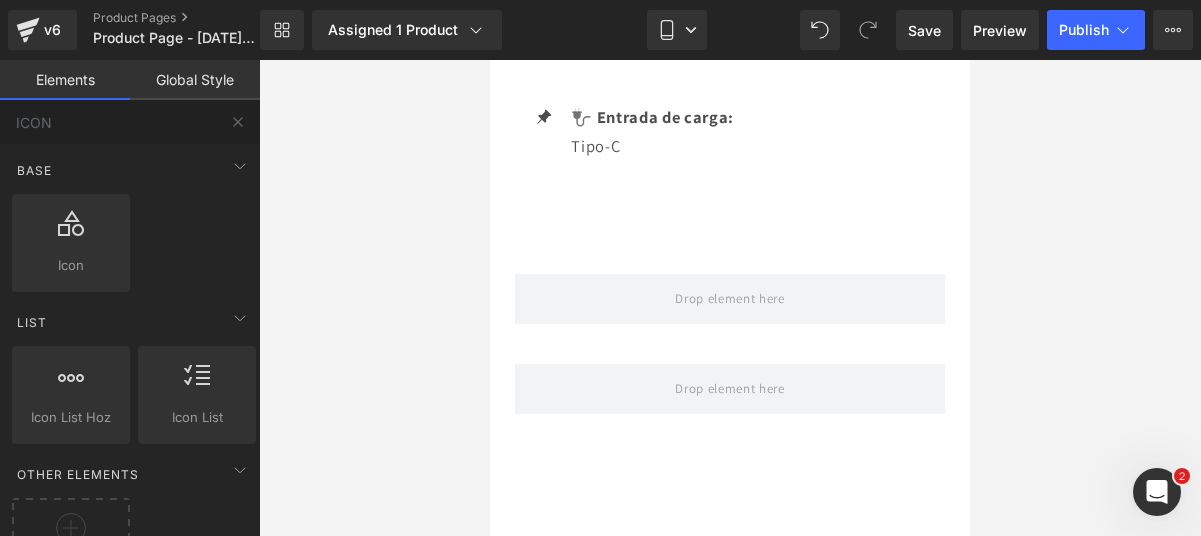 type 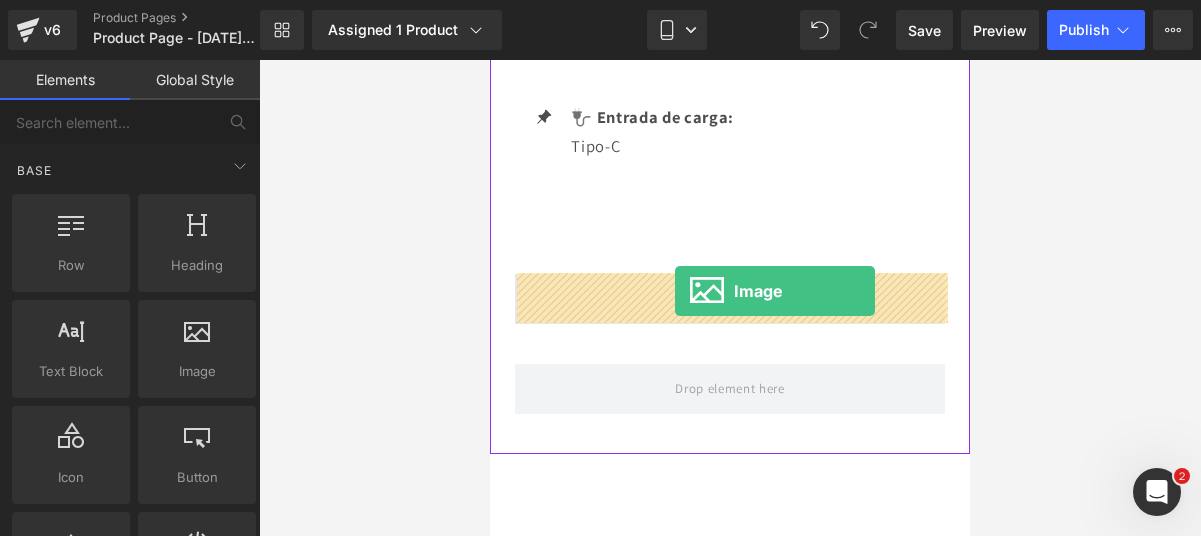 drag, startPoint x: 678, startPoint y: 388, endPoint x: 674, endPoint y: 290, distance: 98.0816 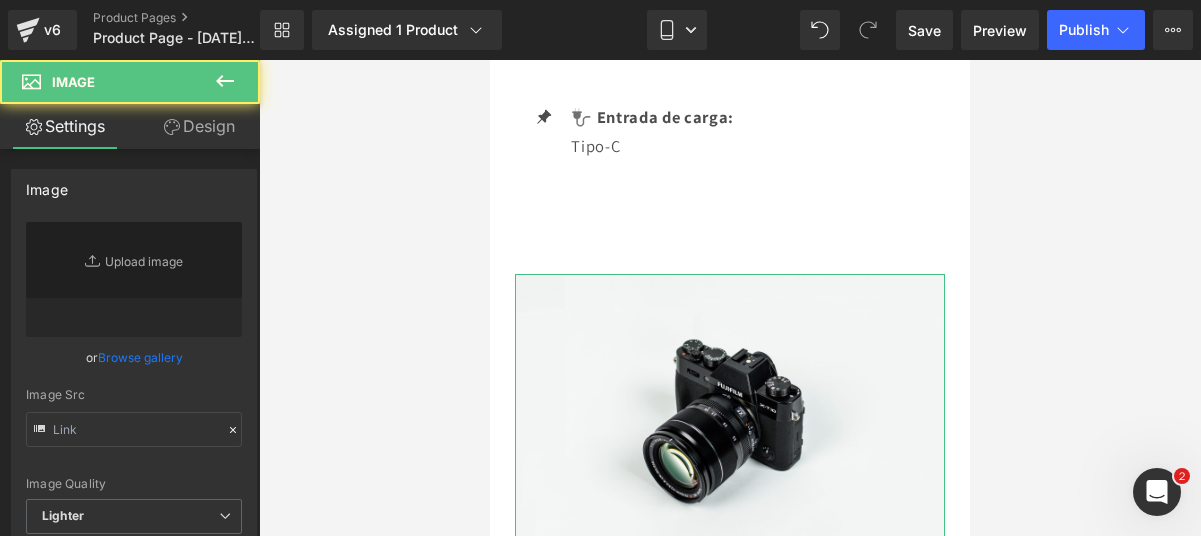 type on "//d1um8515vdn9kb.cloudfront.net/images/parallax.jpg" 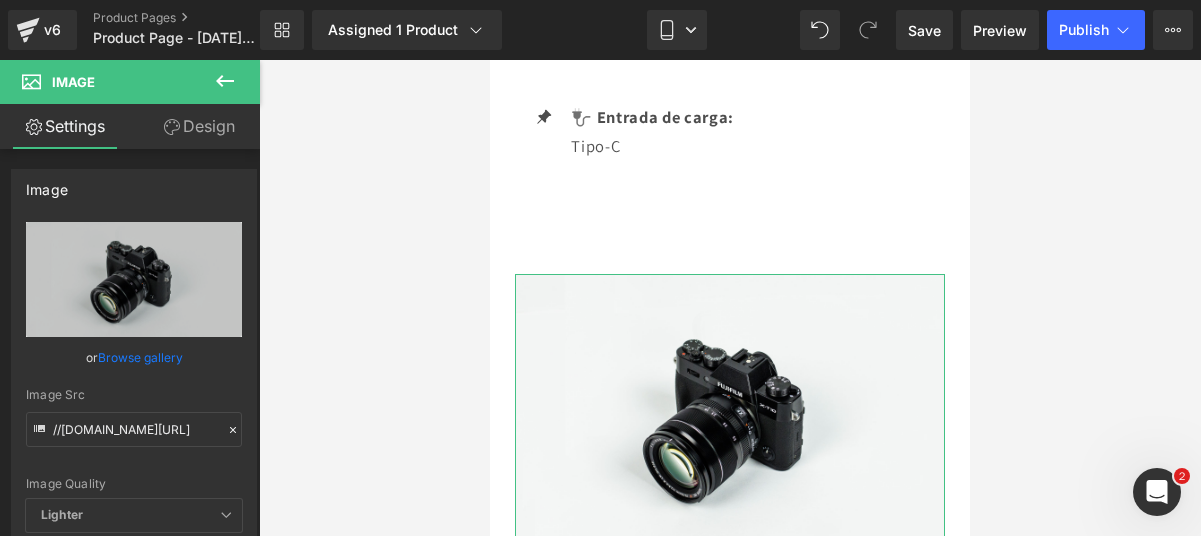click on "Replace Image" at bounding box center [0, 0] 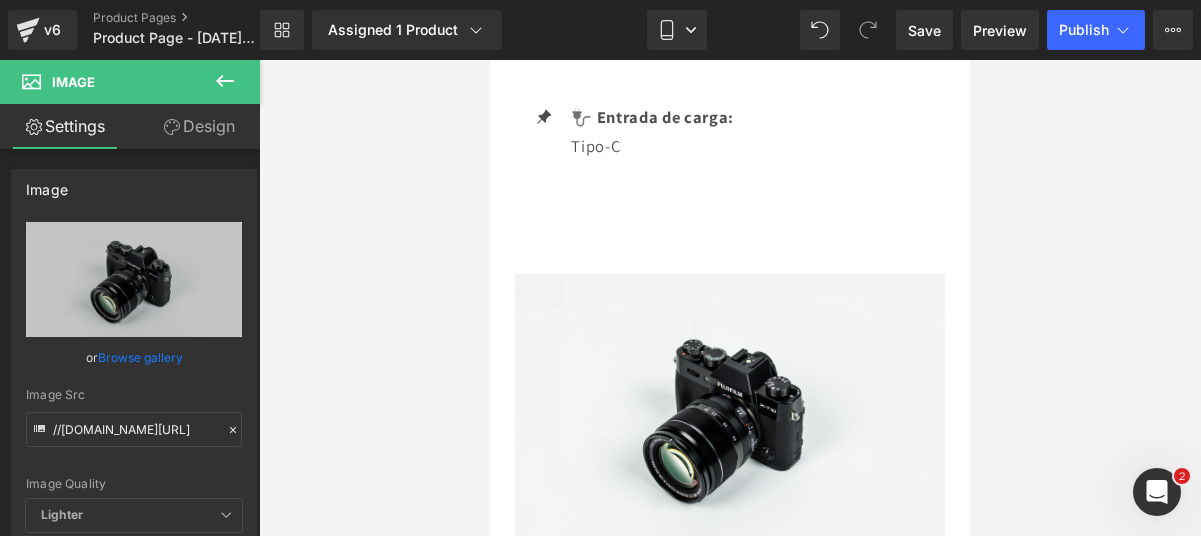 type on "C:\fakepath\WhatsApp GIF 2025-07-14 at 17.08.39.gif" 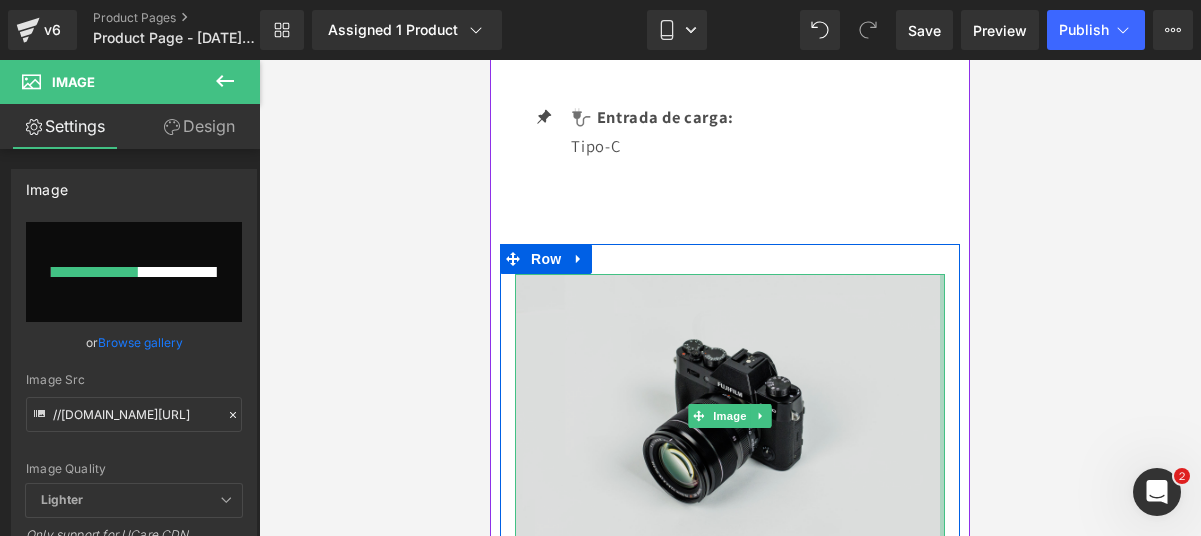 type 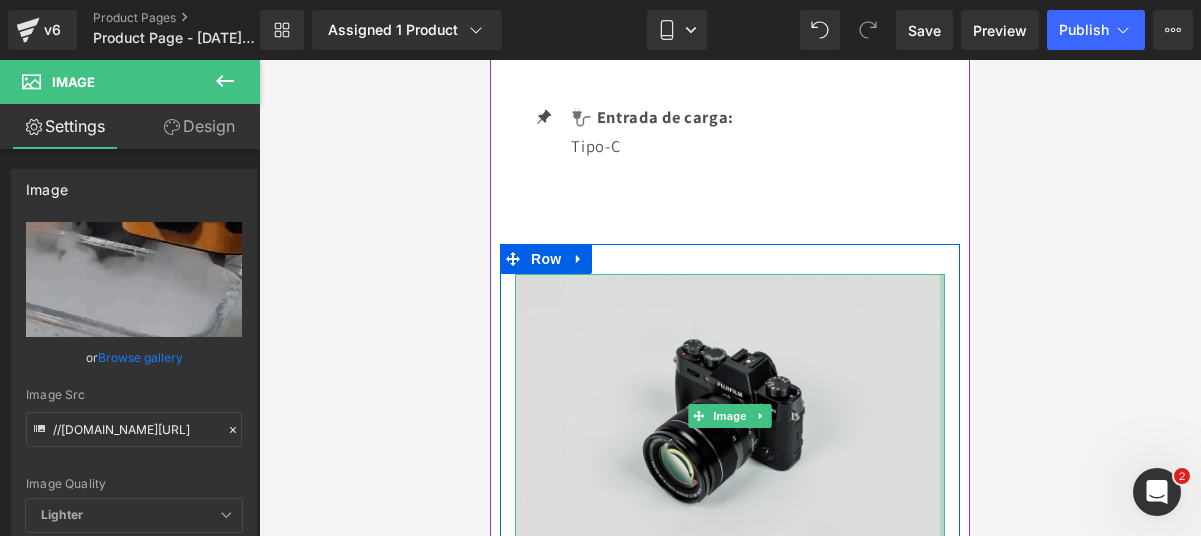 type on "https://ucarecdn.com/c13bcf4b-f979-4dd5-9b77-cd8adac2d494/WhatsApp%20GIF%202025-07-14%20at%2017.08.39.gif" 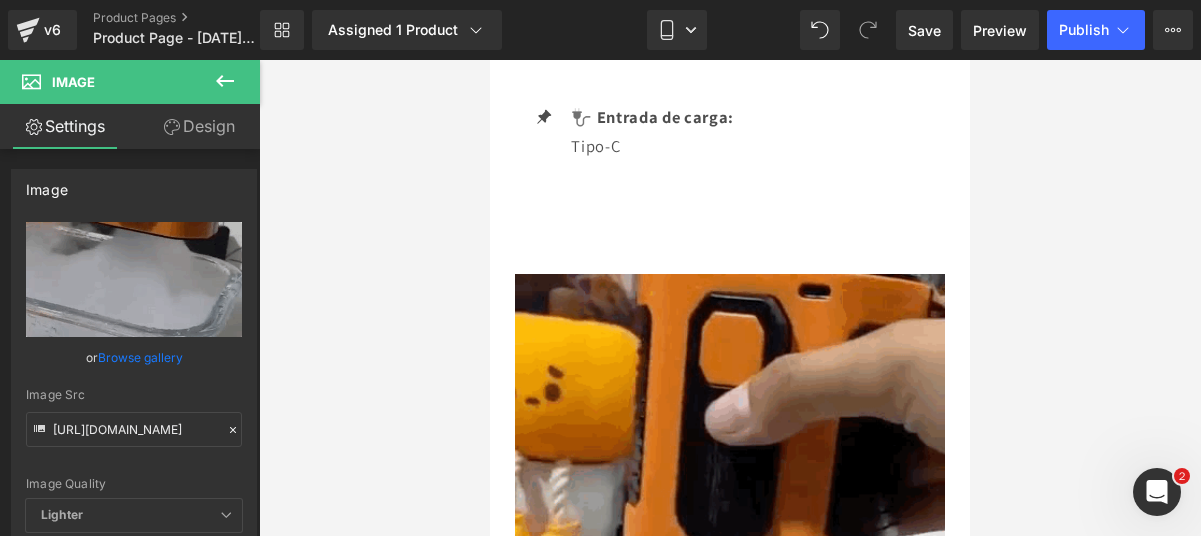 click 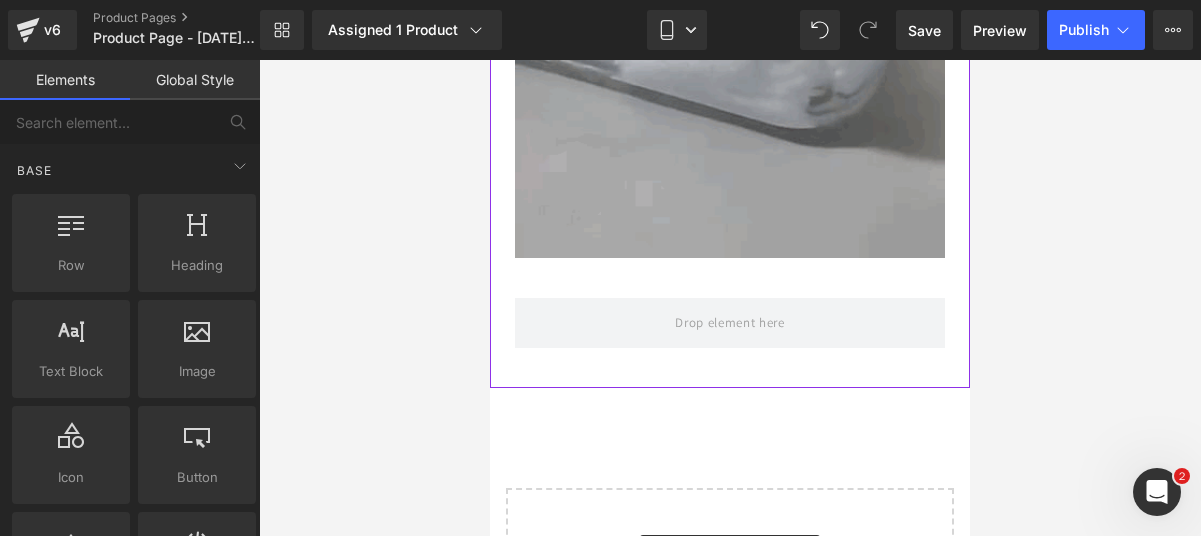 scroll, scrollTop: 4556, scrollLeft: 0, axis: vertical 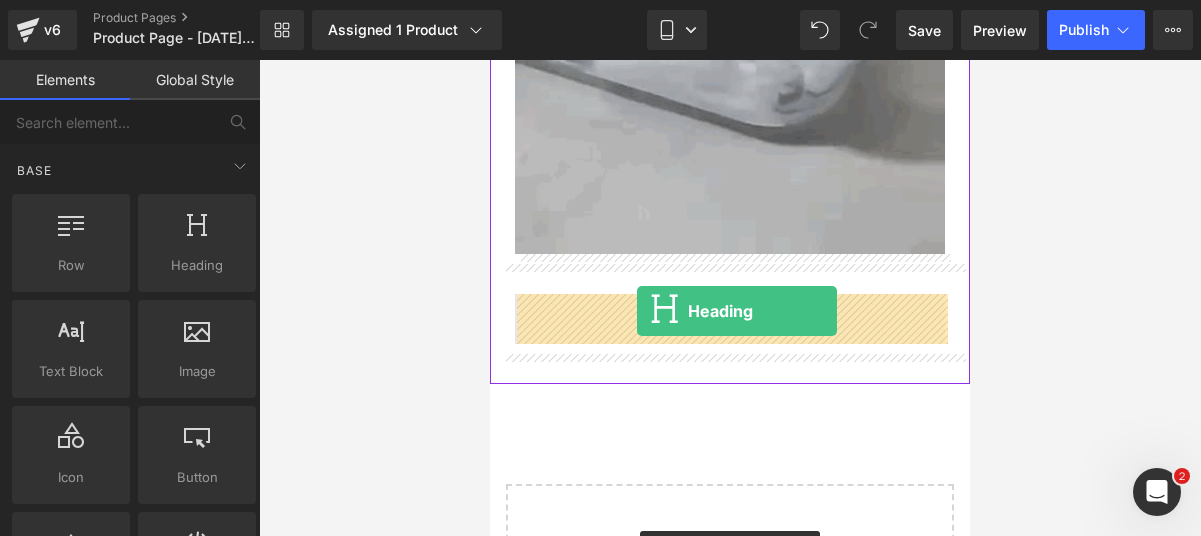 drag, startPoint x: 659, startPoint y: 311, endPoint x: 637, endPoint y: 311, distance: 22 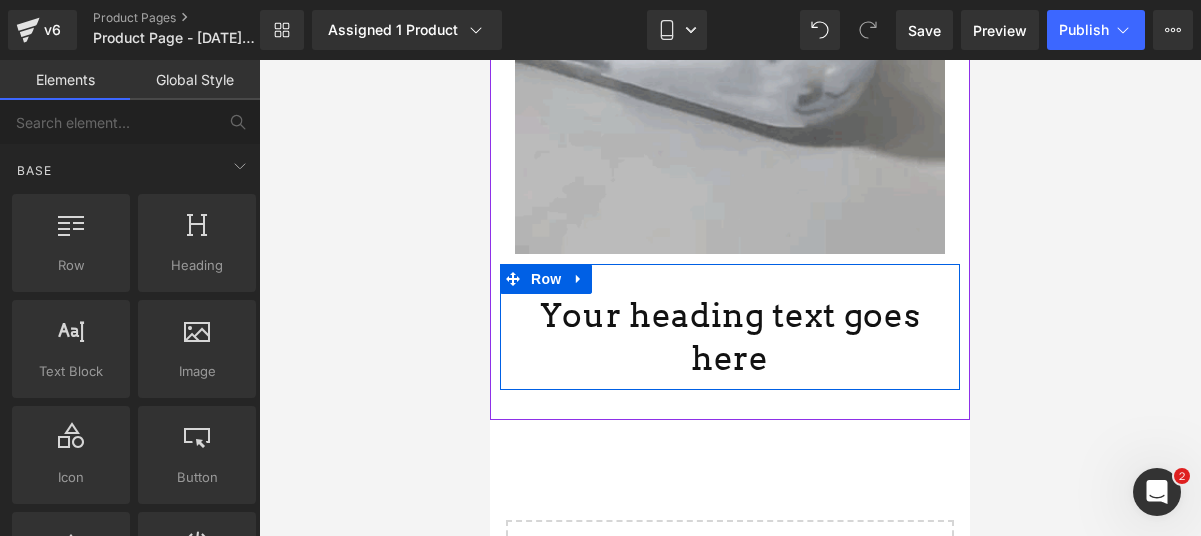 click on "Your heading text goes here" at bounding box center [730, 337] 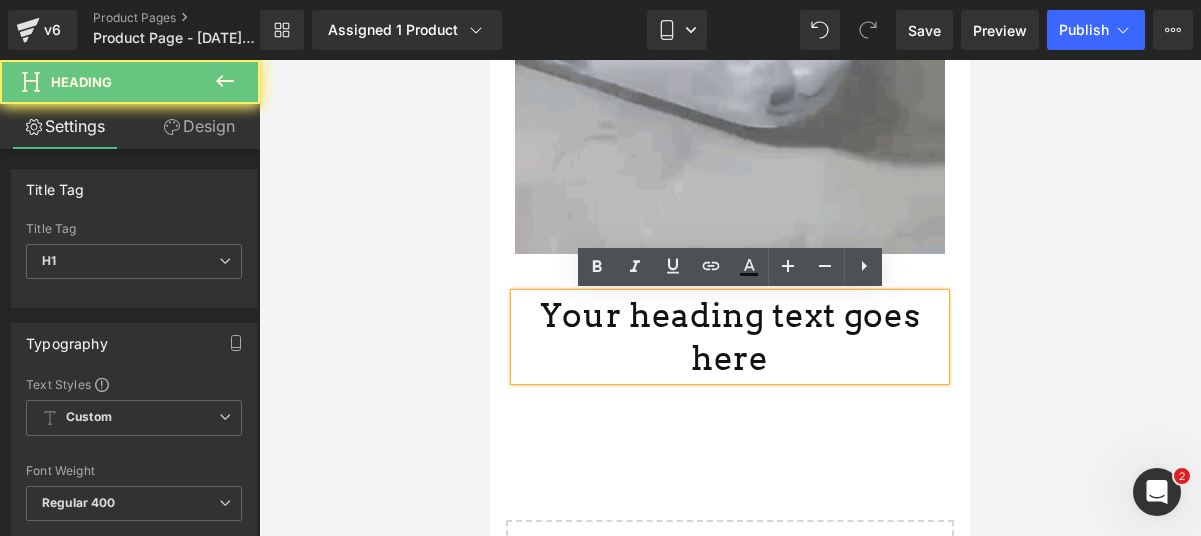 drag, startPoint x: 924, startPoint y: 324, endPoint x: 485, endPoint y: 324, distance: 439 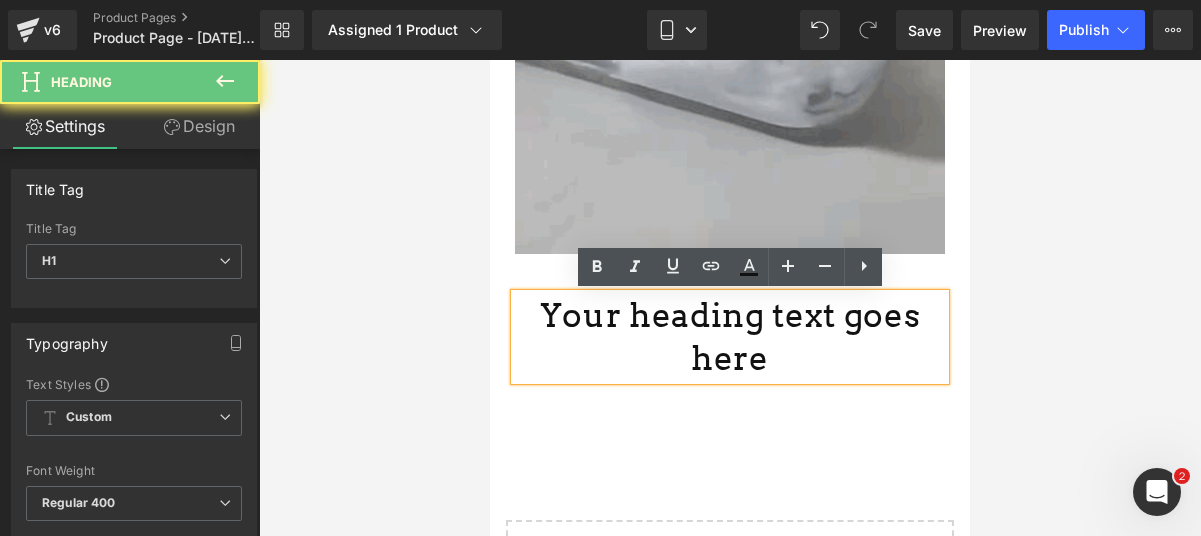 click on "Ir directamente al contenido
🔥¡ENVÍOS GRATIS A TODO MÉXICO!🔥
Inicio
Audio
Bebé e Infantes
Belleza
Casa
Cocina
Cuerpo/Ejercicio/Terapia
ElectroBelleza
Mascotas" at bounding box center (730, -4258) 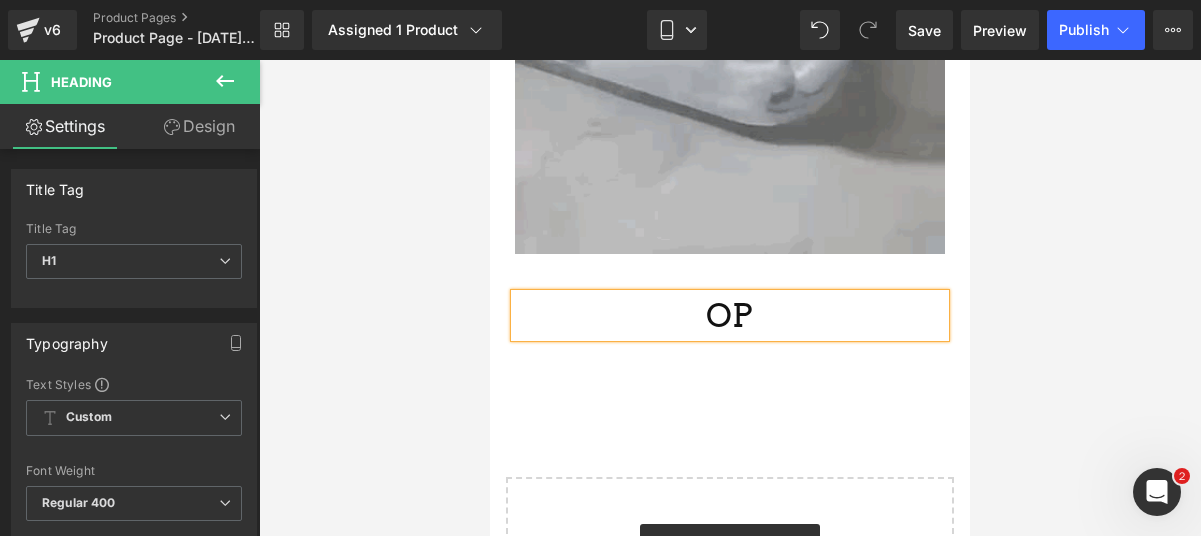 type 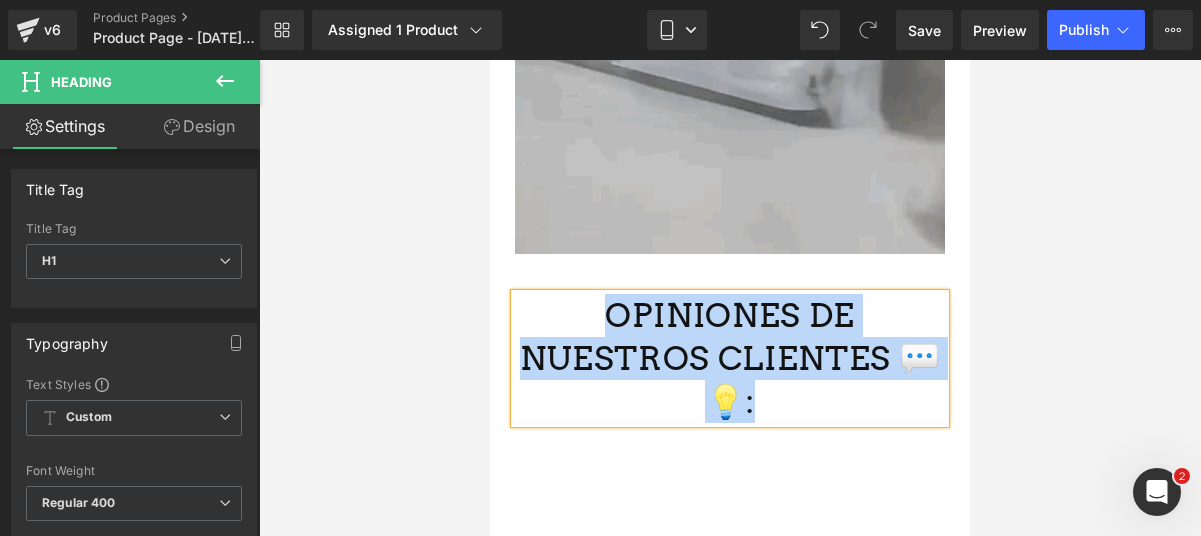 drag, startPoint x: 867, startPoint y: 352, endPoint x: 521, endPoint y: 322, distance: 347.29816 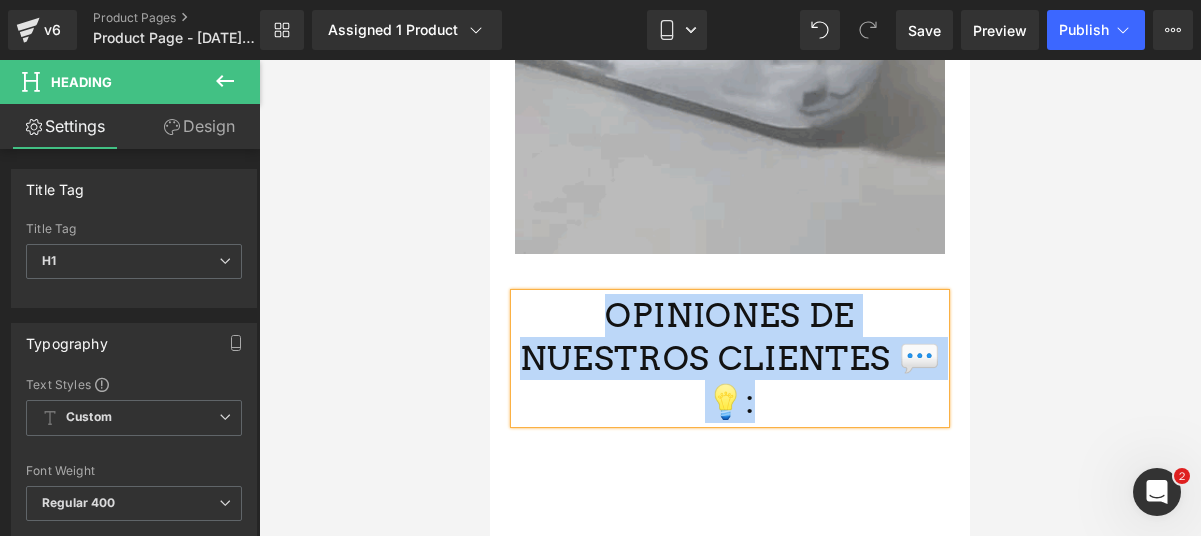 click on "OPINIONES DE NUESTROS CLIENTES 💬💡:" at bounding box center (730, 358) 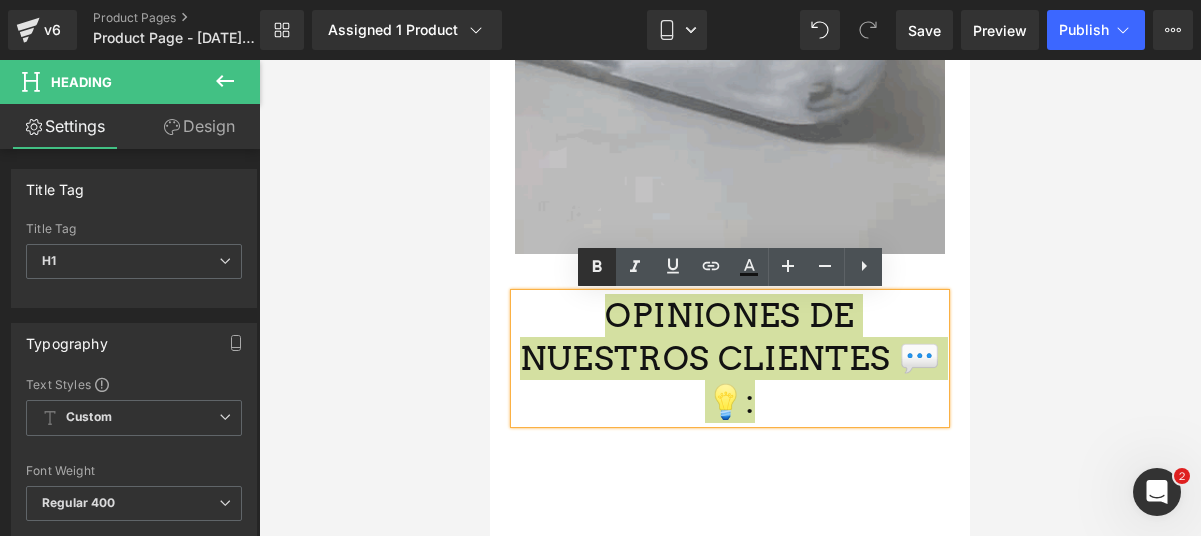 click 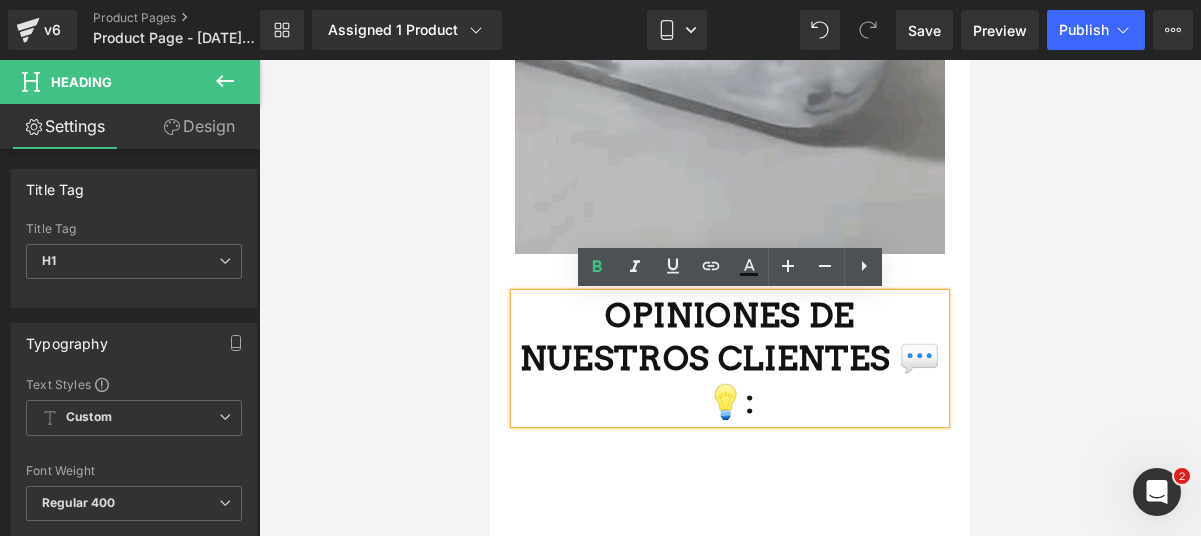 click on "OPINIONES DE NUESTROS CLIENTES 💬💡:" at bounding box center (730, 358) 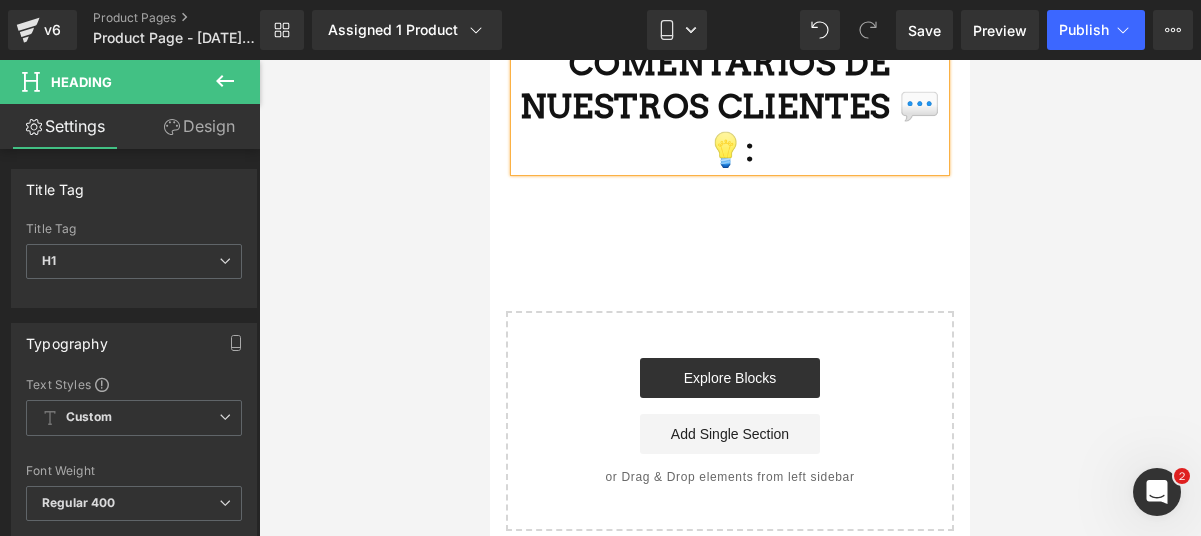 scroll, scrollTop: 4815, scrollLeft: 0, axis: vertical 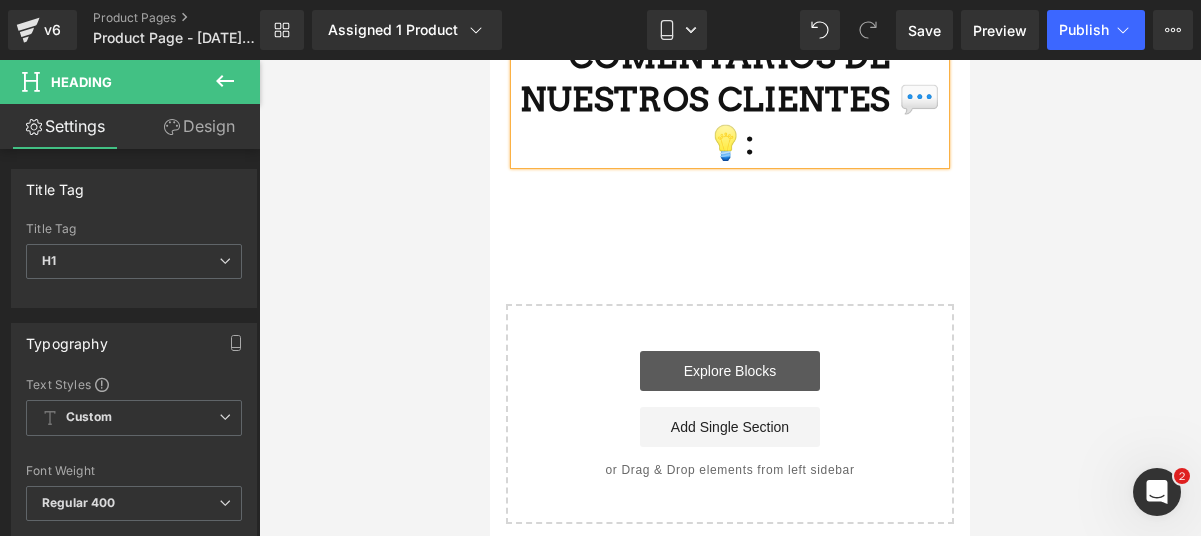click on "Explore Blocks" at bounding box center [730, 371] 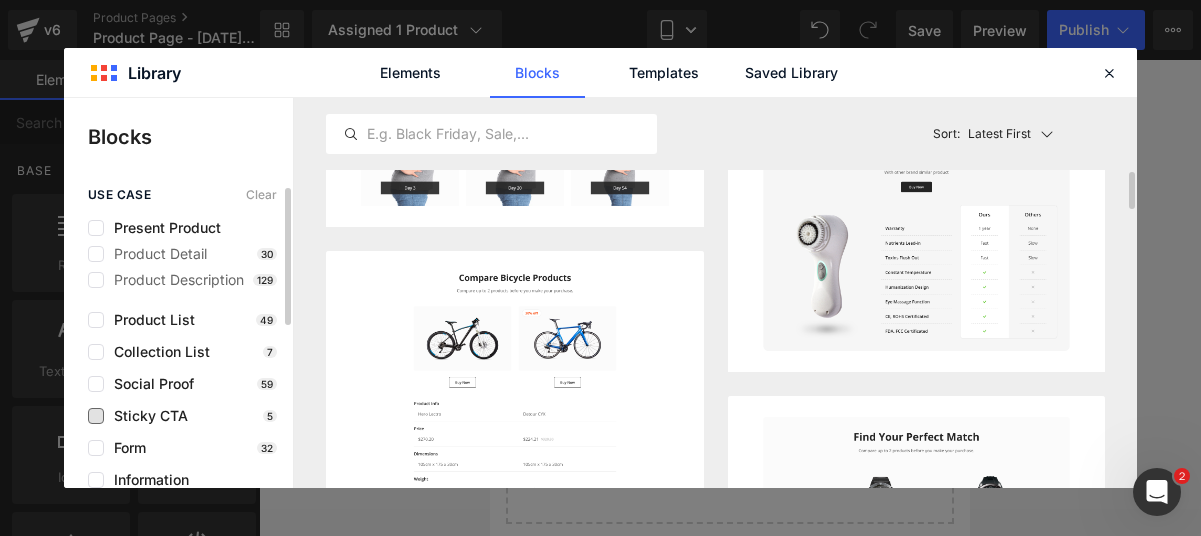 scroll, scrollTop: 750, scrollLeft: 0, axis: vertical 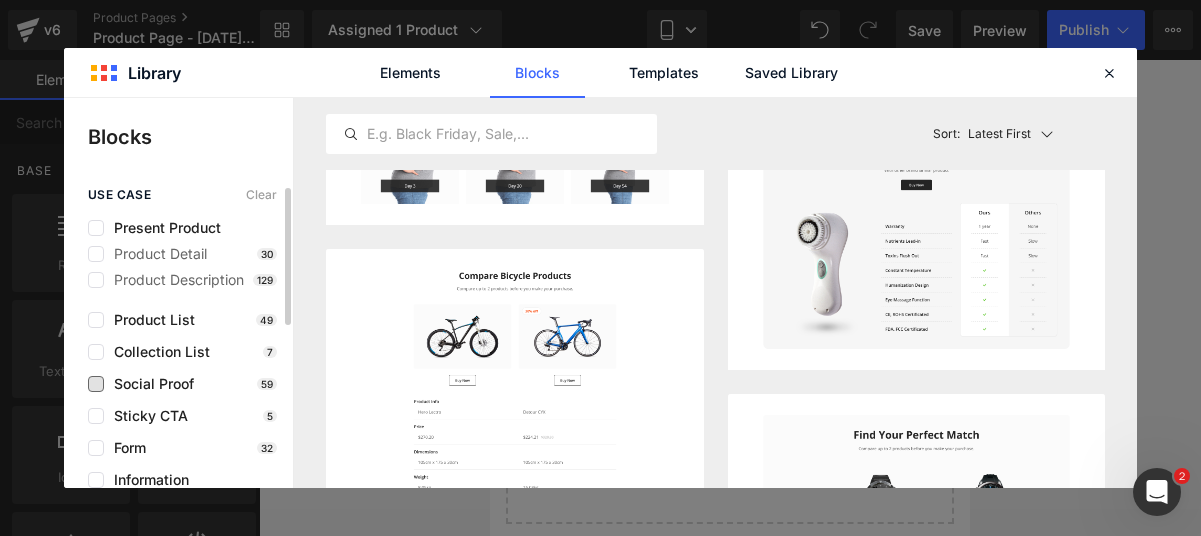 click on "Social Proof" at bounding box center [149, 384] 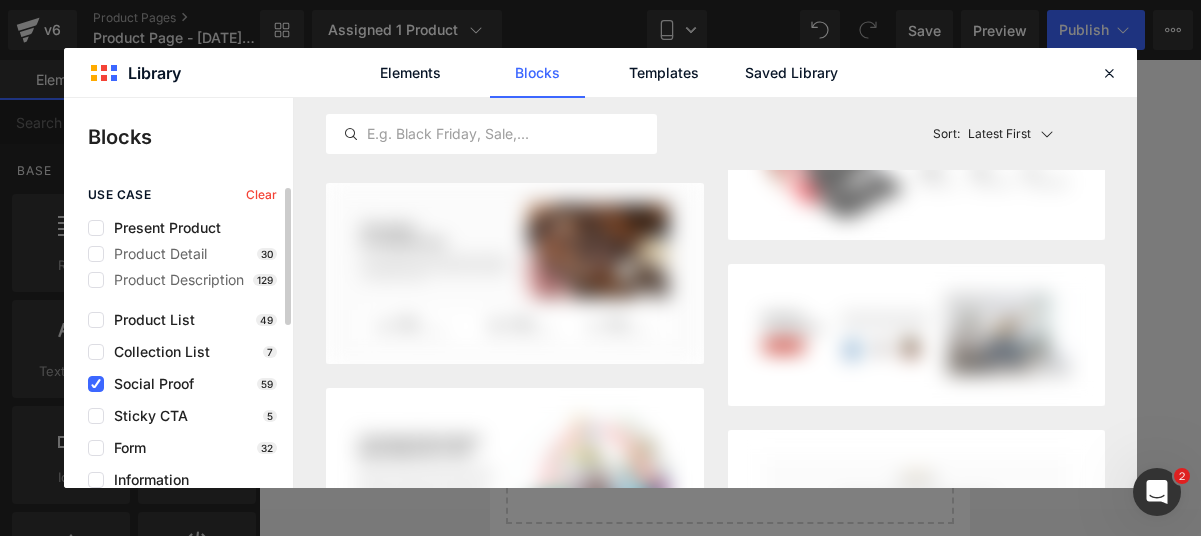 scroll, scrollTop: 416, scrollLeft: 0, axis: vertical 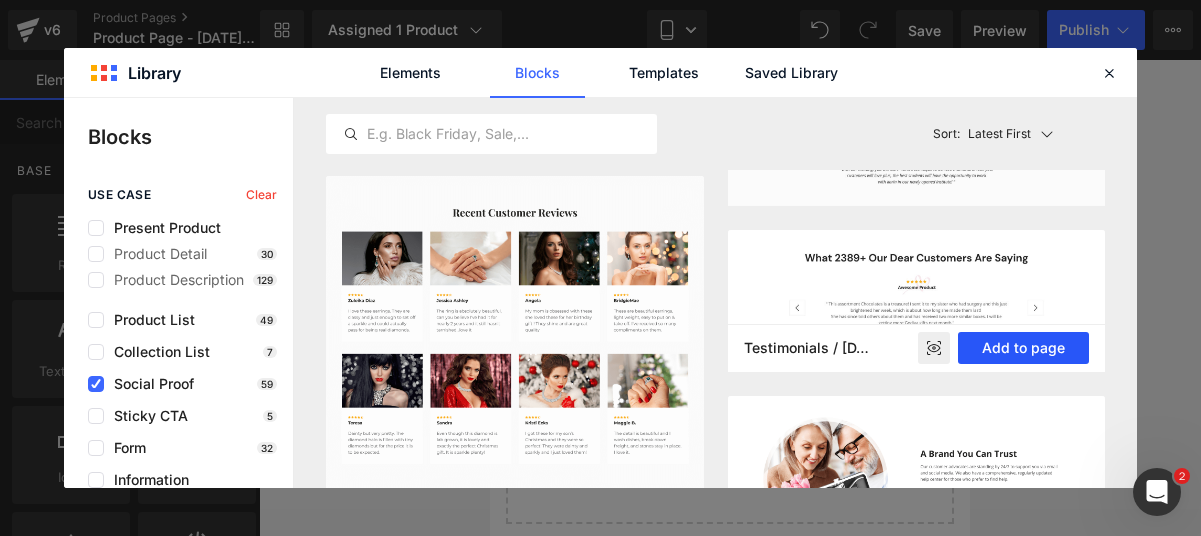 click on "Add to page" at bounding box center (1023, 348) 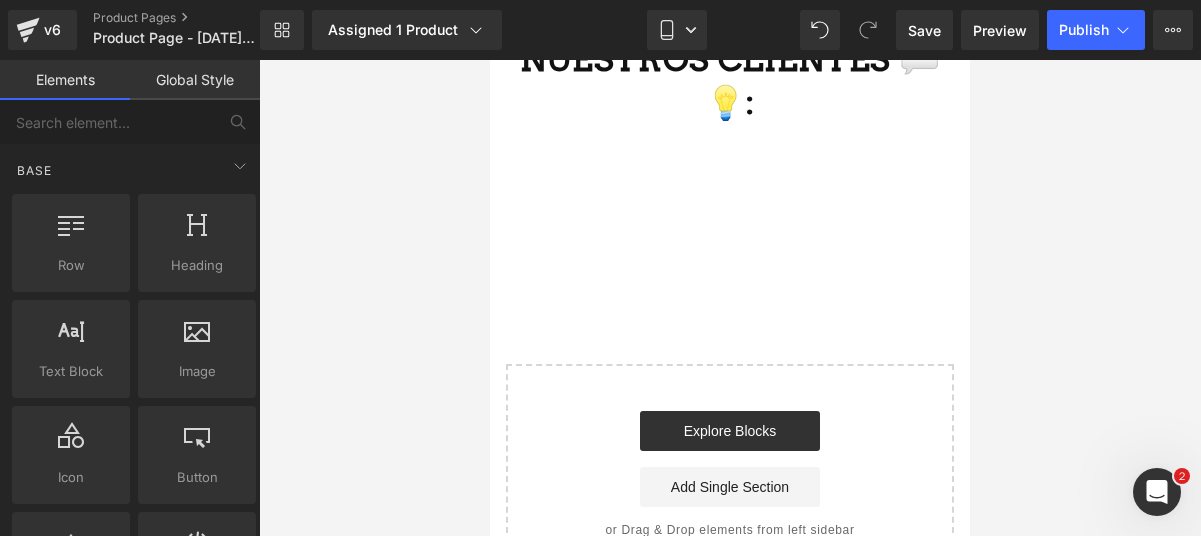 scroll, scrollTop: 4859, scrollLeft: 0, axis: vertical 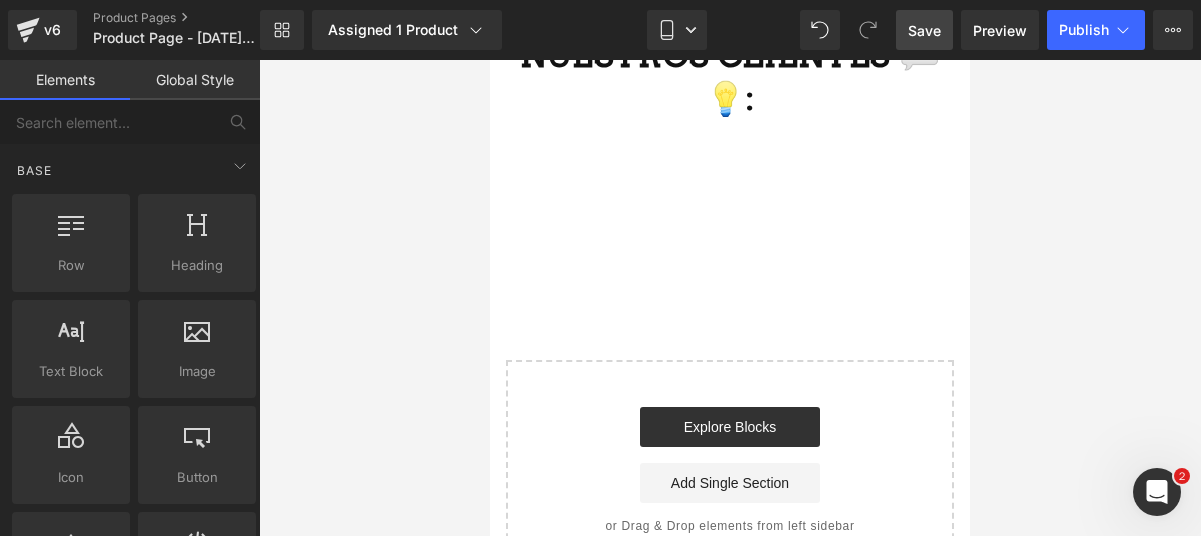 click on "Save" at bounding box center [924, 30] 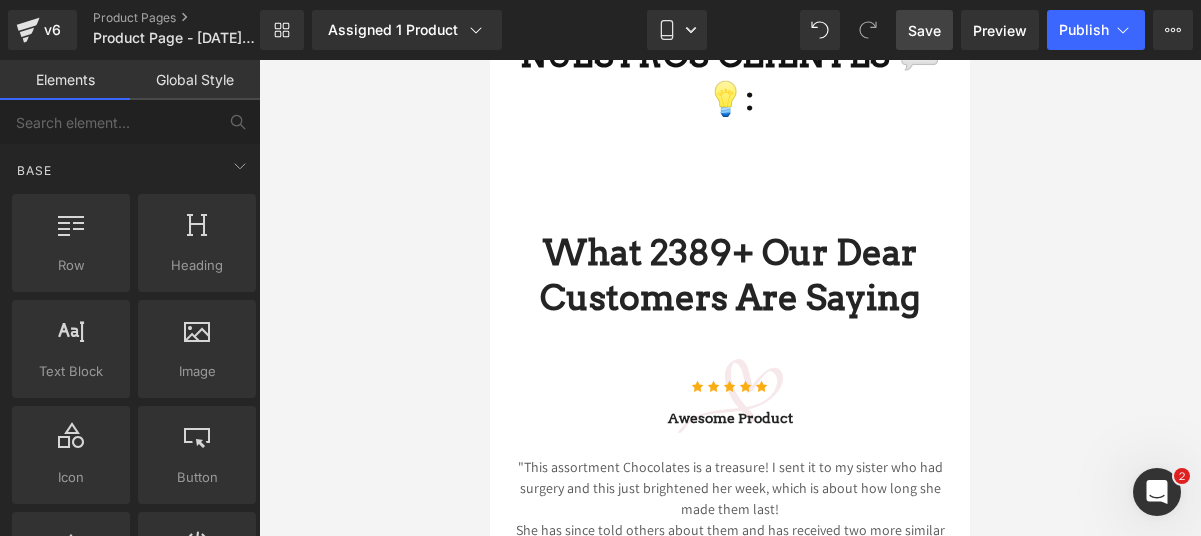click on "Save" at bounding box center (924, 30) 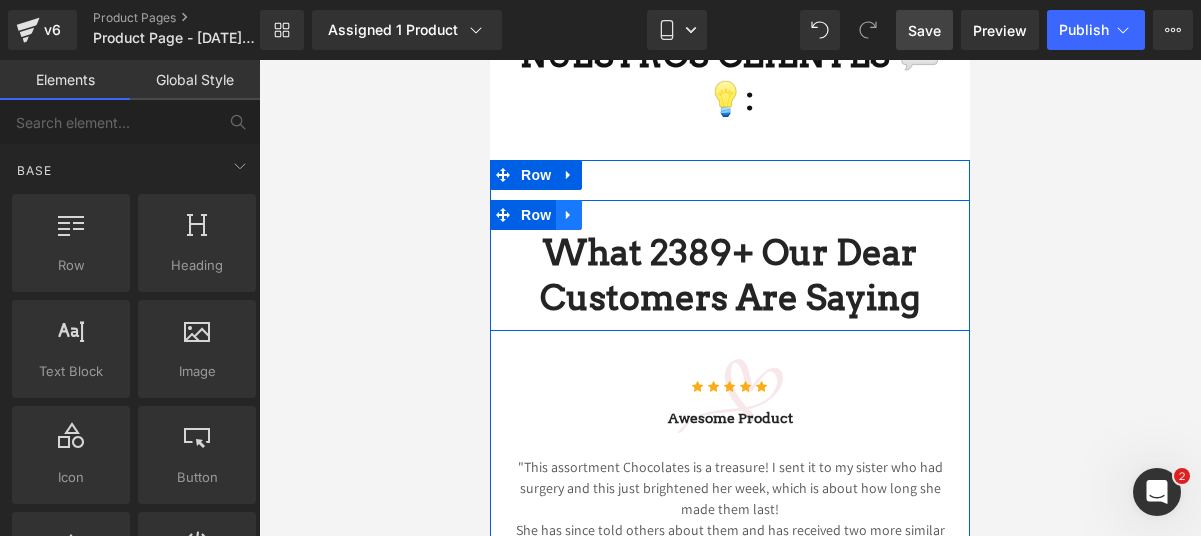 click 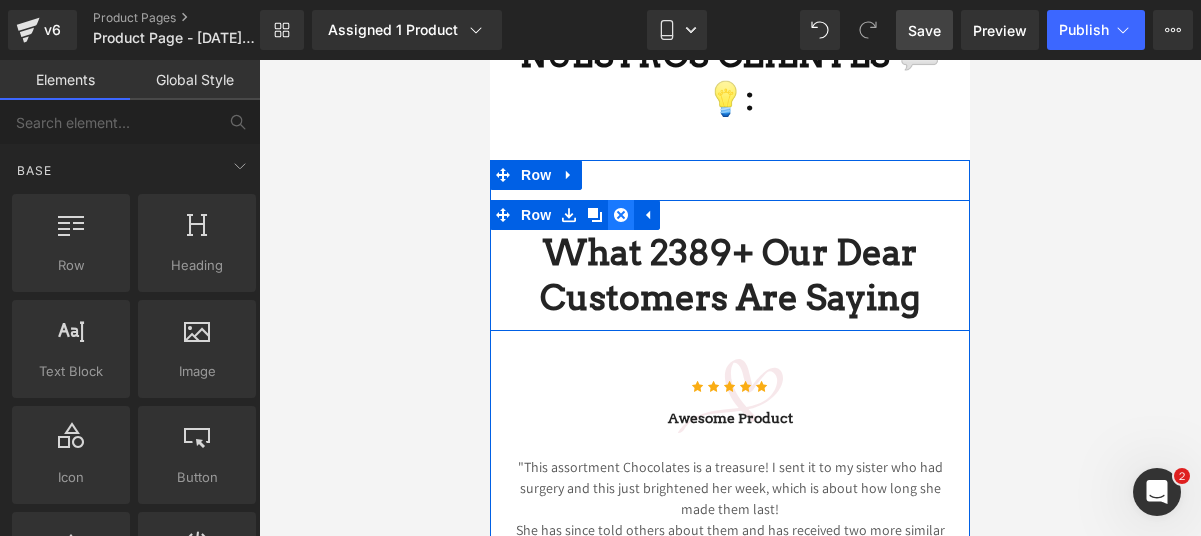 click at bounding box center (621, 215) 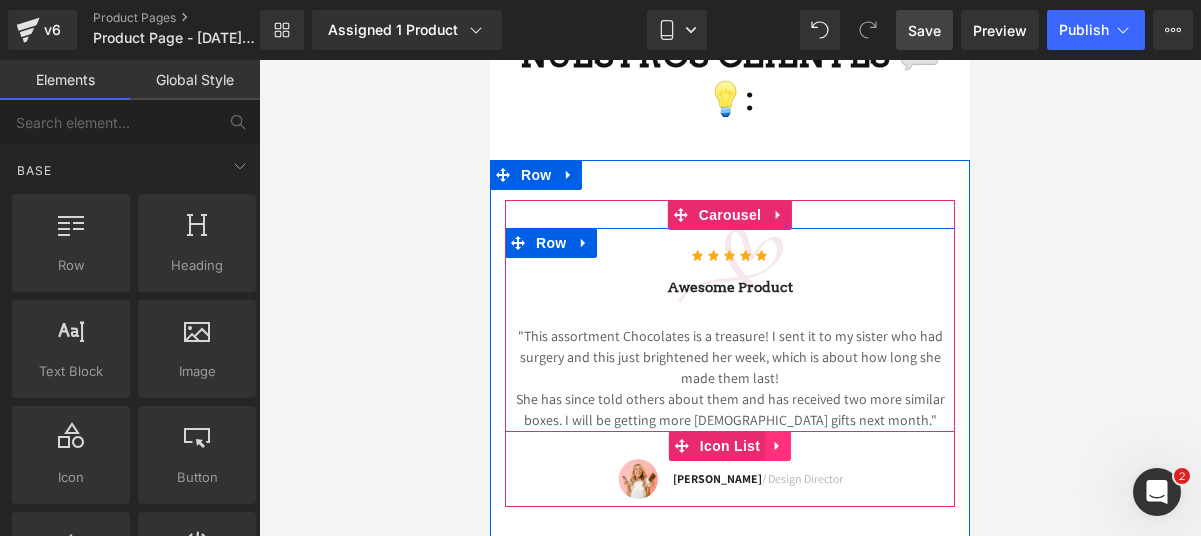 click 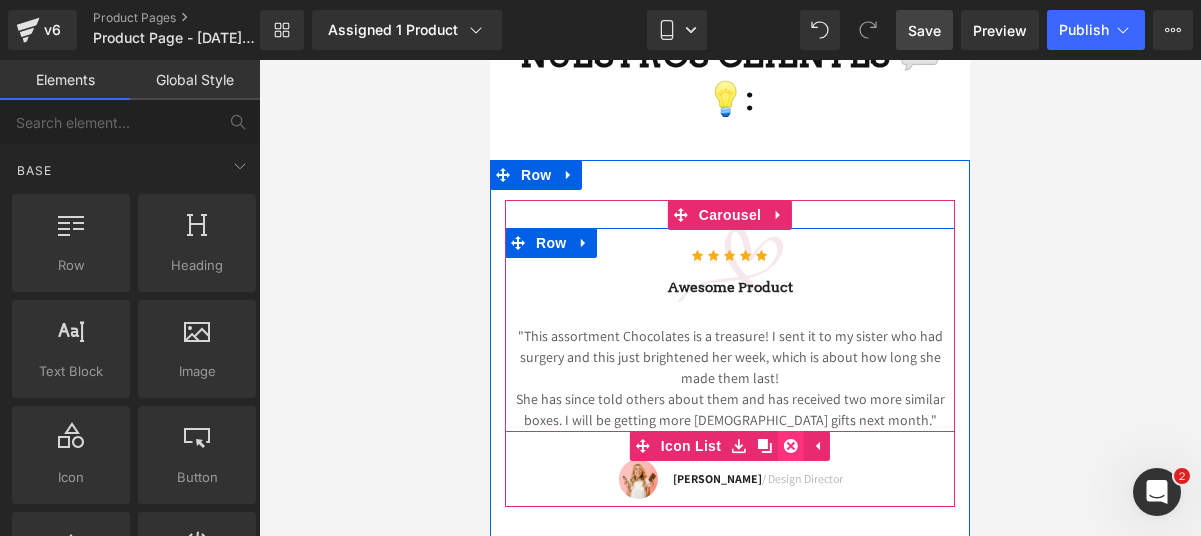 click 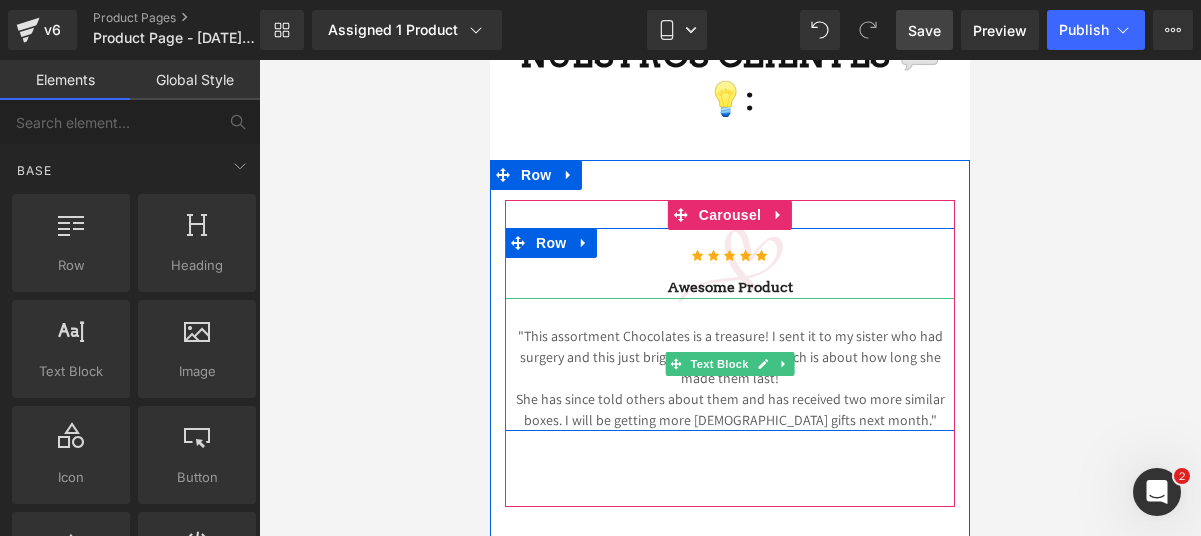 click on "She has since told others about them and has received two more similar boxes. I will be getting more Godiva gifts next month."" at bounding box center [730, 410] 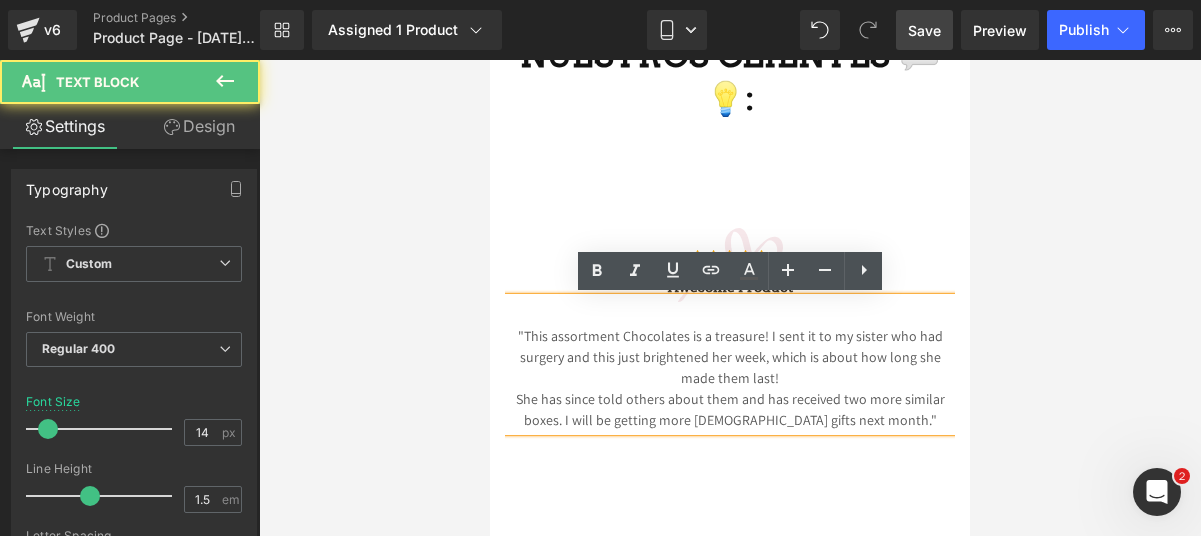 click on "She has since told others about them and has received two more similar boxes. I will be getting more Godiva gifts next month."" at bounding box center [730, 410] 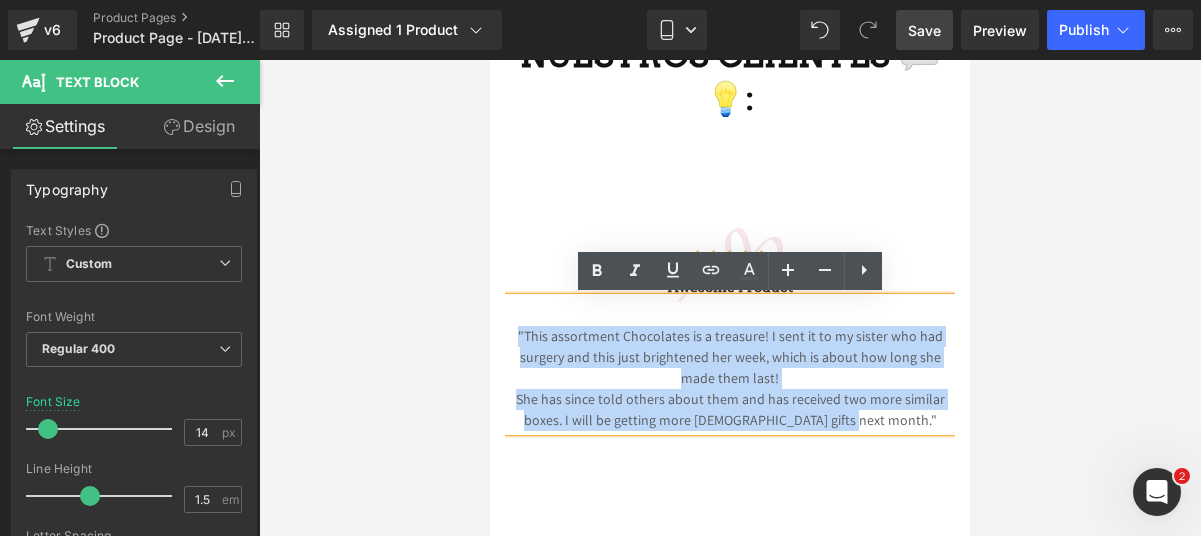 drag, startPoint x: 893, startPoint y: 421, endPoint x: 524, endPoint y: 331, distance: 379.81705 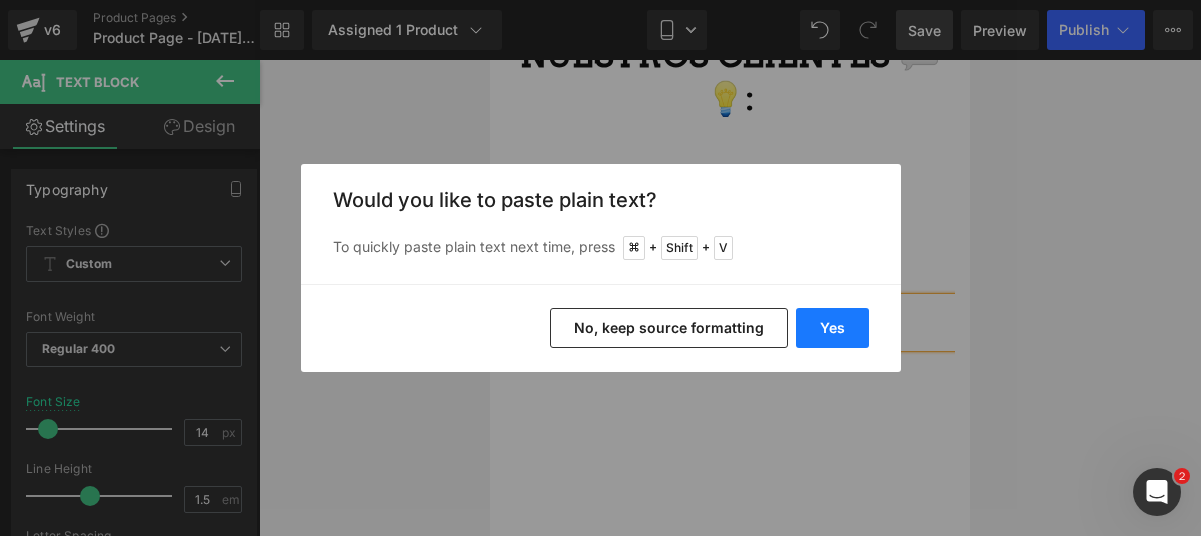 click on "Yes" at bounding box center (832, 328) 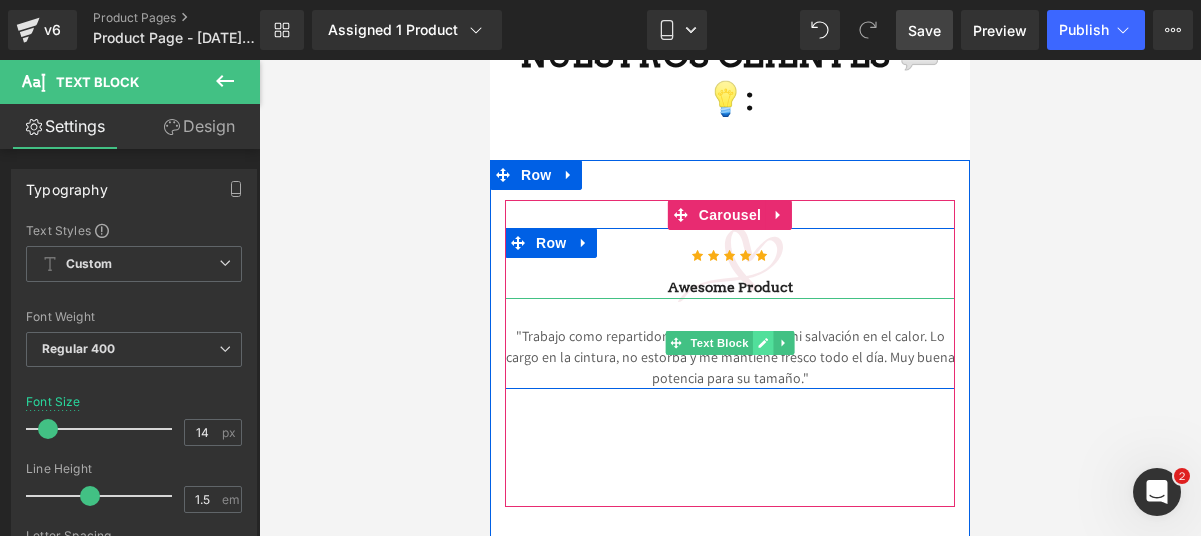 click 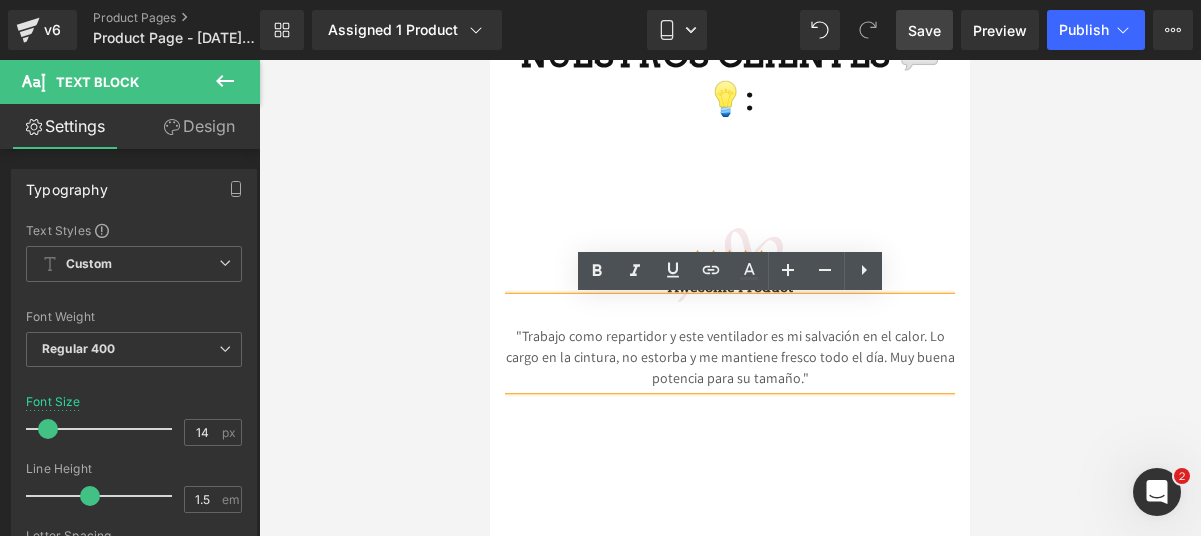 click on ""Trabajo como repartidor y este ventilador es mi salvación en el calor. Lo cargo en la cintura, no estorba y me mantiene fresco todo el día. Muy buena potencia para su tamaño."" at bounding box center [730, 357] 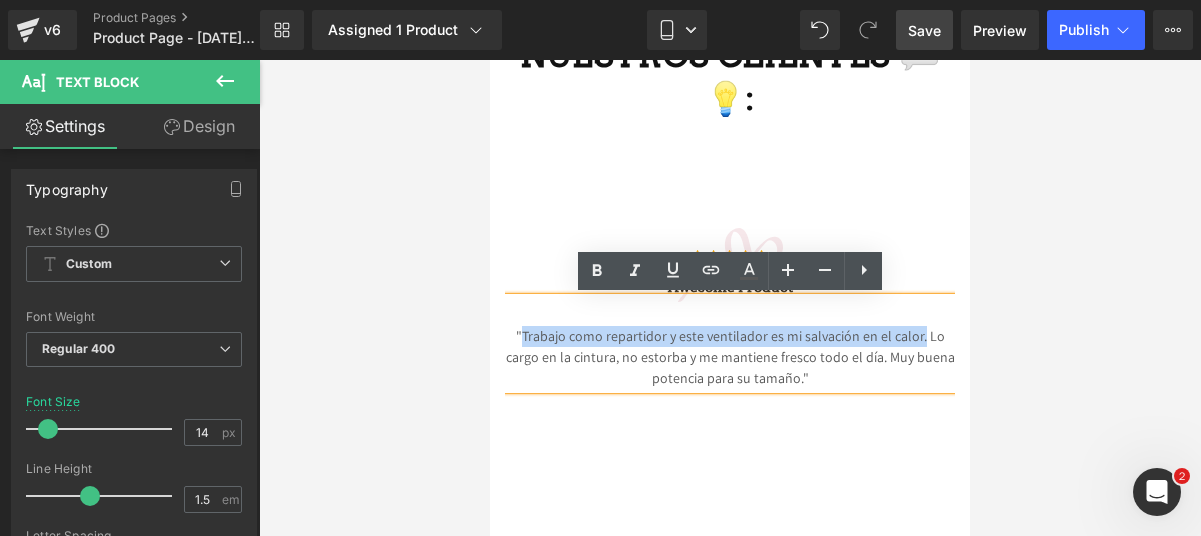 drag, startPoint x: 529, startPoint y: 333, endPoint x: 921, endPoint y: 331, distance: 392.0051 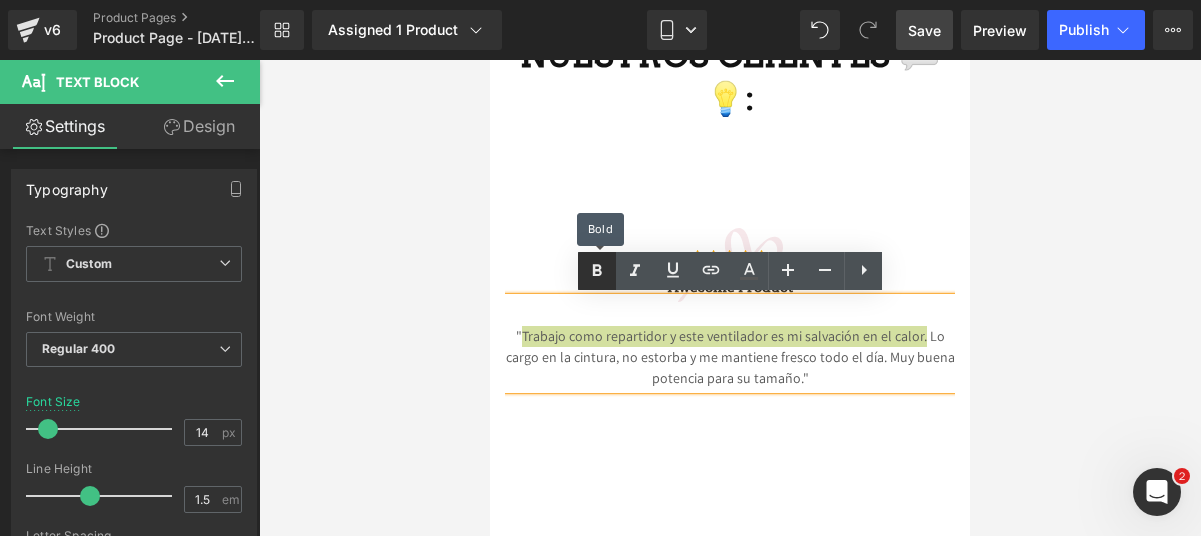 click at bounding box center [597, 271] 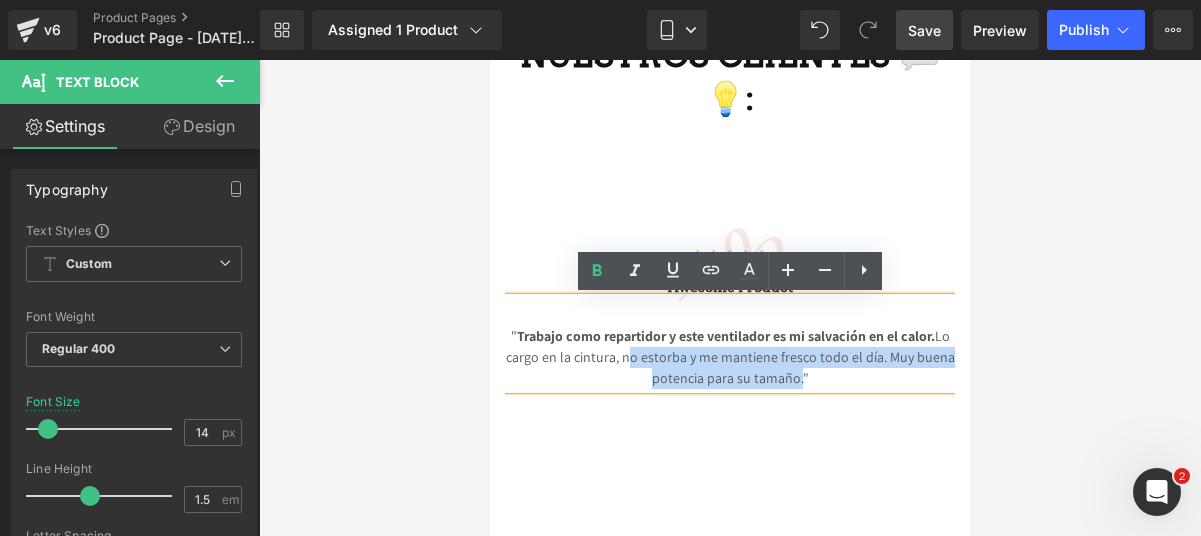 drag, startPoint x: 625, startPoint y: 357, endPoint x: 798, endPoint y: 375, distance: 173.9339 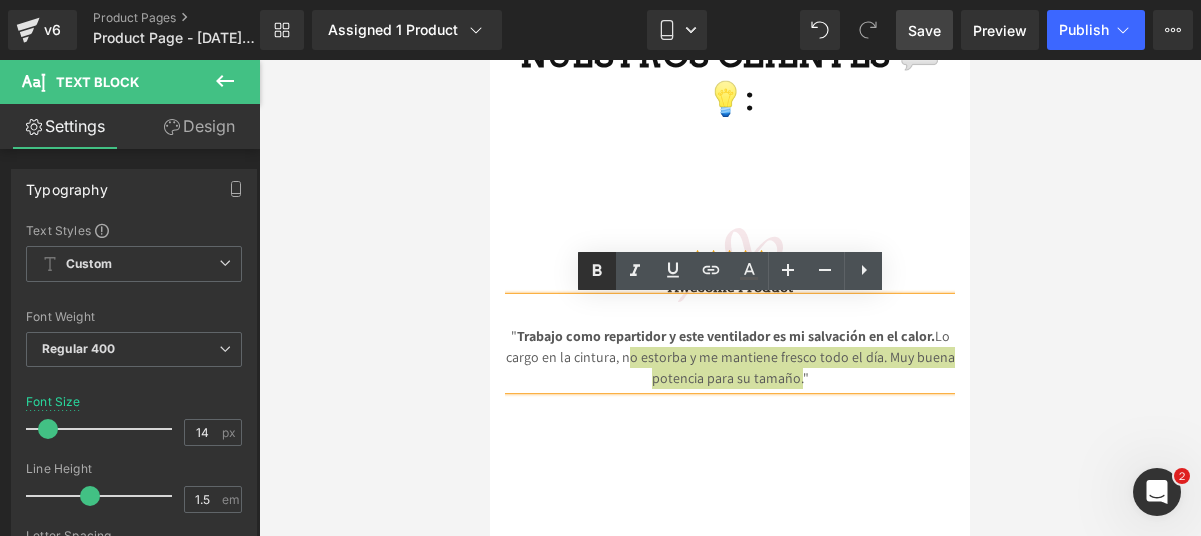 click 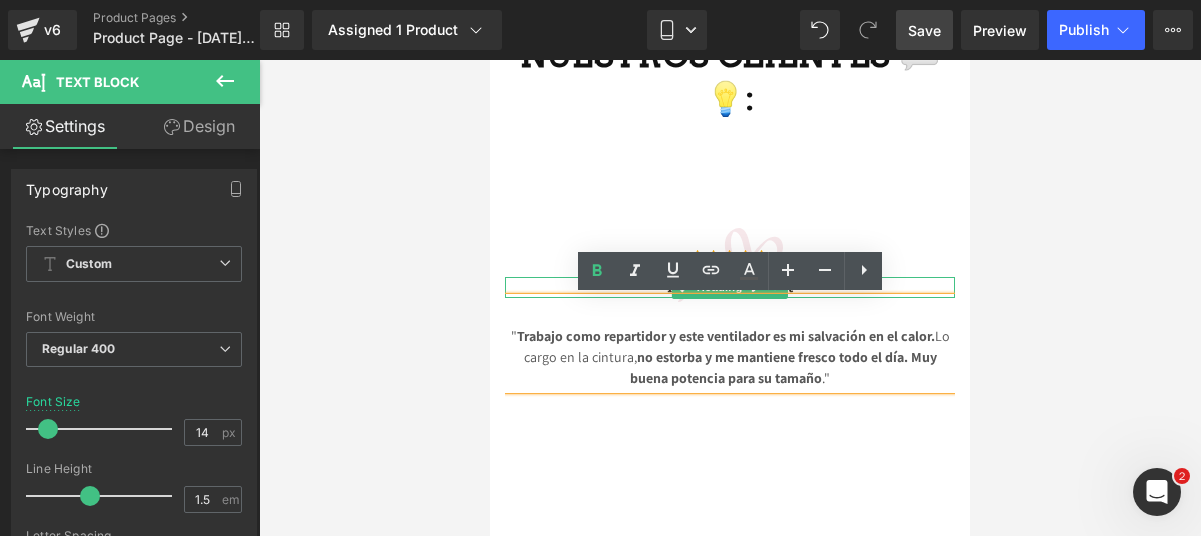 click on "Awesome Product" at bounding box center [730, 287] 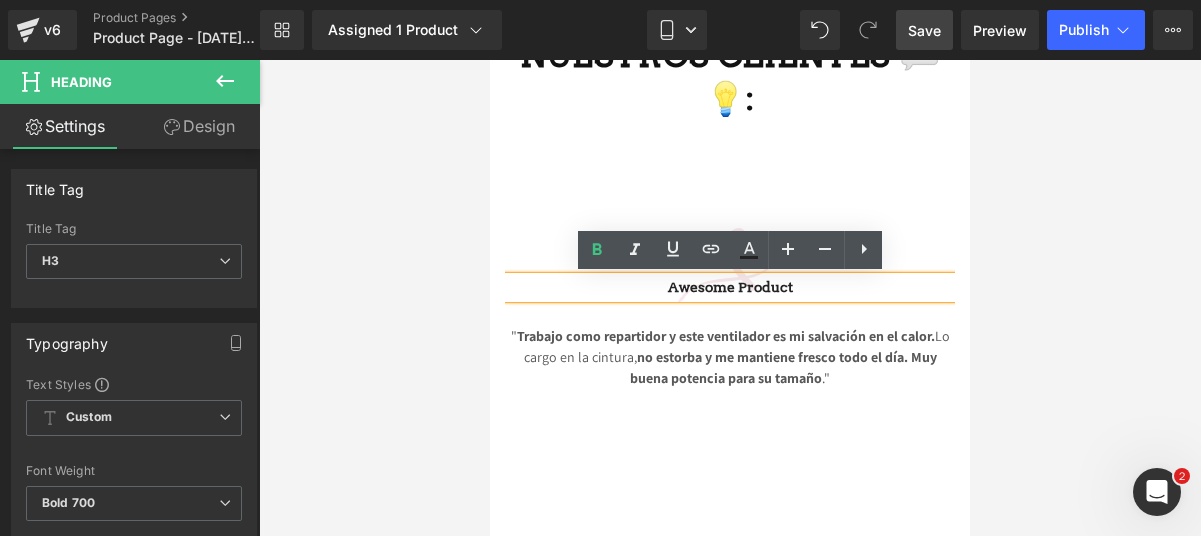 click on "Awesome Product" at bounding box center (730, 287) 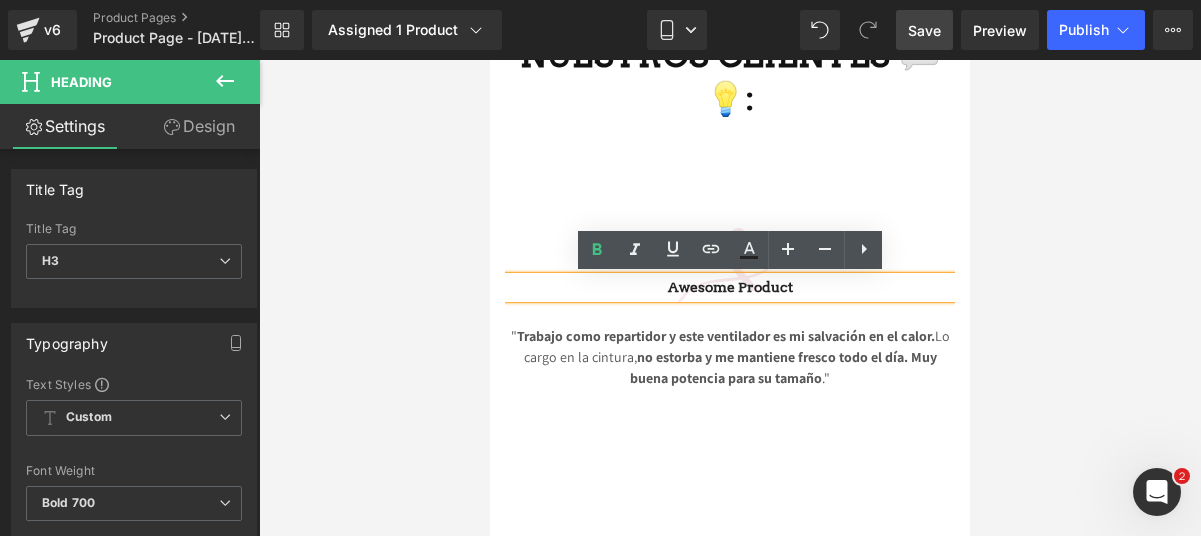 drag, startPoint x: 925, startPoint y: 282, endPoint x: 676, endPoint y: 295, distance: 249.33913 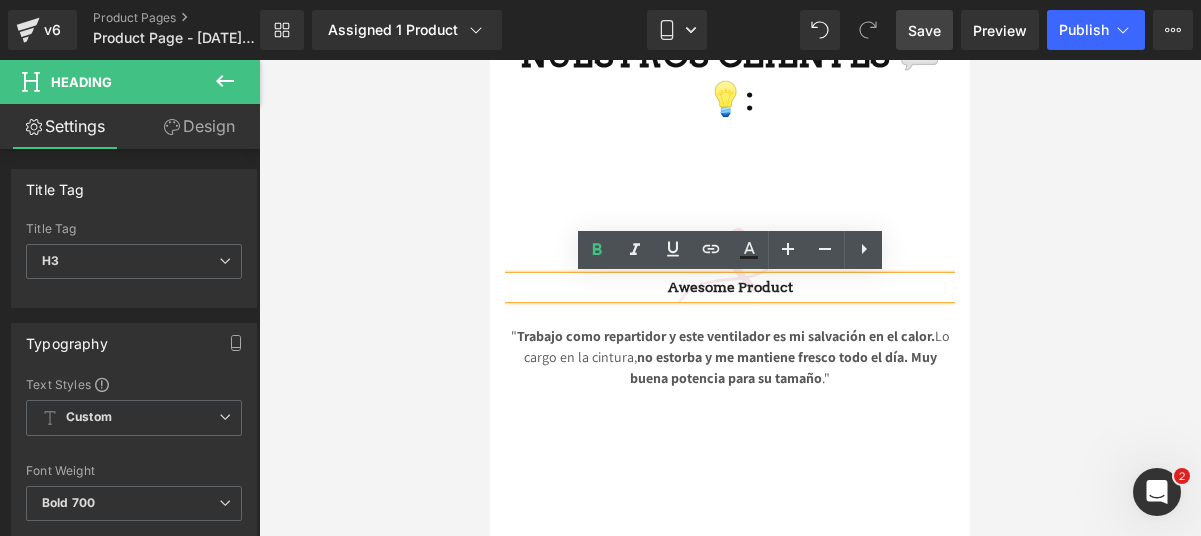 click on "Awesome Product" at bounding box center [730, 287] 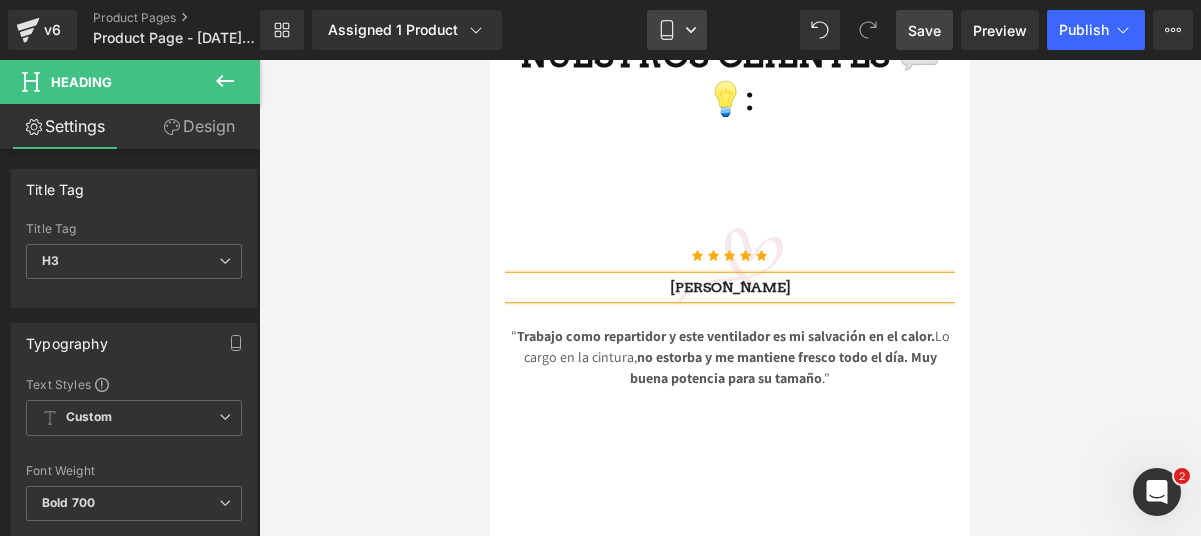 click 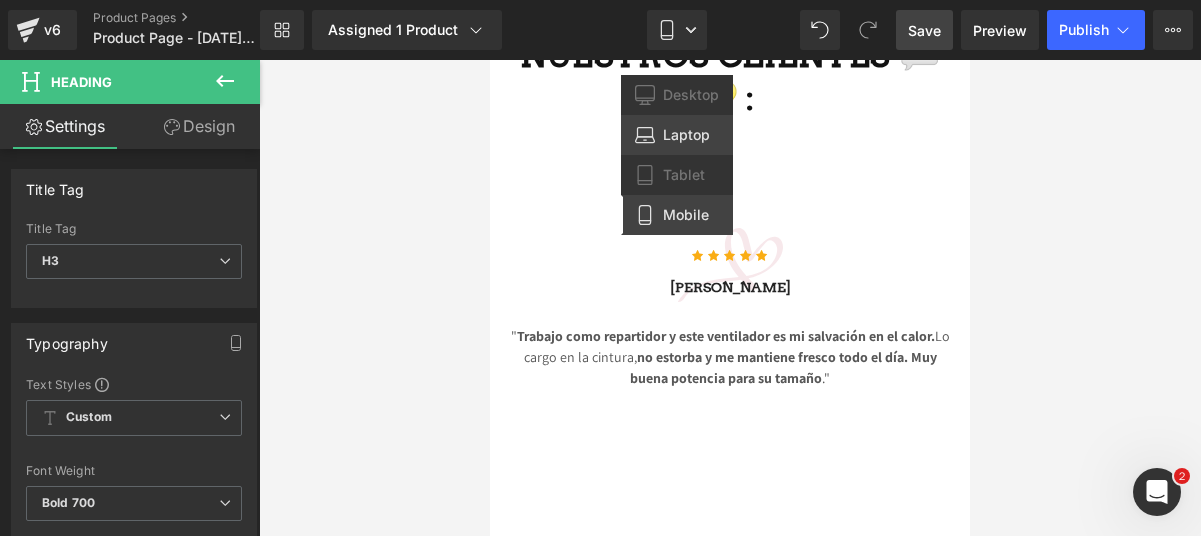 drag, startPoint x: 703, startPoint y: 136, endPoint x: 539, endPoint y: 151, distance: 164.68454 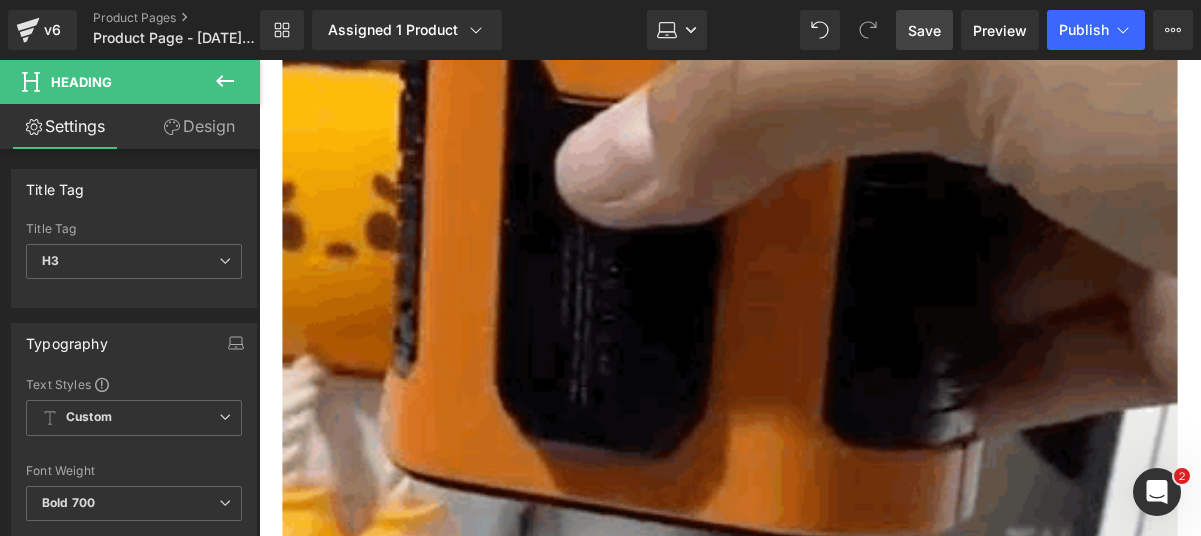 scroll, scrollTop: 6530, scrollLeft: 0, axis: vertical 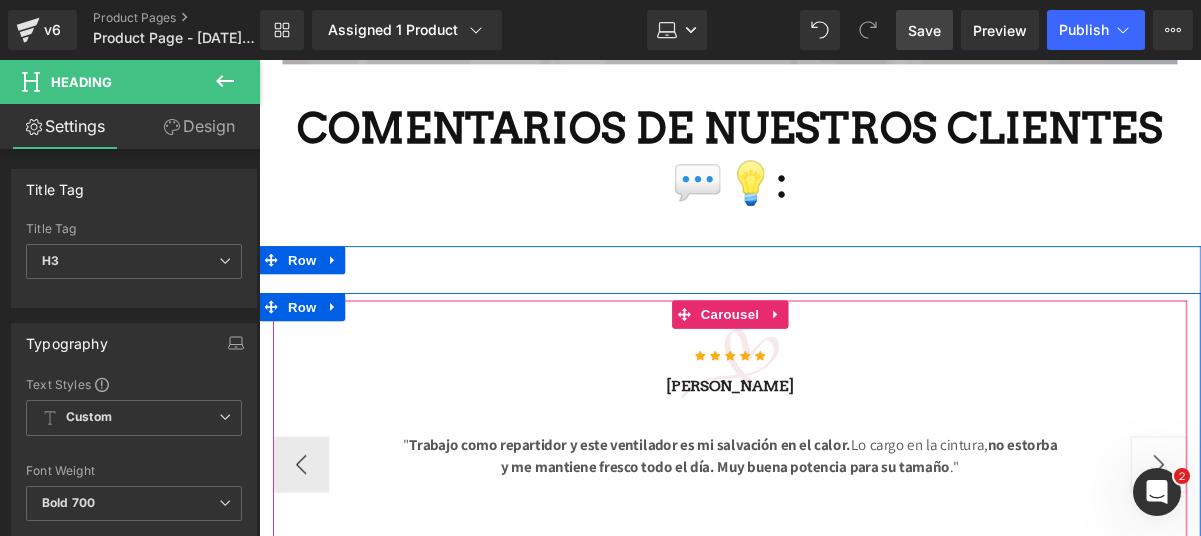click on "›" at bounding box center (1219, 492) 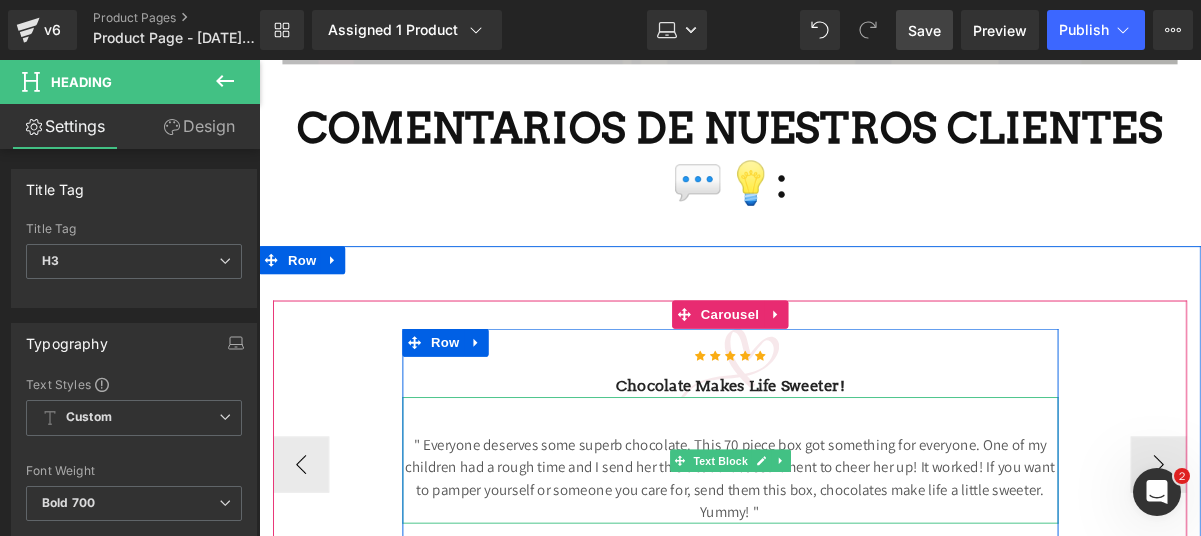click on "" Everyone deserves some superb chocolate. This 70 piece box got something for everyone. One of my children had a rough time and I send her this beautiful assortment to cheer her up! It worked! If you want to pamper yourself or someone you care for, send them this box, chocolates make life a little sweeter. Yummy! "" at bounding box center [762, 507] 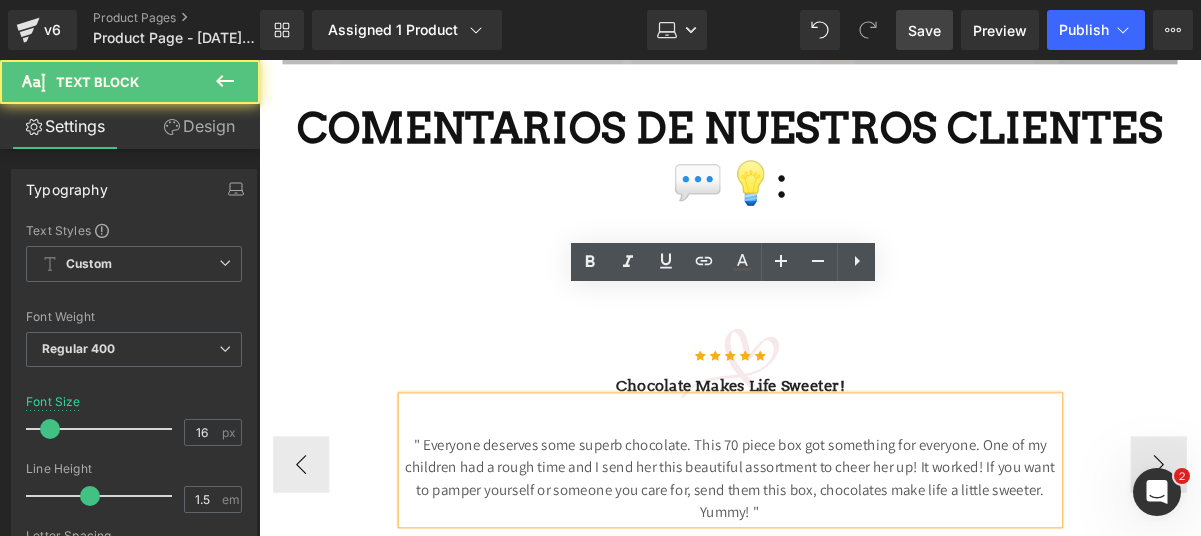 click on "" Everyone deserves some superb chocolate. This 70 piece box got something for everyone. One of my children had a rough time and I send her this beautiful assortment to cheer her up! It worked! If you want to pamper yourself or someone you care for, send them this box, chocolates make life a little sweeter. Yummy! "" at bounding box center [762, 507] 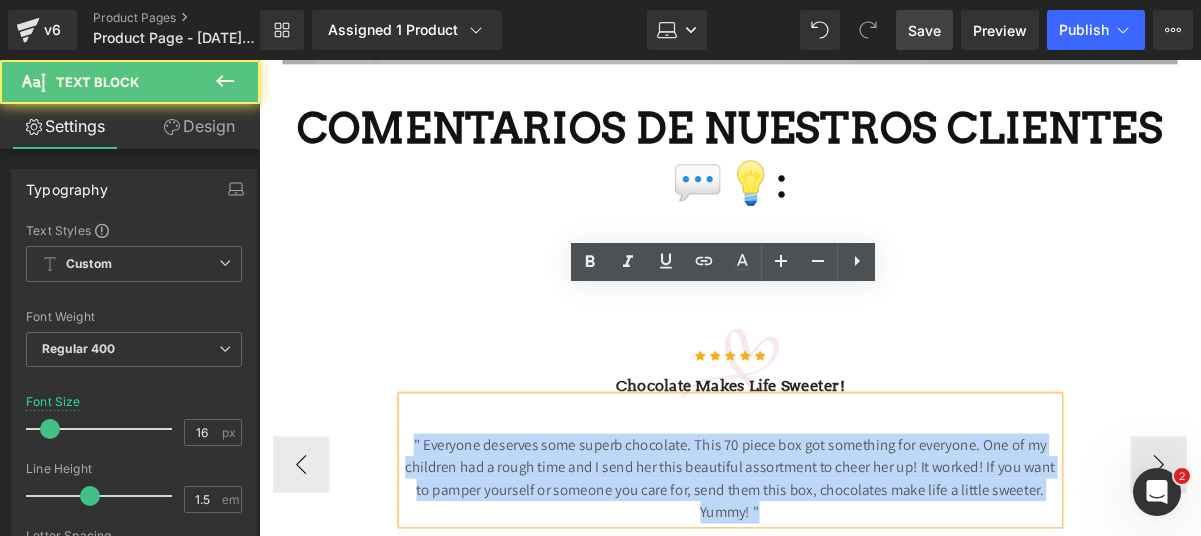 drag, startPoint x: 812, startPoint y: 422, endPoint x: 371, endPoint y: 348, distance: 447.16553 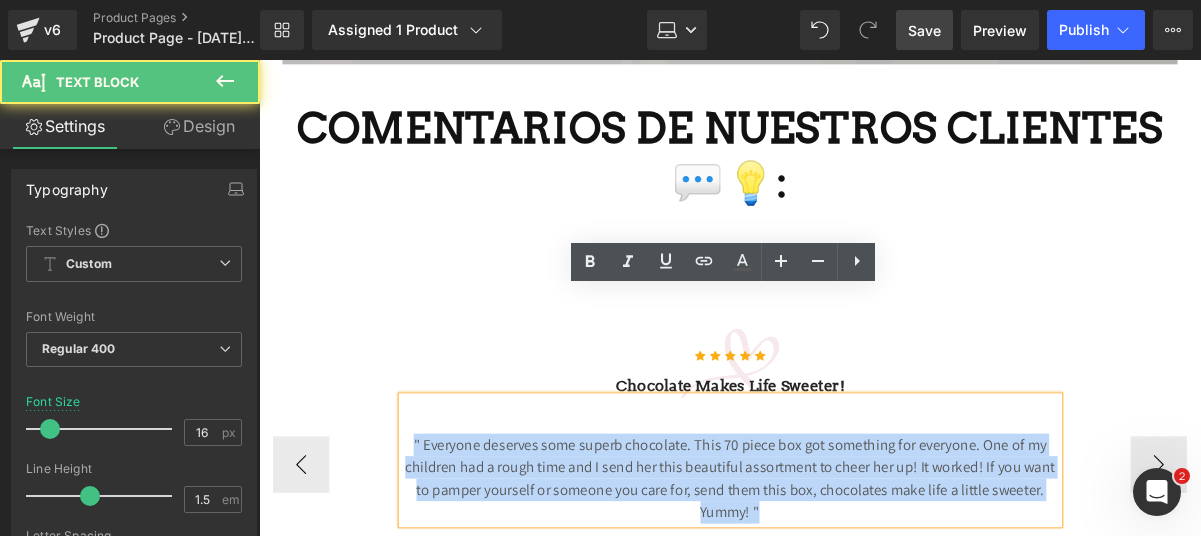 click on "Icon
Icon
Icon
Icon
Icon
Icon List Hoz          Chocolate makes Life sweeter! Heading         " Everyone deserves some superb chocolate. This 70 piece box got something for everyone. One of my children had a rough time and I send her this beautiful assortment to cheer her up! It worked! If you want to pamper yourself or someone you care for, send them this box, chocolates make life a little sweeter. Yummy! " Text Block
Image" at bounding box center [761, 491] 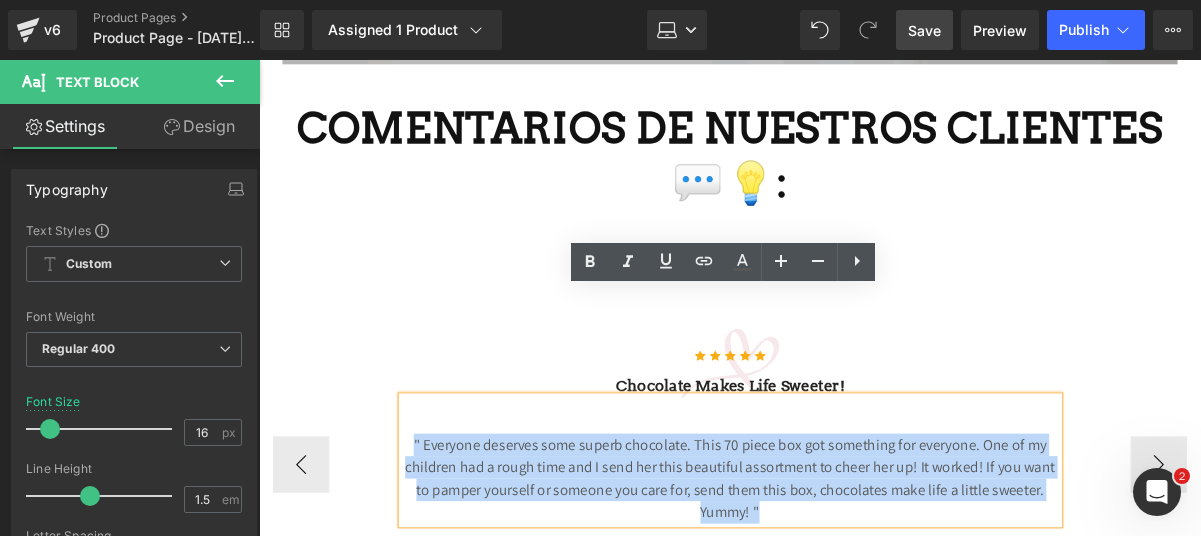 type 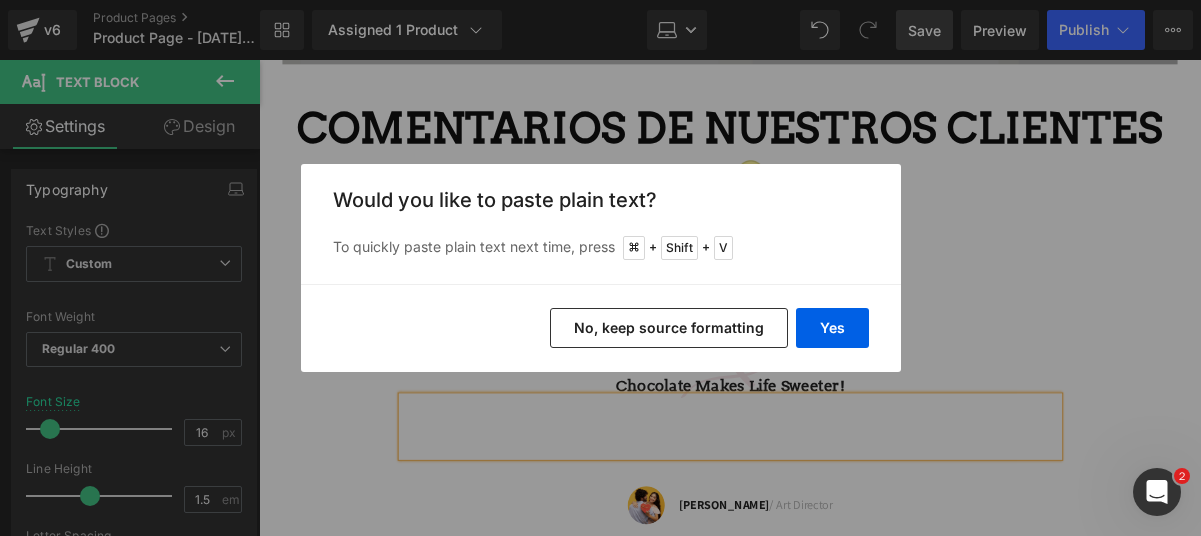 click on "Yes No, keep source formatting" at bounding box center [601, 328] 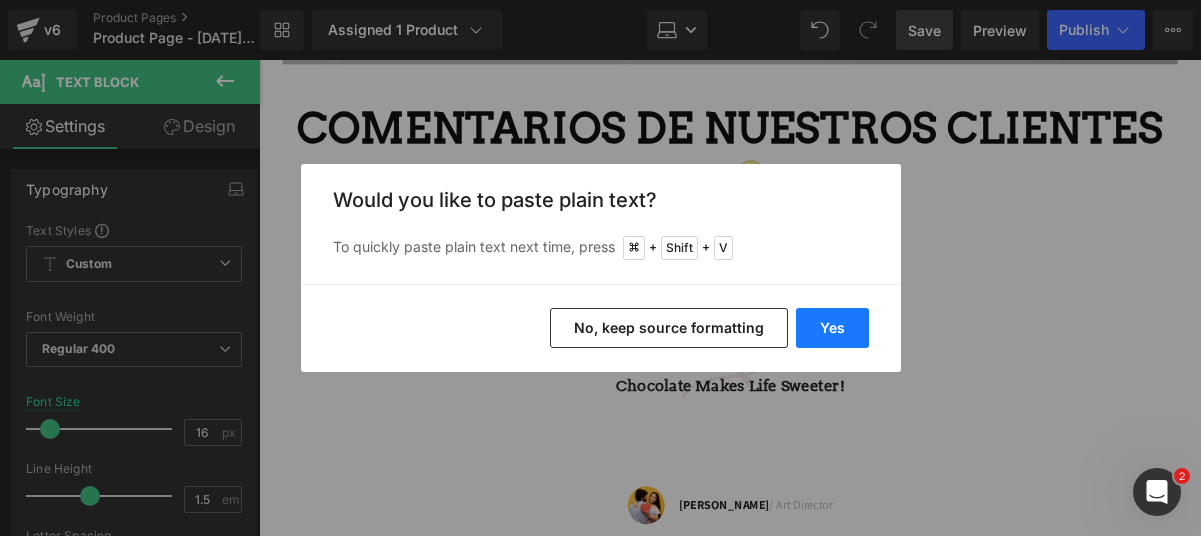 click on "Yes" at bounding box center [832, 328] 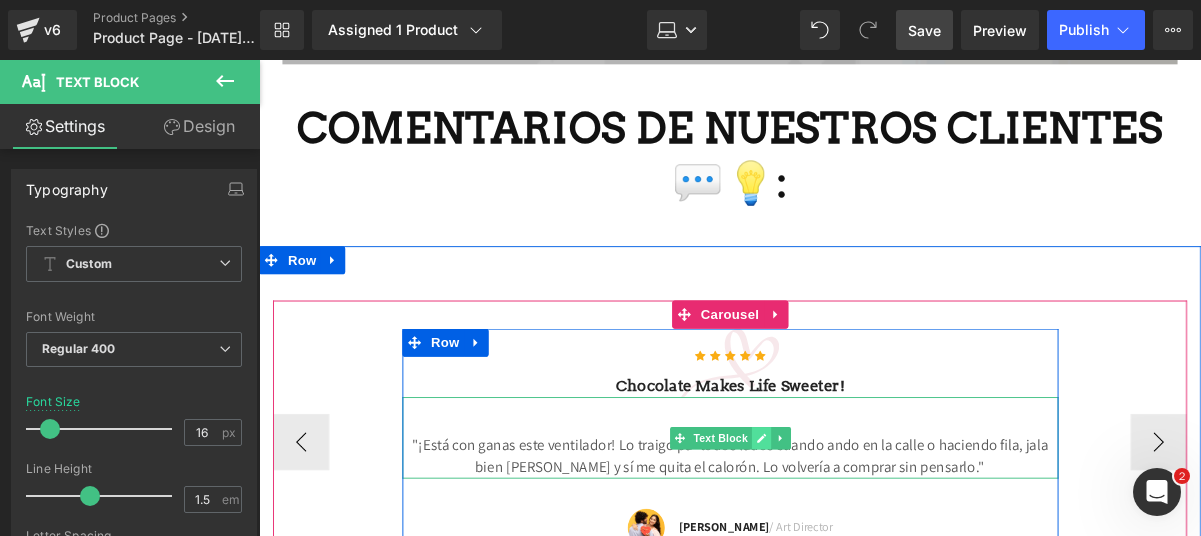 click 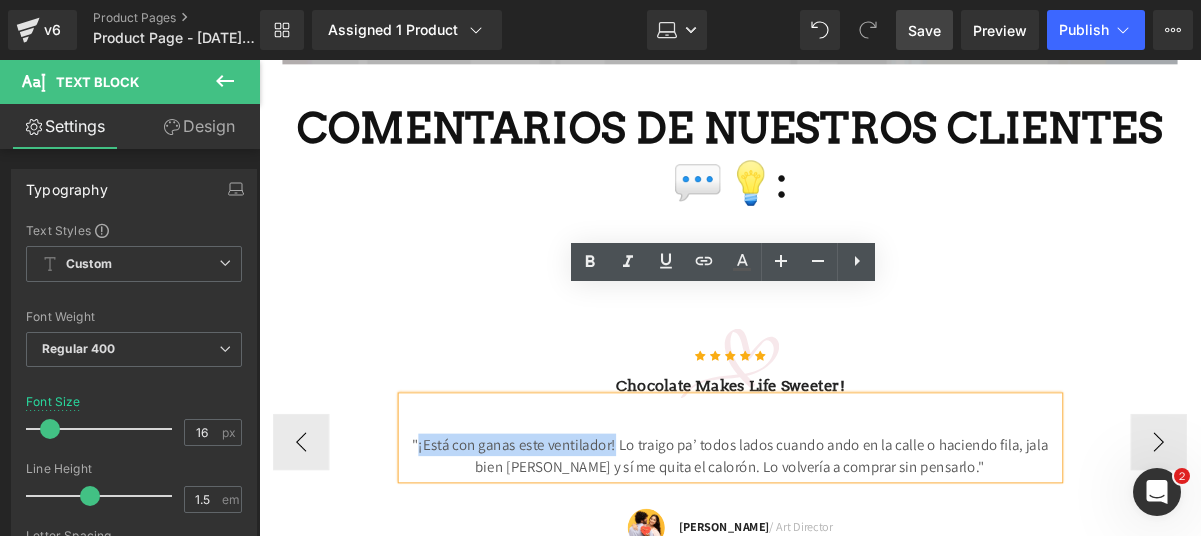 drag, startPoint x: 434, startPoint y: 353, endPoint x: 641, endPoint y: 352, distance: 207.00241 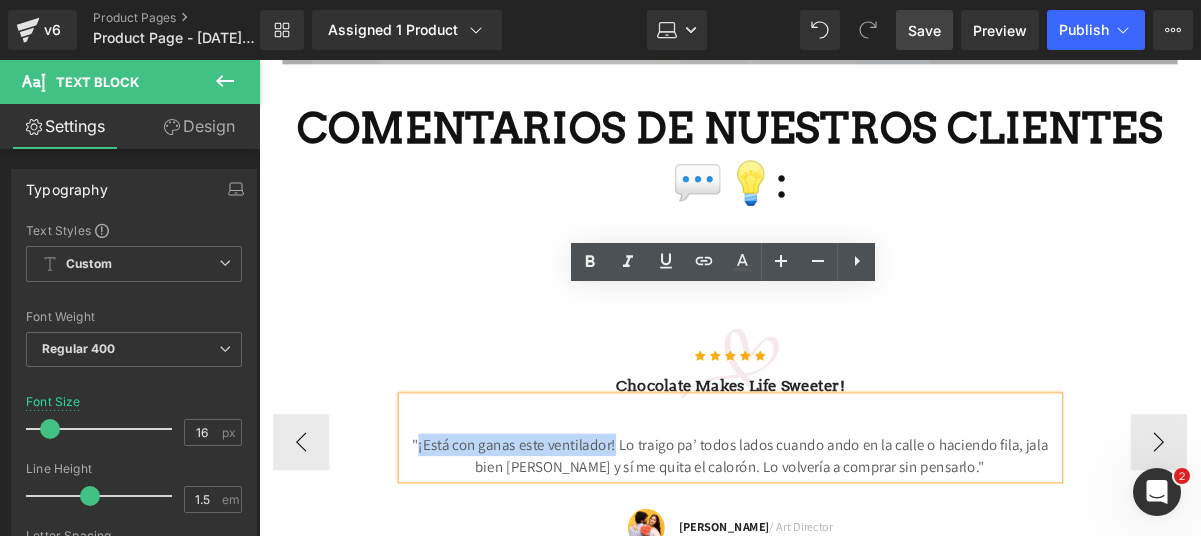 click on ""¡Está con ganas este ventilador! Lo traigo pa’ todos lados cuando ando en la calle o haciendo fila, jala bien machín y sí me quita el calorón. Lo volvería a comprar sin pensarlo."" at bounding box center (762, 483) 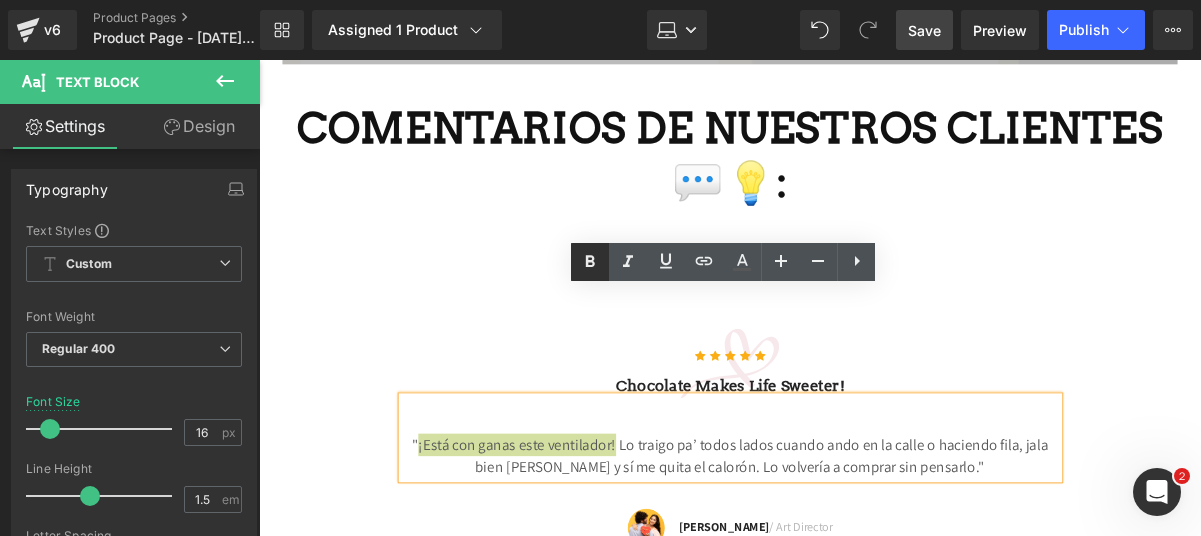 click 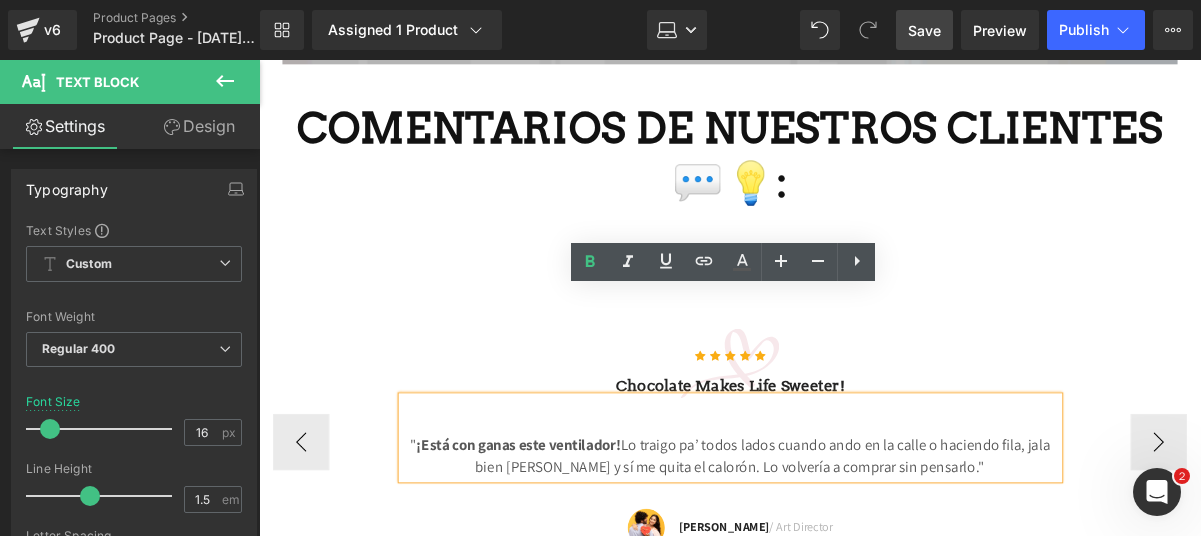 click on "" ¡Está con ganas este ventilador!  Lo traigo pa’ todos lados cuando ando en la calle o haciendo fila, jala bien machín y sí me quita el calorón. Lo volvería a comprar sin pensarlo."" at bounding box center [762, 483] 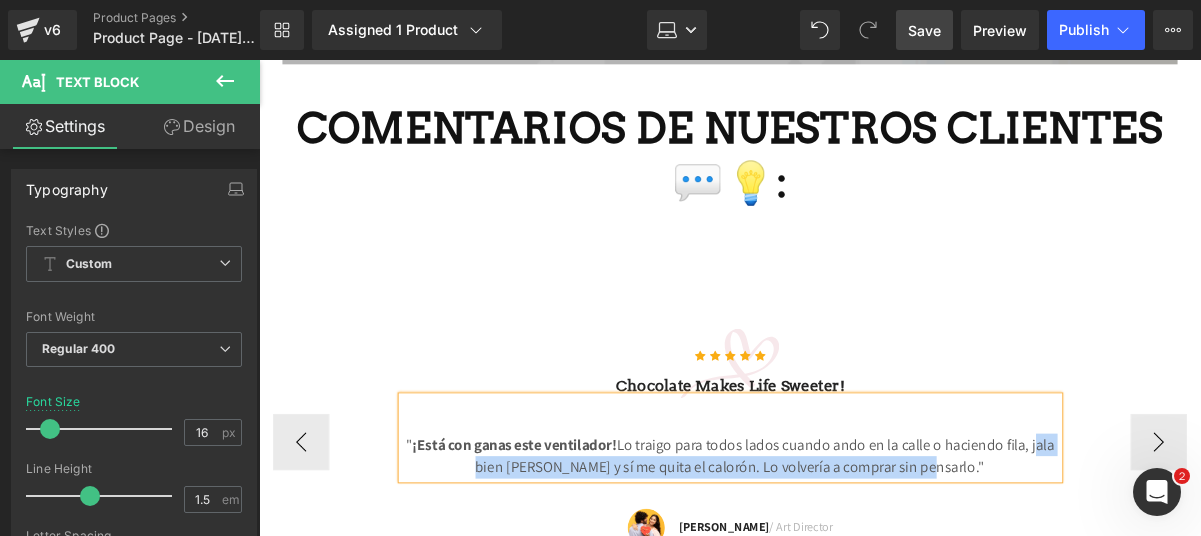 drag, startPoint x: 1082, startPoint y: 349, endPoint x: 993, endPoint y: 376, distance: 93.00538 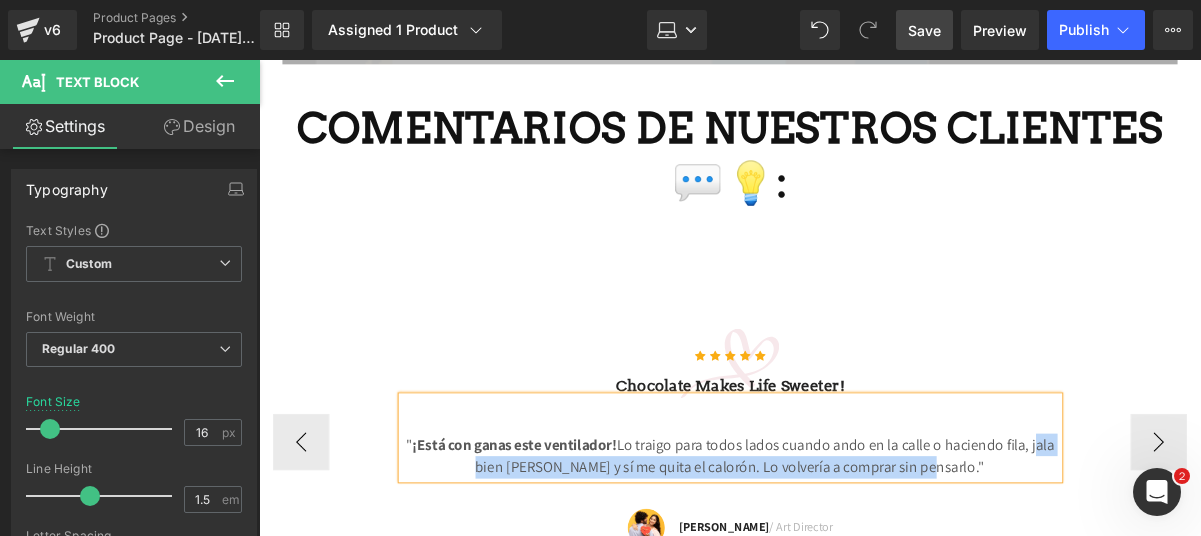 click on "" ¡Está con ganas este ventilador!  Lo traigo para todos lados cuando ando en la calle o haciendo fila, jala bien machín y sí me quita el calorón. Lo volvería a comprar sin pensarlo."" at bounding box center [762, 483] 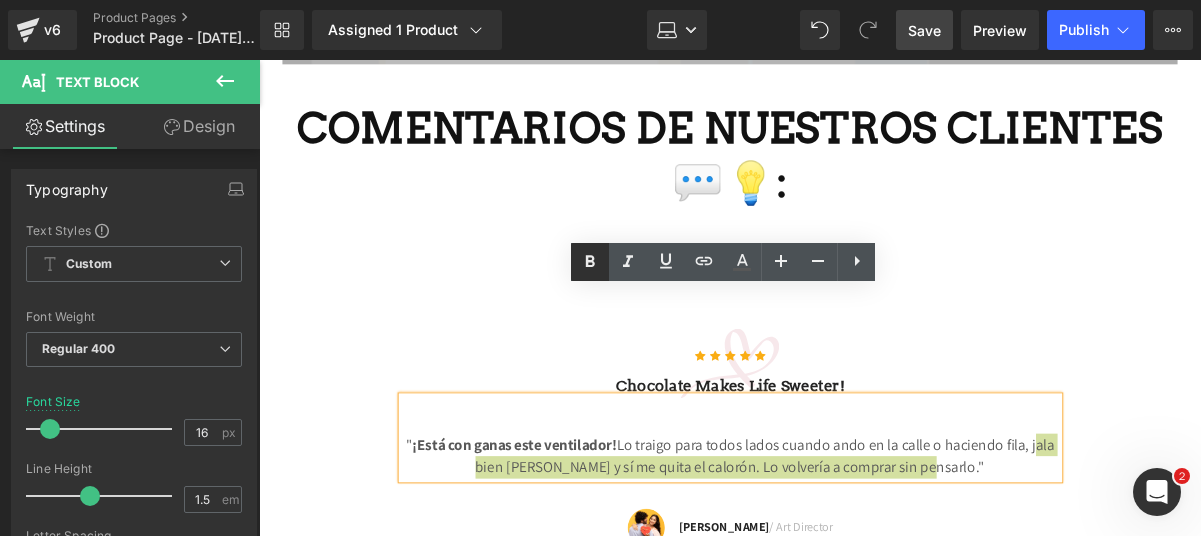 drag, startPoint x: 597, startPoint y: 261, endPoint x: 464, endPoint y: 275, distance: 133.73482 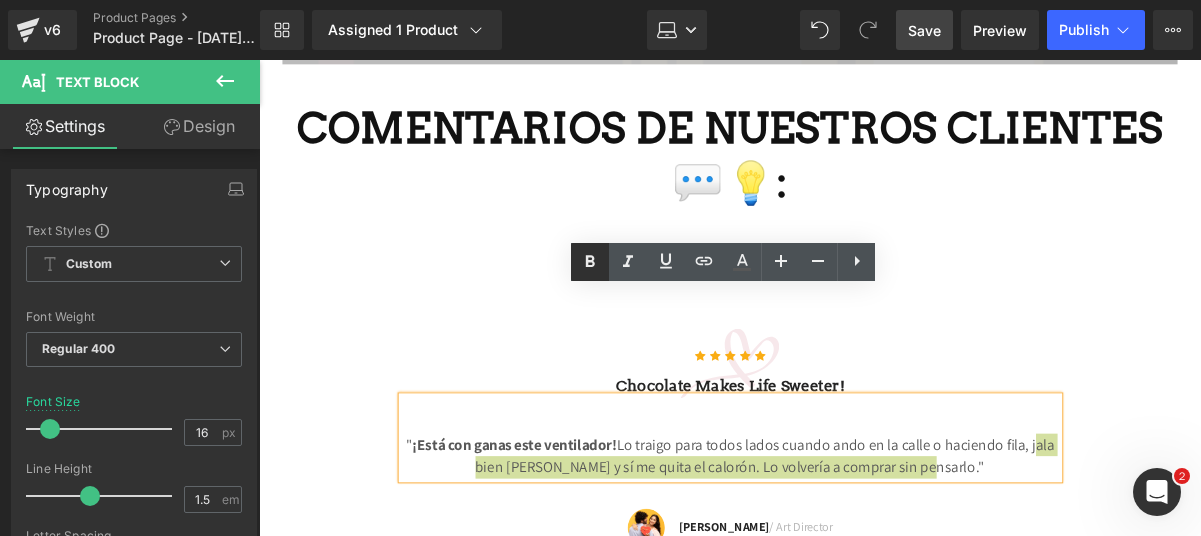click 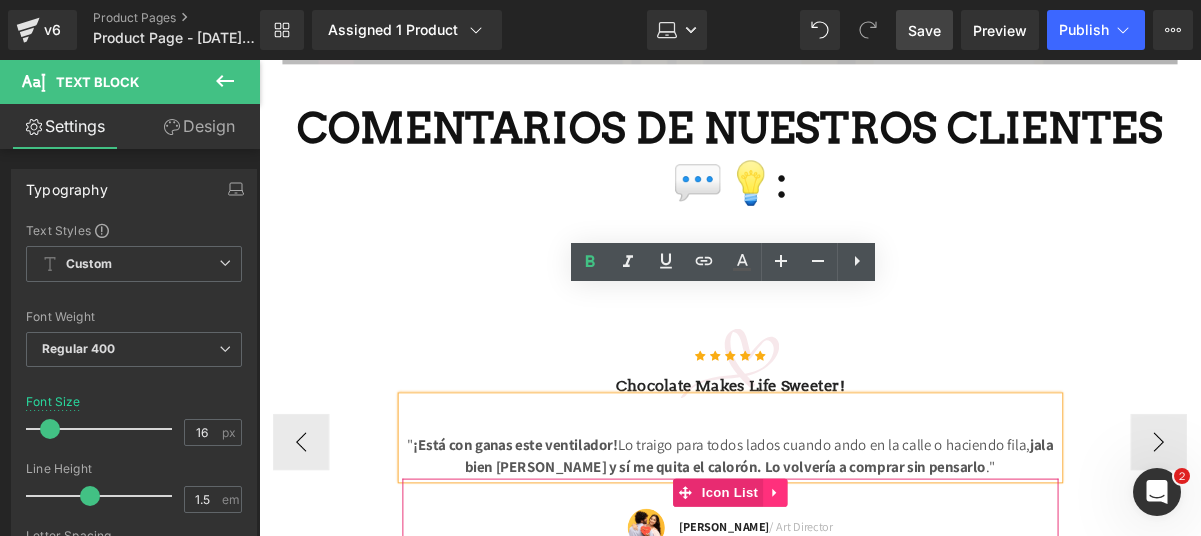 click 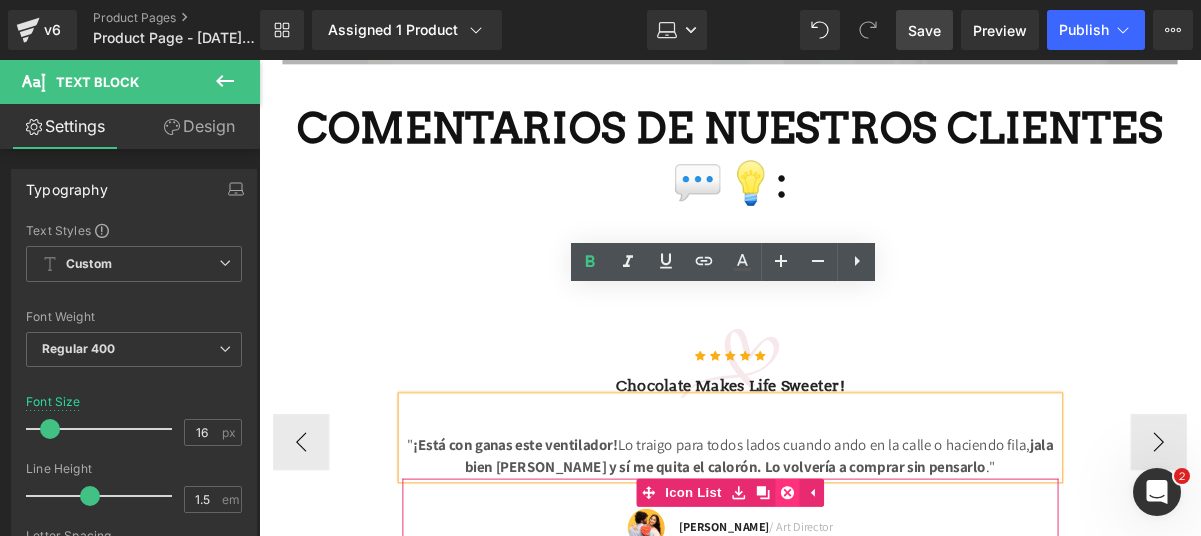click 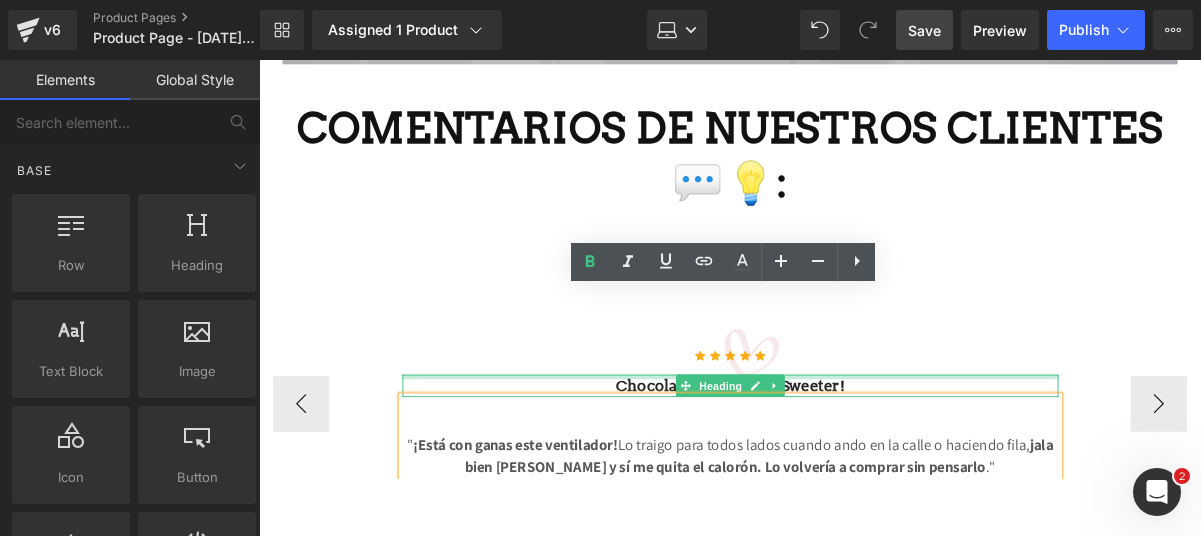 click at bounding box center [762, 398] 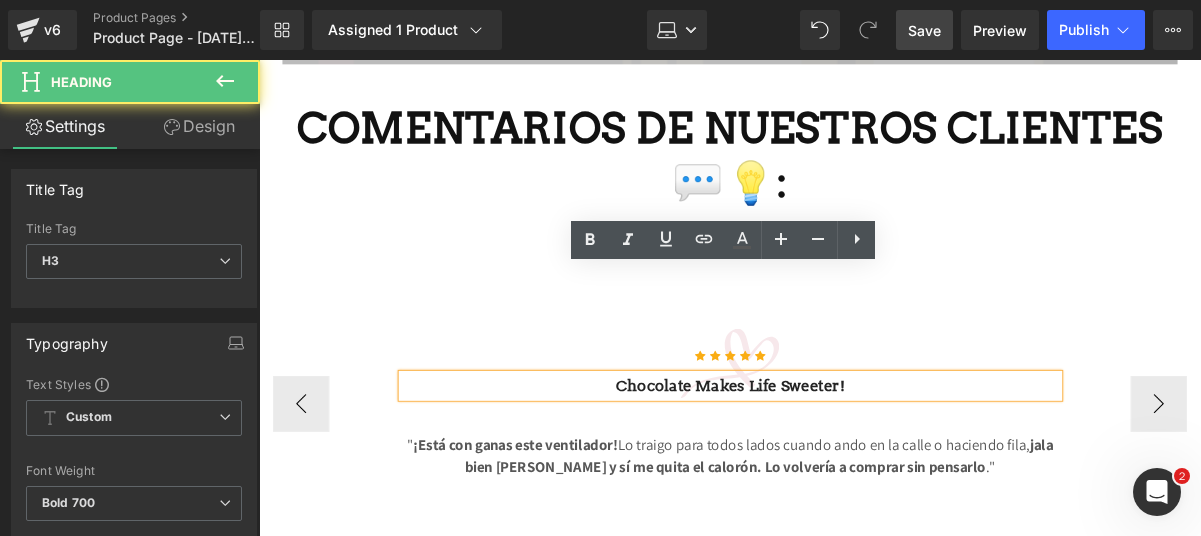 click on "Chocolate makes Life sweeter!" at bounding box center [762, 408] 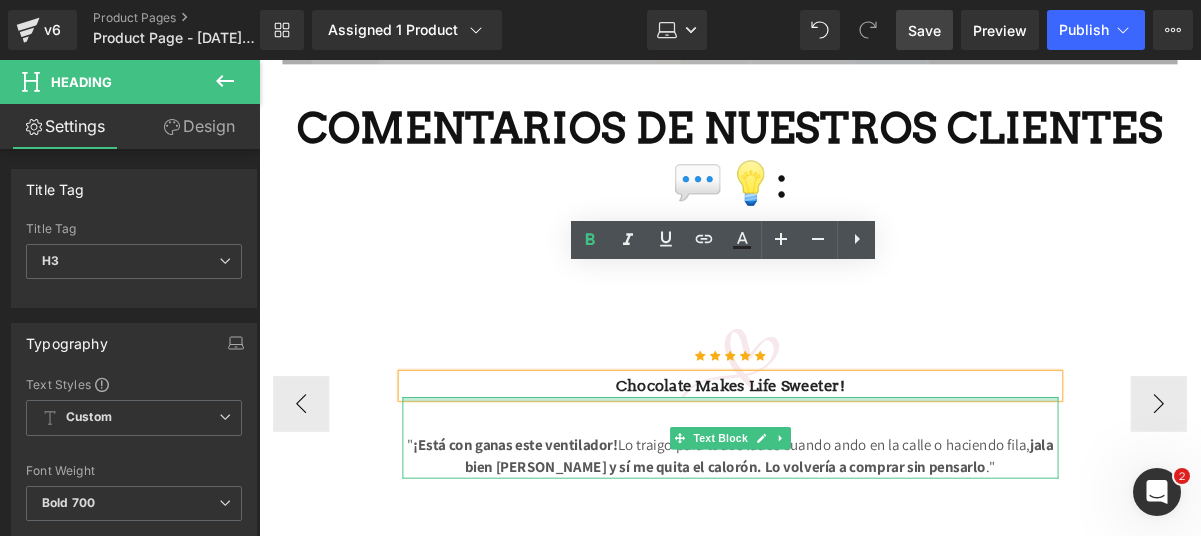 drag, startPoint x: 949, startPoint y: 286, endPoint x: 539, endPoint y: 303, distance: 410.3523 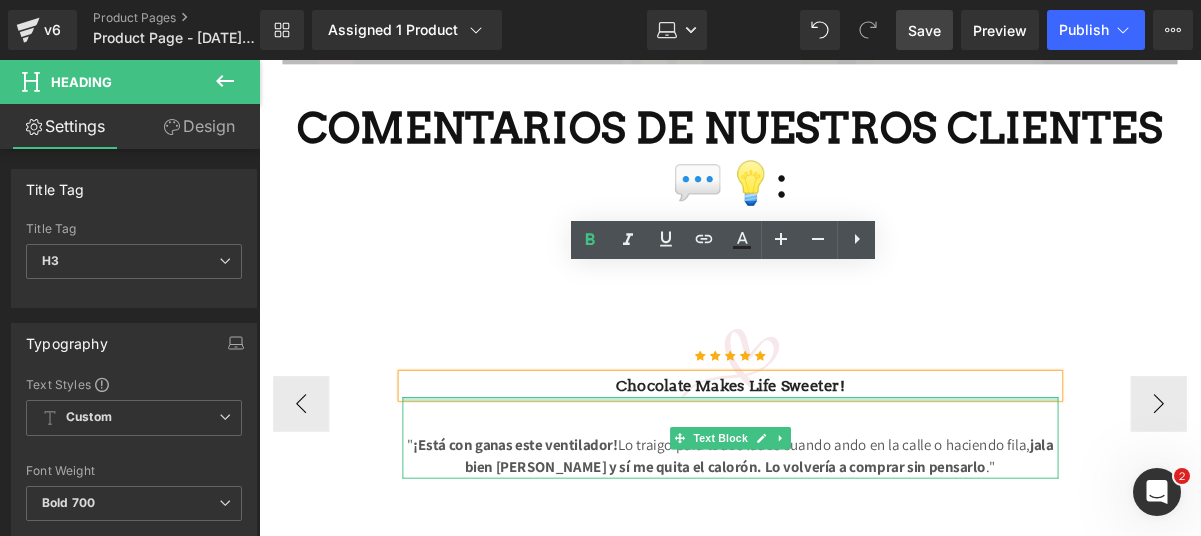 click on "Chocolate makes Life sweeter!" at bounding box center [762, 408] 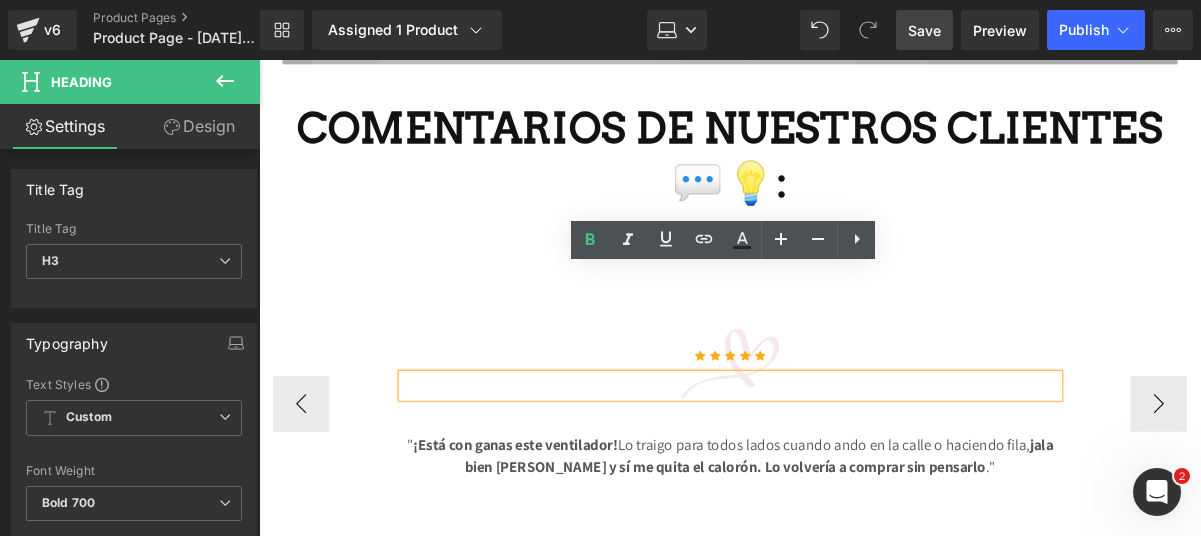 type 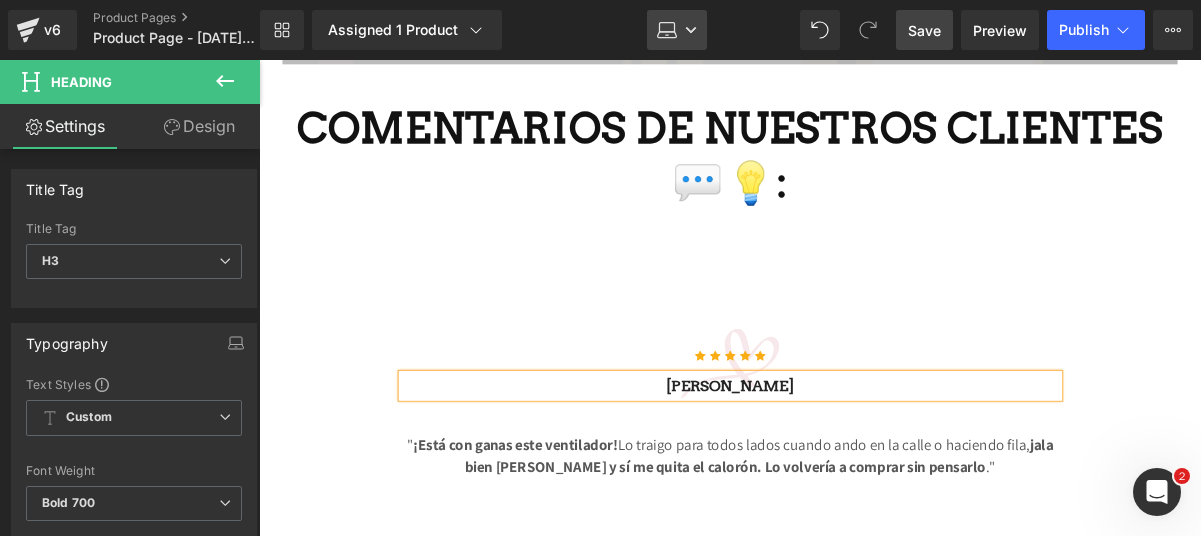 click on "Laptop" at bounding box center [677, 30] 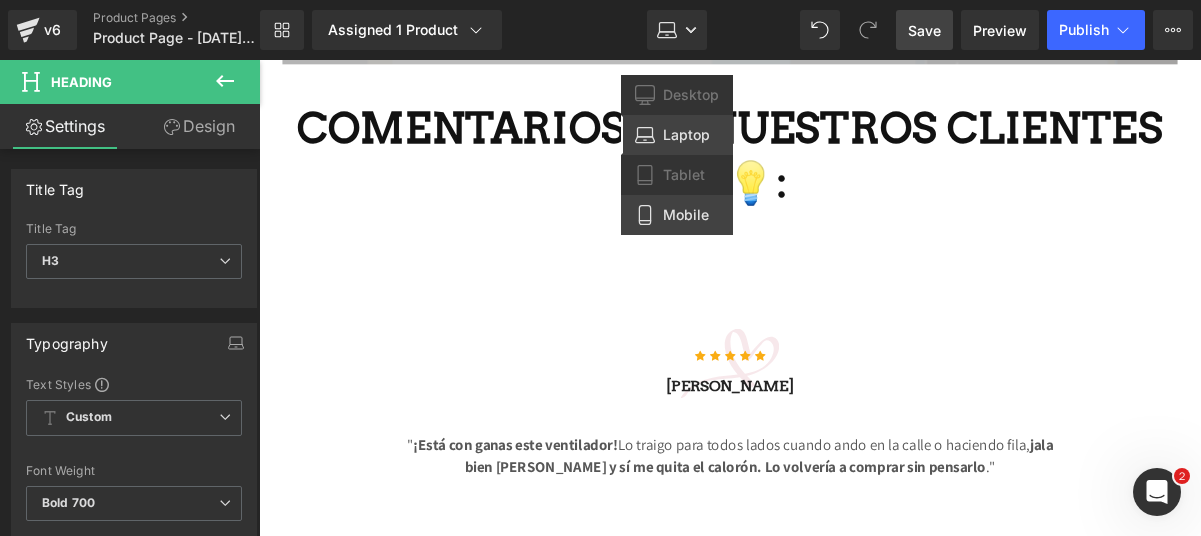 drag, startPoint x: 670, startPoint y: 197, endPoint x: 180, endPoint y: 143, distance: 492.96652 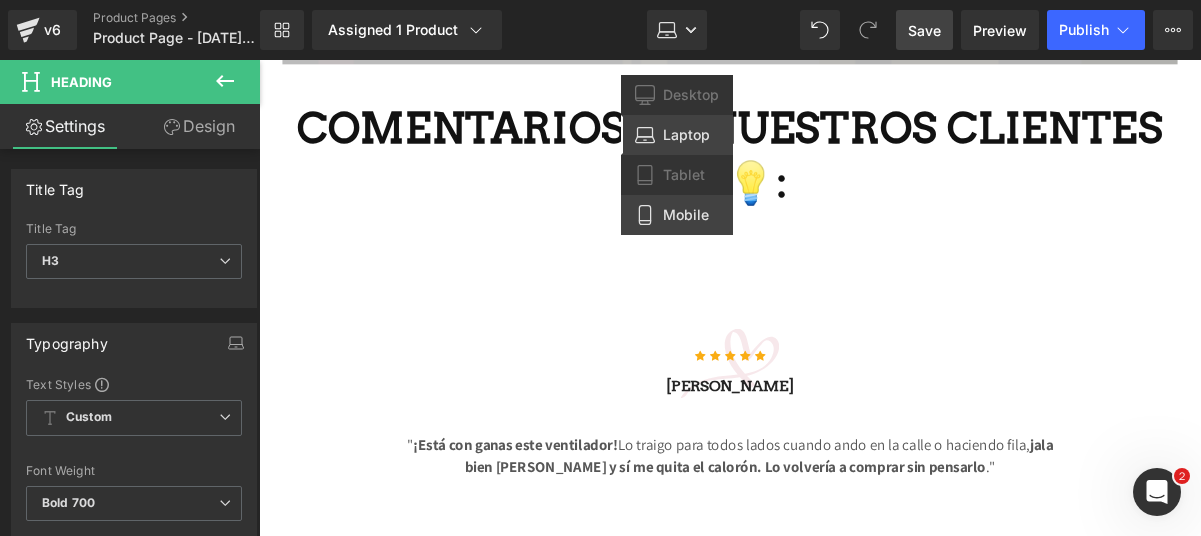 click on "Mobile" at bounding box center [677, 215] 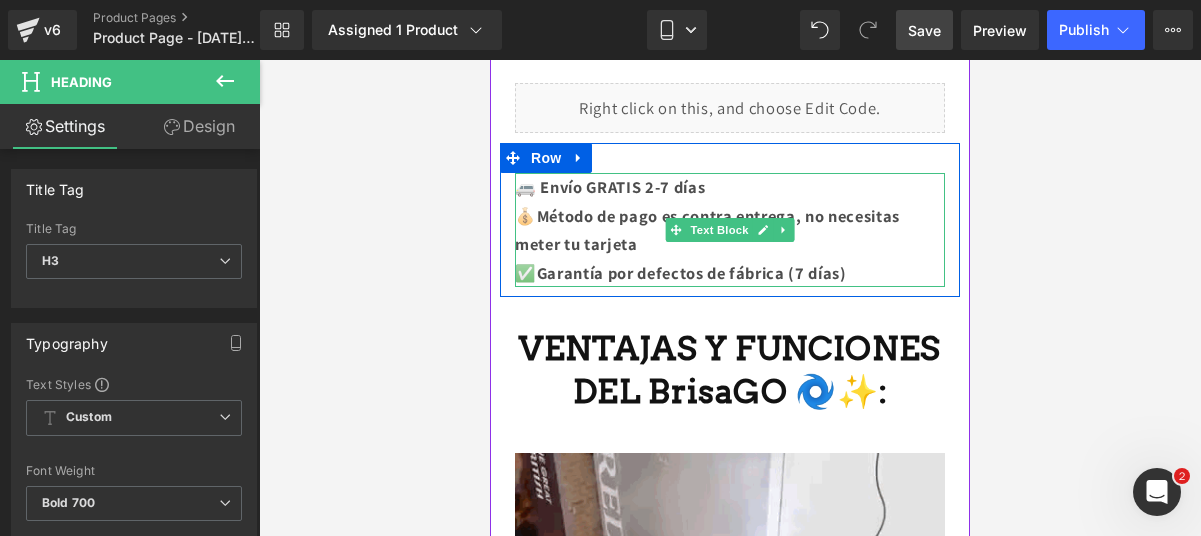 scroll, scrollTop: 1370, scrollLeft: 0, axis: vertical 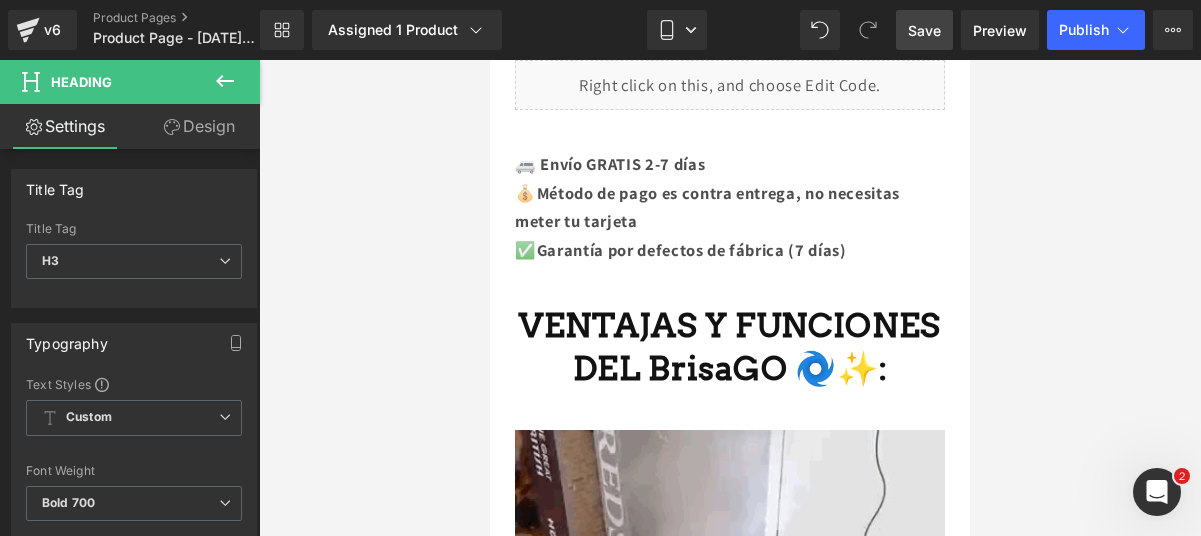 click 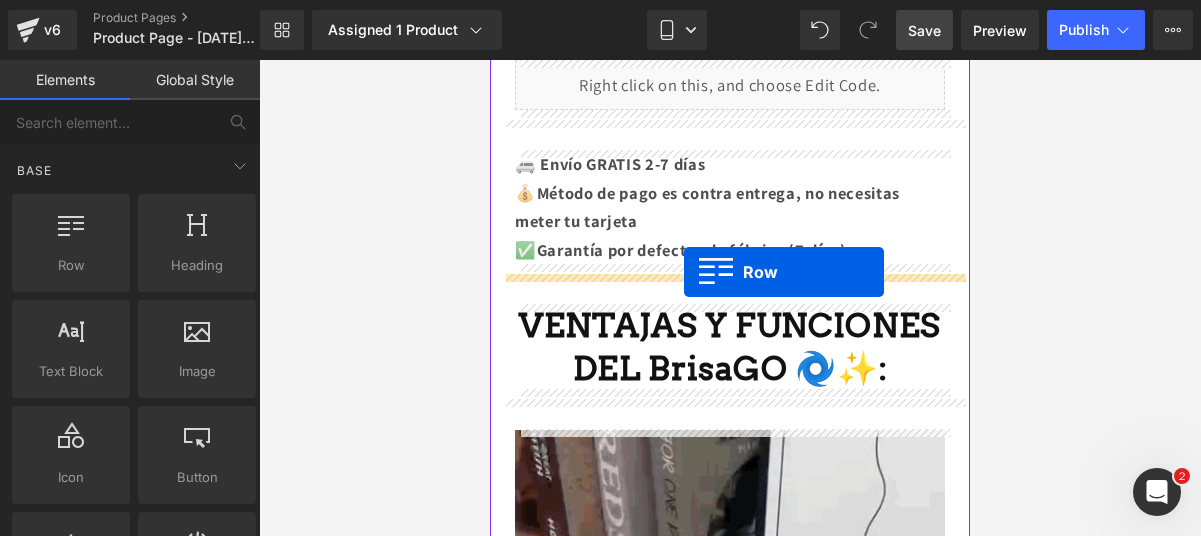 drag, startPoint x: 594, startPoint y: 310, endPoint x: 684, endPoint y: 272, distance: 97.6934 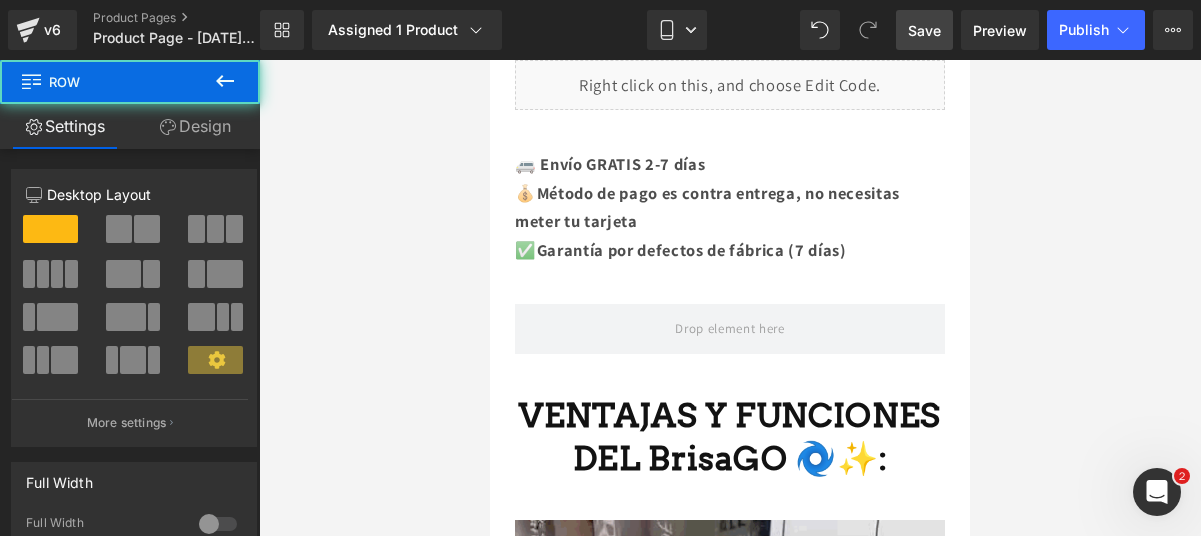 click 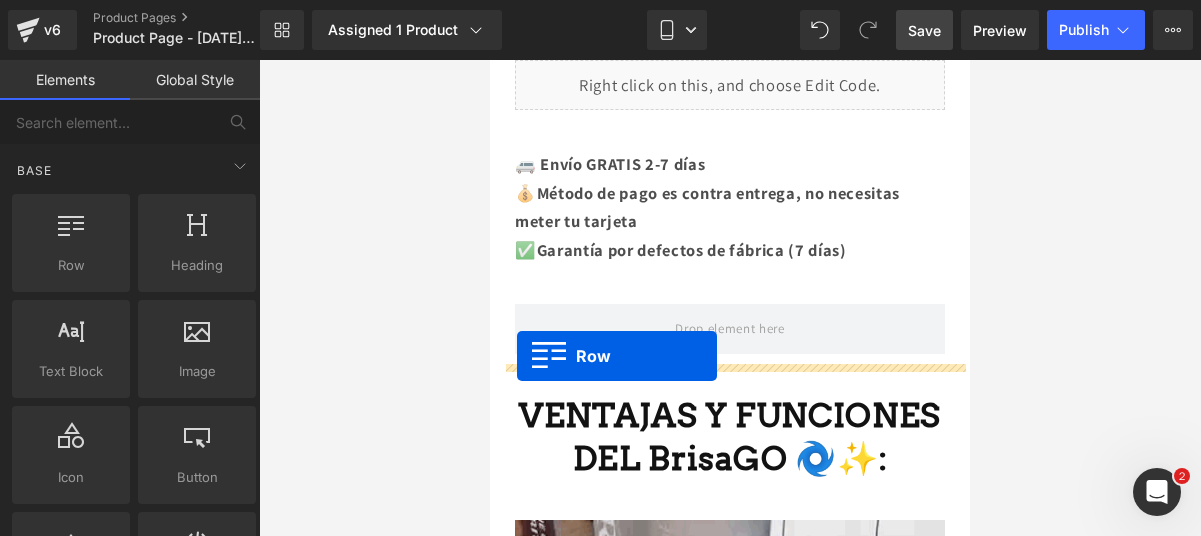 drag, startPoint x: 568, startPoint y: 317, endPoint x: 515, endPoint y: 356, distance: 65.802734 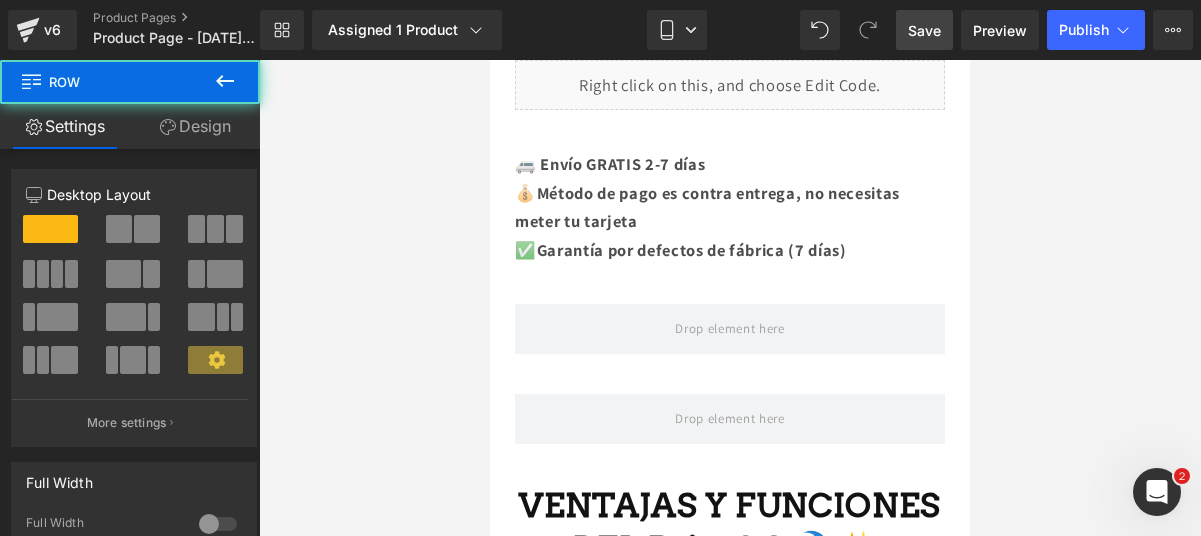 click at bounding box center [225, 82] 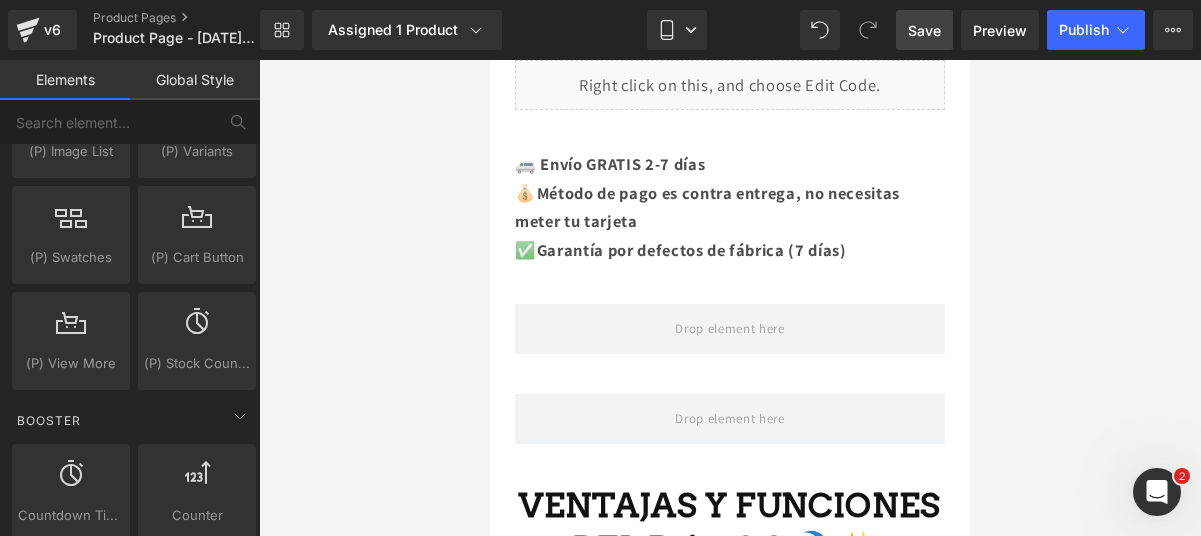 scroll, scrollTop: 2432, scrollLeft: 0, axis: vertical 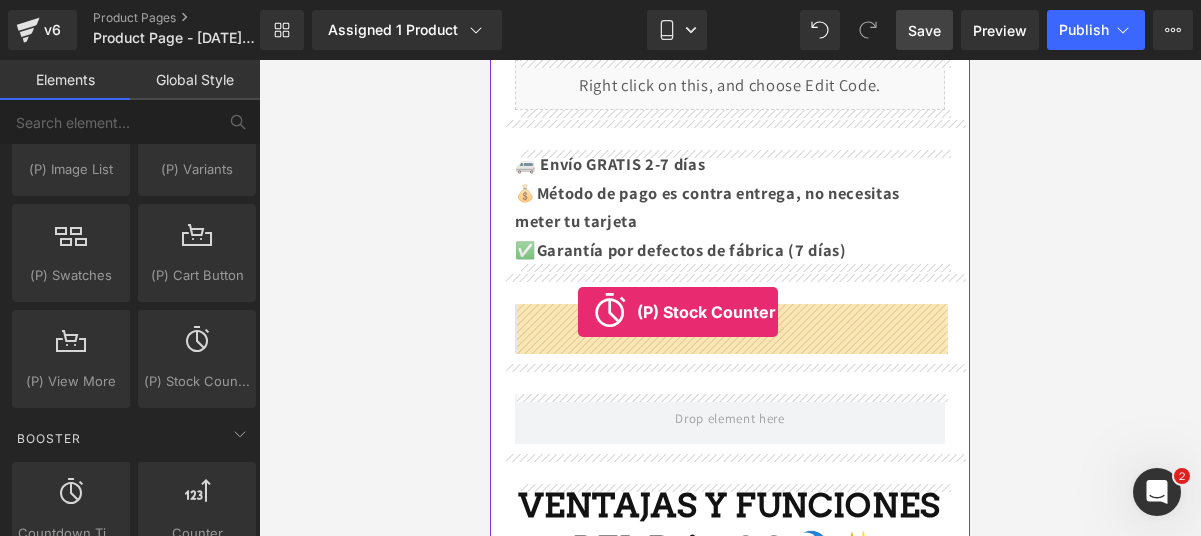 drag, startPoint x: 671, startPoint y: 410, endPoint x: 576, endPoint y: 312, distance: 136.4881 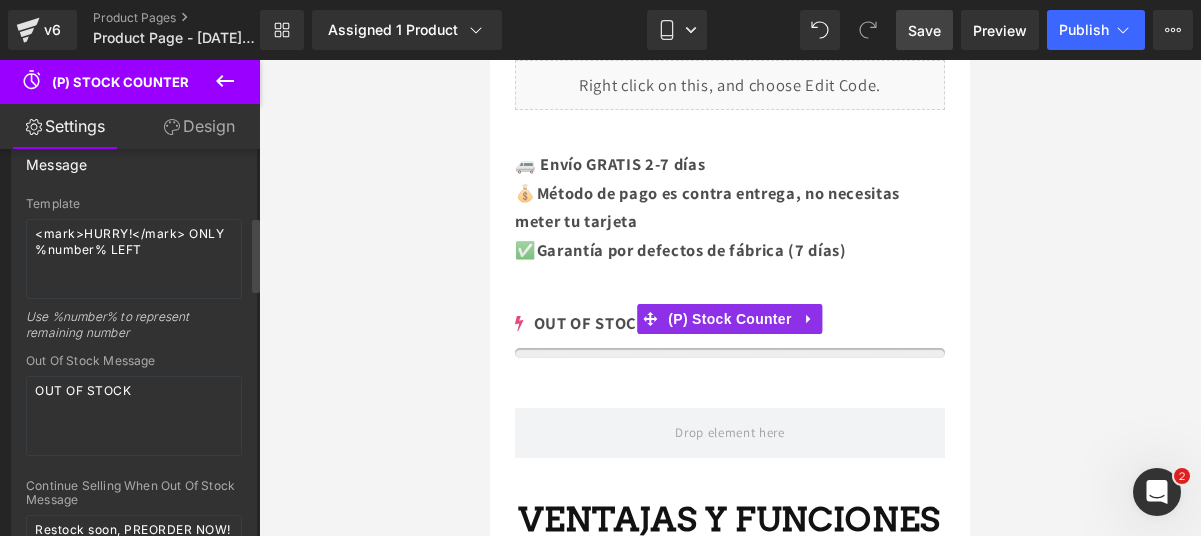scroll, scrollTop: 350, scrollLeft: 0, axis: vertical 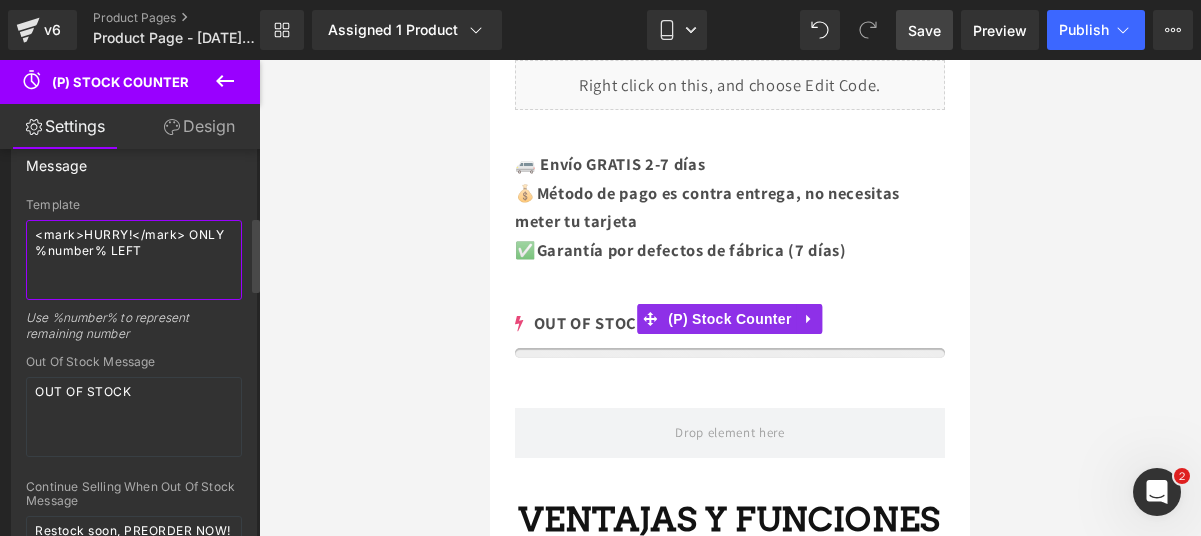 drag, startPoint x: 155, startPoint y: 259, endPoint x: 14, endPoint y: 215, distance: 147.7058 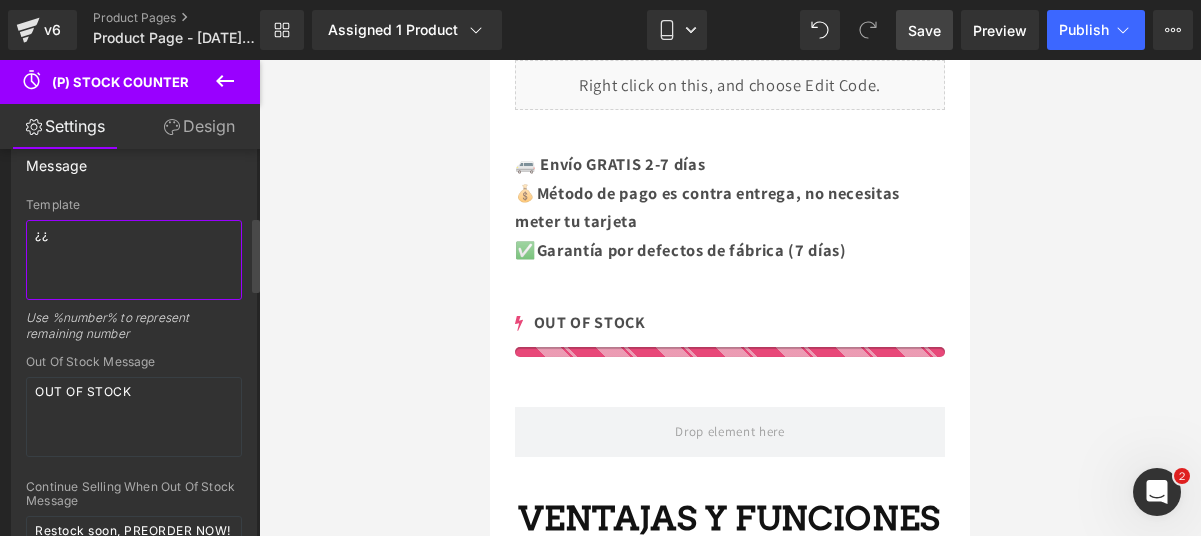 type on "¿" 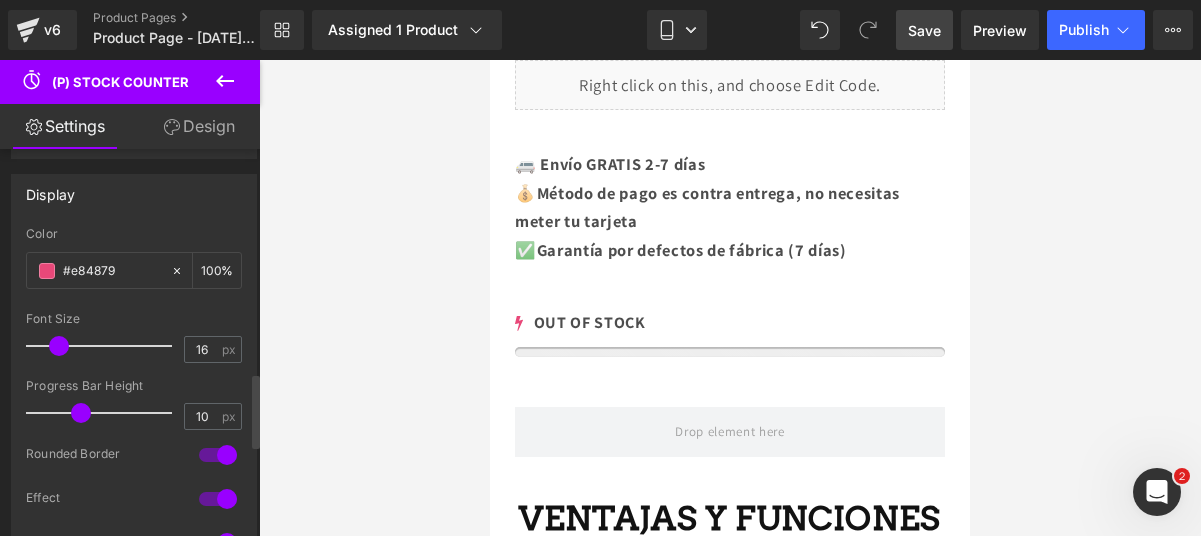scroll, scrollTop: 1164, scrollLeft: 0, axis: vertical 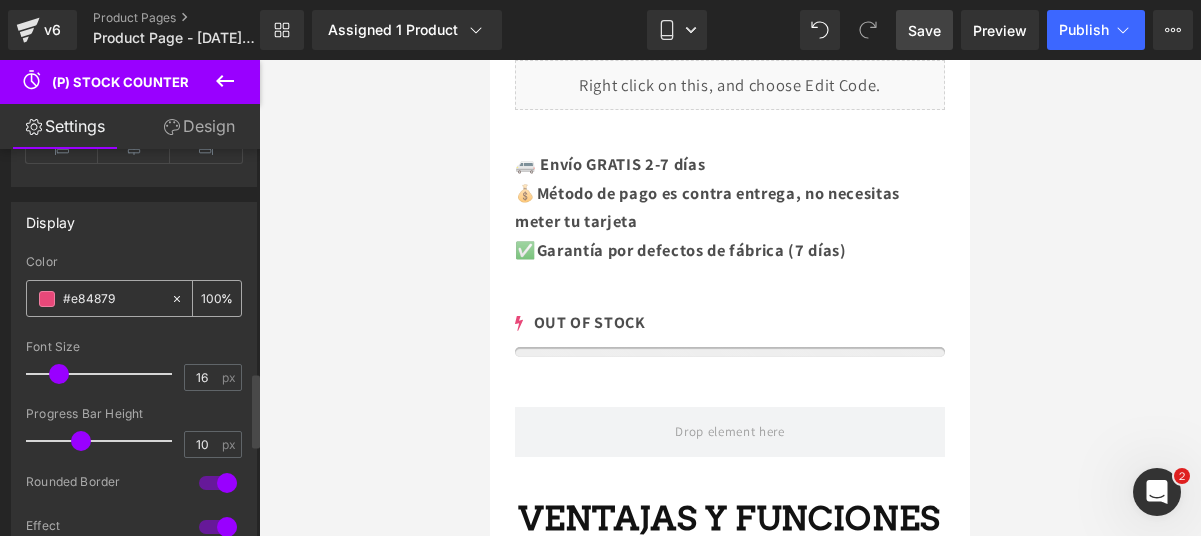 type on "¡¡CORRE!! SOLO QUEDAN 19" 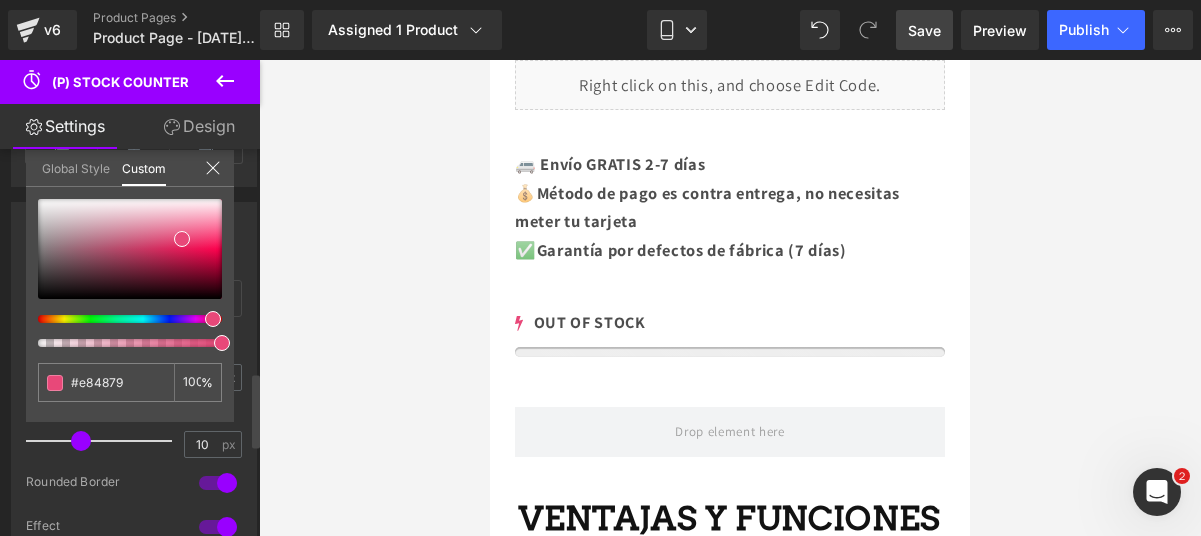click at bounding box center (122, 319) 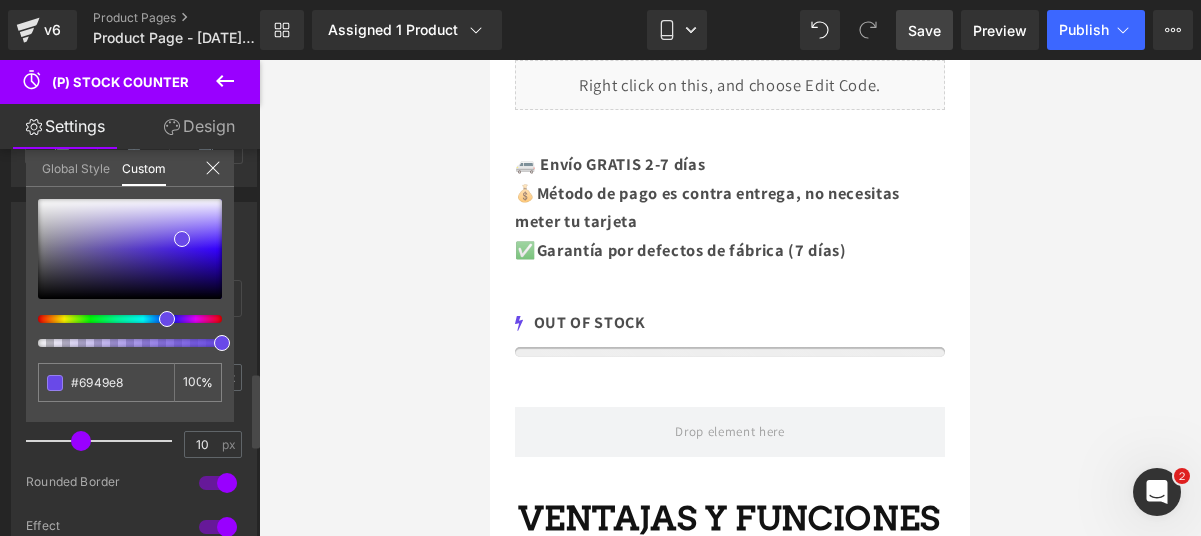 click 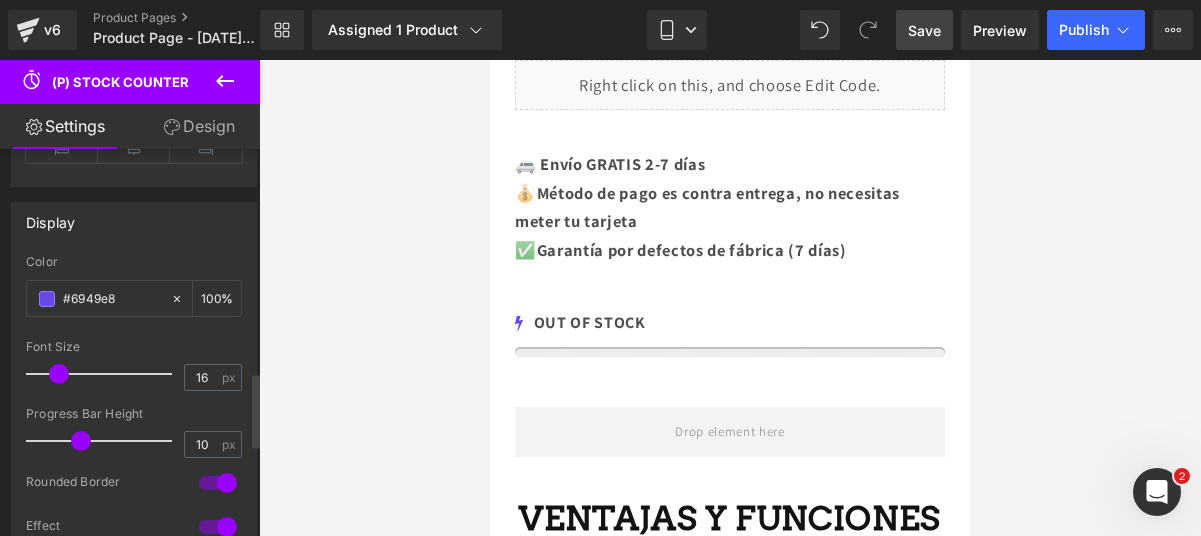 click 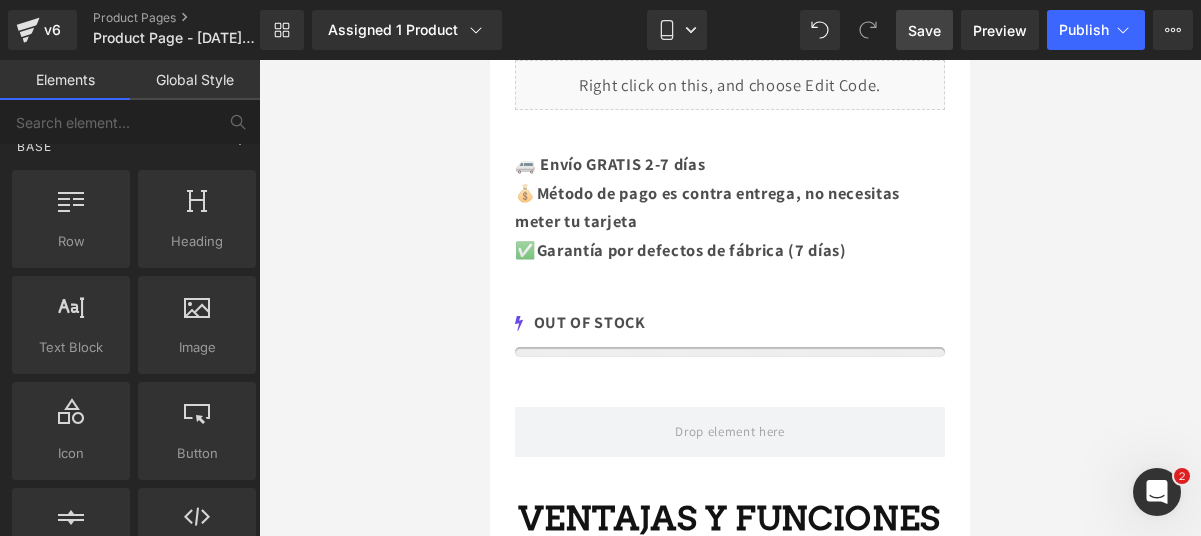 scroll, scrollTop: 0, scrollLeft: 0, axis: both 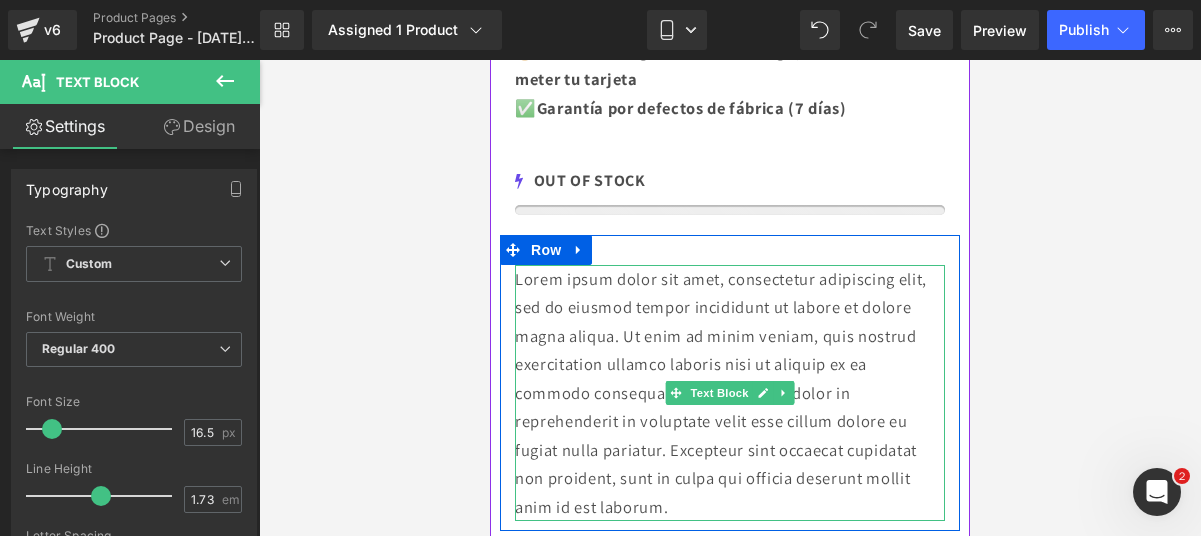 click on "Lorem ipsum dolor sit amet, consectetur adipiscing elit, sed do eiusmod tempor incididunt ut labore et dolore magna aliqua. Ut enim ad minim veniam, quis nostrud exercitation ullamco laboris nisi ut aliquip ex ea commodo consequat. Duis aute irure dolor in reprehenderit in voluptate velit esse cillum dolore eu fugiat nulla pariatur. Excepteur sint occaecat cupidatat non proident, sunt in culpa qui officia deserunt mollit anim id est laborum." at bounding box center (730, 393) 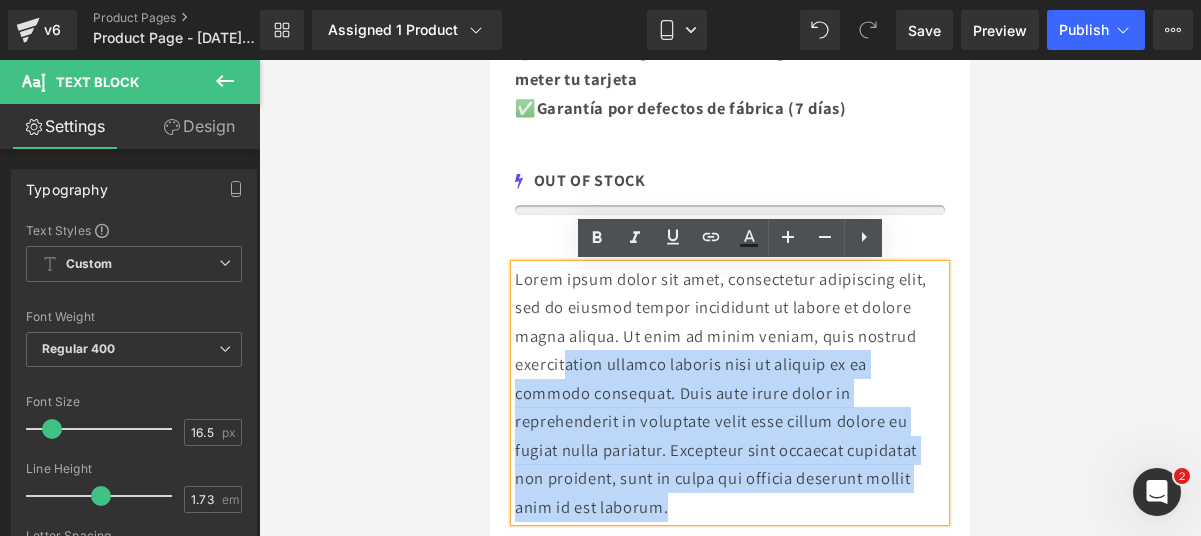 drag, startPoint x: 682, startPoint y: 501, endPoint x: 553, endPoint y: 334, distance: 211.02133 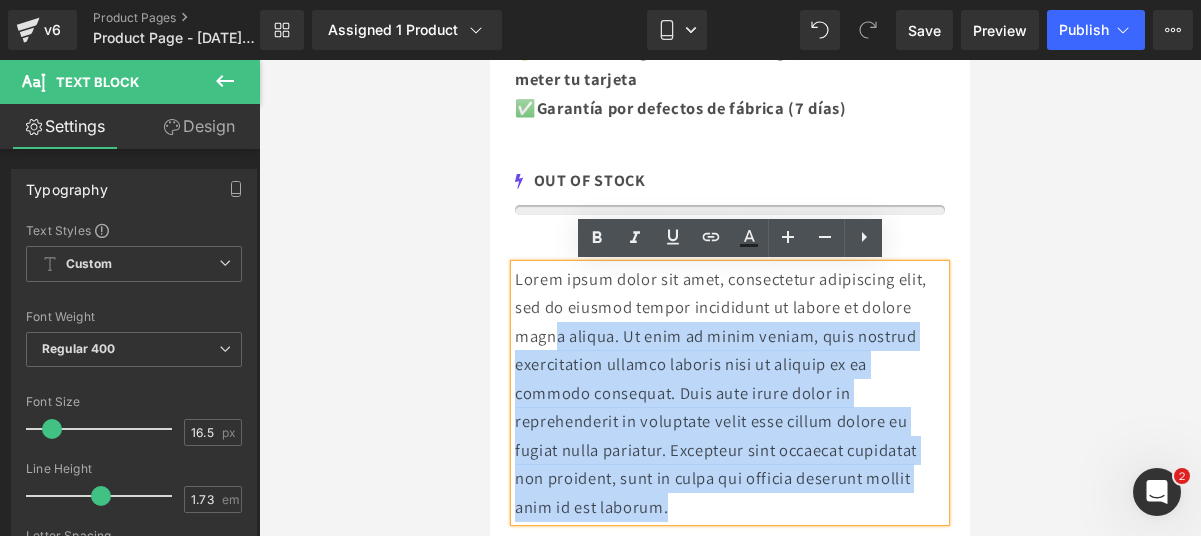 type 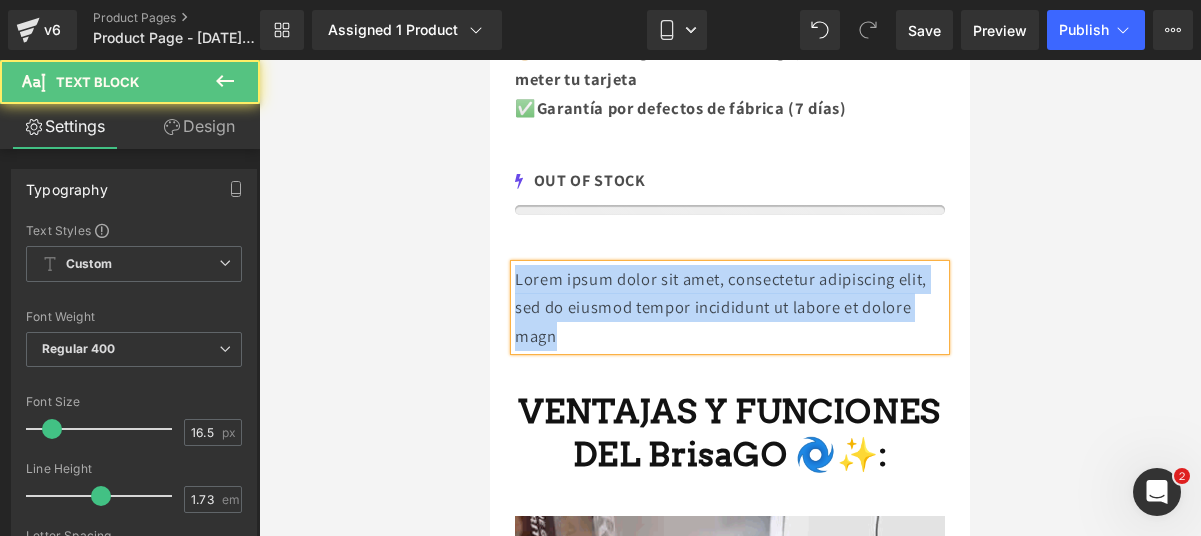 drag, startPoint x: 558, startPoint y: 334, endPoint x: 515, endPoint y: 277, distance: 71.40028 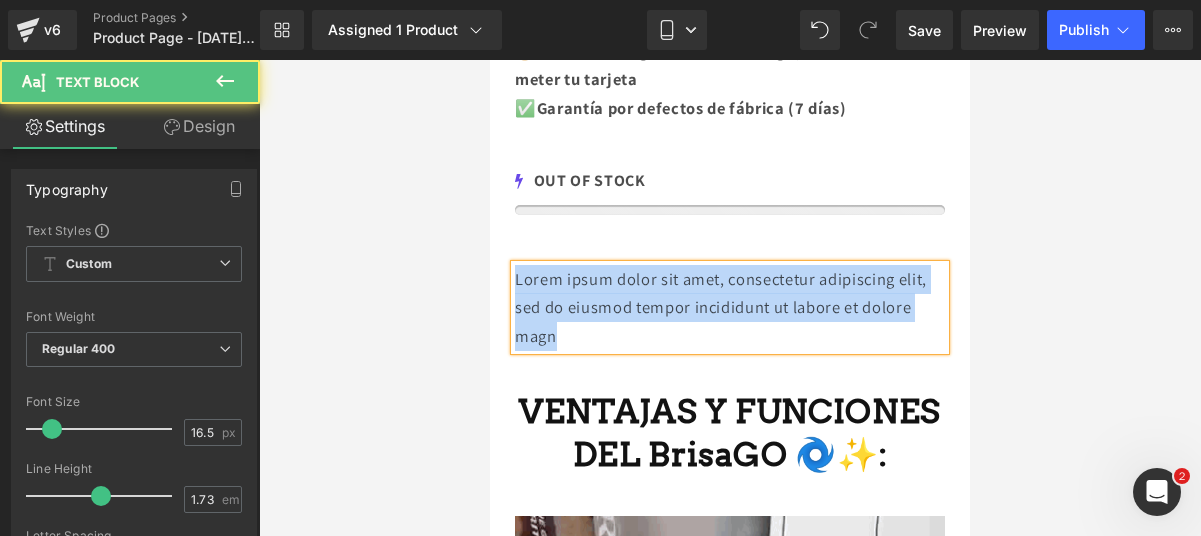 click on "Lorem ipsum dolor sit amet, consectetur adipiscing elit, sed do eiusmod tempor incididunt ut labore et dolore magn" at bounding box center (730, 308) 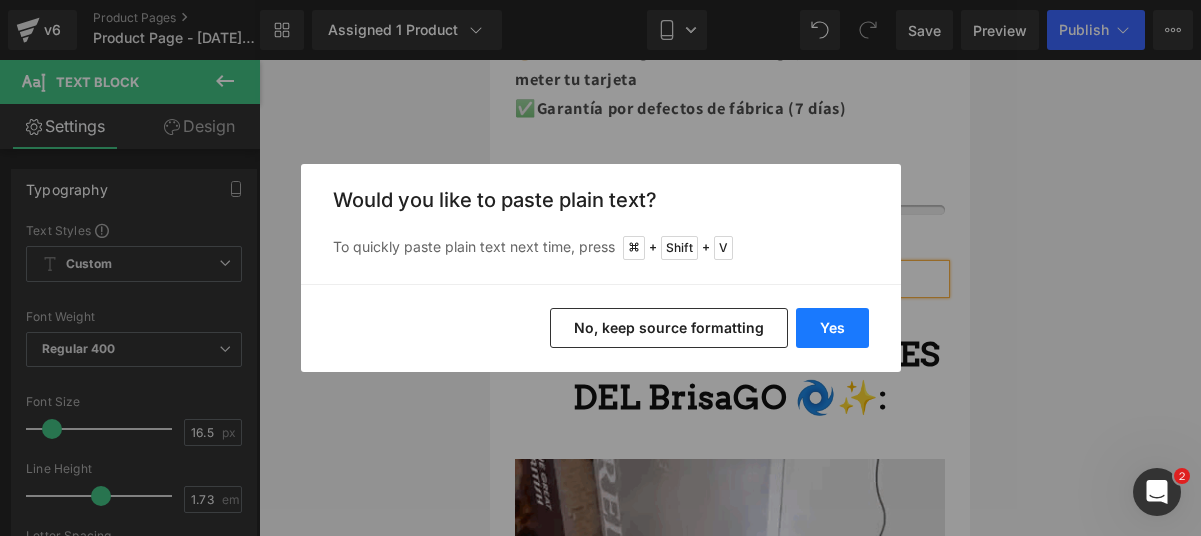 click on "Yes" at bounding box center (832, 328) 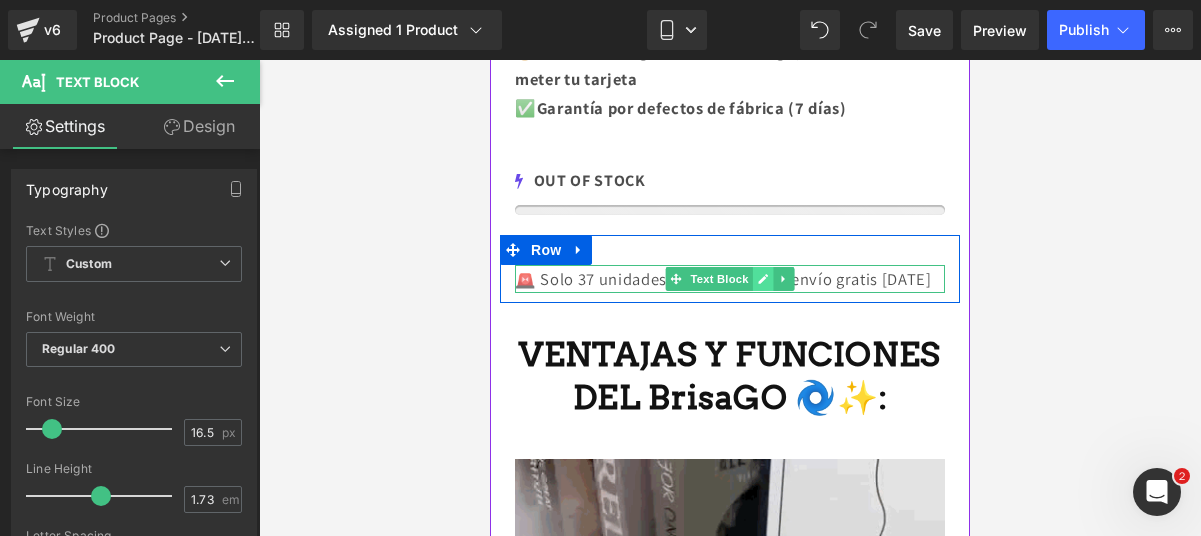 click 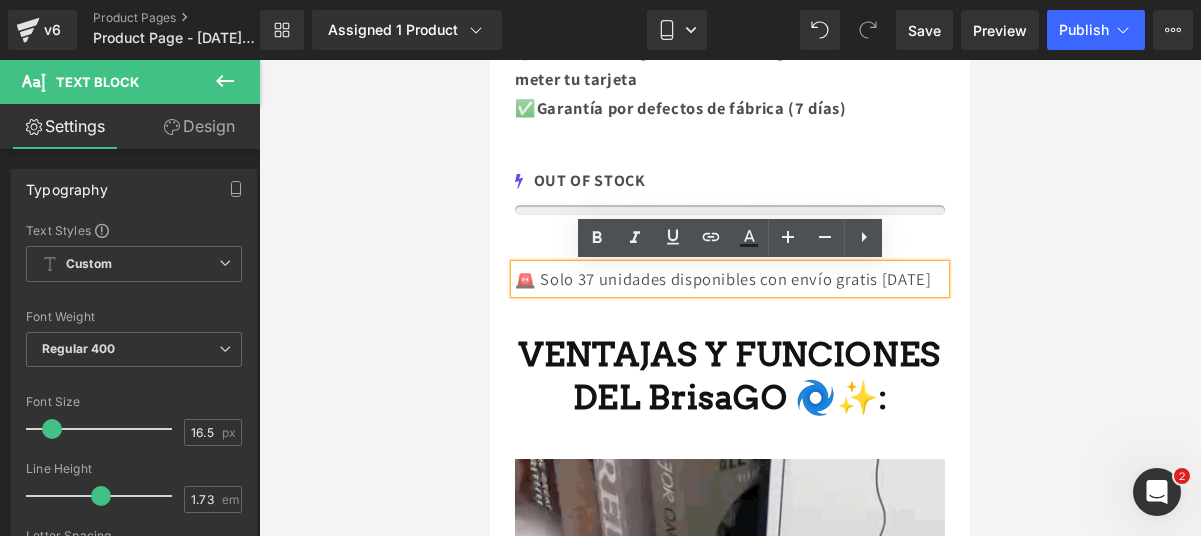 click on "🚨 Solo 37 unidades disponibles con envío gratis HOY" at bounding box center (730, 279) 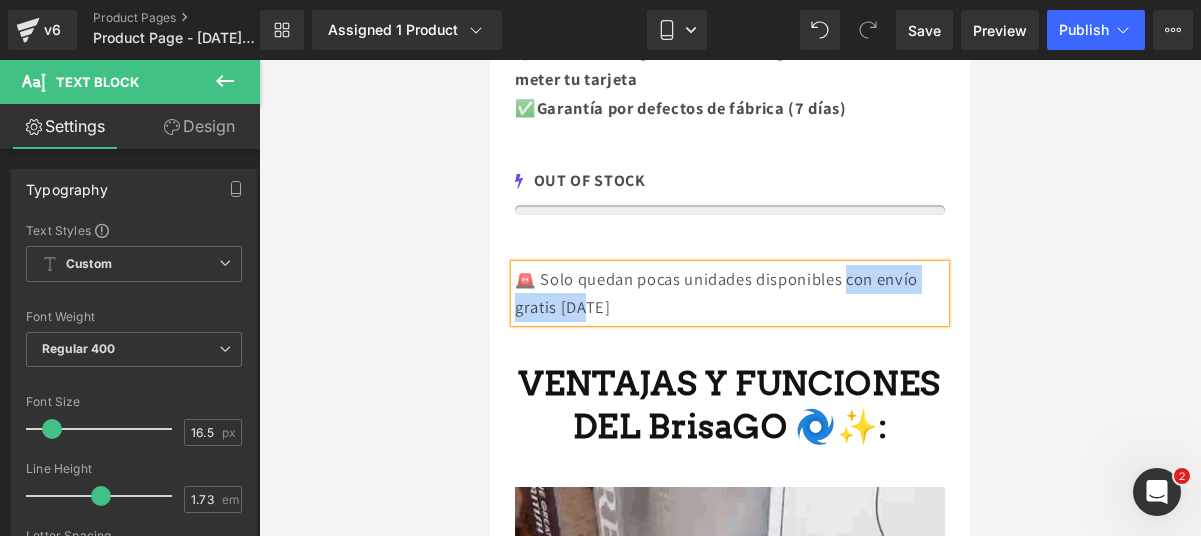 drag, startPoint x: 603, startPoint y: 299, endPoint x: 848, endPoint y: 277, distance: 245.98578 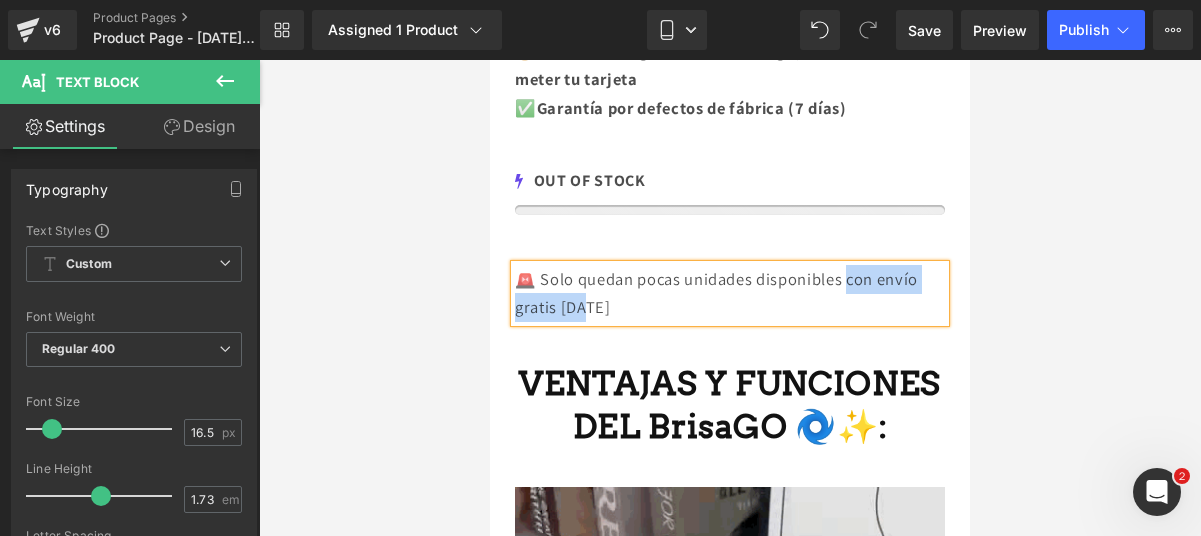 click on "🚨 Solo quedan pocas unidades disponibles con envío gratis HOY" at bounding box center [730, 293] 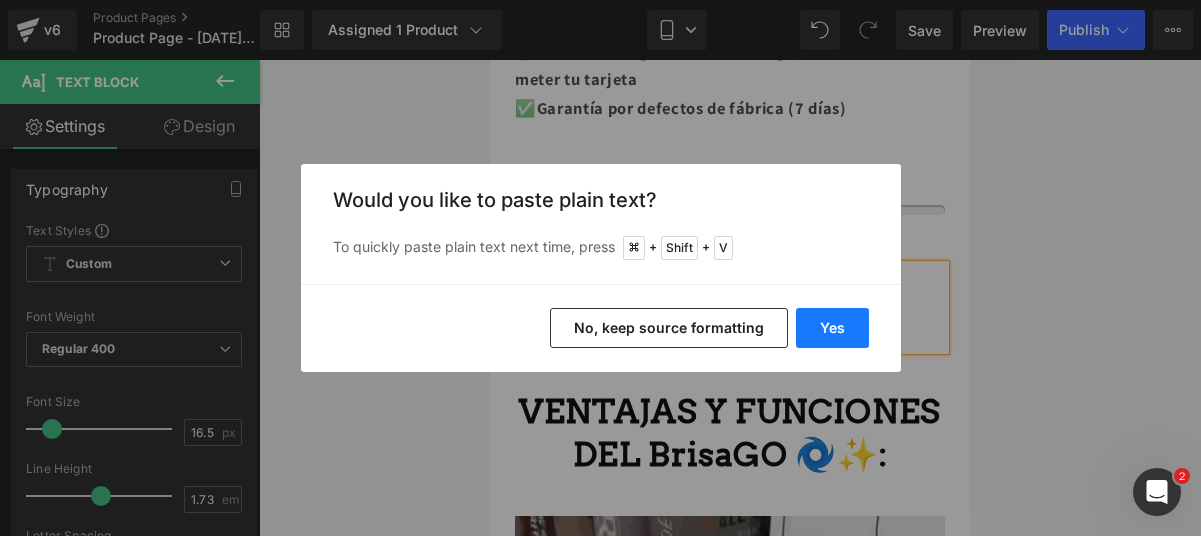click on "Yes" at bounding box center (832, 328) 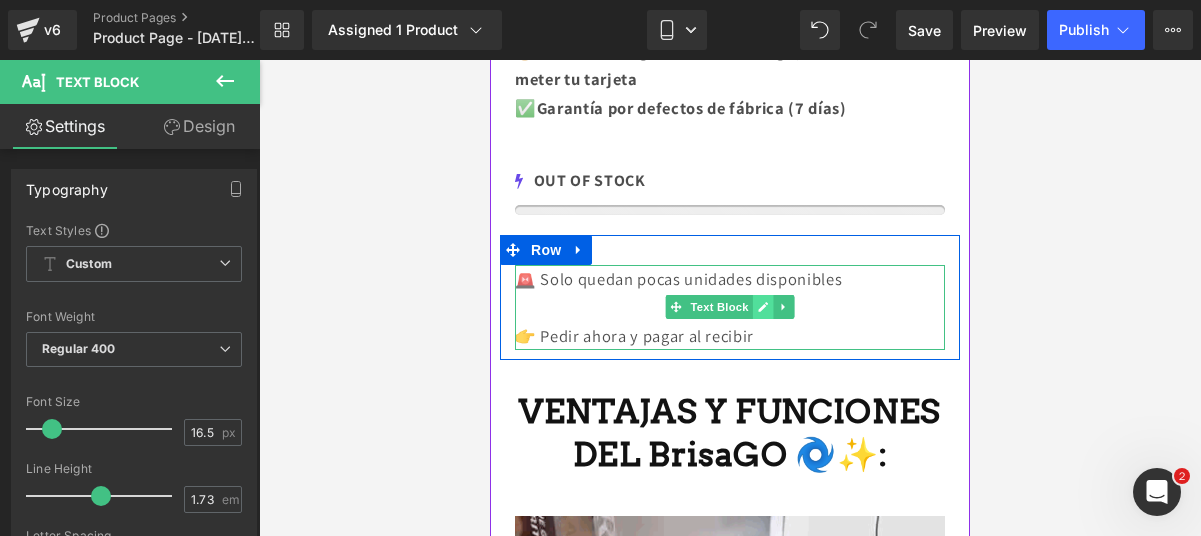 click 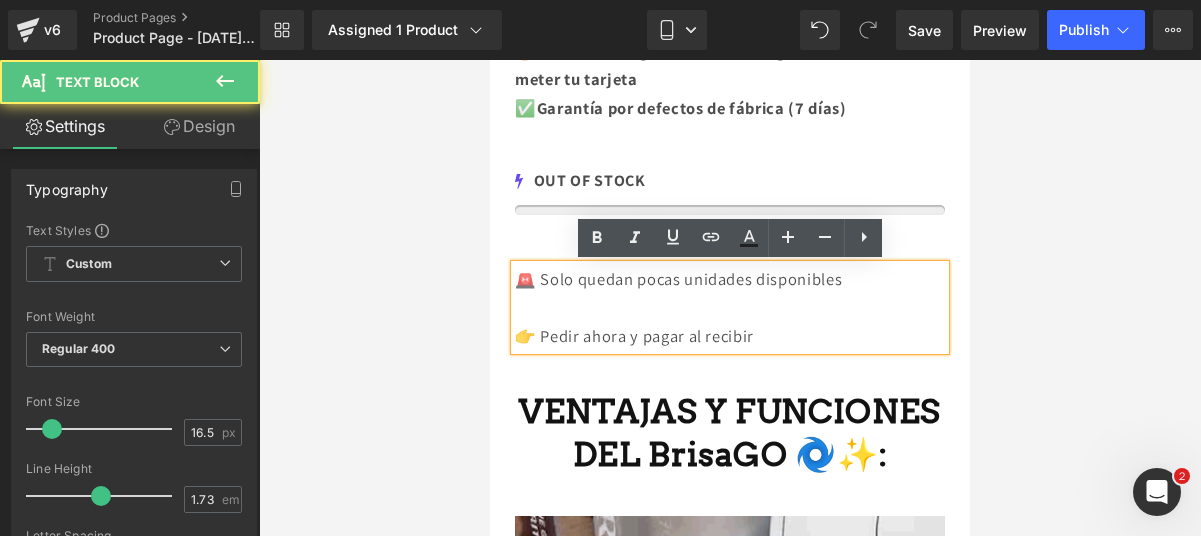 click on "👉 Pedir ahora y pagar al recibir" at bounding box center (730, 336) 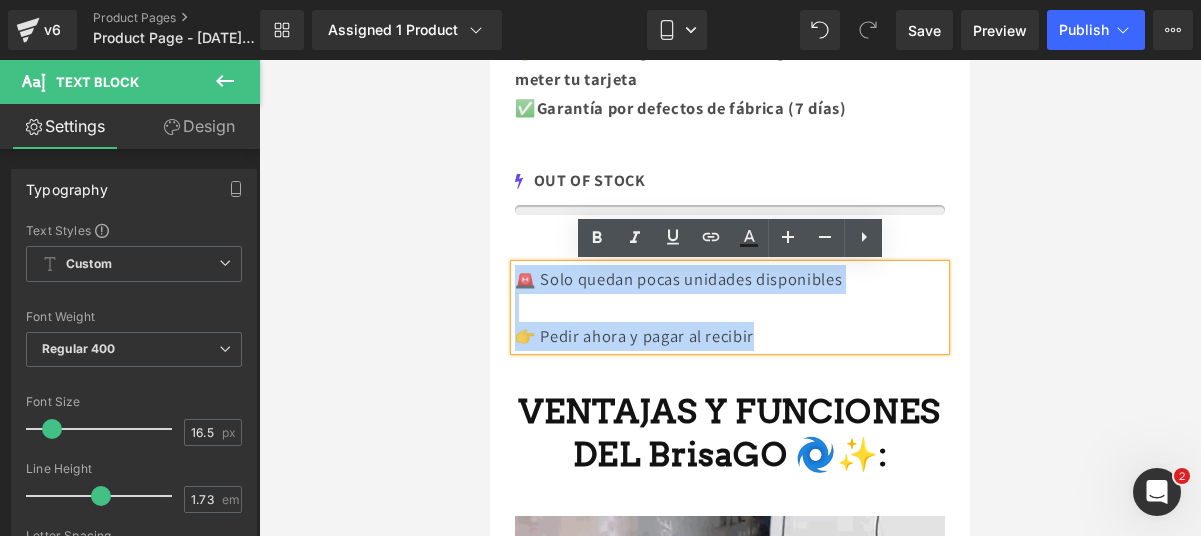 drag, startPoint x: 772, startPoint y: 332, endPoint x: 515, endPoint y: 269, distance: 264.60913 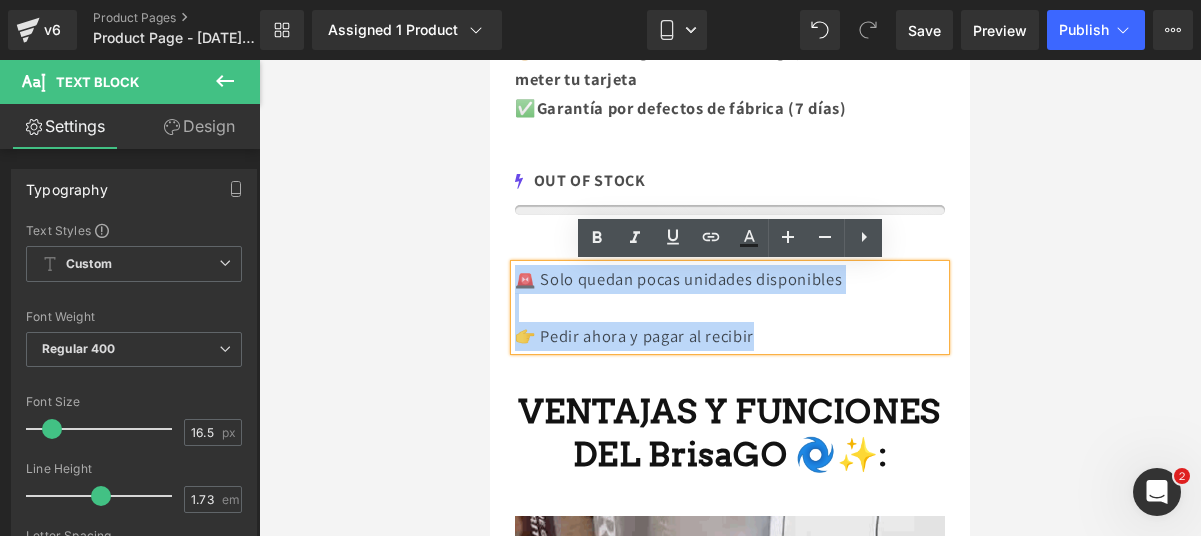 click on "🚨 Solo quedan pocas unidades disponibles 👉 Pedir ahora y pagar al recibir" at bounding box center [730, 308] 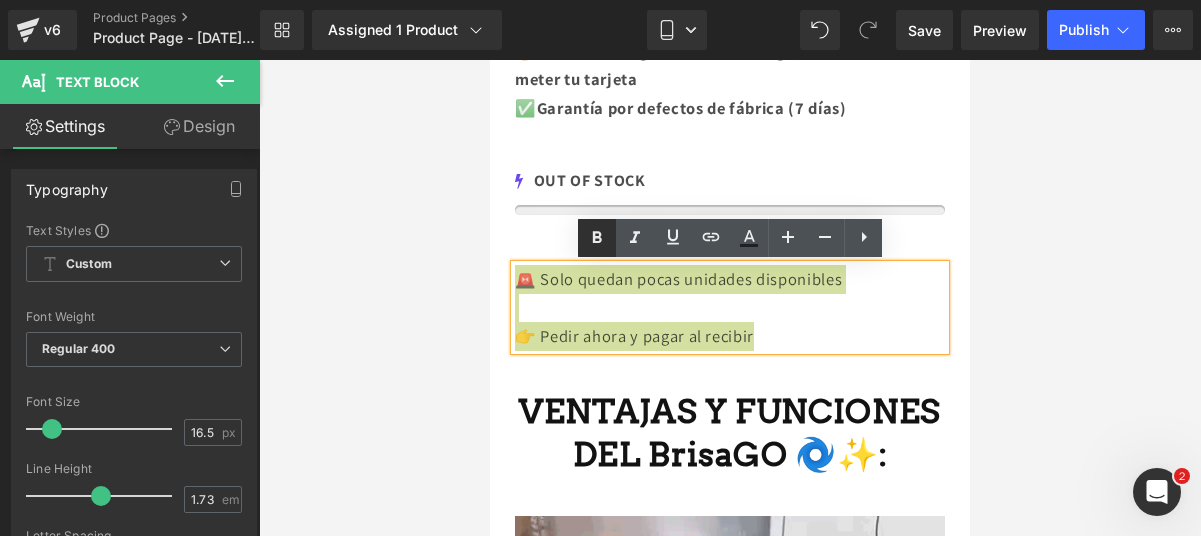 click 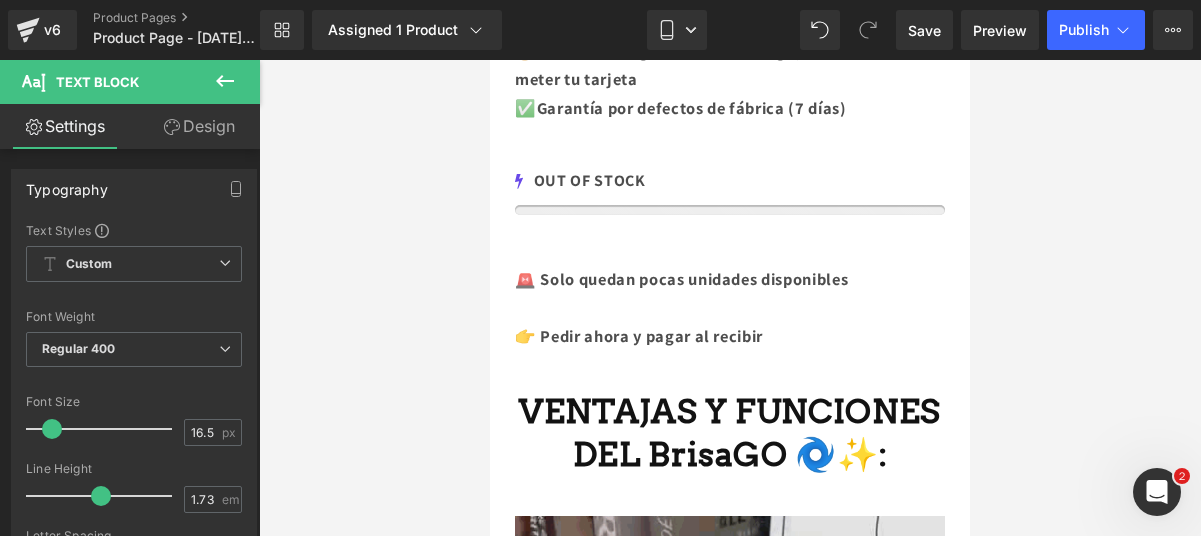 click 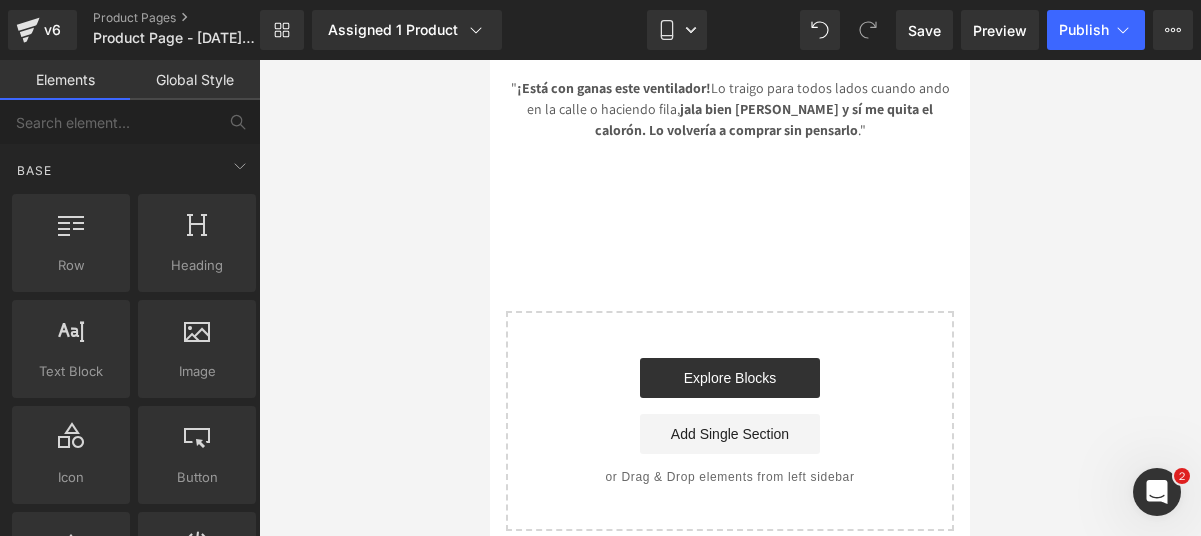 scroll, scrollTop: 5337, scrollLeft: 0, axis: vertical 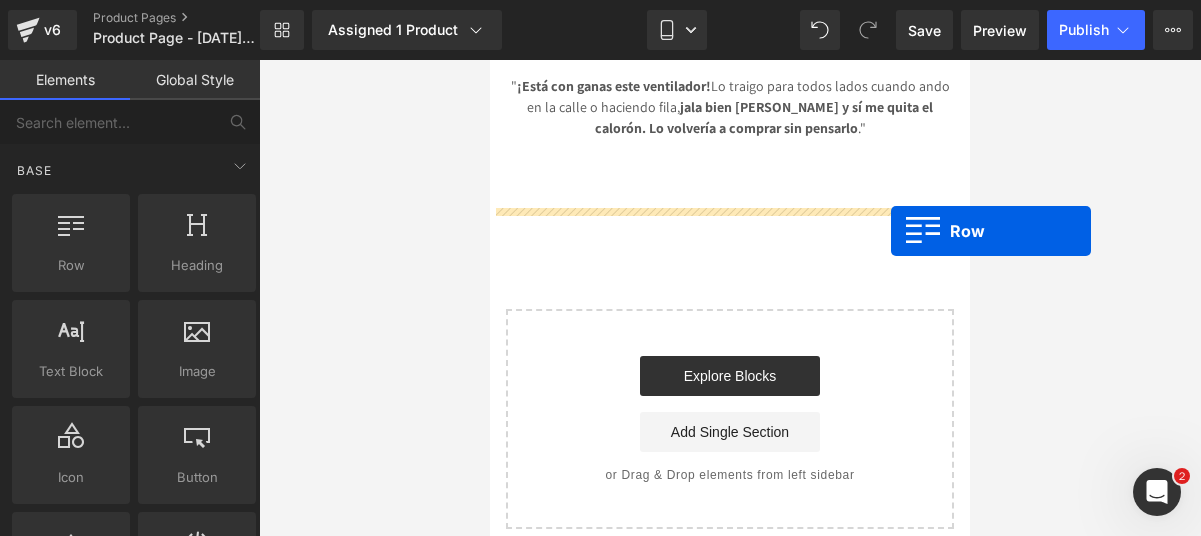 drag, startPoint x: 565, startPoint y: 304, endPoint x: 887, endPoint y: 232, distance: 329.9515 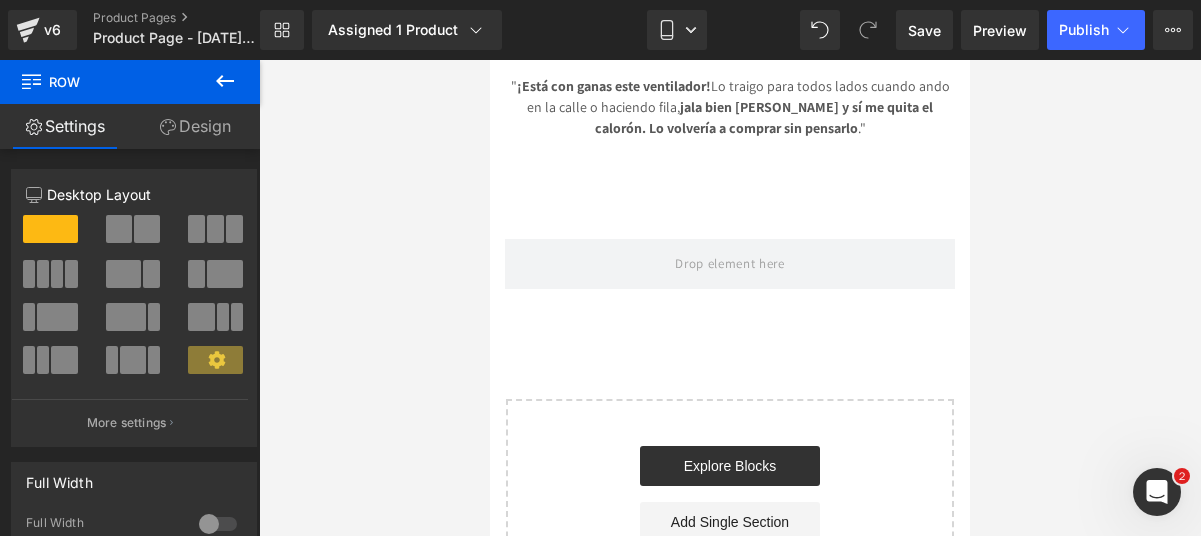 click 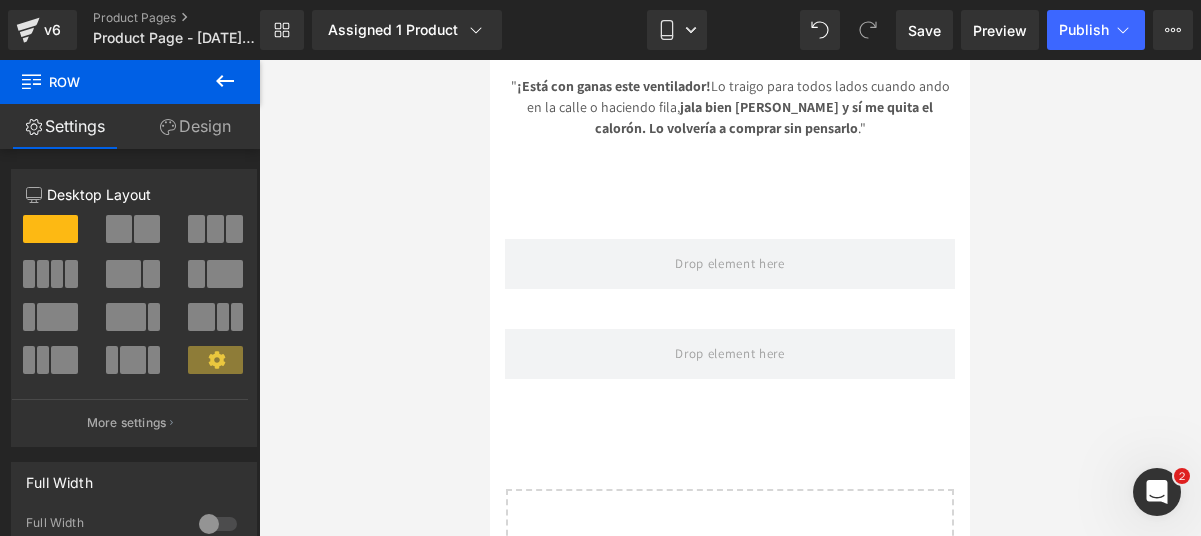 click 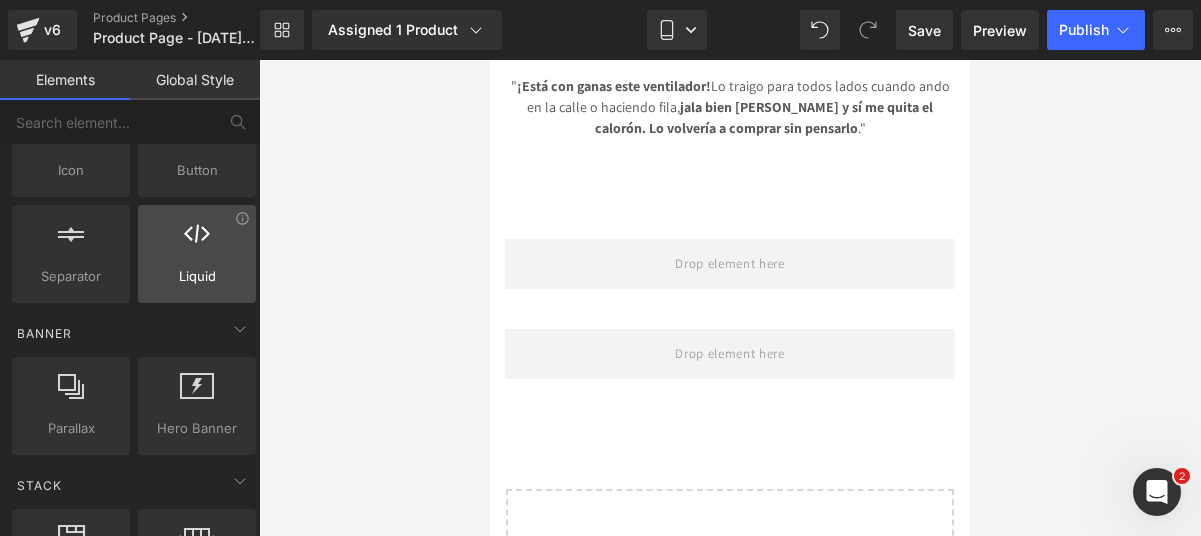 scroll, scrollTop: 297, scrollLeft: 0, axis: vertical 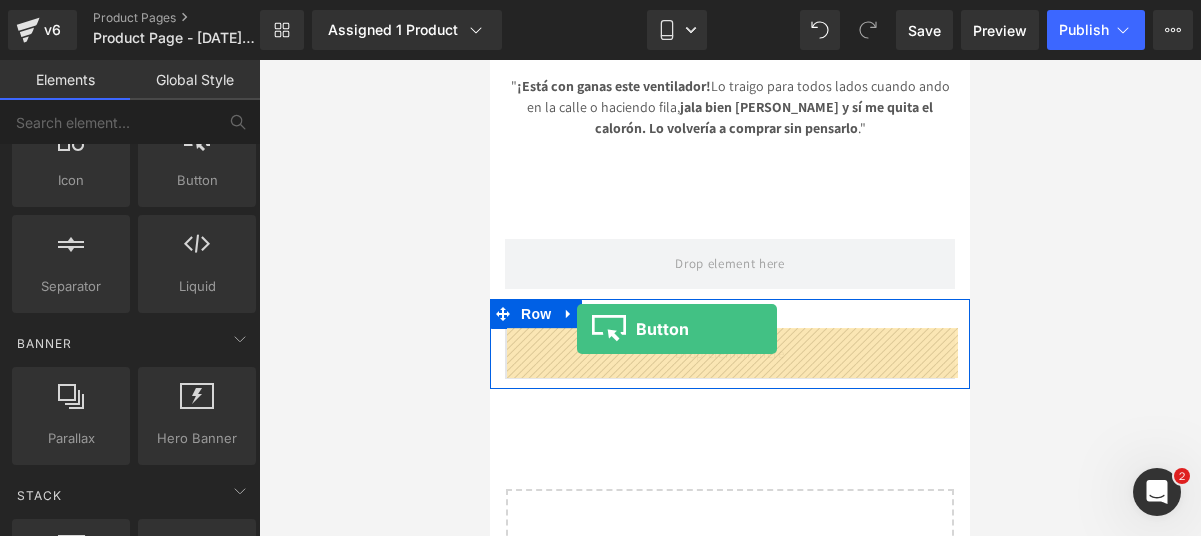 drag, startPoint x: 690, startPoint y: 258, endPoint x: 577, endPoint y: 329, distance: 133.45412 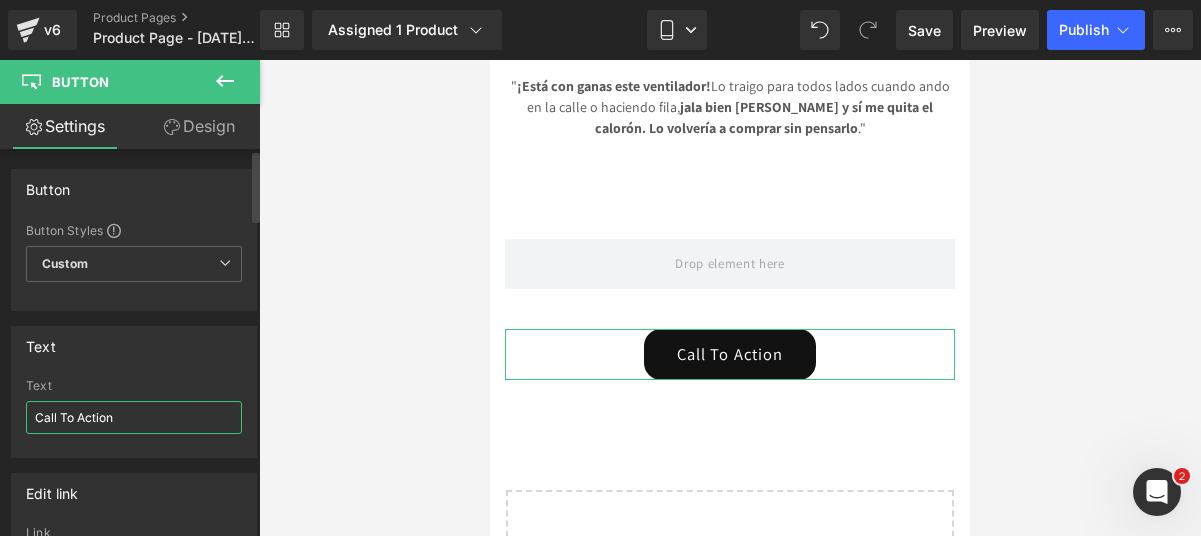 click on "Call To Action" at bounding box center [134, 417] 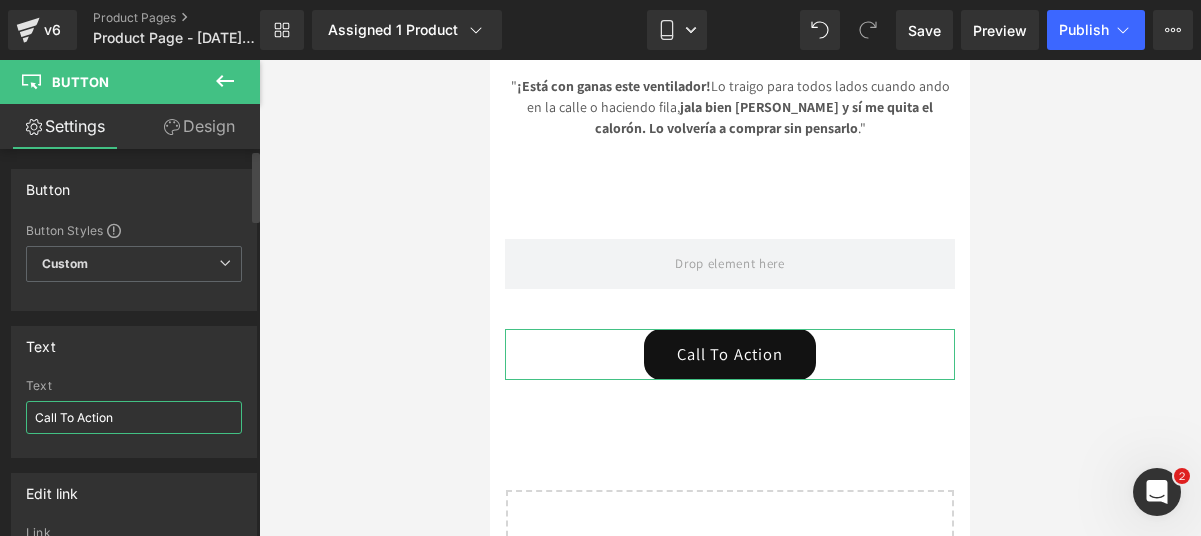 drag, startPoint x: 141, startPoint y: 415, endPoint x: 33, endPoint y: 409, distance: 108.16654 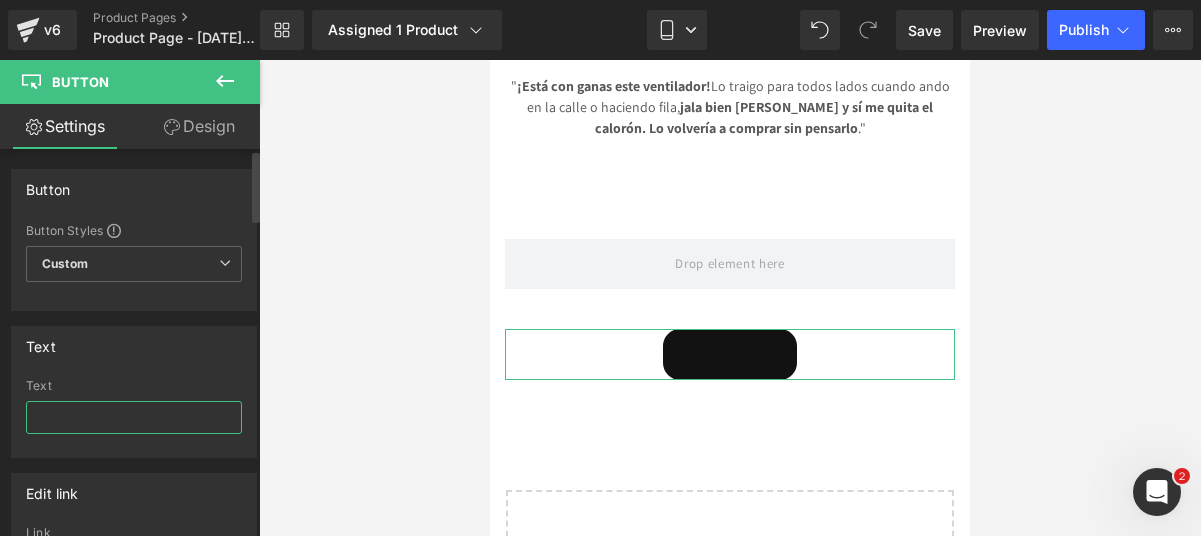 type on "¿" 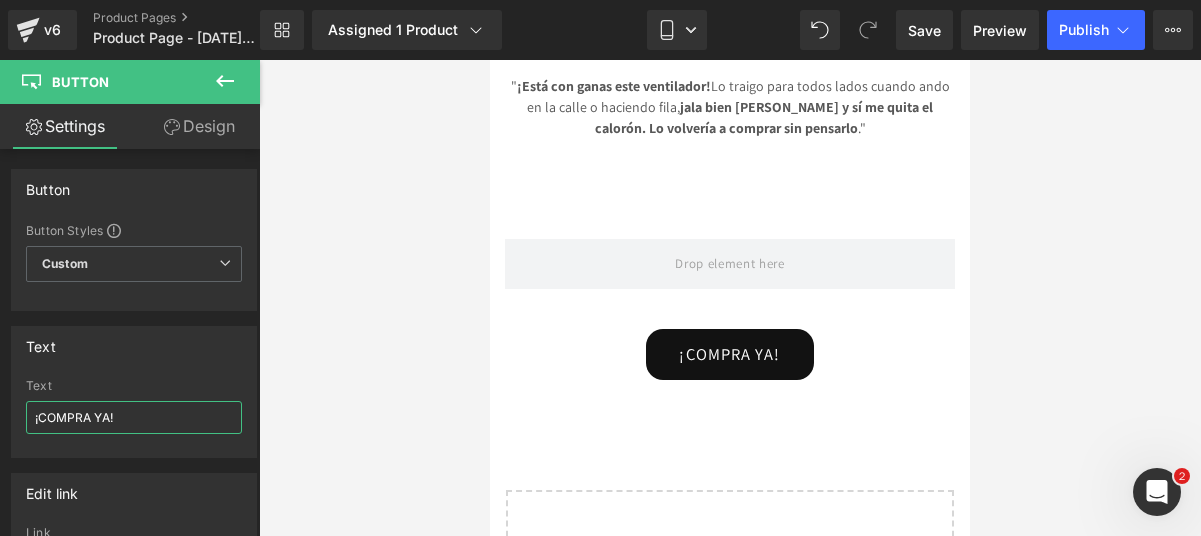 paste on "🤩🔥" 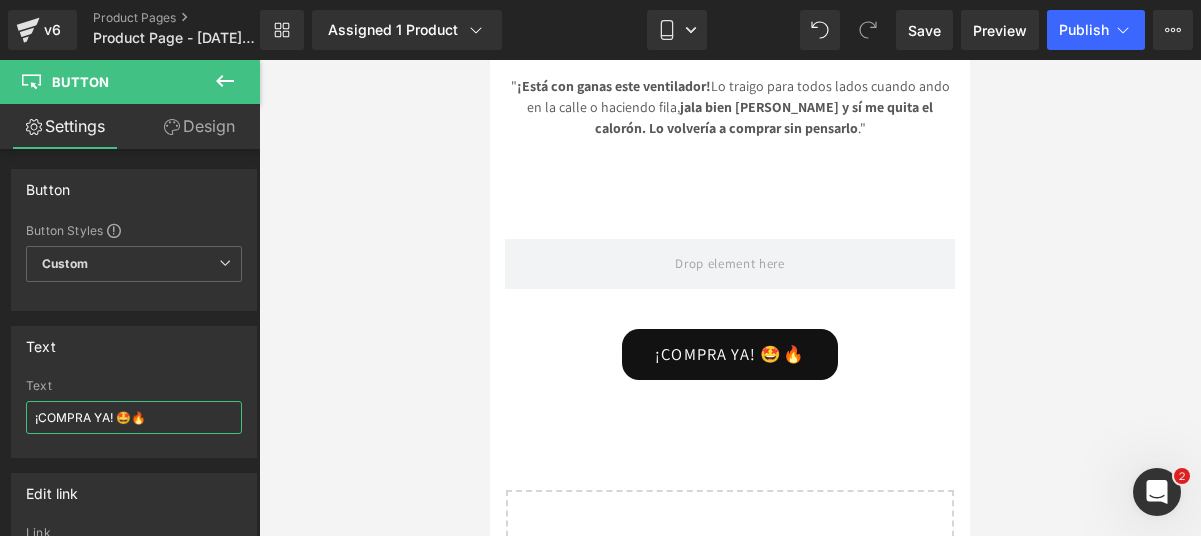 type on "¡COMPRA YA! 🤩🔥" 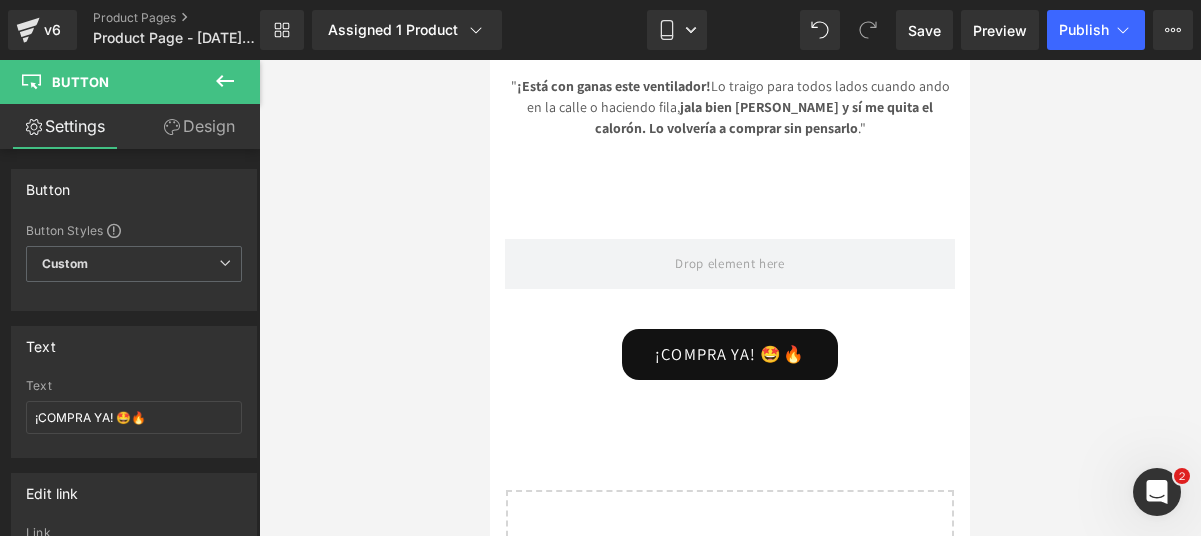 click 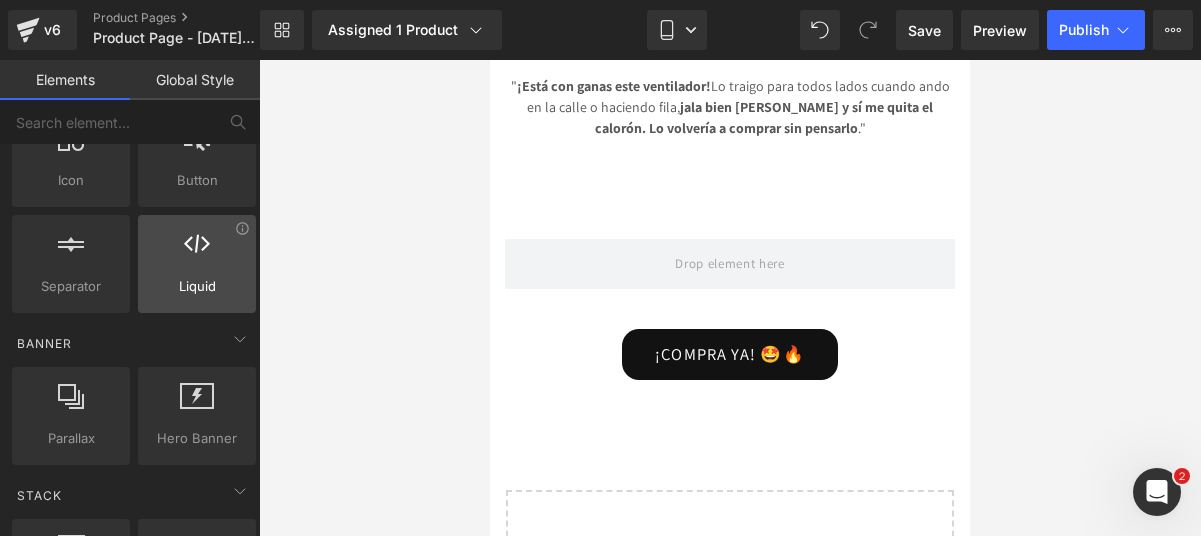 scroll, scrollTop: 0, scrollLeft: 0, axis: both 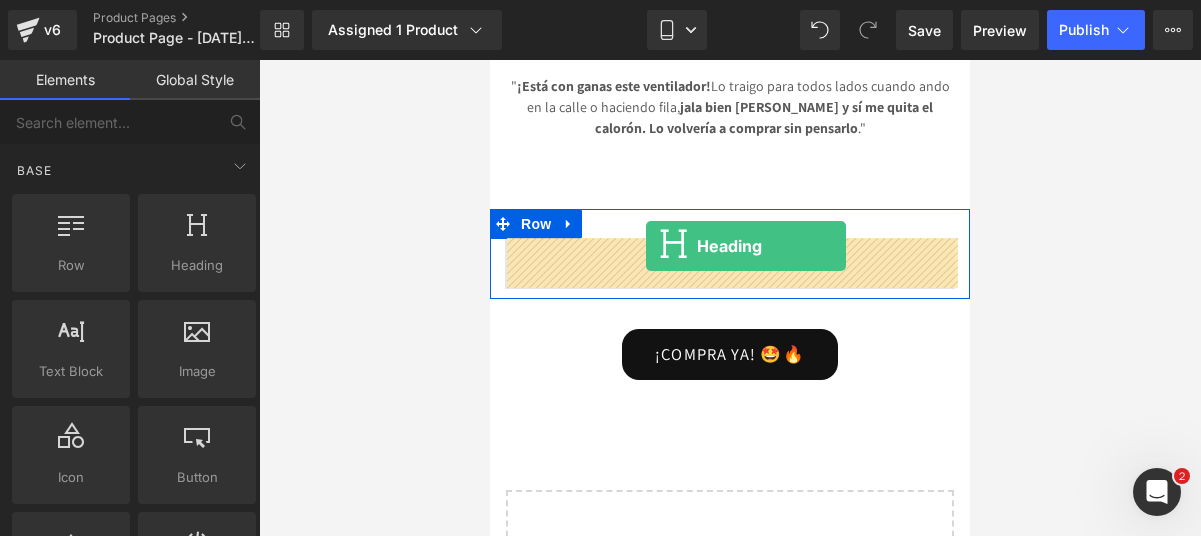 drag, startPoint x: 694, startPoint y: 297, endPoint x: 646, endPoint y: 245, distance: 70.76723 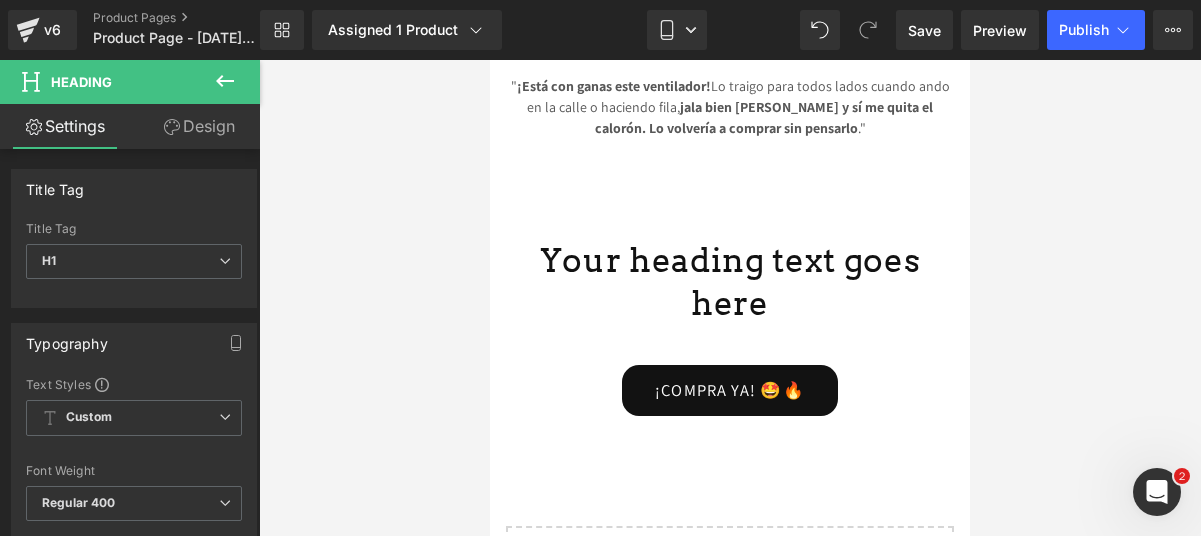 click on "Your heading text goes here" at bounding box center [730, 282] 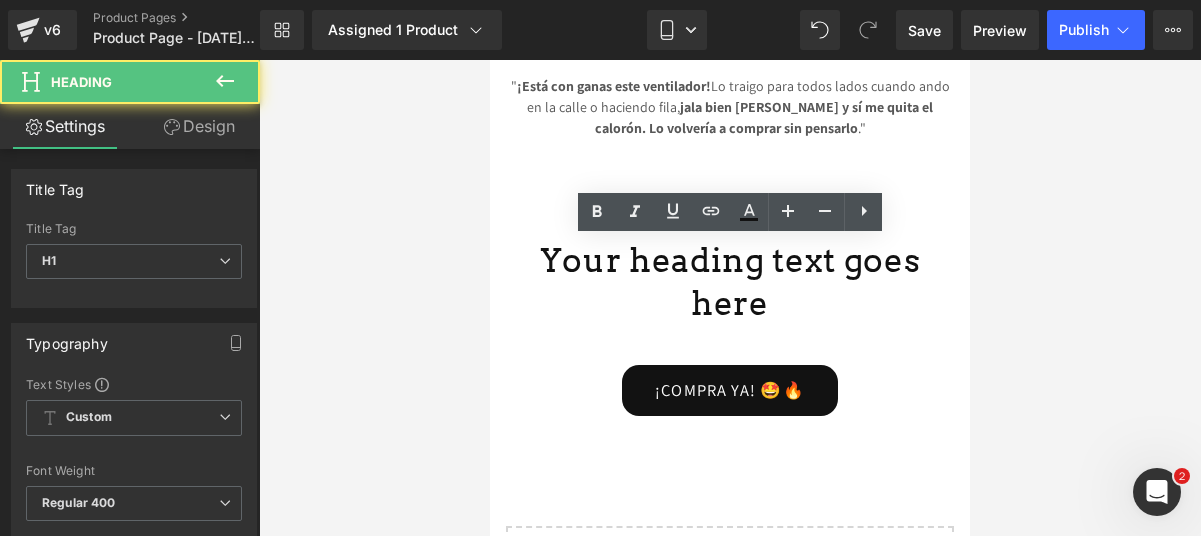 click on "Your heading text goes here" at bounding box center [730, 282] 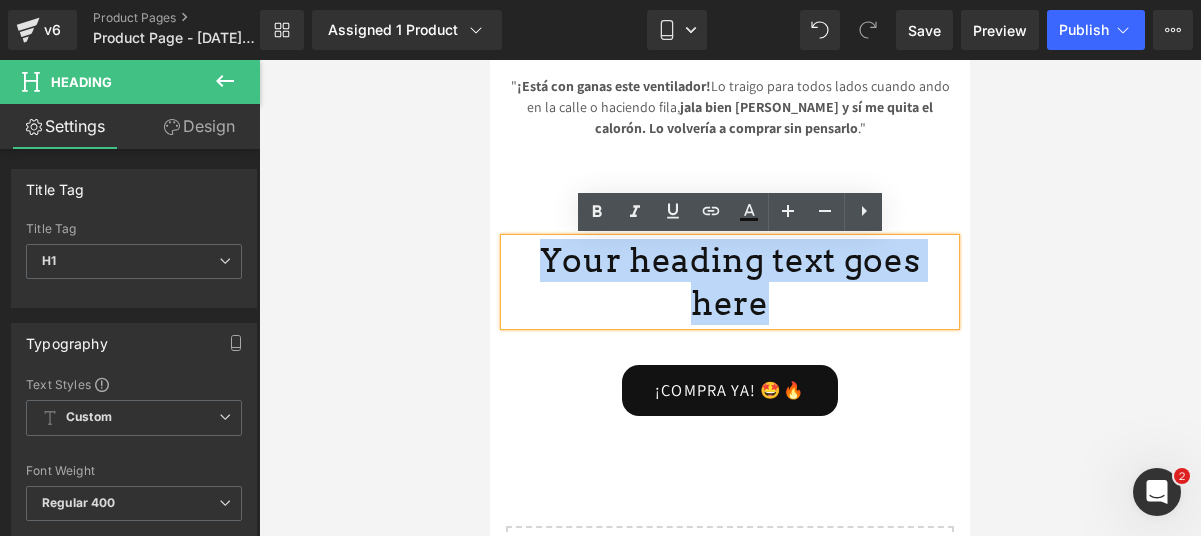 drag, startPoint x: 926, startPoint y: 266, endPoint x: 532, endPoint y: 253, distance: 394.21442 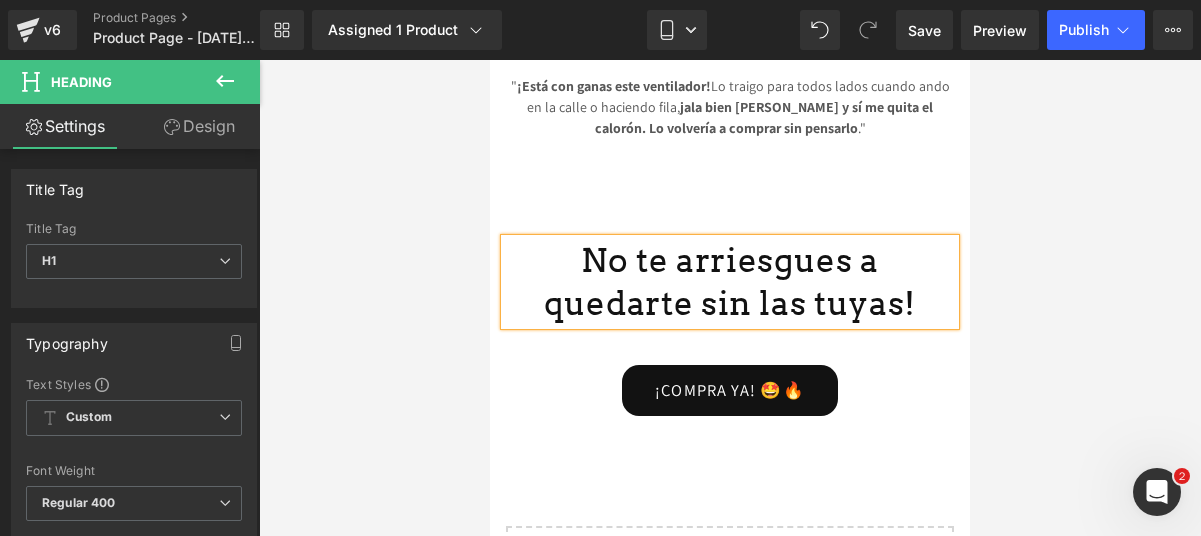click on "No te arriesgues a quedarte sin las tuyas!" at bounding box center (730, 282) 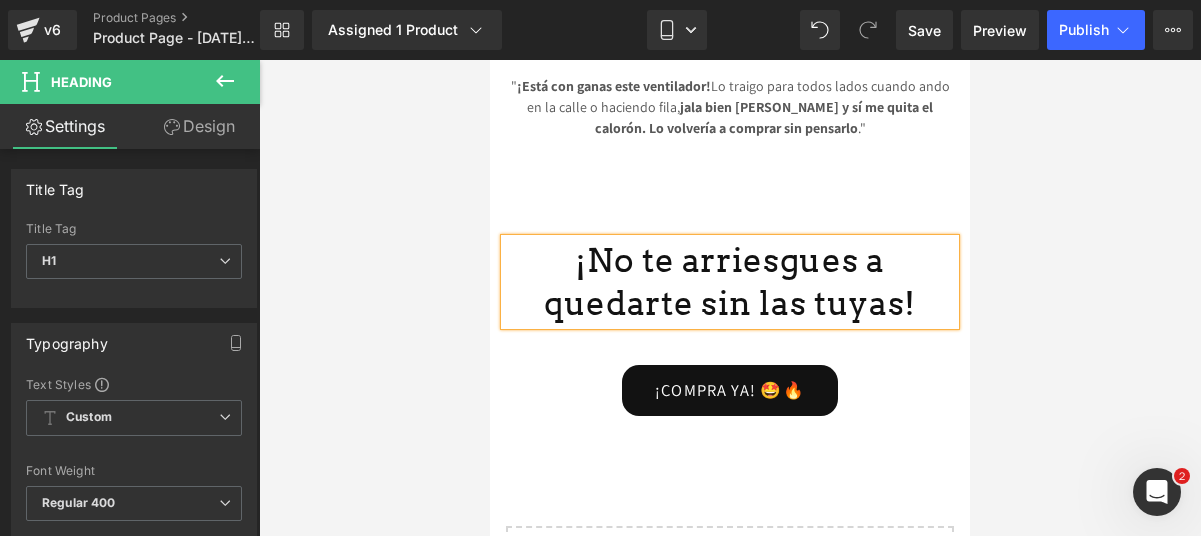 click on "¡No te arriesgues a quedarte sin las tuyas!" at bounding box center [730, 282] 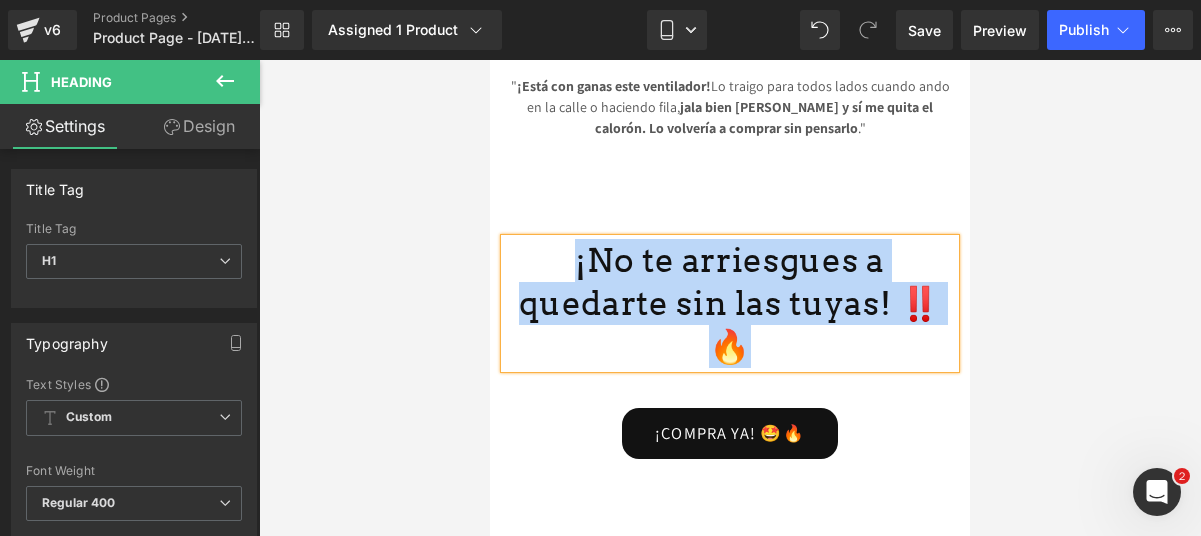 drag, startPoint x: 863, startPoint y: 304, endPoint x: 508, endPoint y: 253, distance: 358.64468 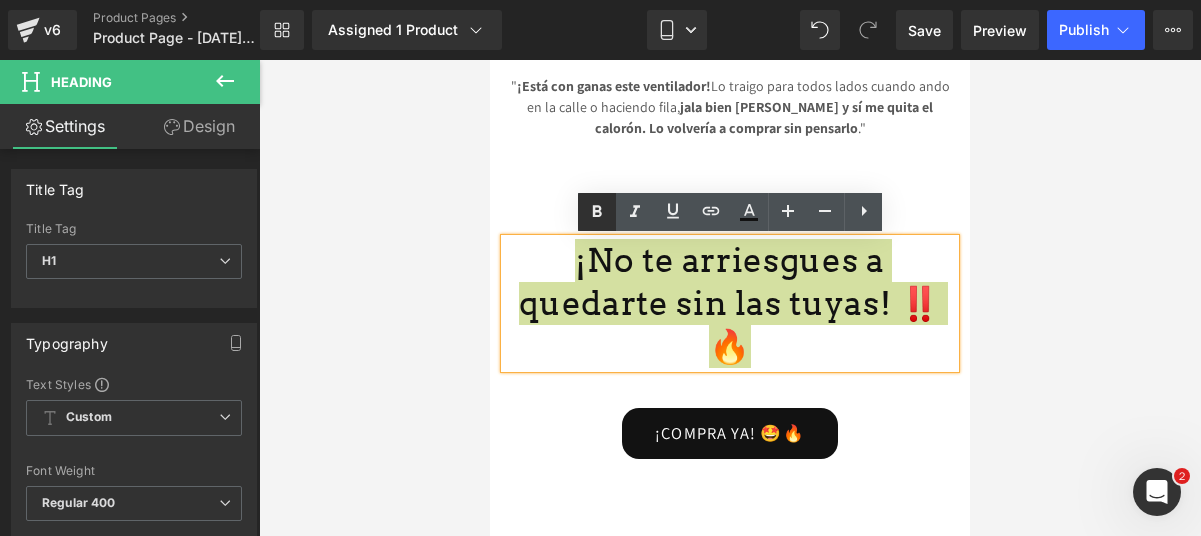 click 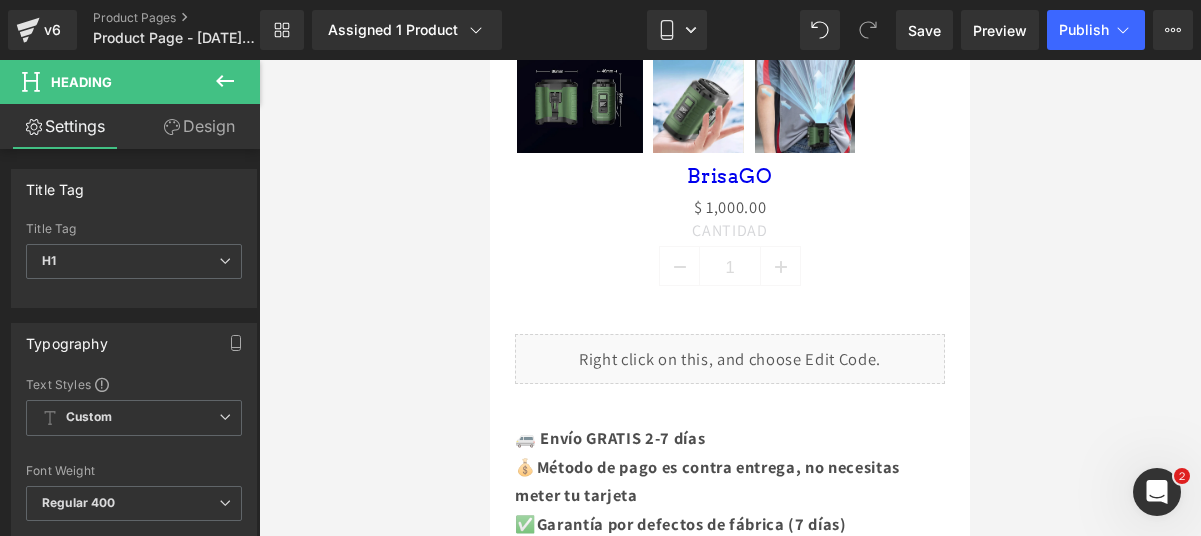 scroll, scrollTop: 1041, scrollLeft: 0, axis: vertical 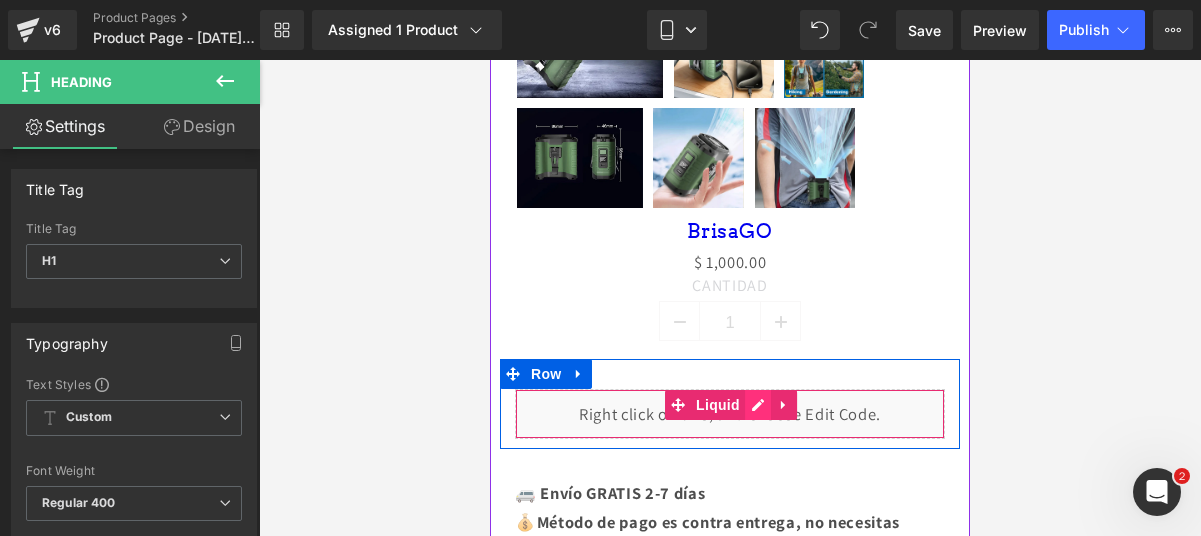 click on "Liquid" at bounding box center (730, 414) 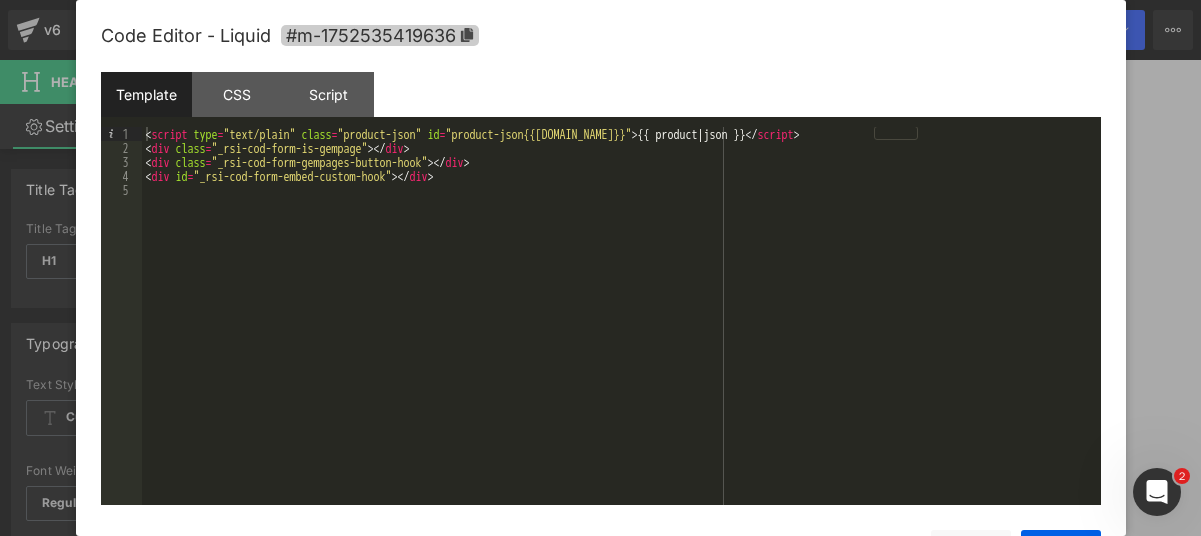 click 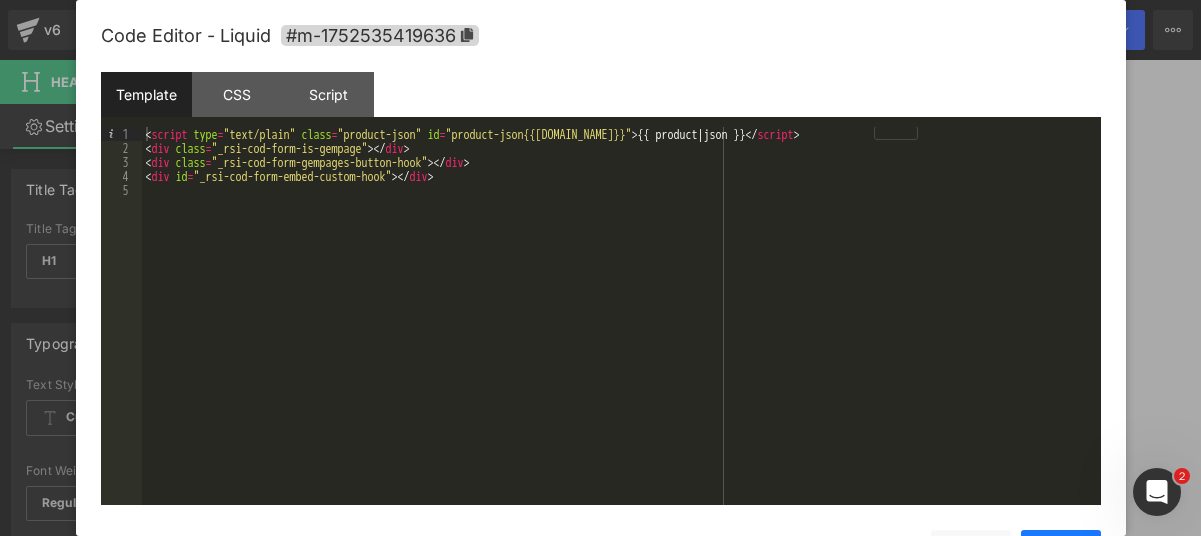 click on "Save" at bounding box center [1061, 550] 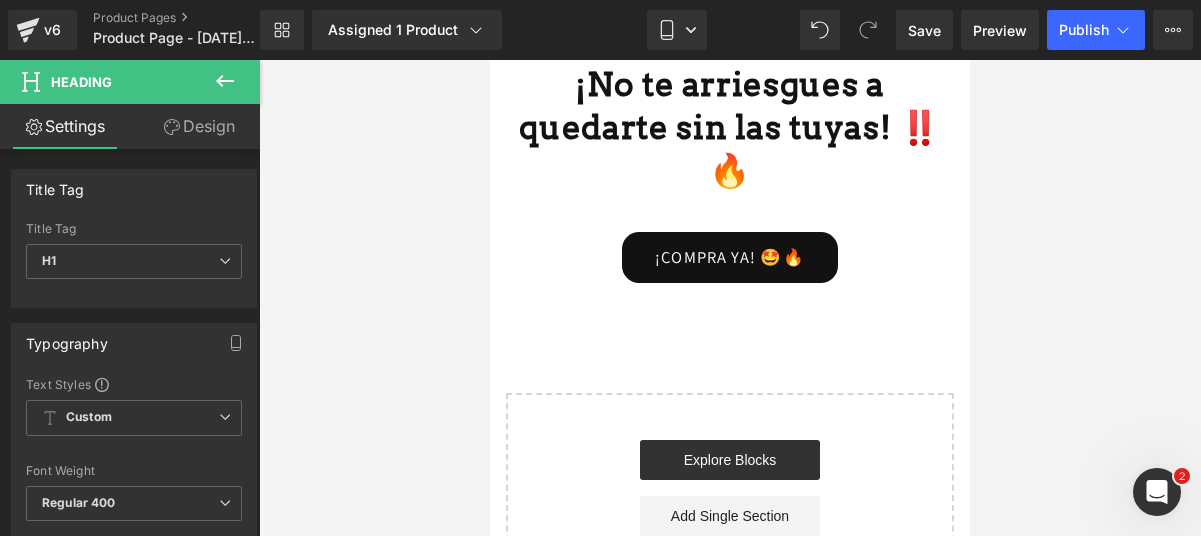 scroll, scrollTop: 5511, scrollLeft: 0, axis: vertical 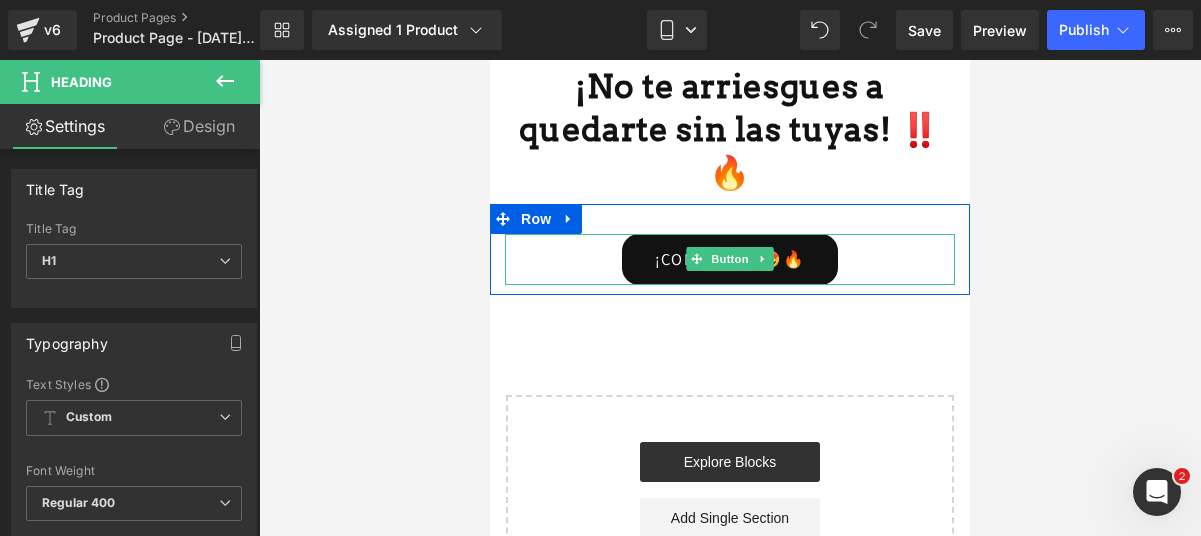 click on "¡COMPRA YA! 🤩🔥" at bounding box center (729, 260) 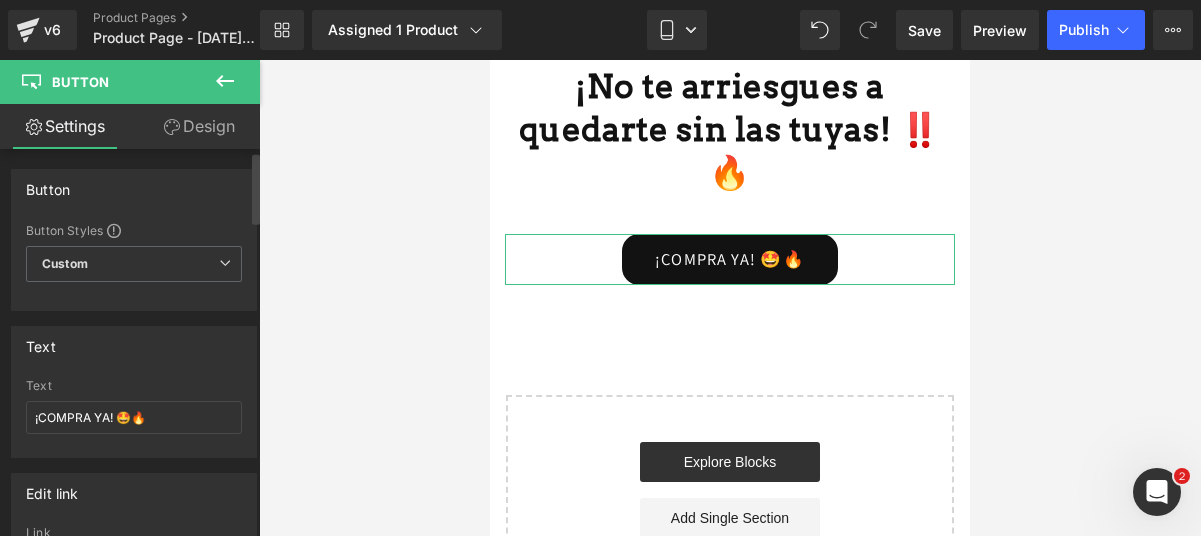 scroll, scrollTop: 188, scrollLeft: 0, axis: vertical 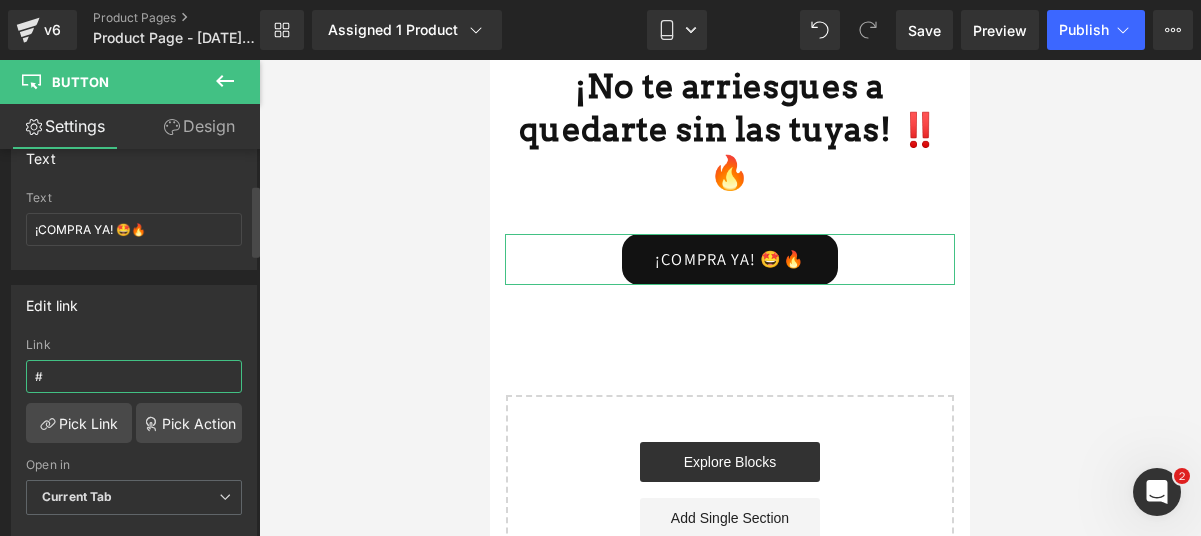 click on "#" at bounding box center [134, 376] 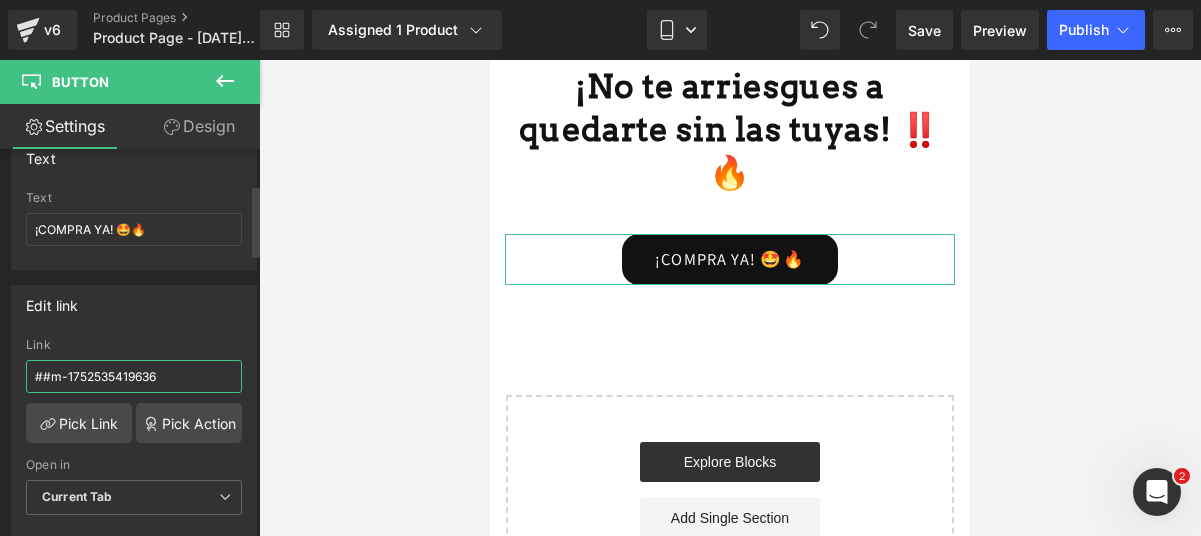 click on "##m-1752535419636" at bounding box center (134, 376) 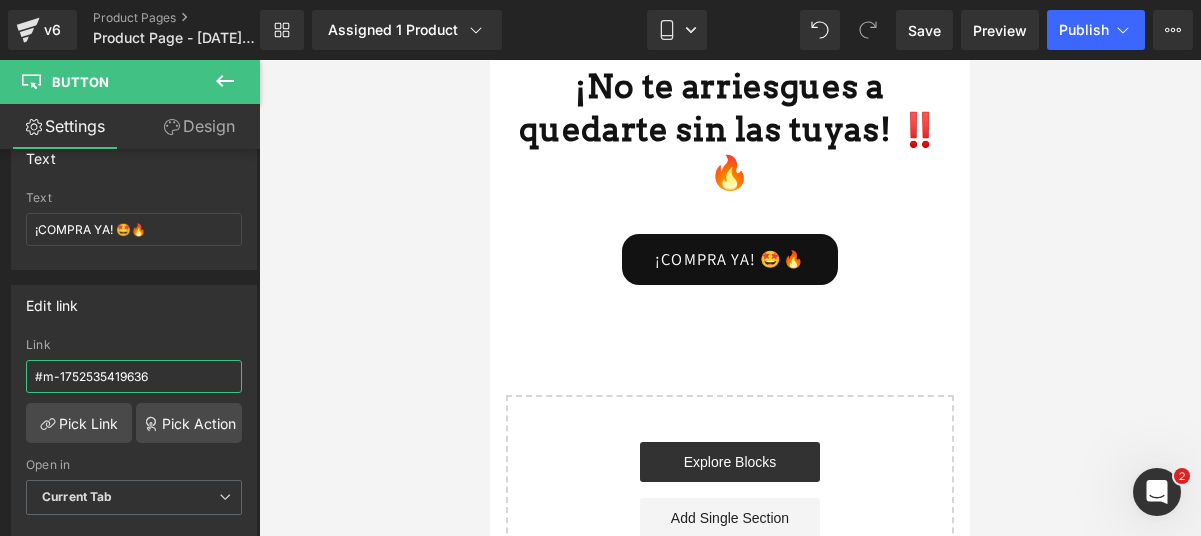 type on "#m-1752535419636" 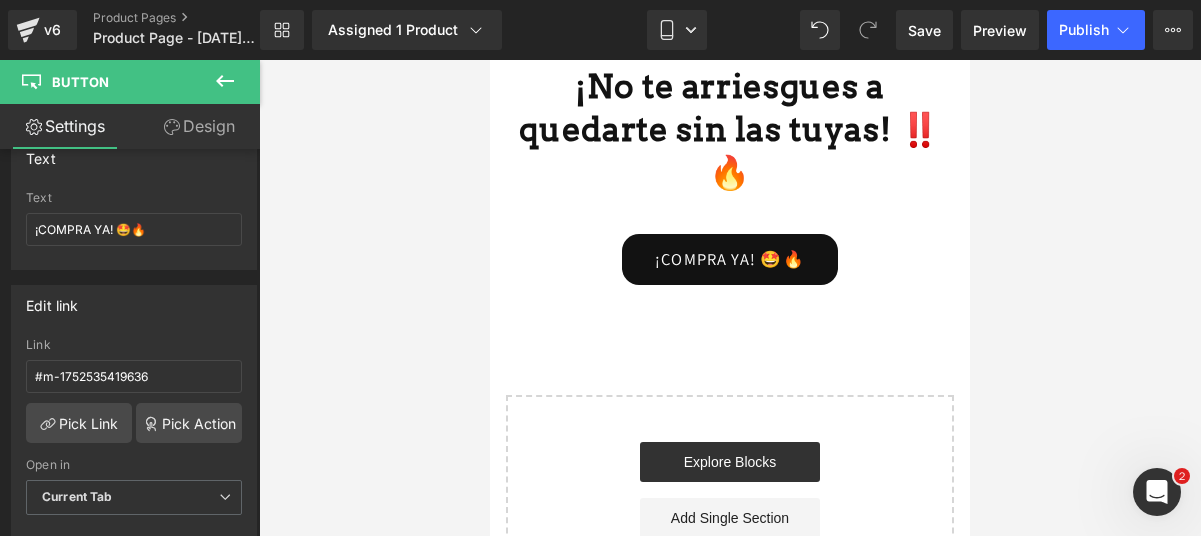 click 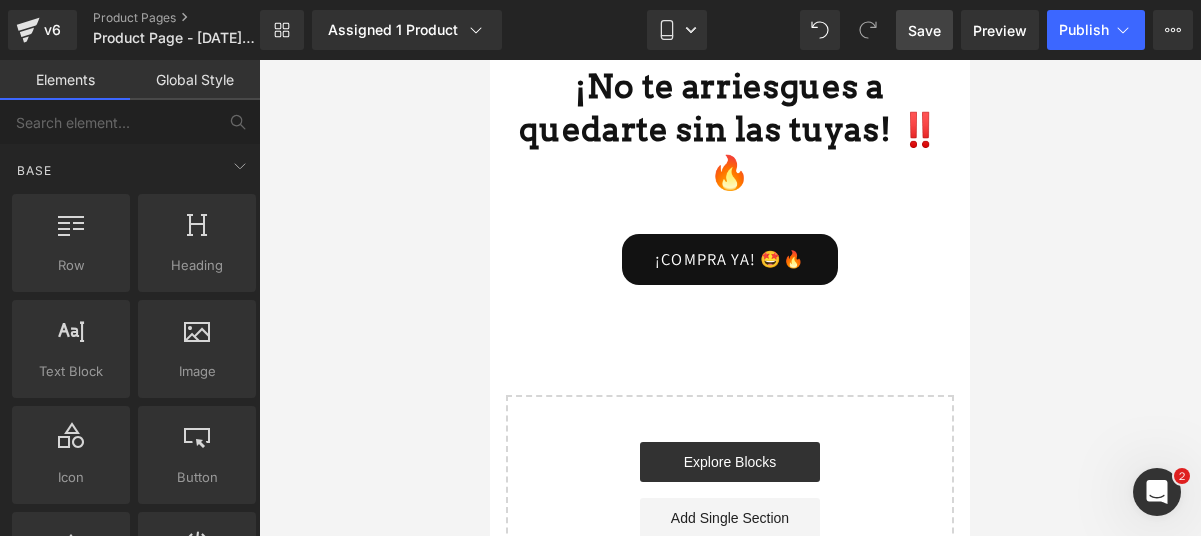 click on "Save" at bounding box center [924, 30] 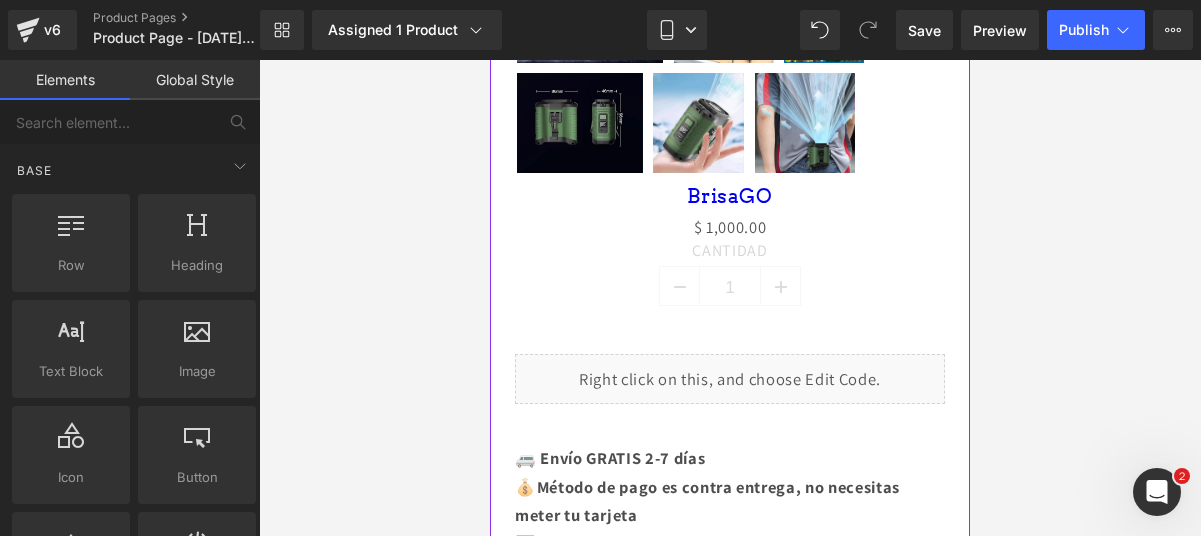 scroll, scrollTop: 1080, scrollLeft: 0, axis: vertical 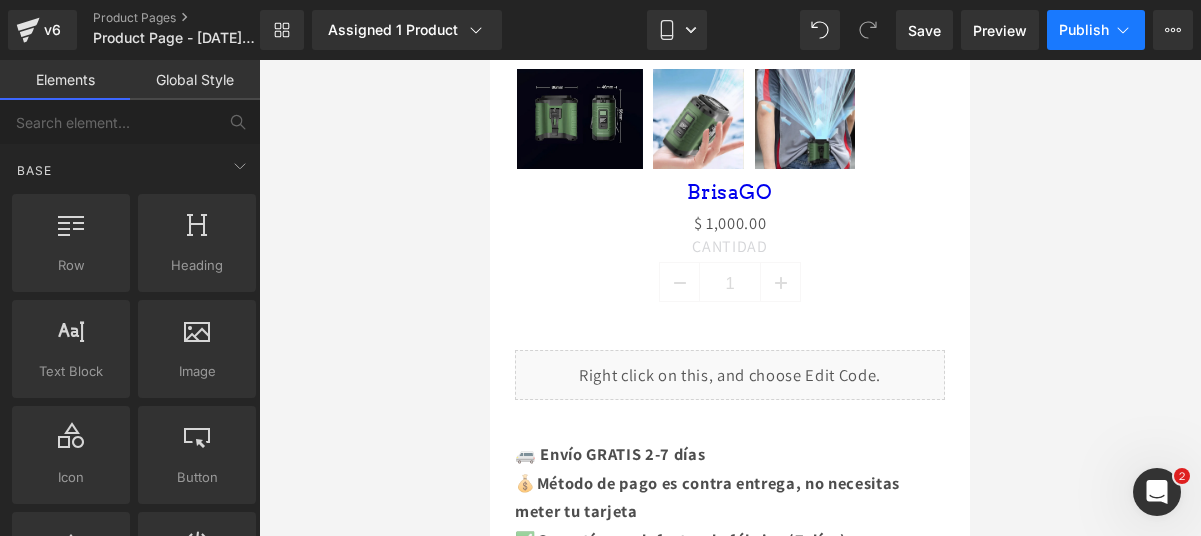 click on "Publish" at bounding box center (1096, 30) 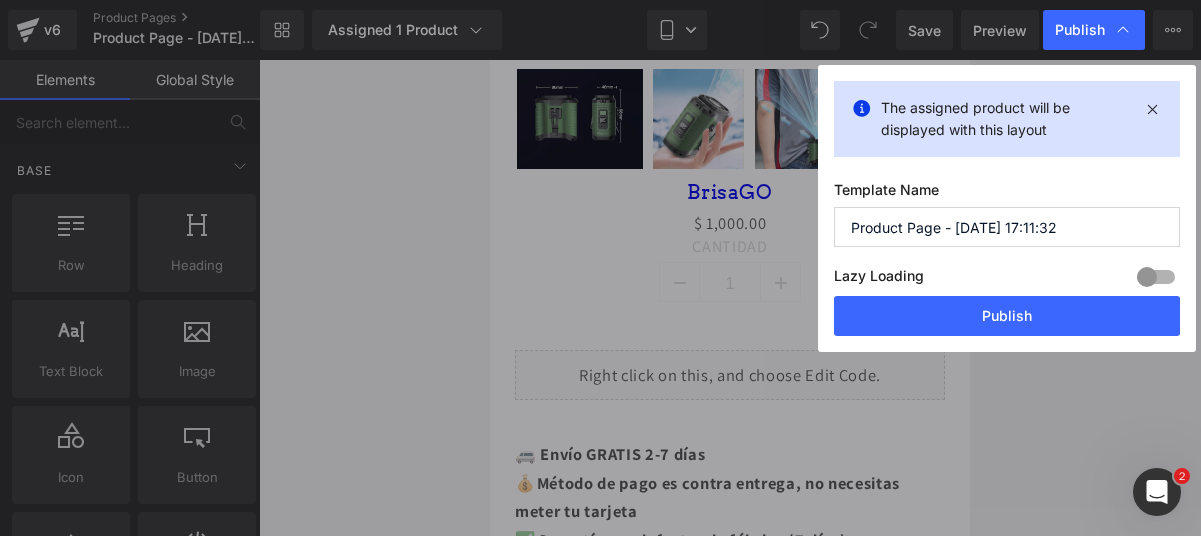 drag, startPoint x: 1055, startPoint y: 232, endPoint x: 809, endPoint y: 227, distance: 246.05081 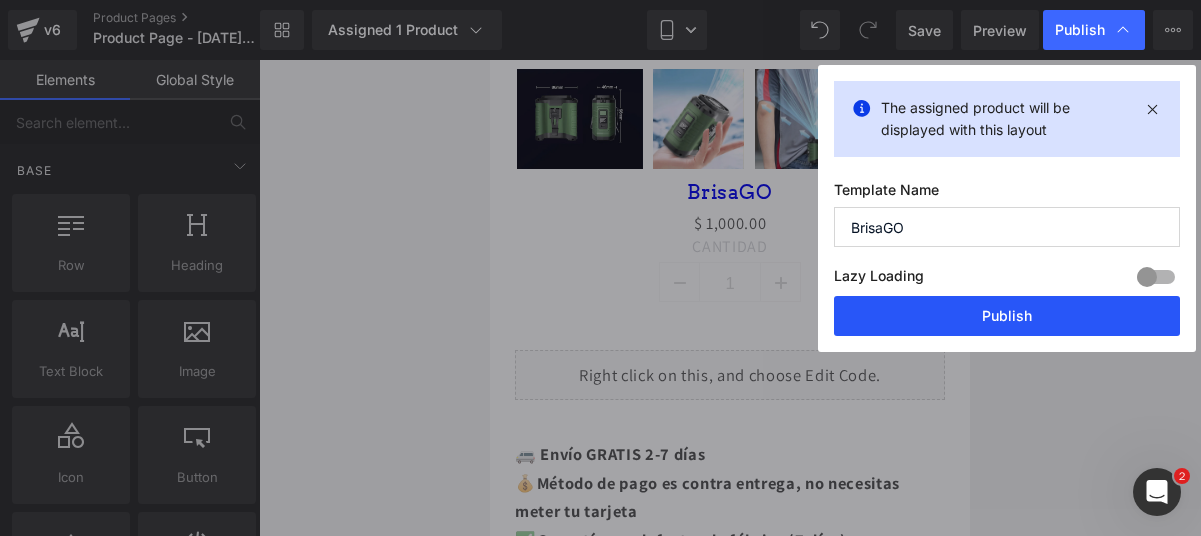 type on "BrisaGO" 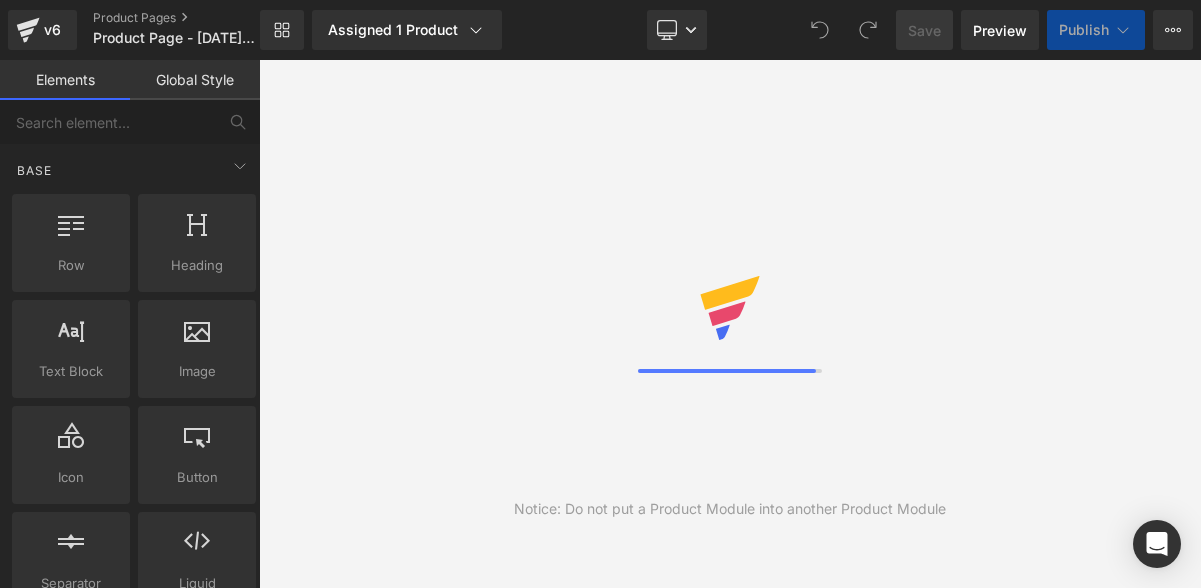 scroll, scrollTop: 0, scrollLeft: 0, axis: both 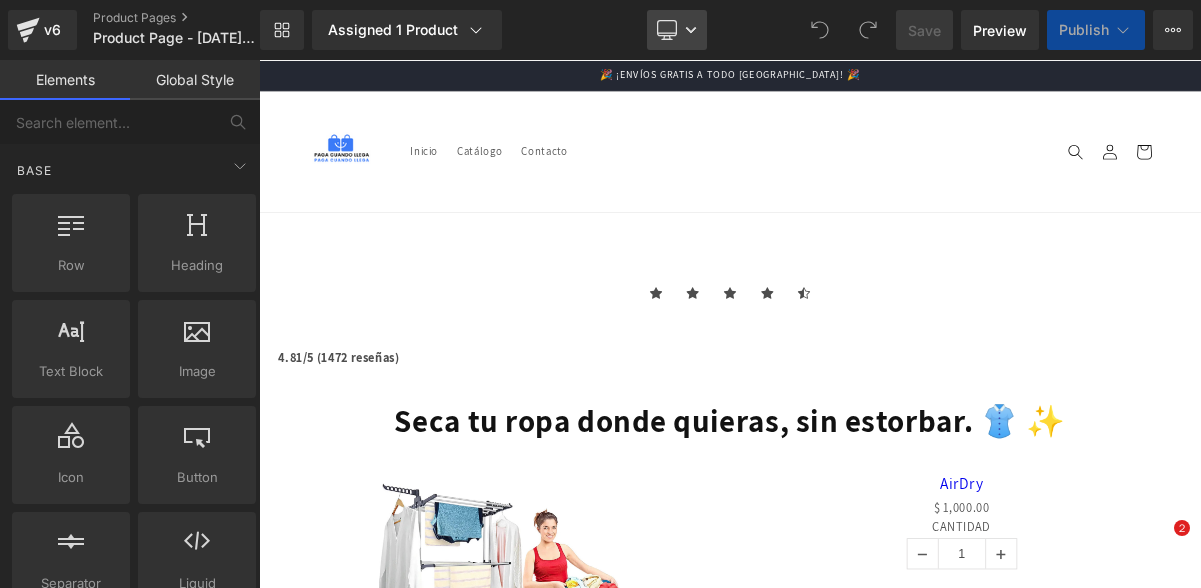 click 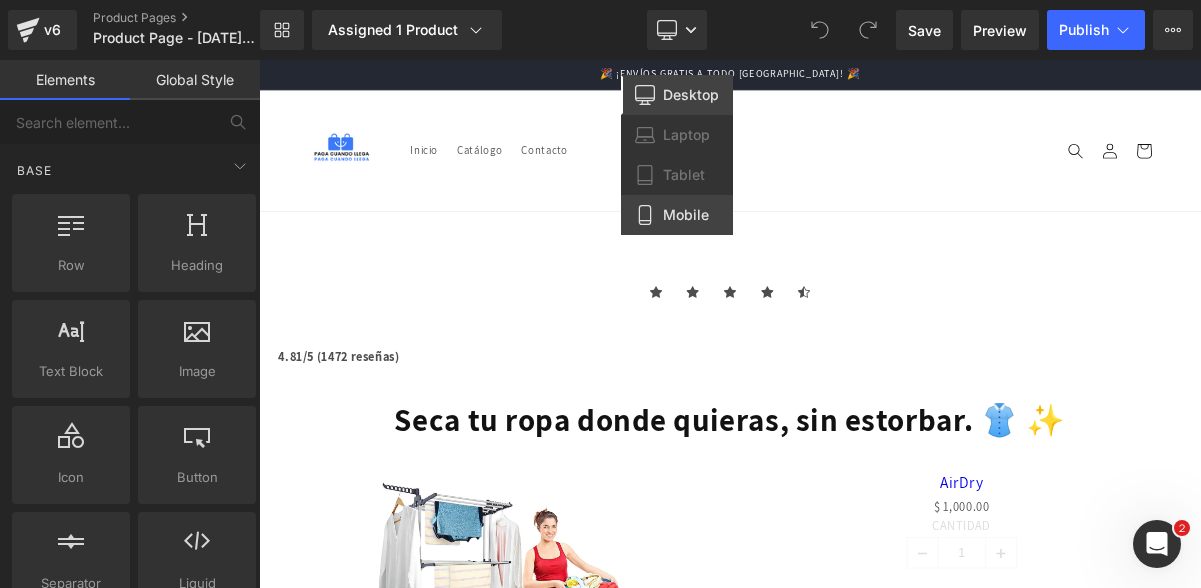 scroll, scrollTop: 0, scrollLeft: 0, axis: both 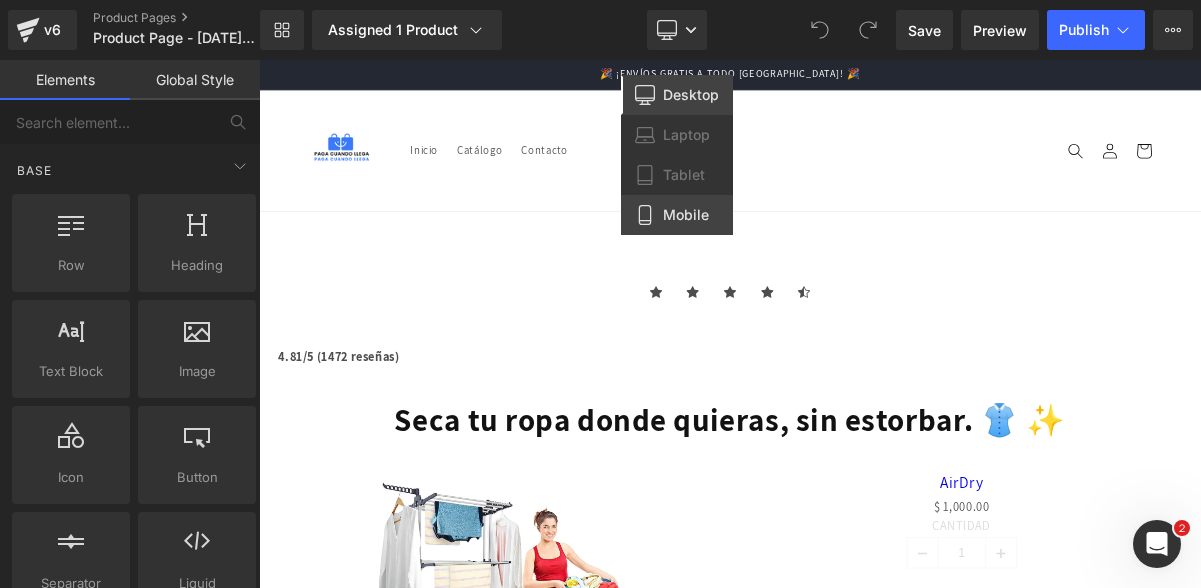 click on "Mobile" at bounding box center (686, 215) 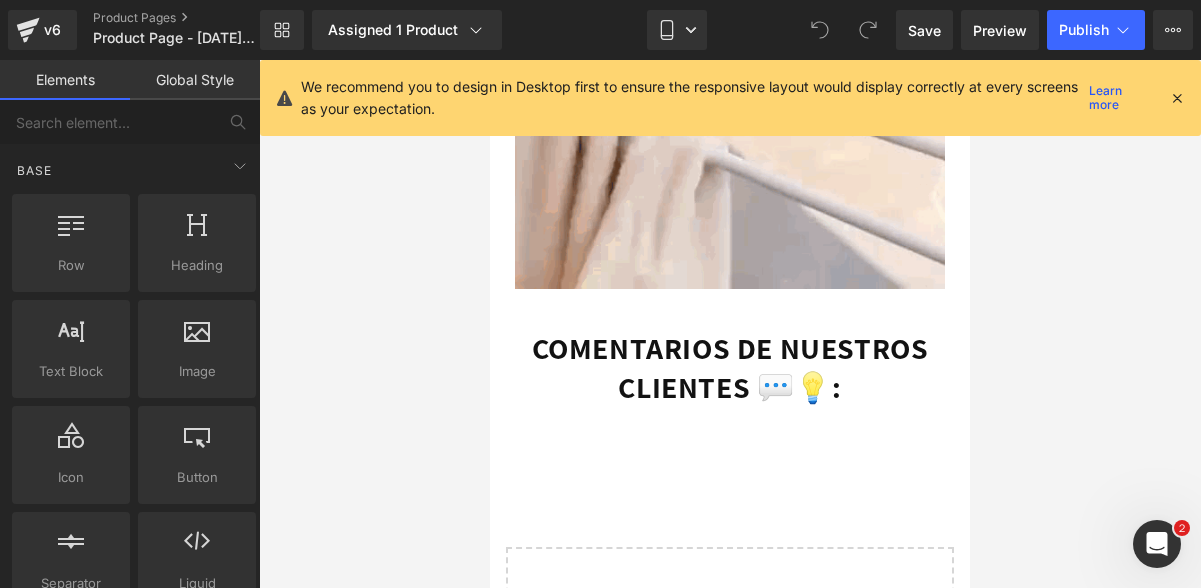 scroll, scrollTop: 4242, scrollLeft: 0, axis: vertical 